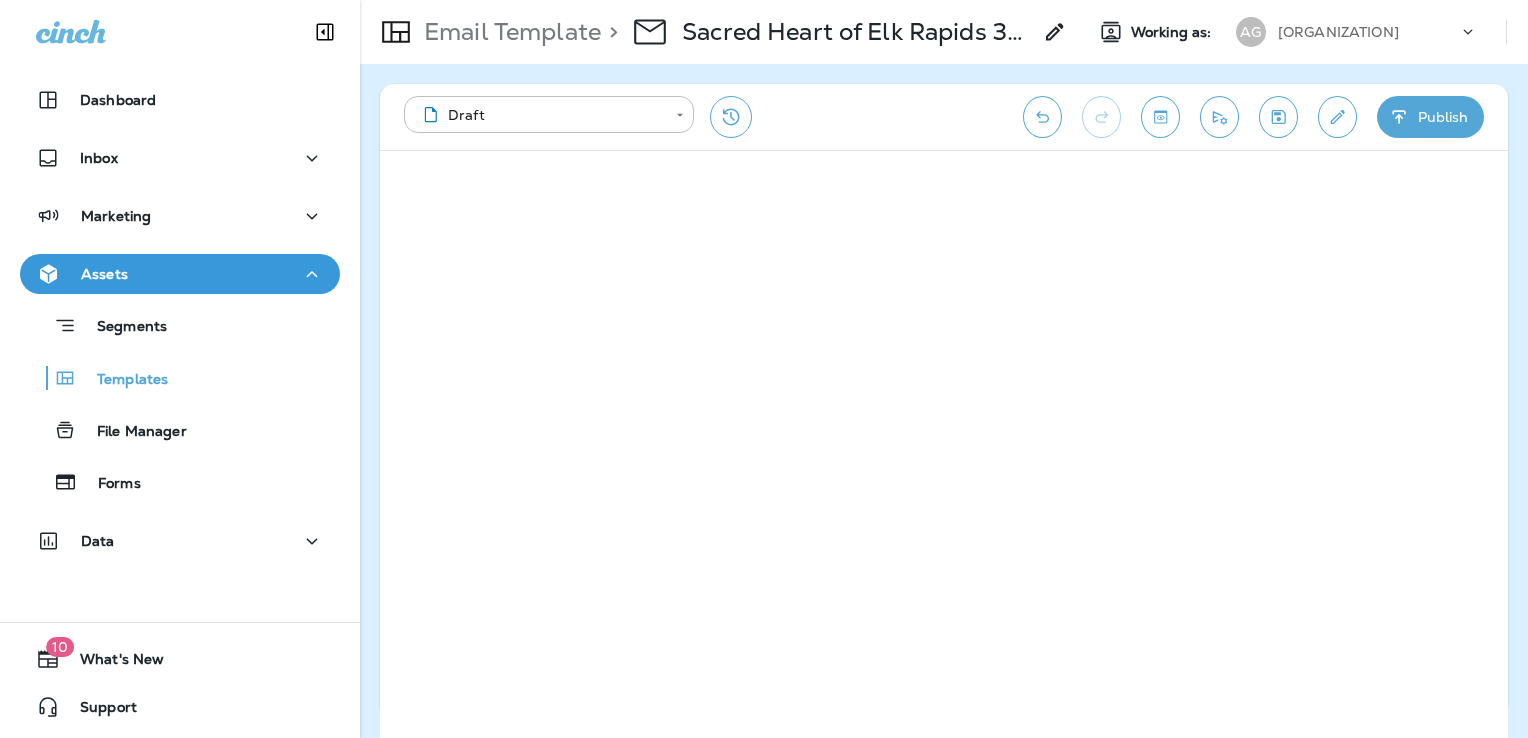 scroll, scrollTop: 0, scrollLeft: 0, axis: both 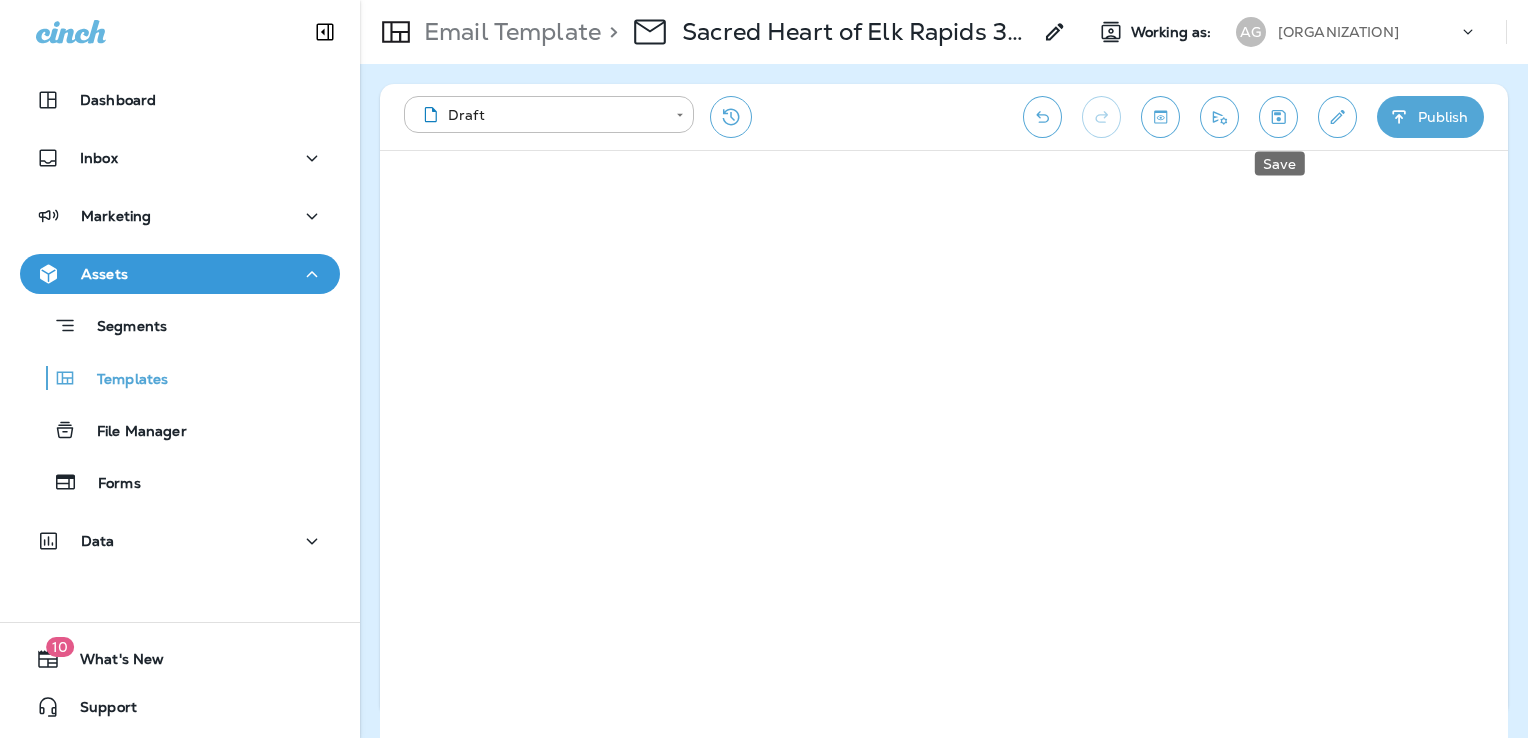 click at bounding box center (1278, 117) 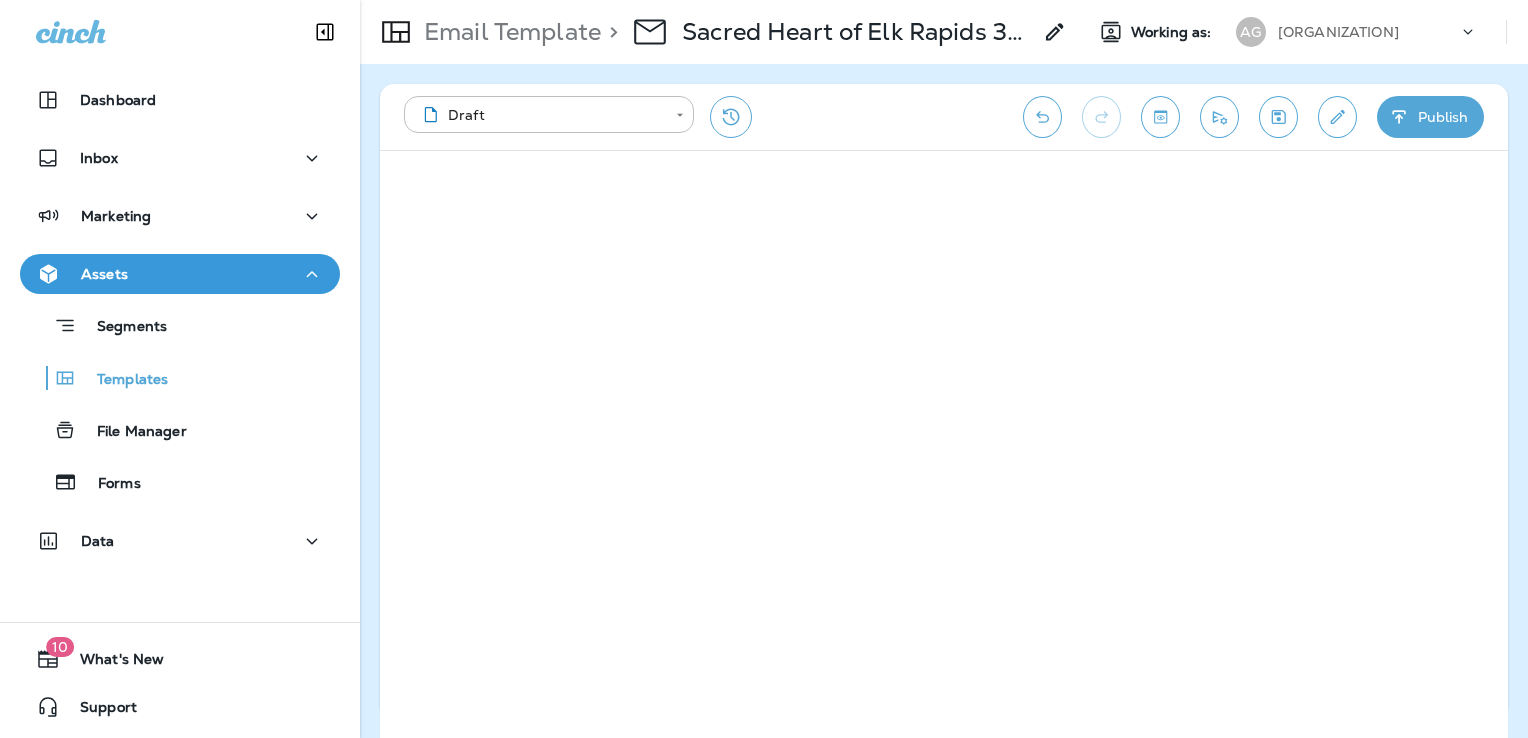 click at bounding box center (1337, 117) 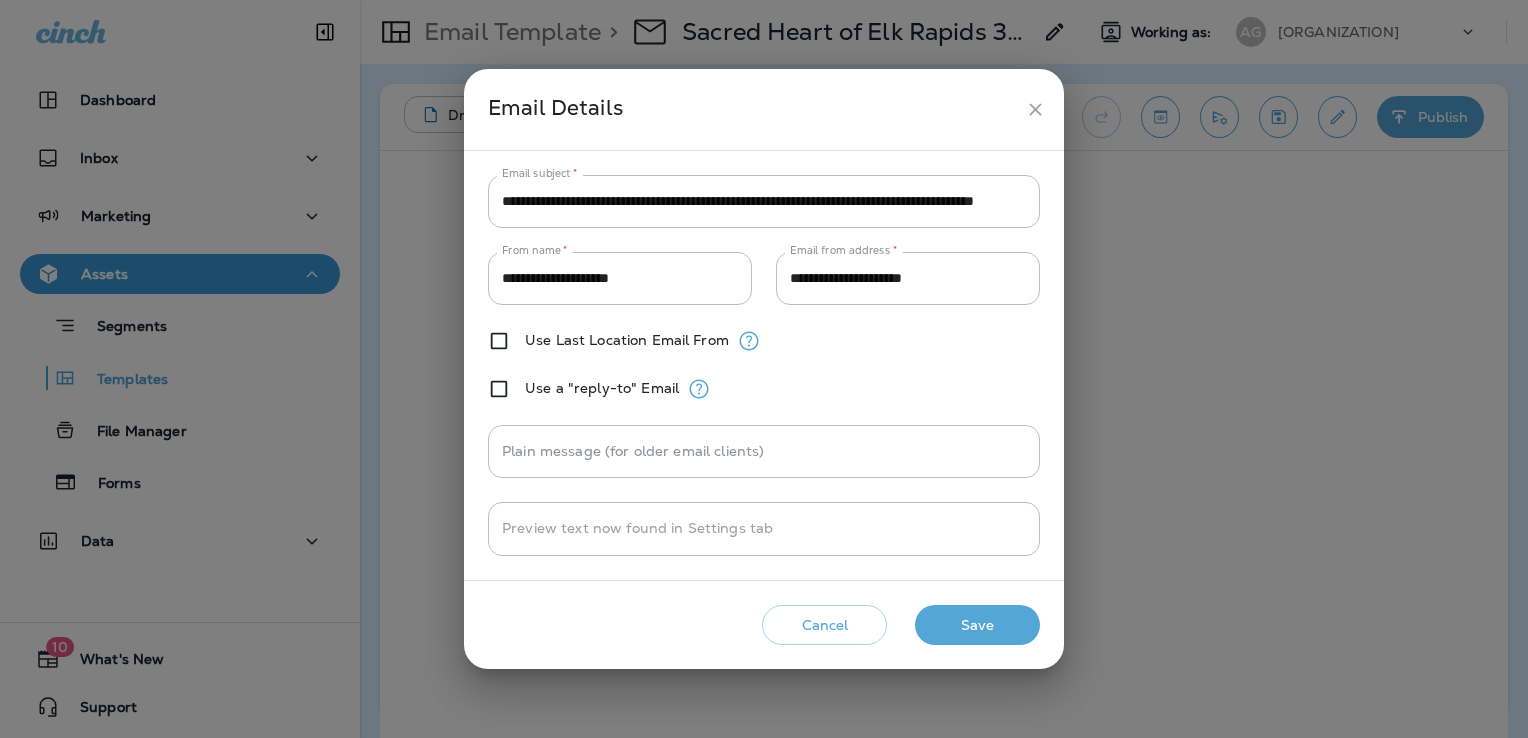 click at bounding box center [1035, 109] 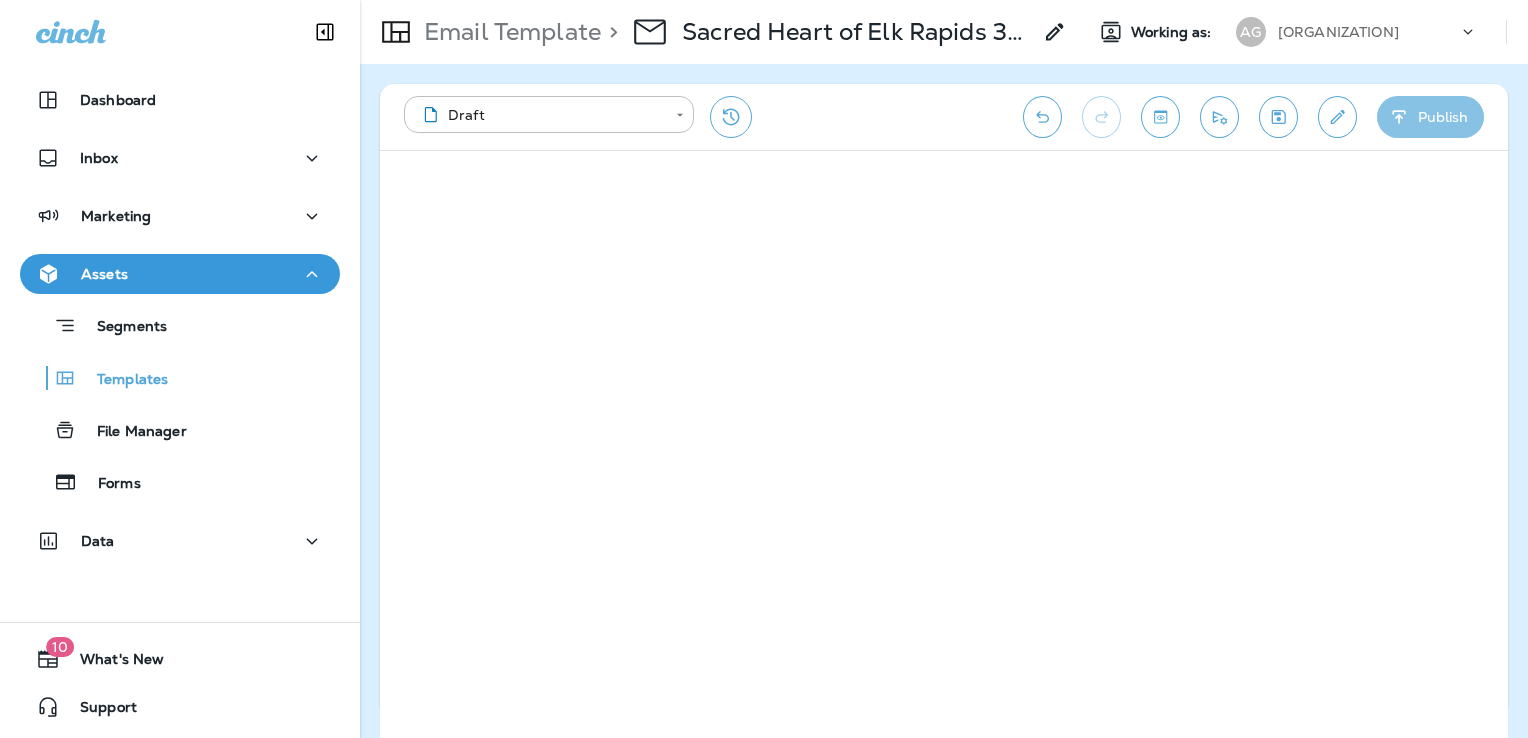 click on "Publish" at bounding box center (1430, 117) 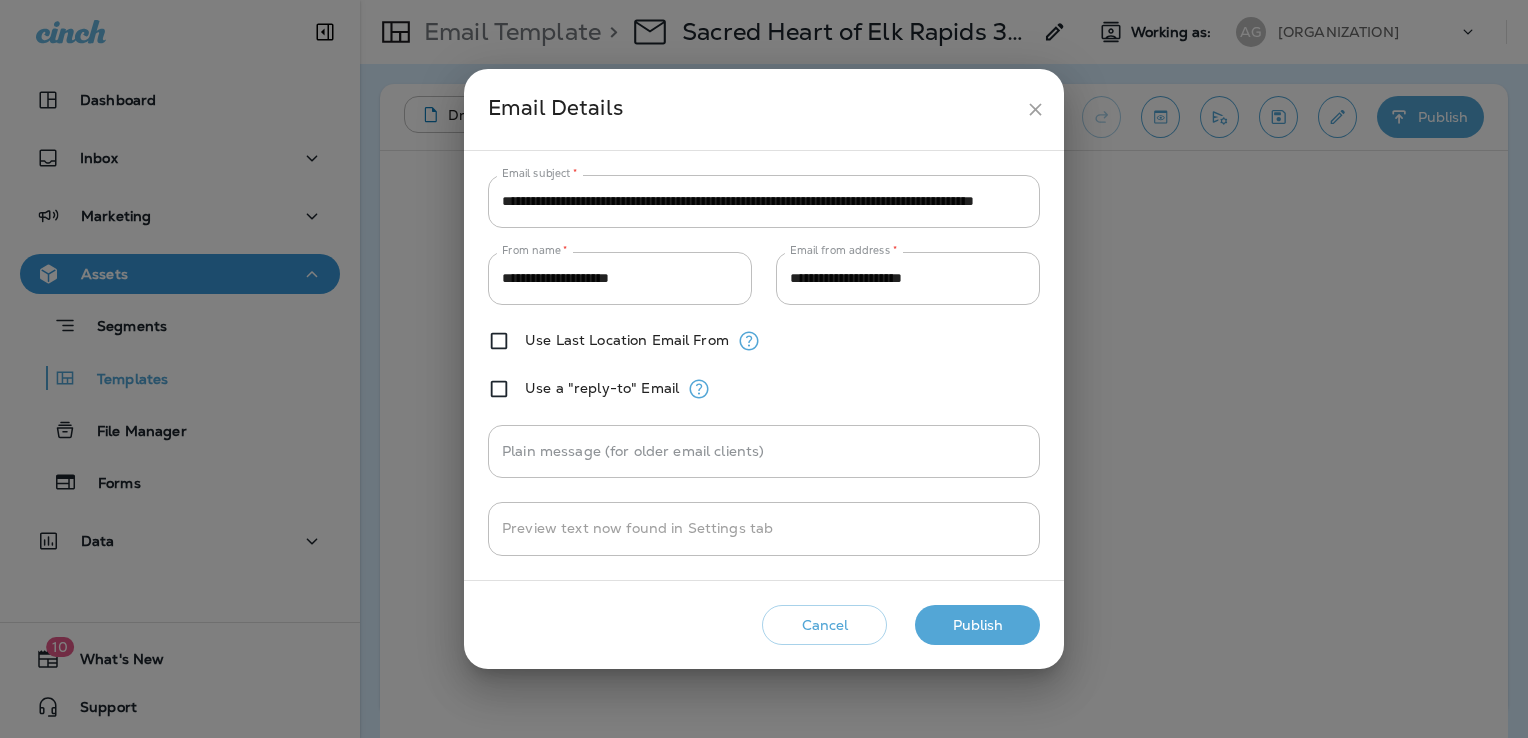 click on "Publish" at bounding box center [977, 625] 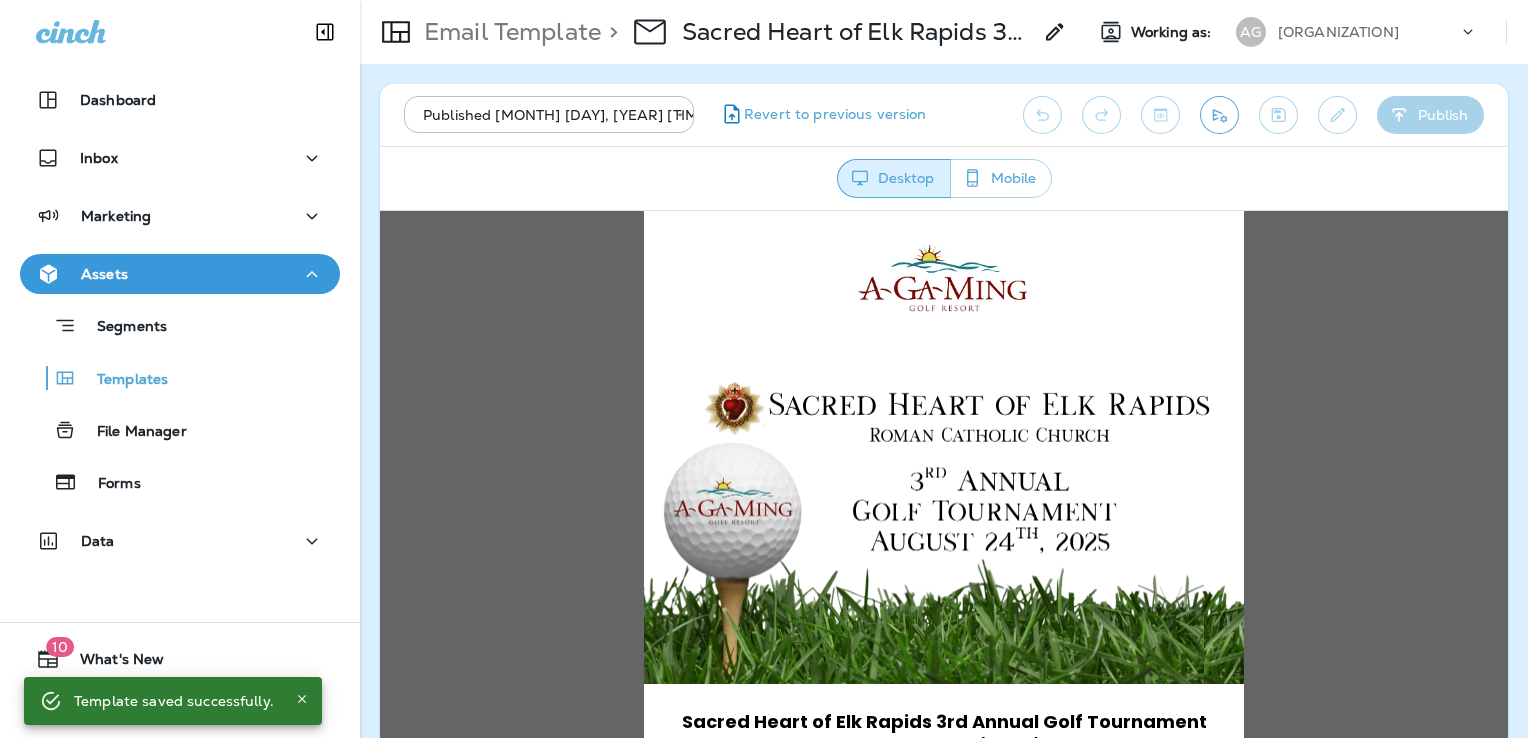 scroll, scrollTop: 0, scrollLeft: 0, axis: both 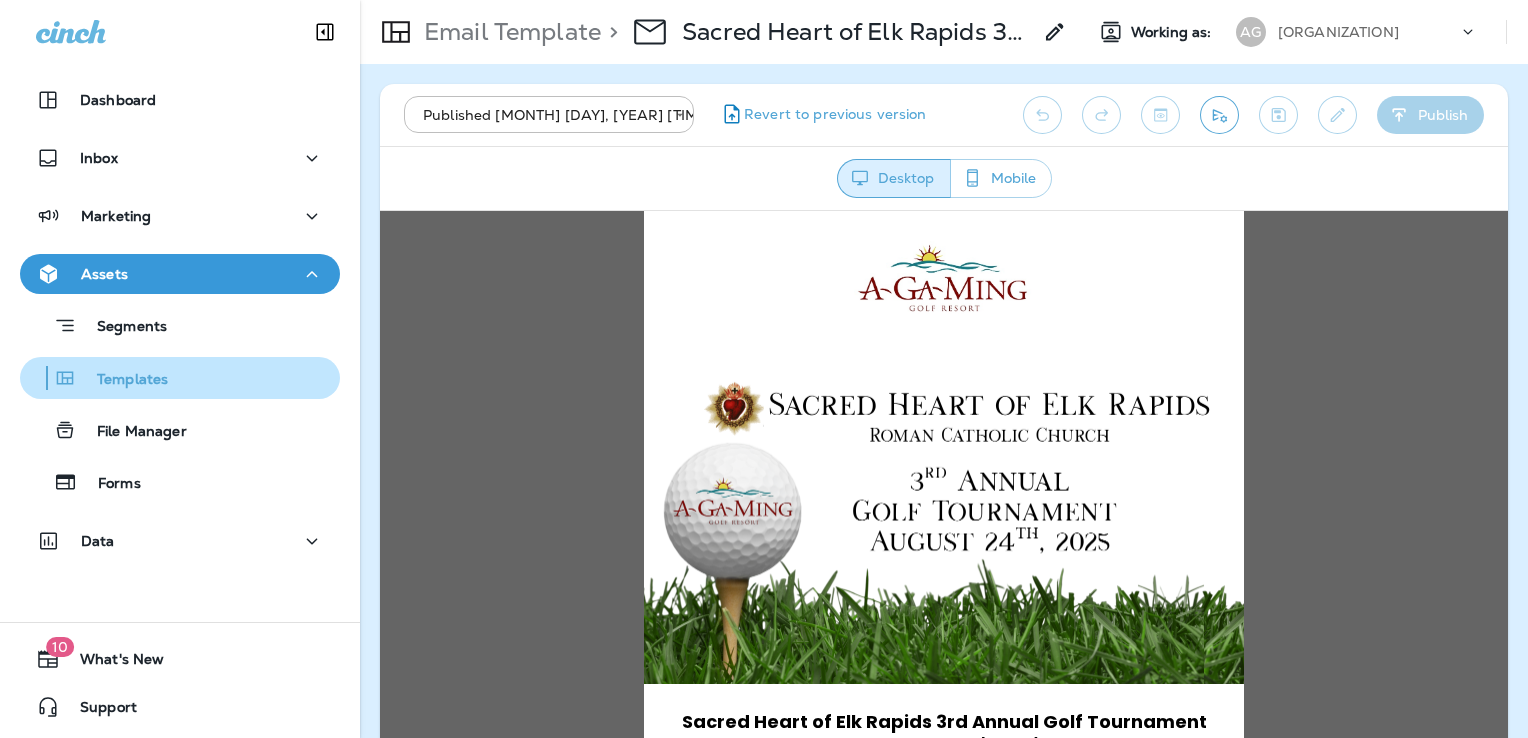 click on "Templates" at bounding box center (180, 325) 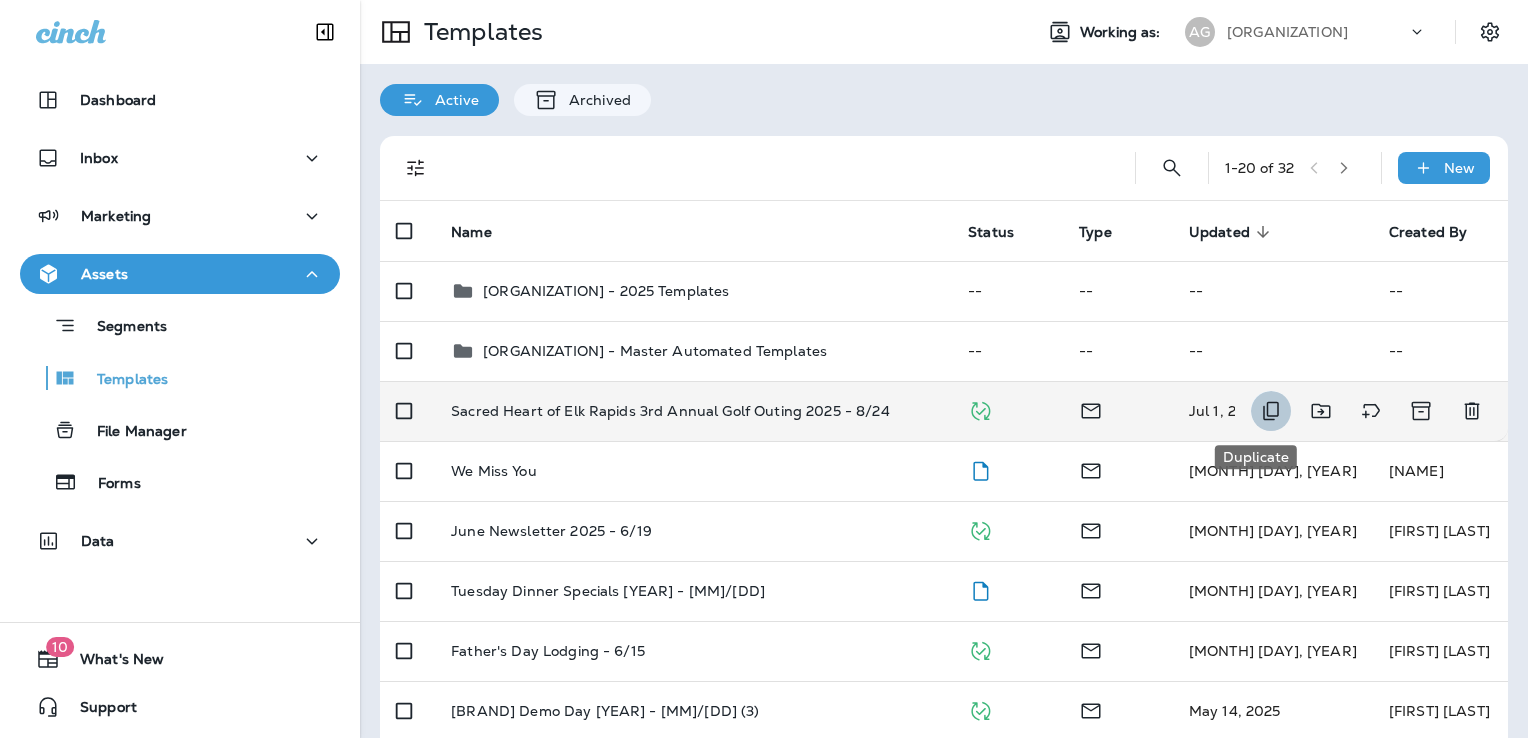 click at bounding box center [1271, 411] 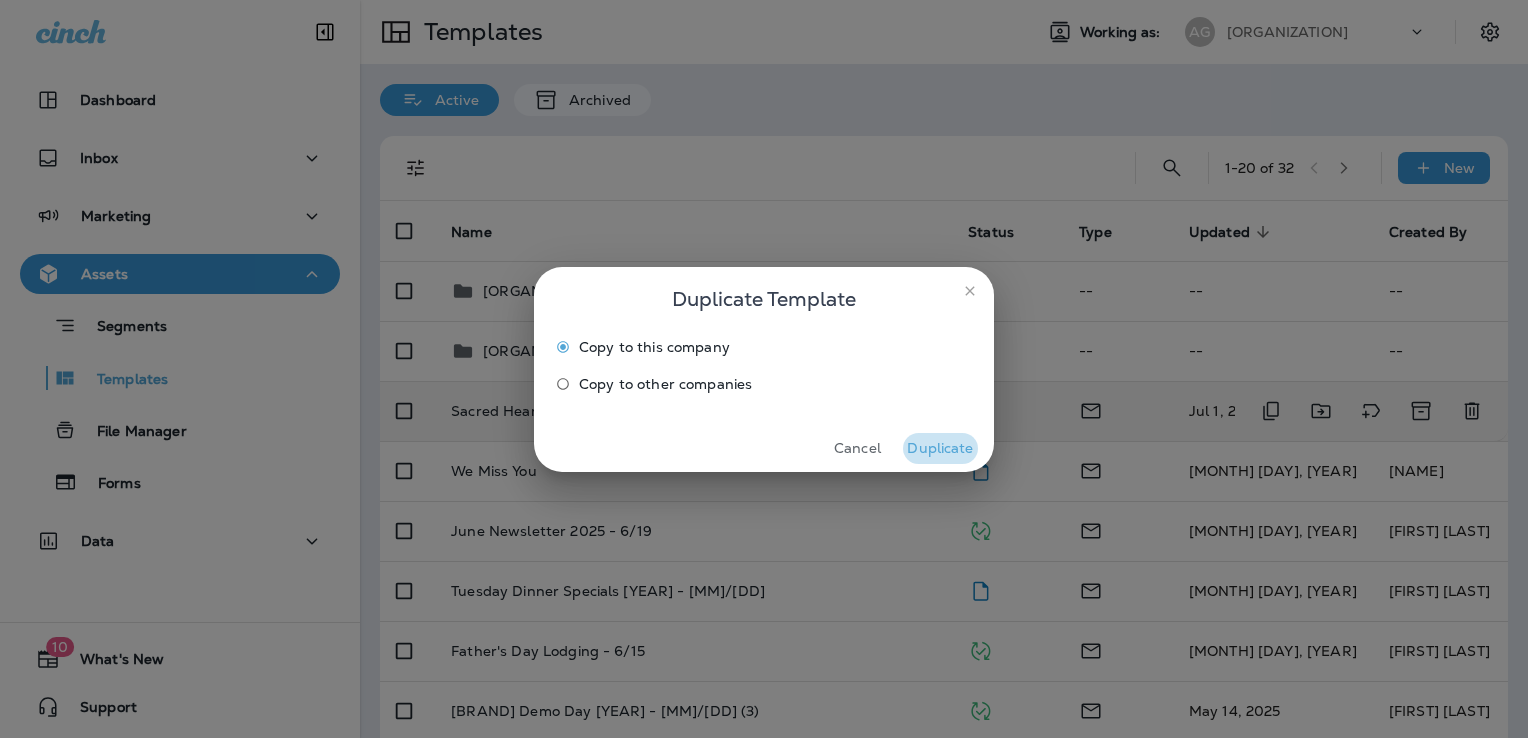click on "Duplicate" at bounding box center (940, 448) 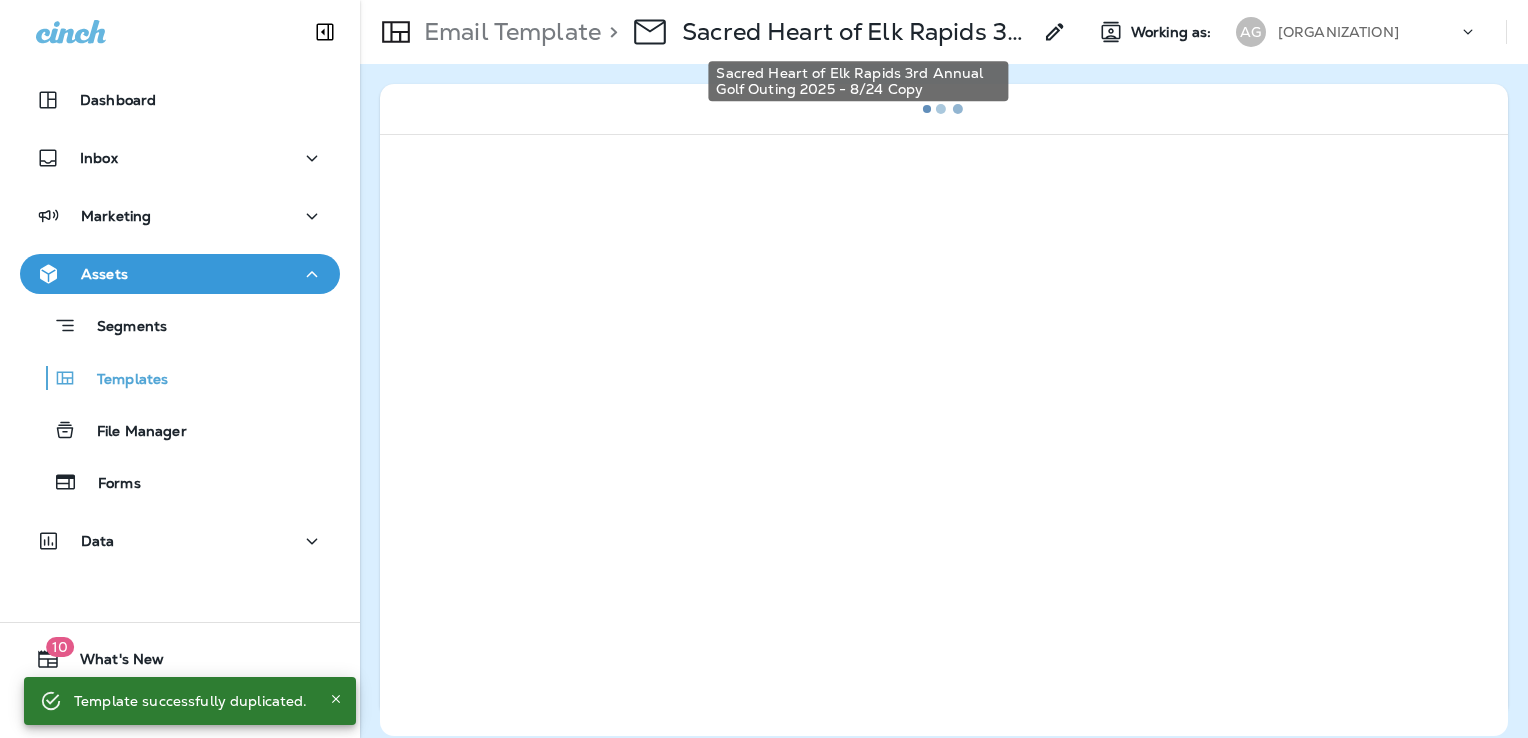 click on "Sacred Heart of Elk Rapids 3rd Annual Golf Outing 2025 - 8/24 Copy" at bounding box center (856, 32) 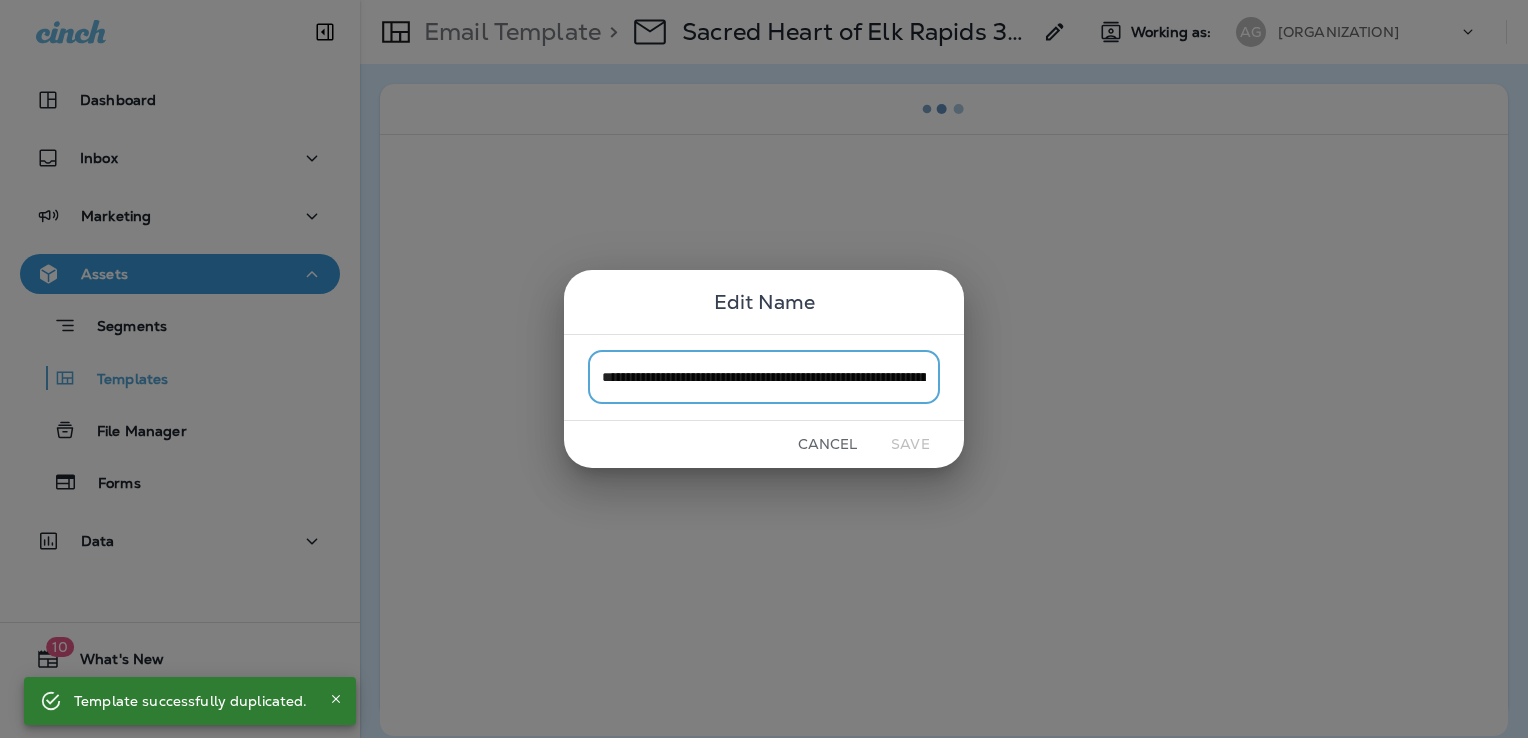 scroll, scrollTop: 0, scrollLeft: 144, axis: horizontal 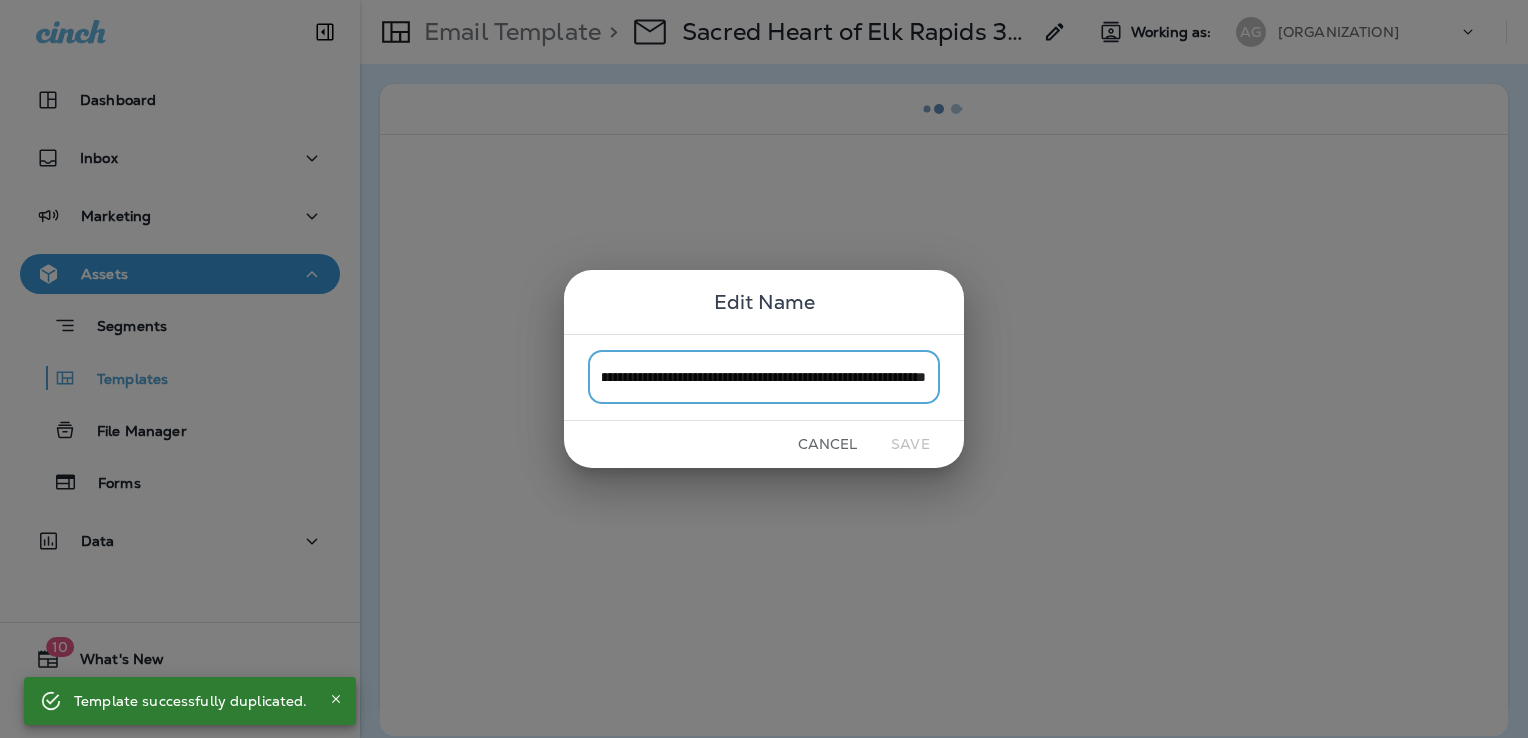 click on "**********" at bounding box center (764, 377) 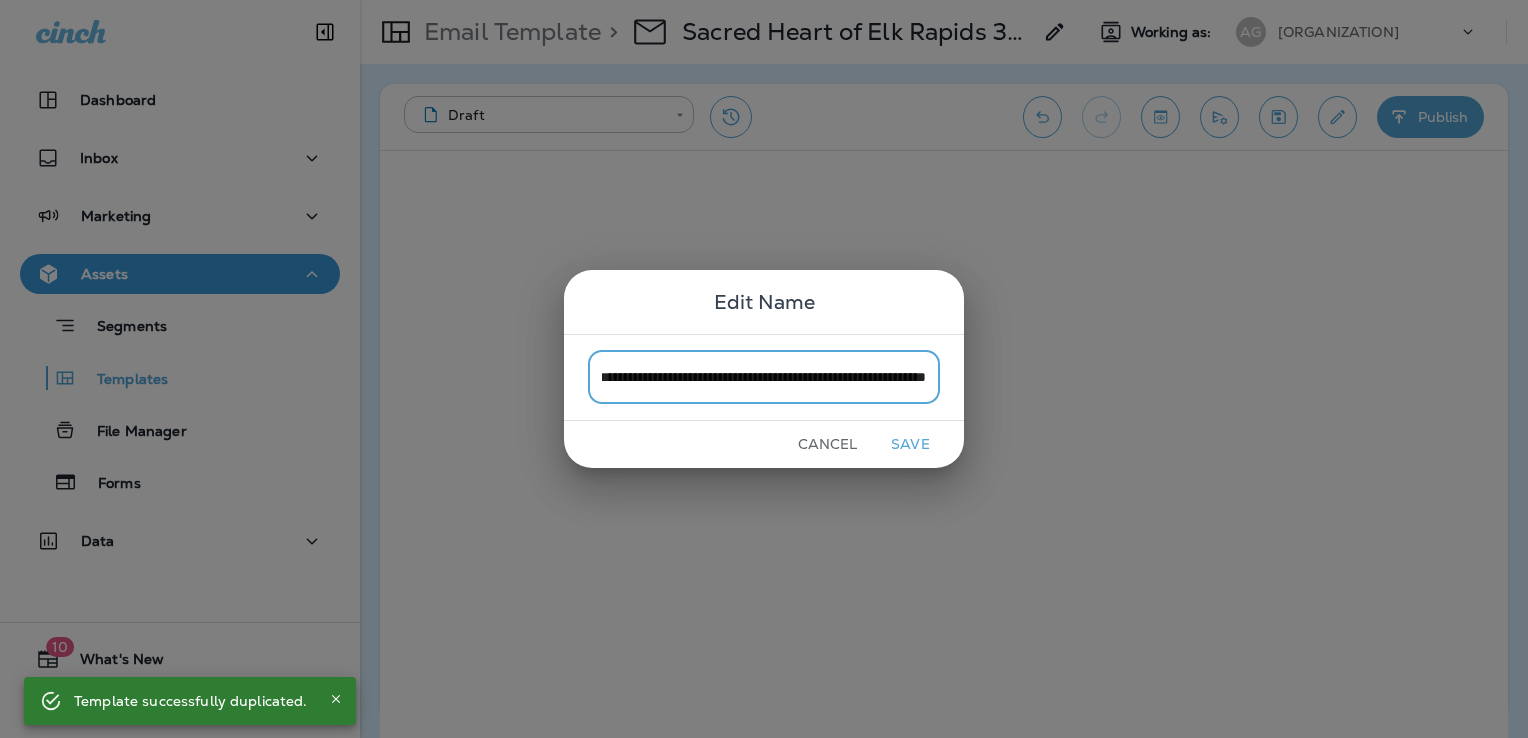 scroll, scrollTop: 0, scrollLeft: 128, axis: horizontal 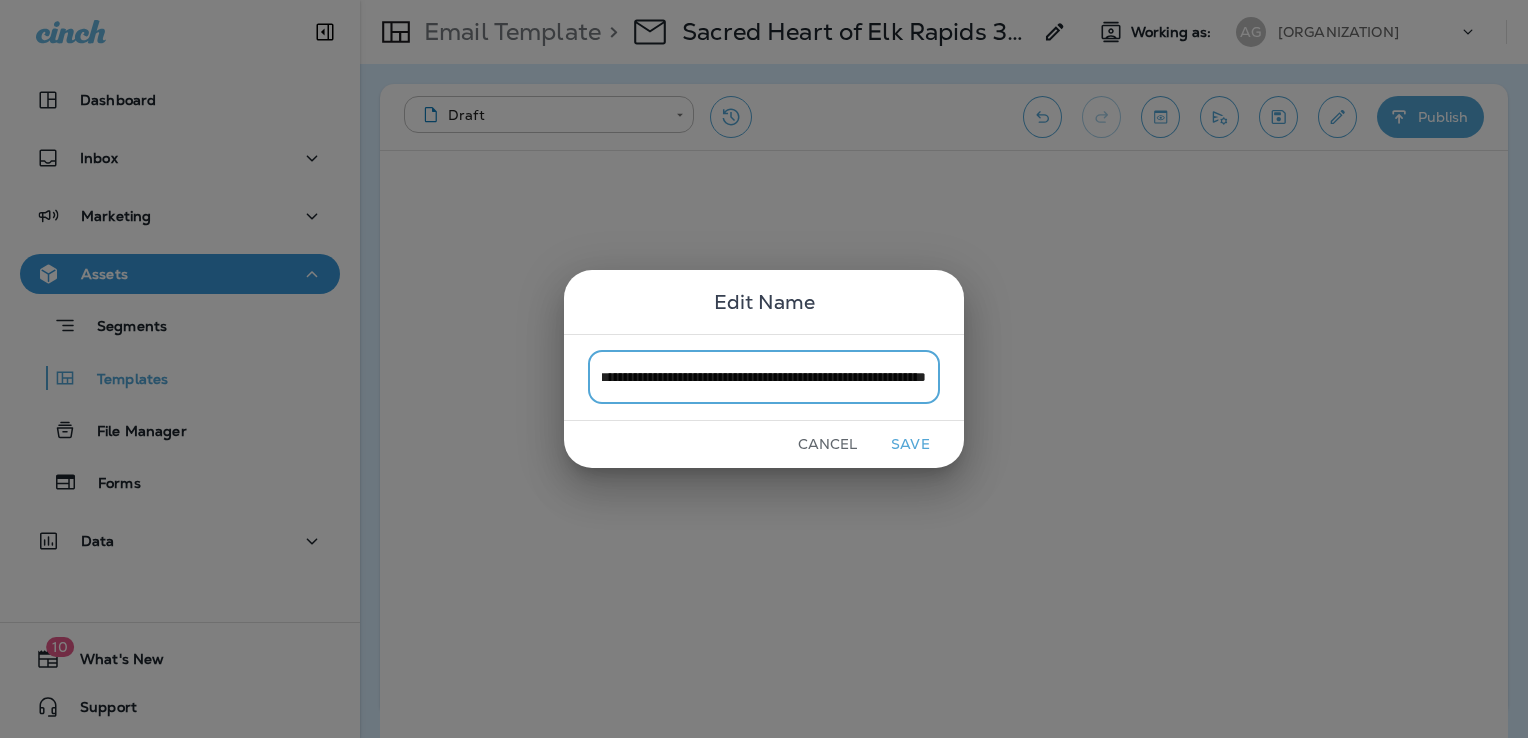 type on "**********" 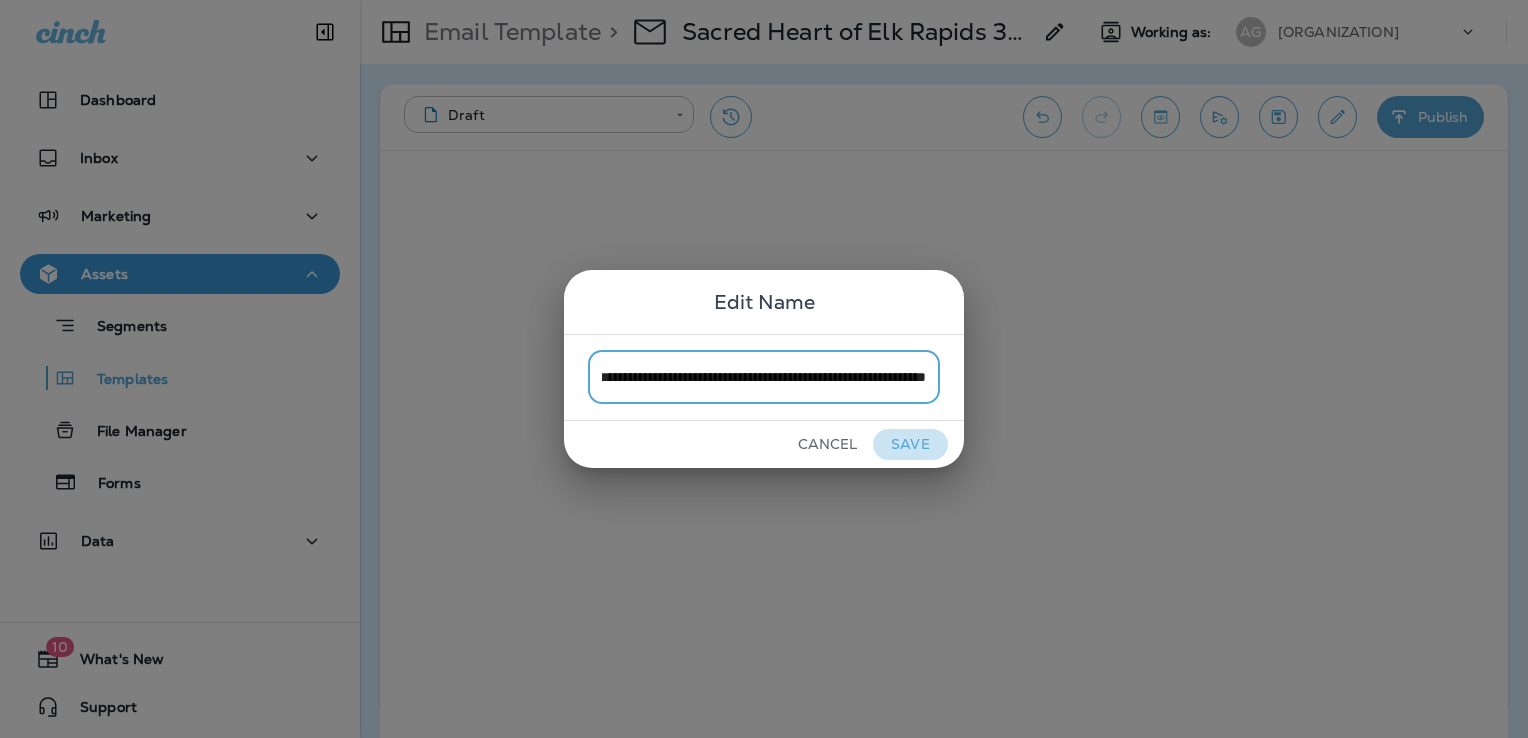 click on "Save" at bounding box center [910, 444] 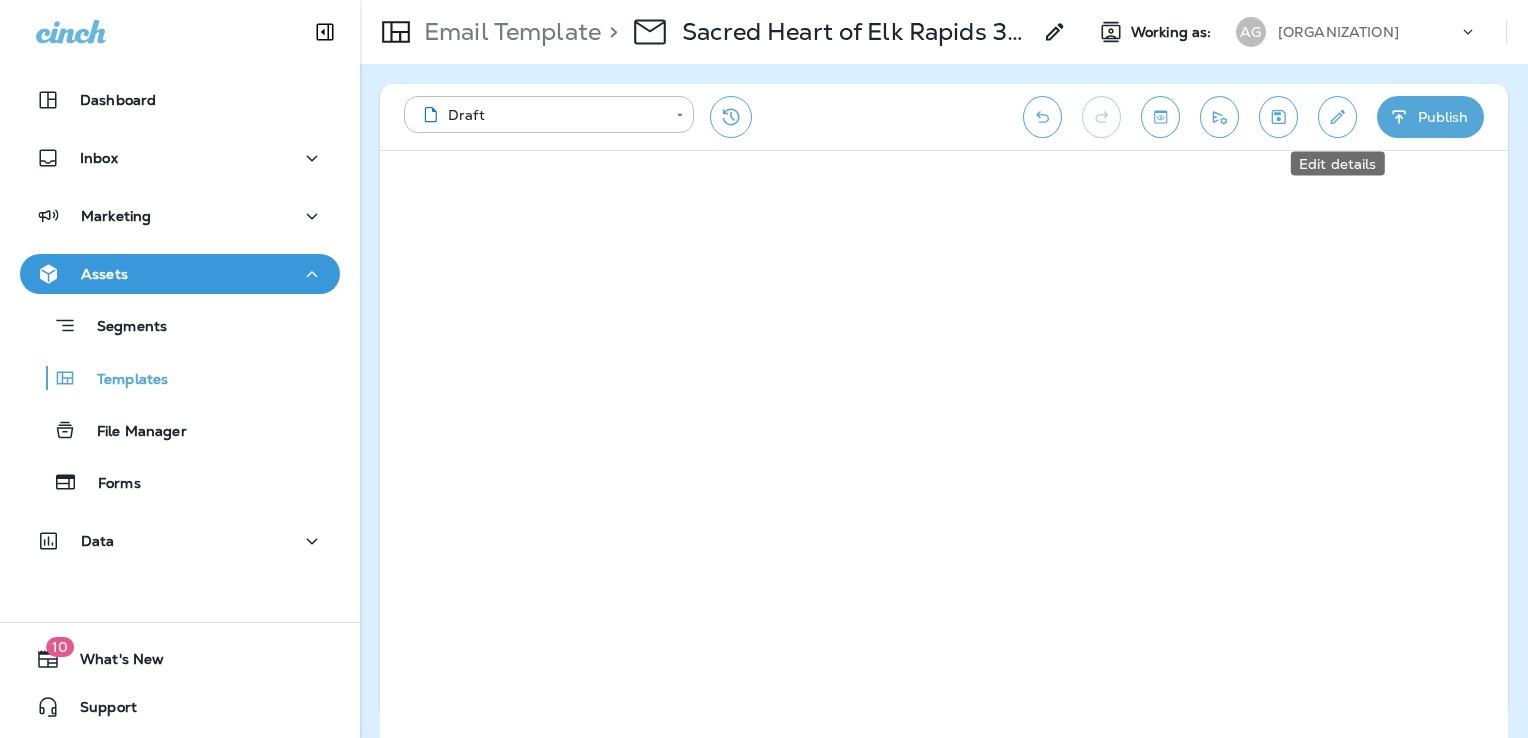 click at bounding box center [1337, 117] 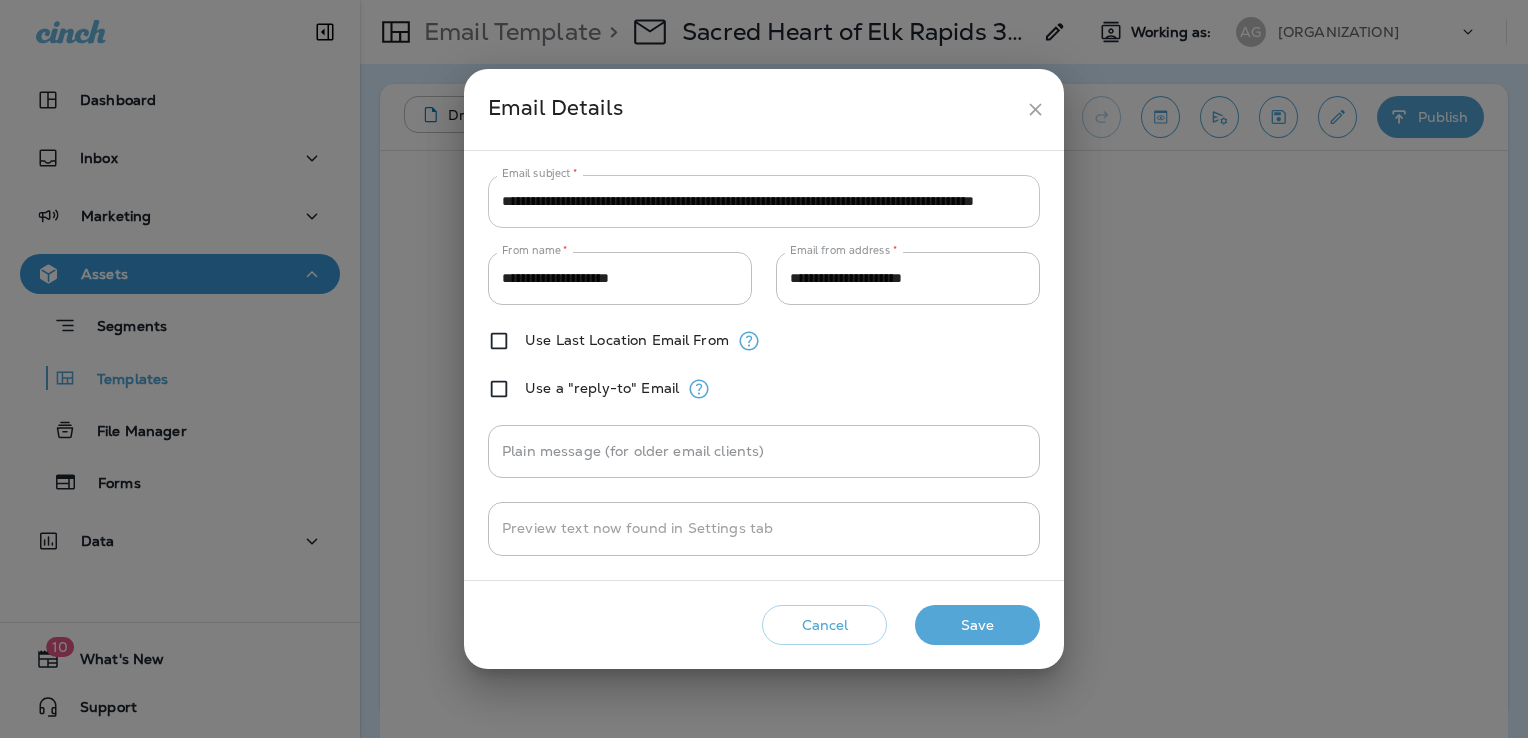 click on "**********" at bounding box center (764, 201) 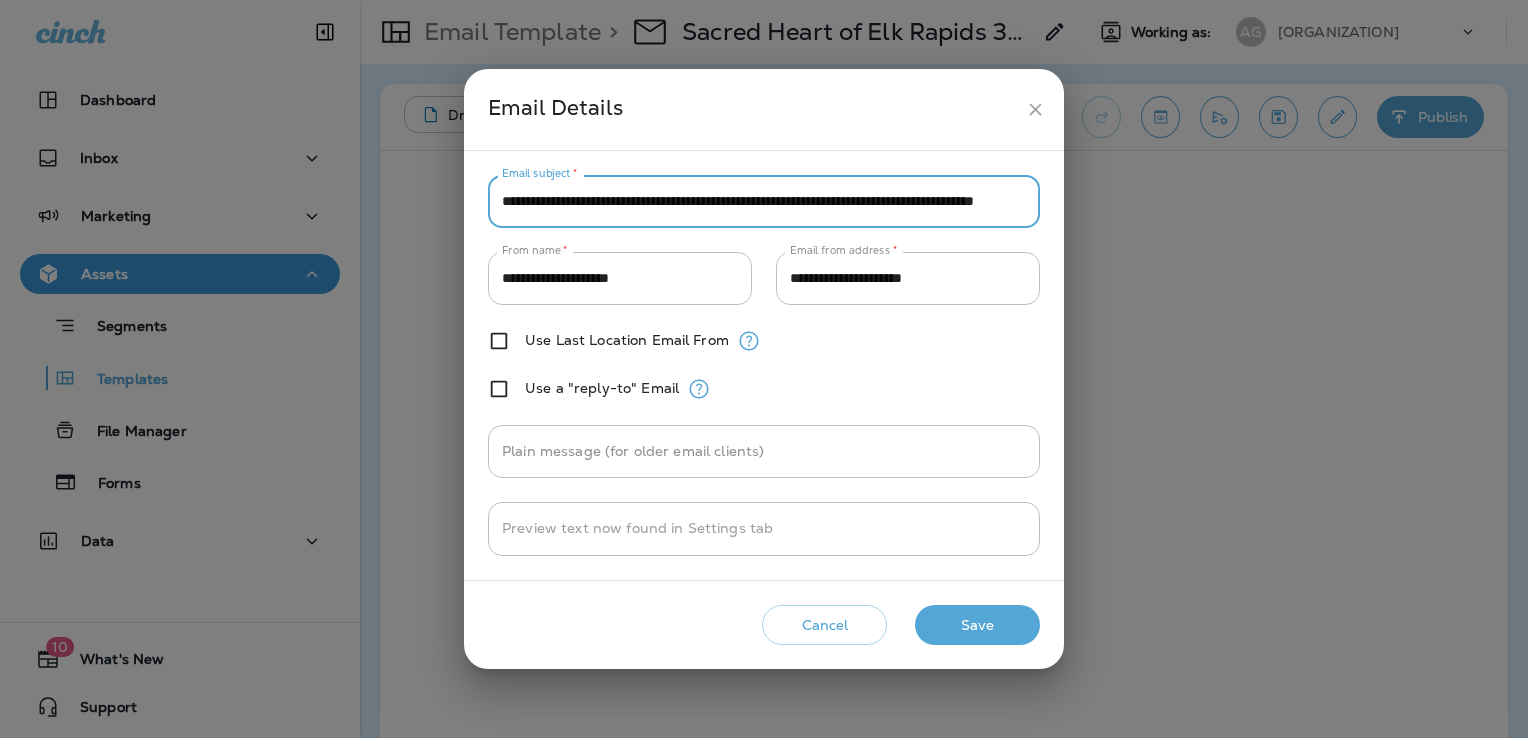 click on "**********" at bounding box center (764, 201) 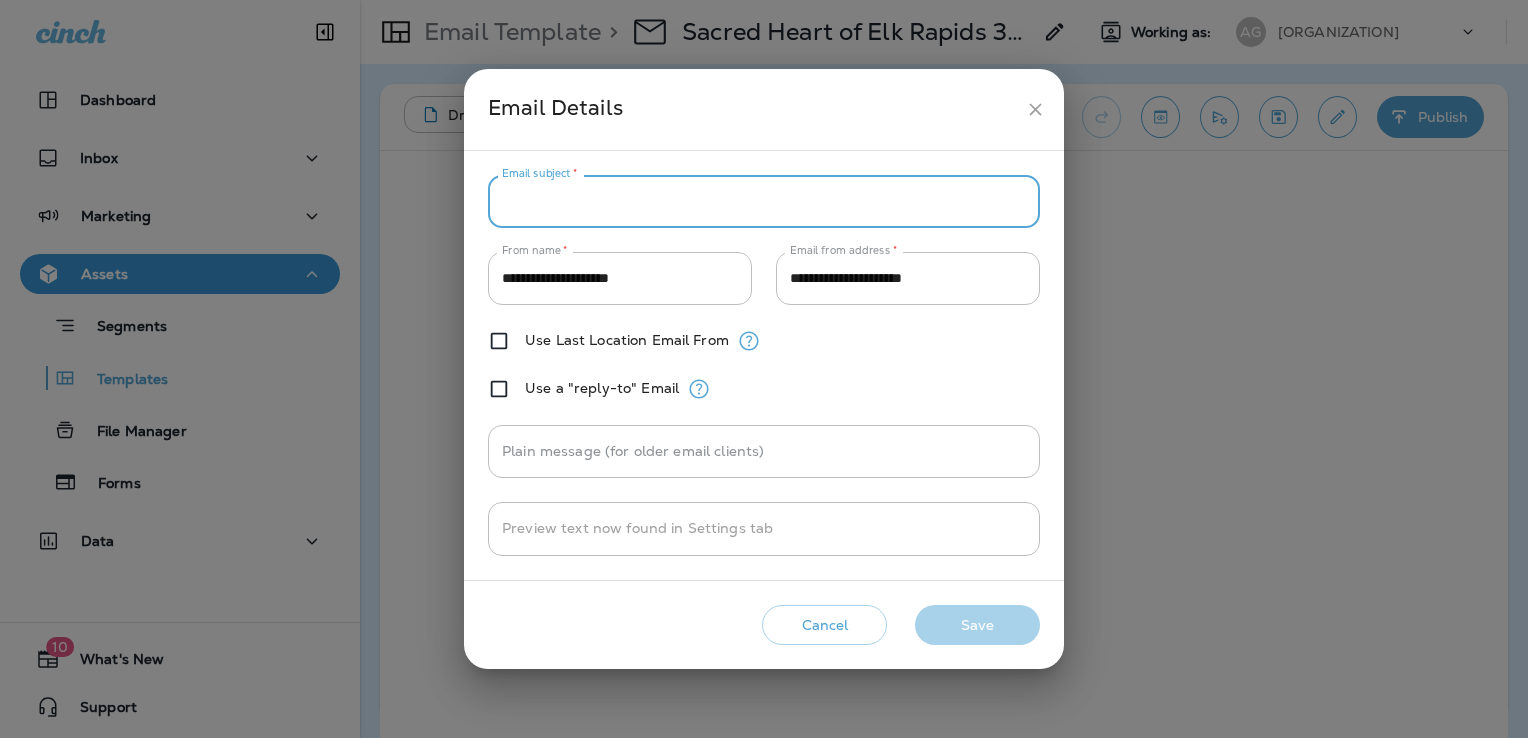 paste on "**********" 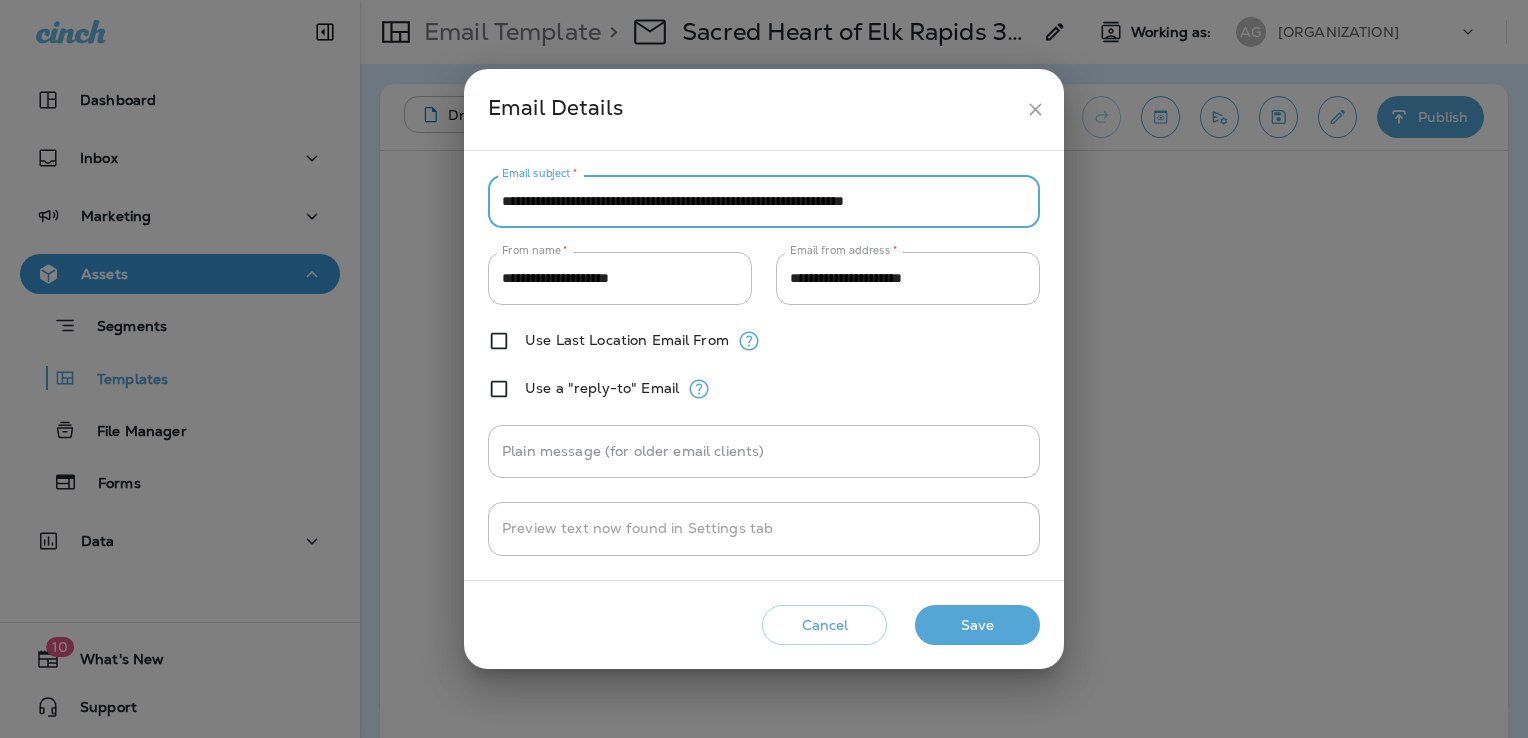 click on "**********" at bounding box center (764, 201) 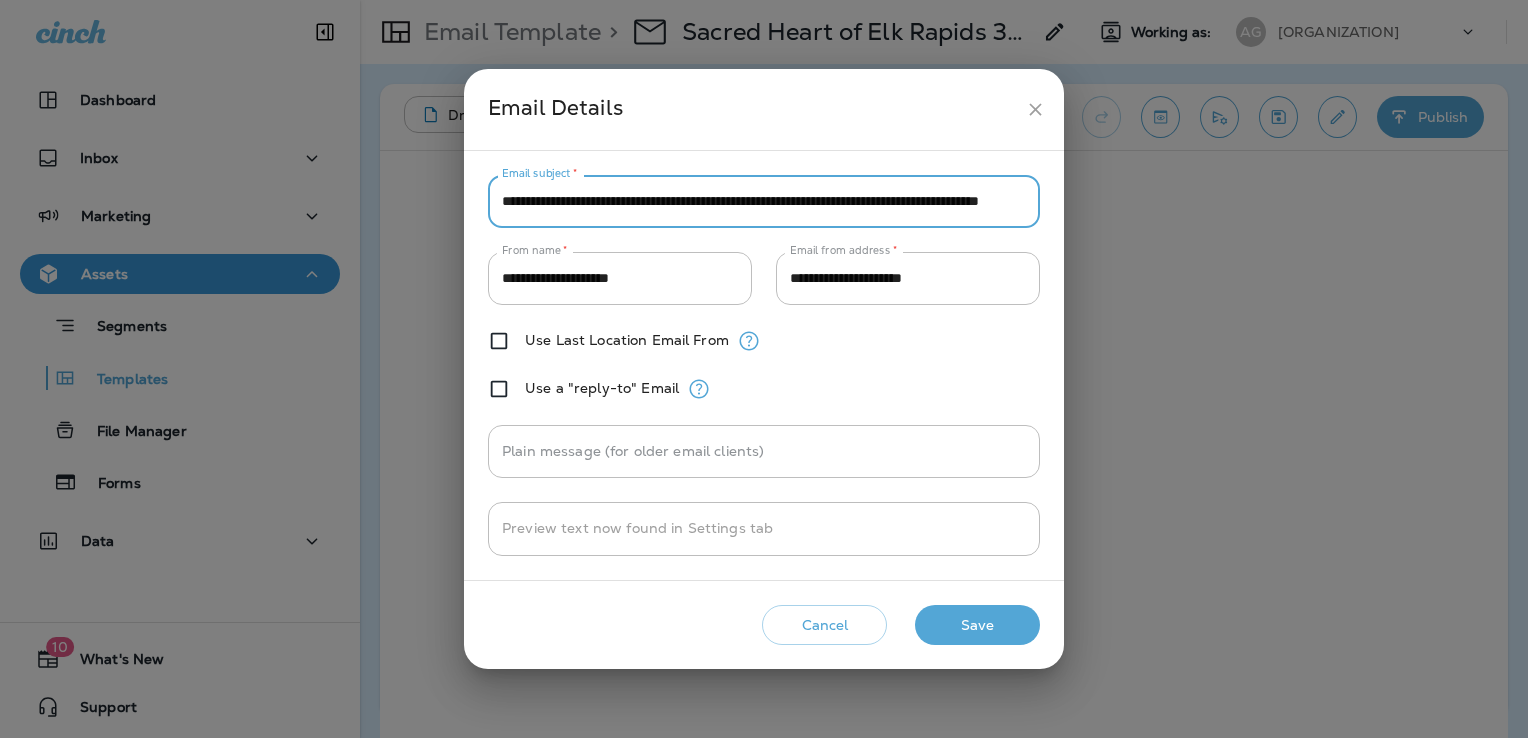 scroll, scrollTop: 0, scrollLeft: 131, axis: horizontal 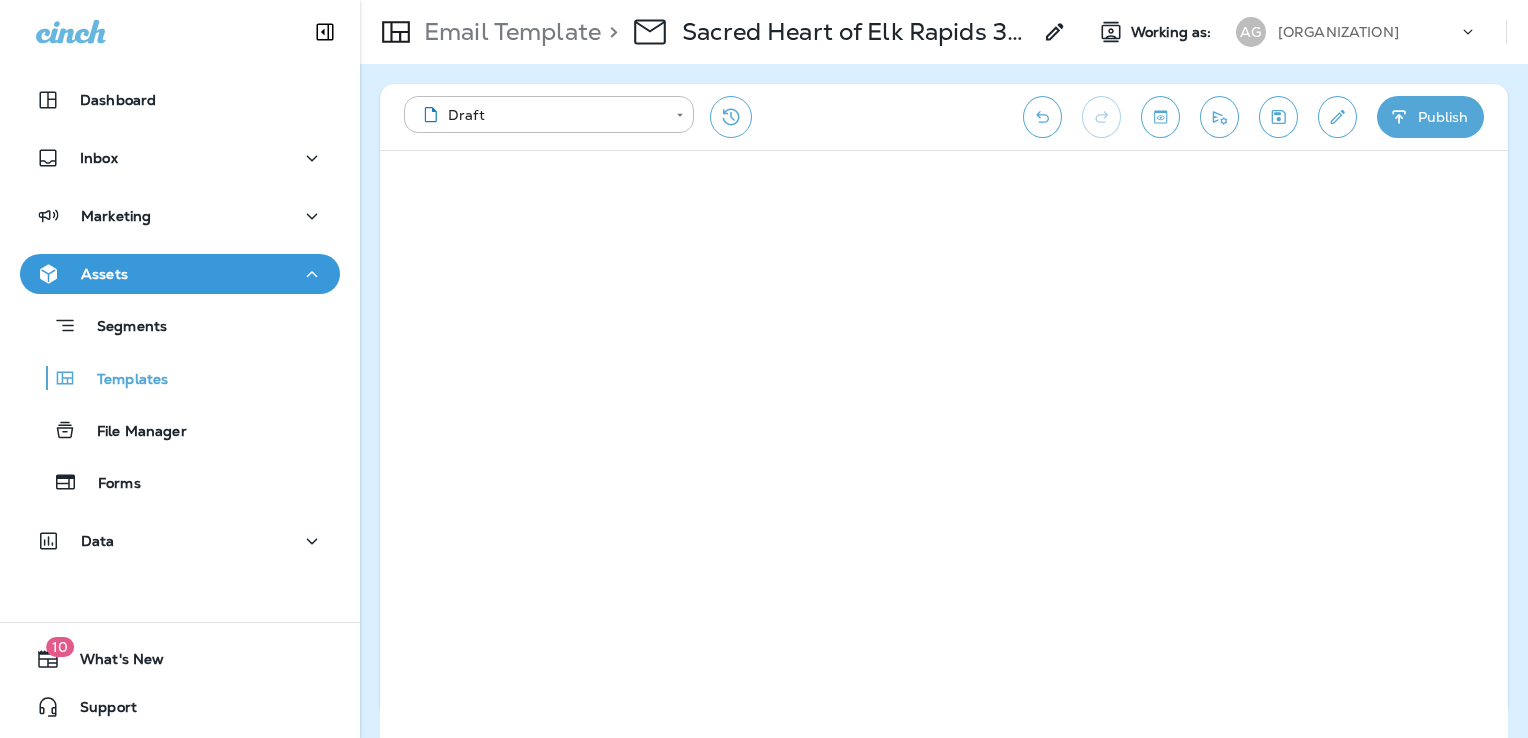 click at bounding box center [1278, 117] 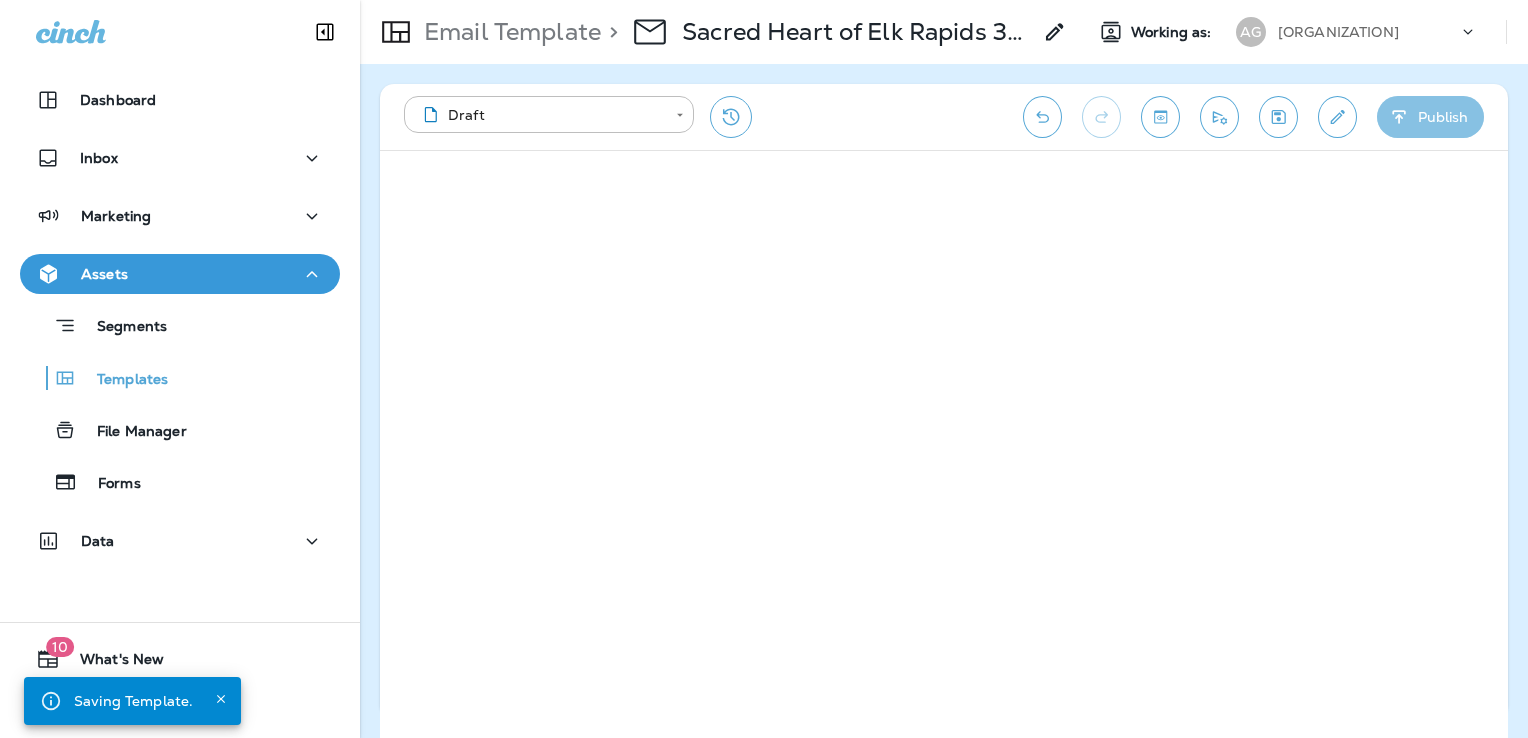 click on "Publish" at bounding box center (1430, 117) 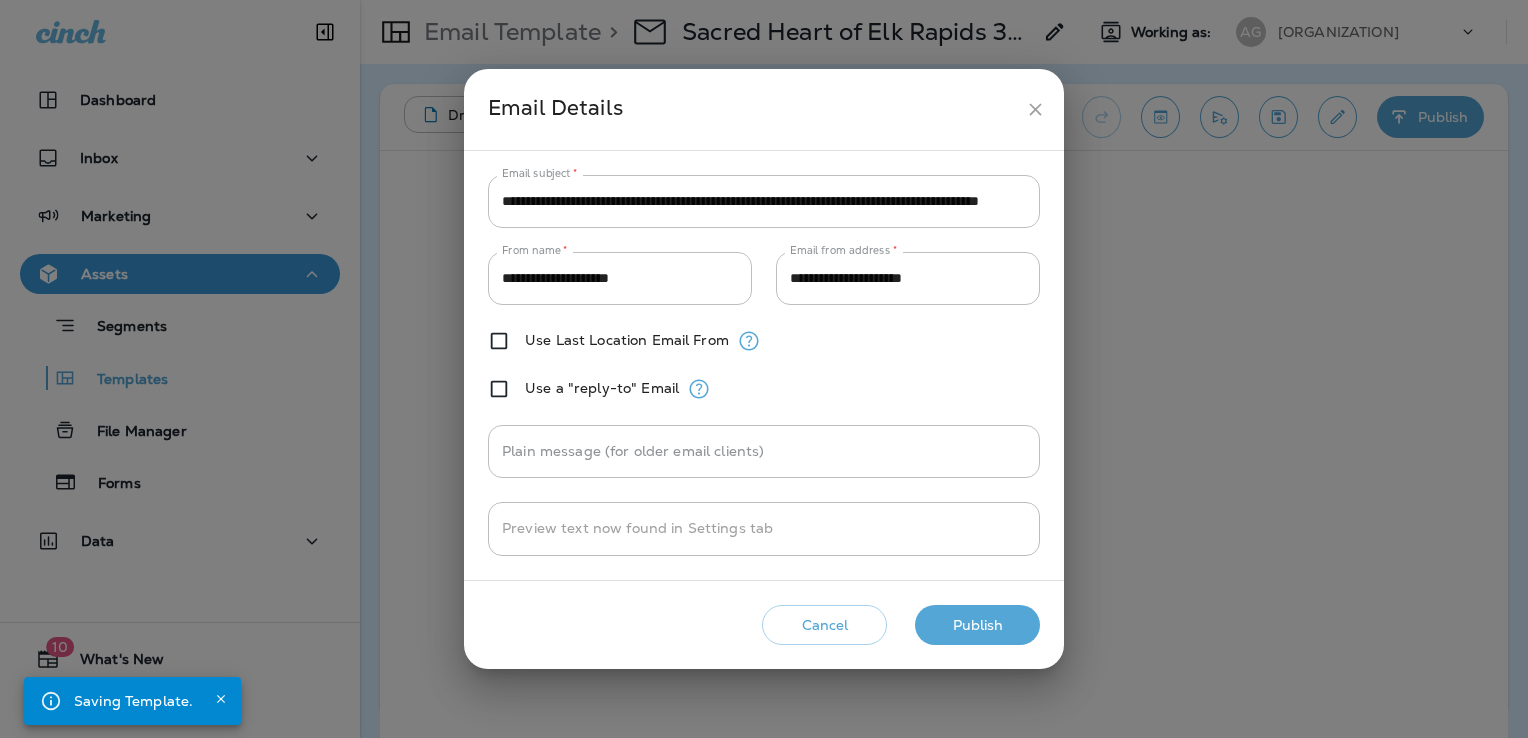 click on "Publish" at bounding box center [977, 625] 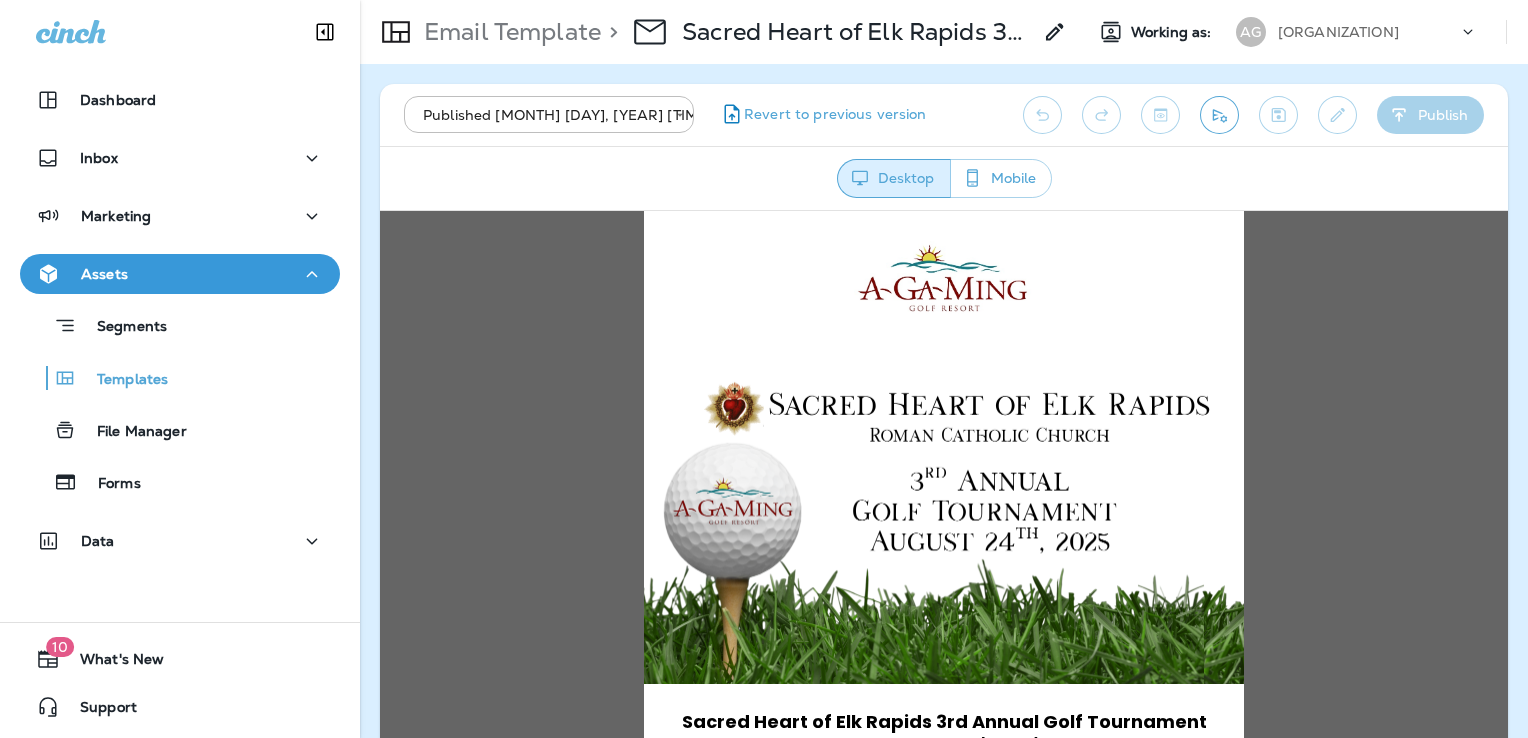 scroll, scrollTop: 0, scrollLeft: 0, axis: both 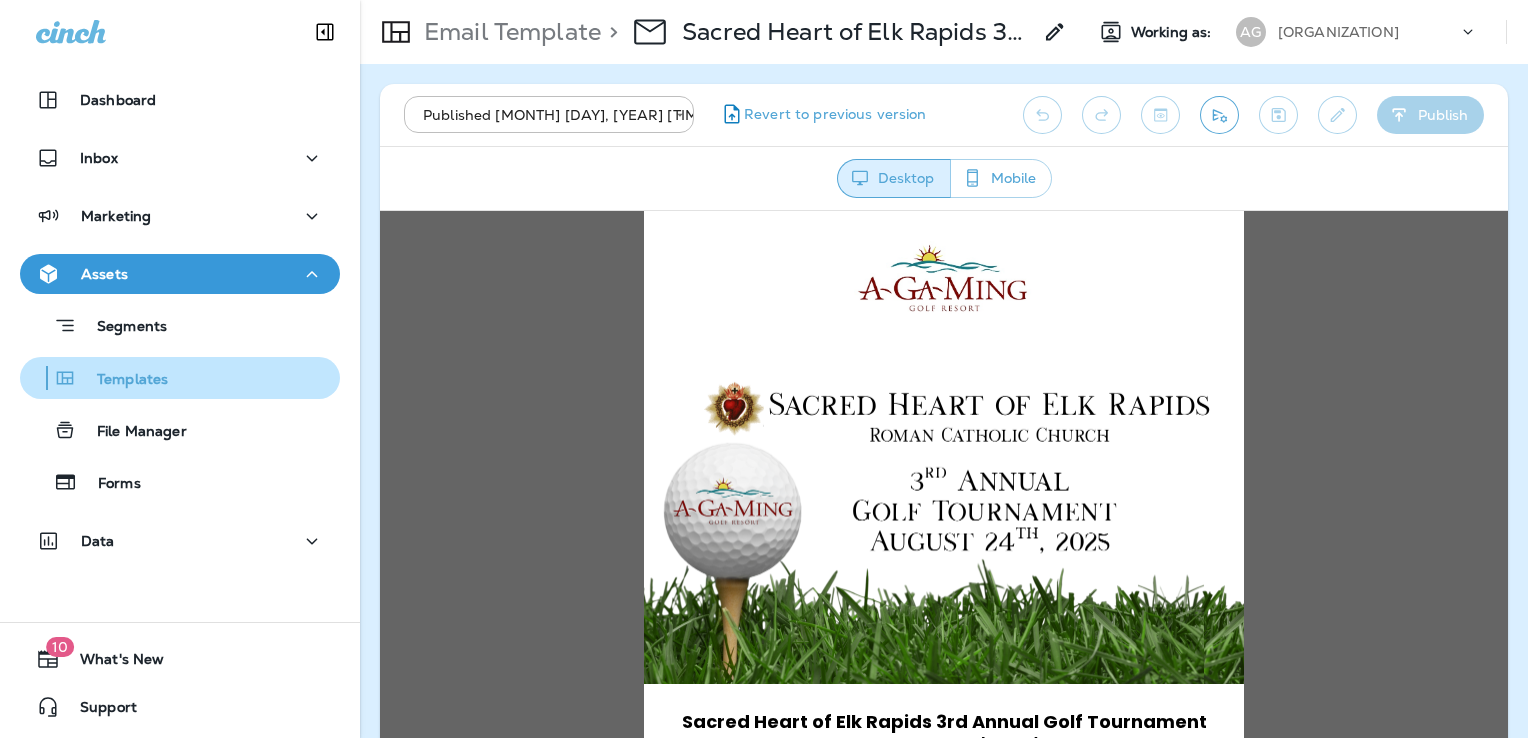 click on "Templates" at bounding box center (180, 325) 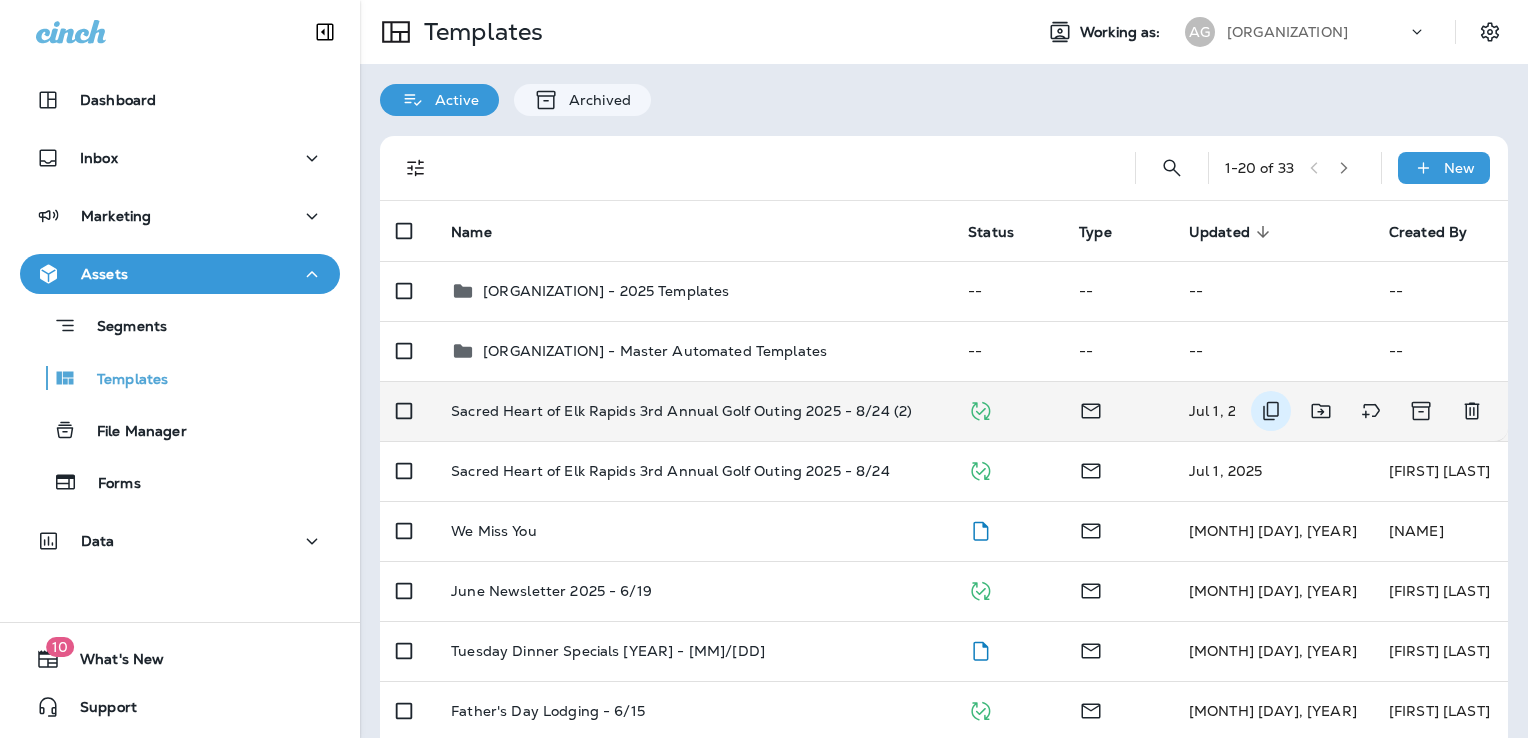 click at bounding box center (1271, 411) 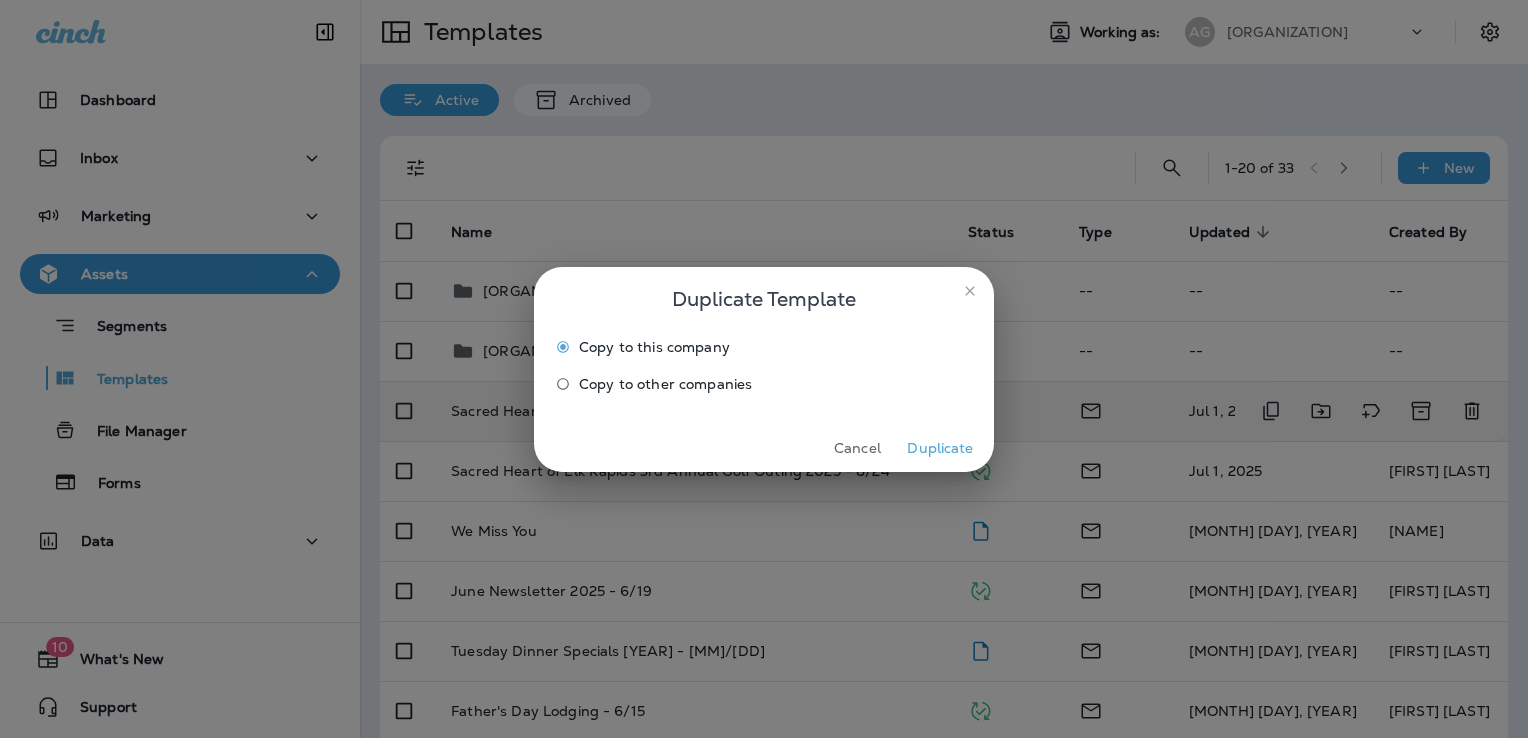 click on "Duplicate" at bounding box center (940, 448) 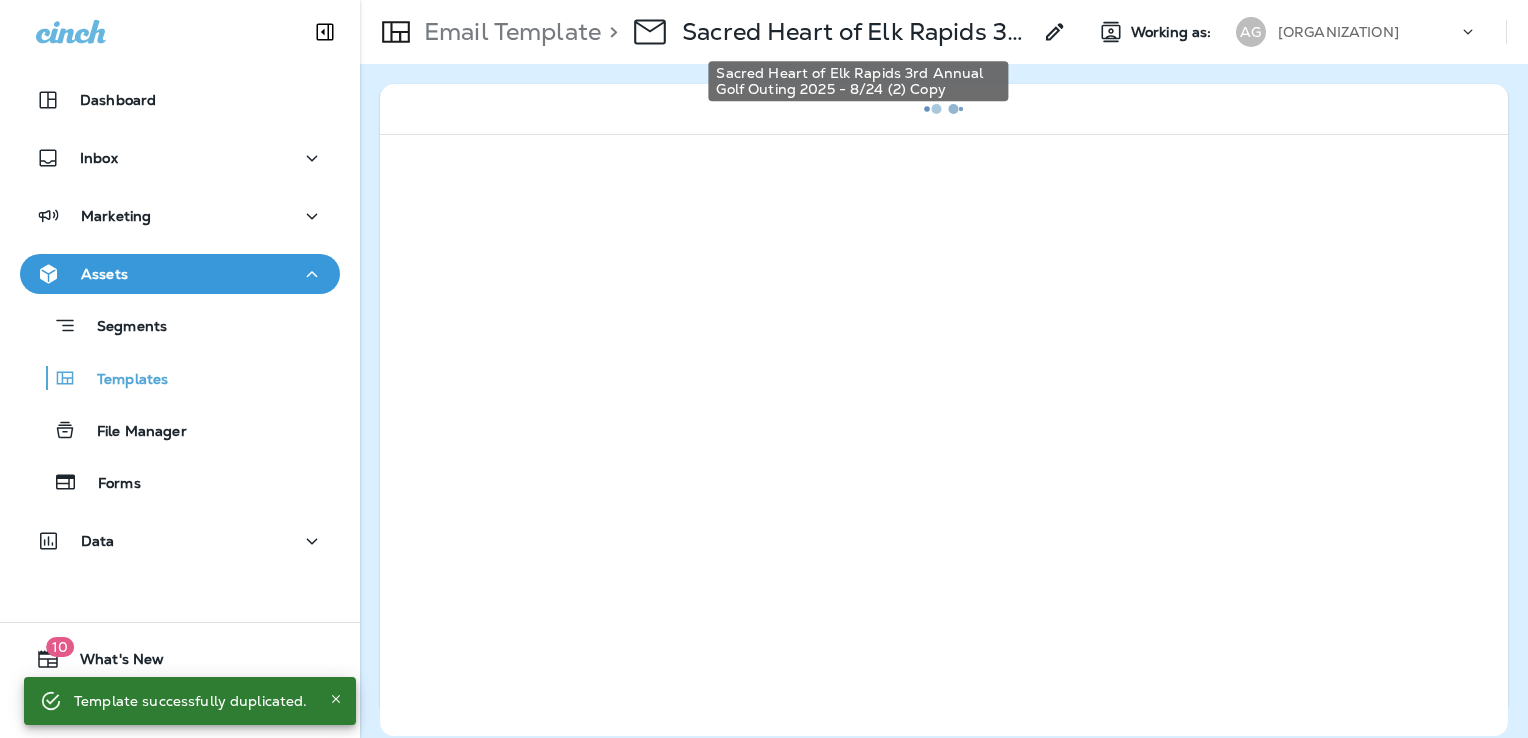 click on "Sacred Heart of Elk Rapids 3rd Annual Golf Outing 2025 - 8/24 (2) Copy" at bounding box center (856, 32) 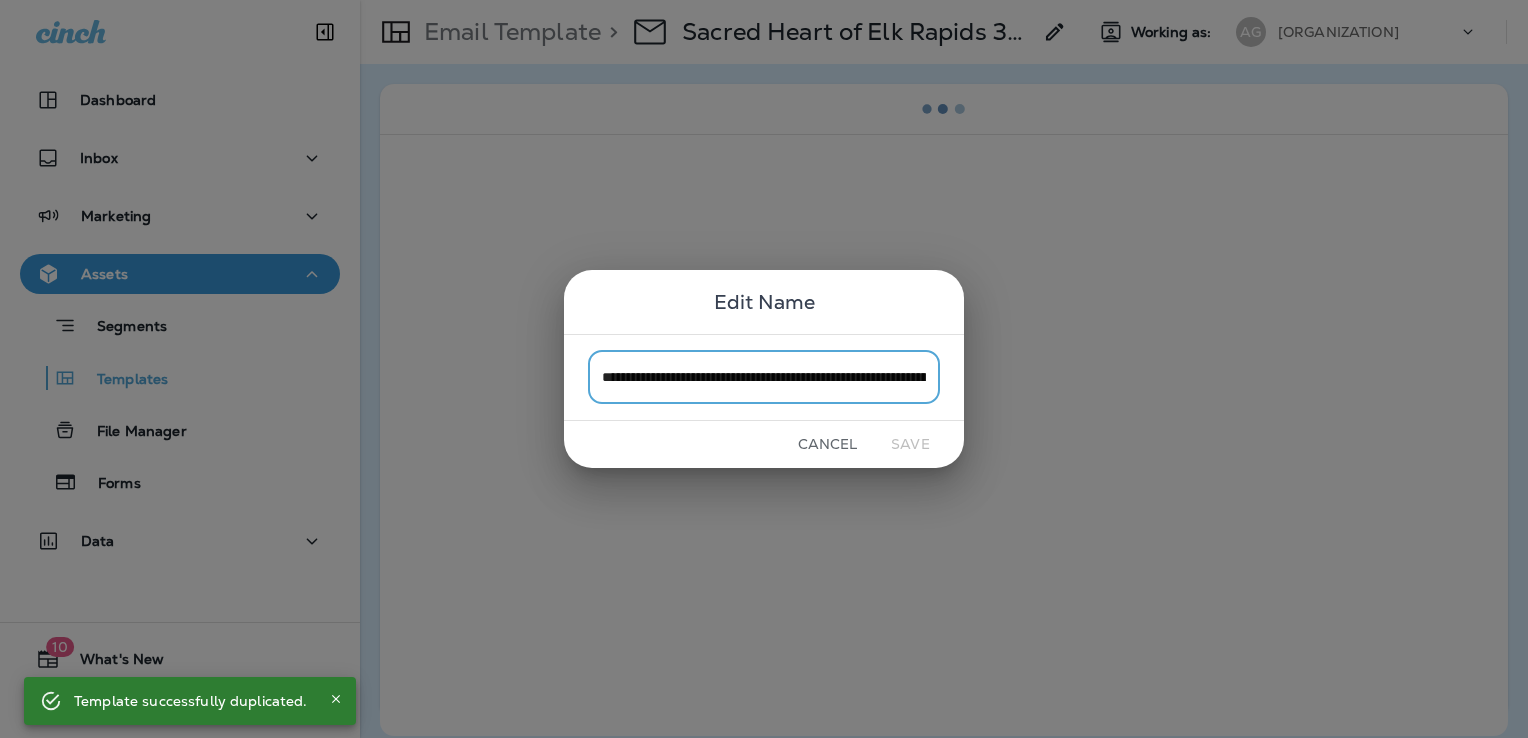 scroll, scrollTop: 0, scrollLeft: 166, axis: horizontal 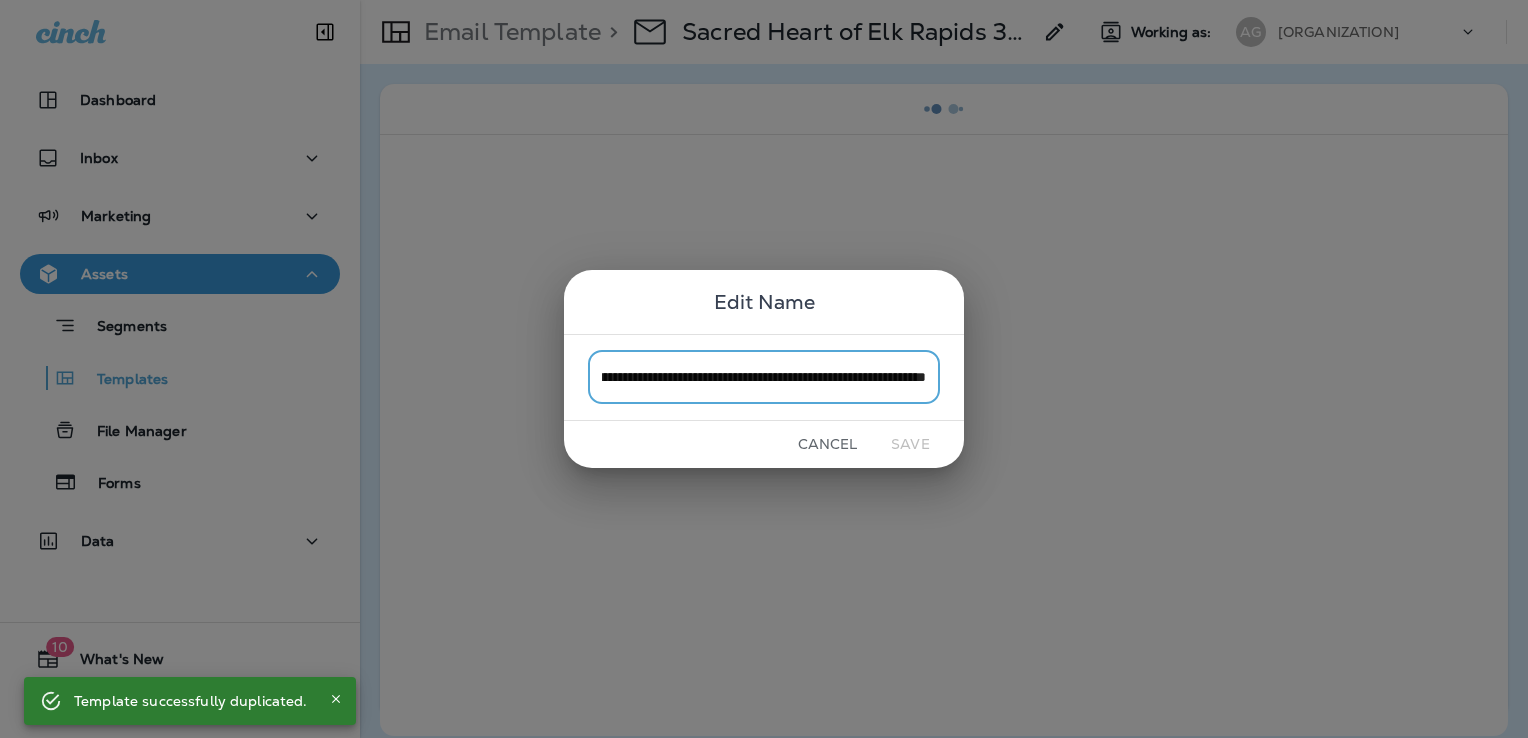 click on "**********" at bounding box center [764, 377] 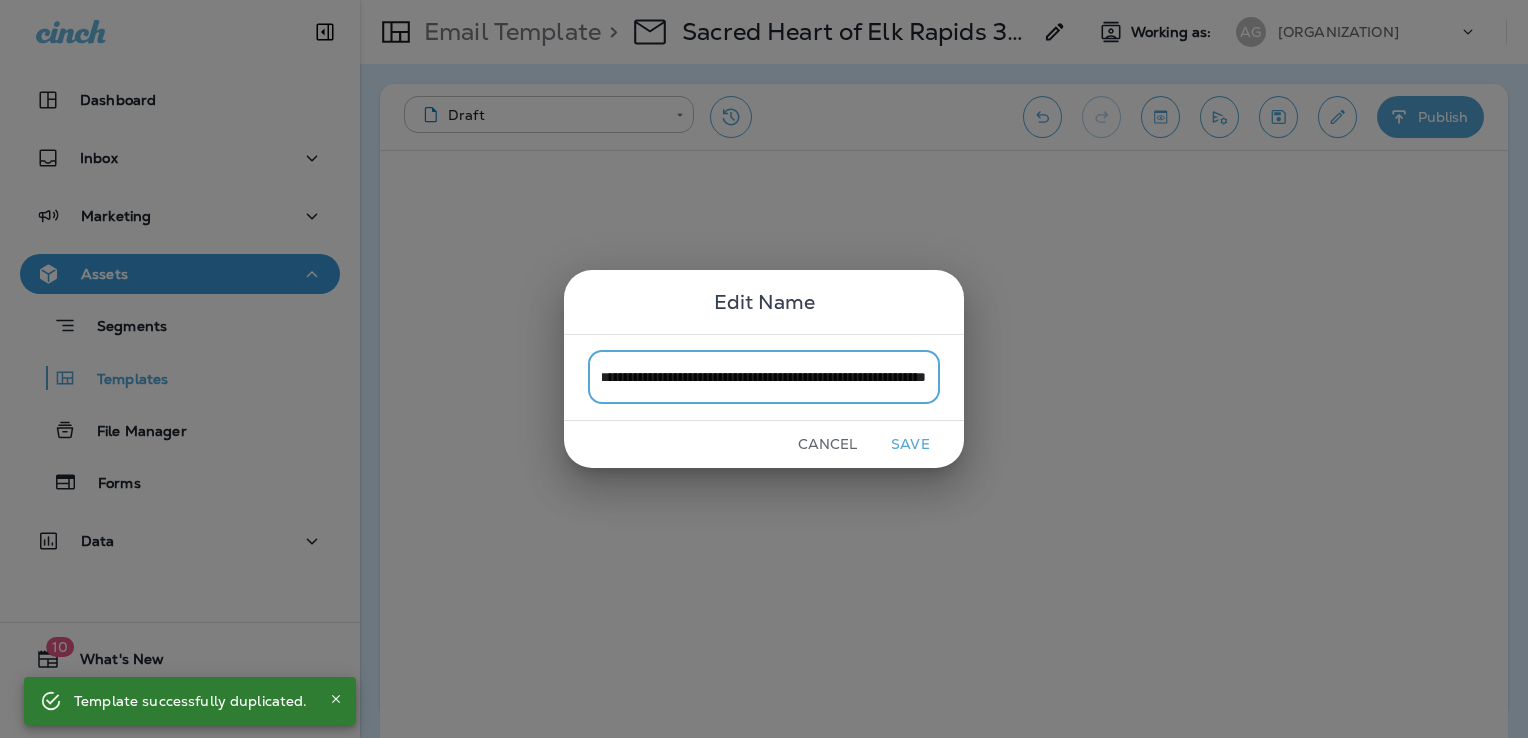 scroll, scrollTop: 0, scrollLeft: 128, axis: horizontal 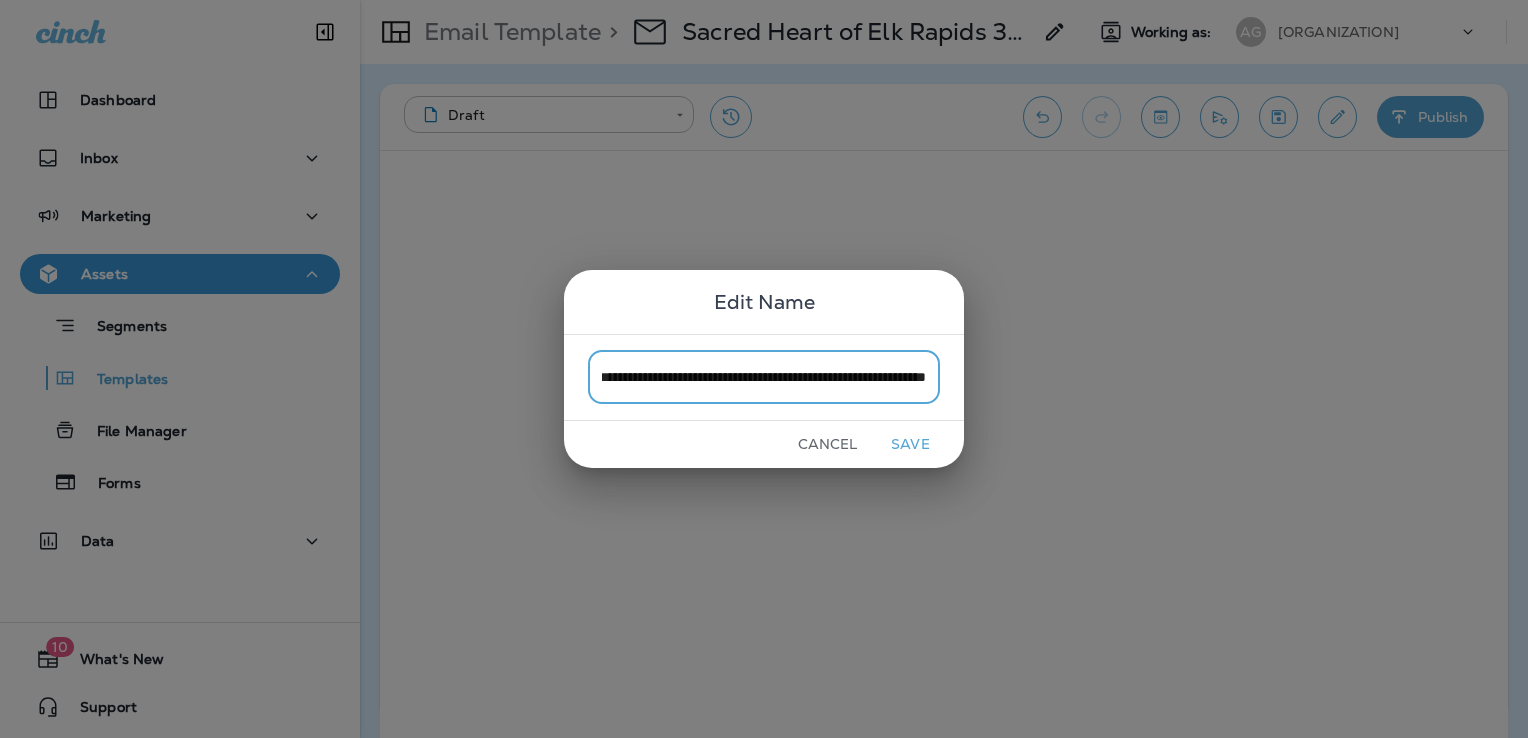 type on "**********" 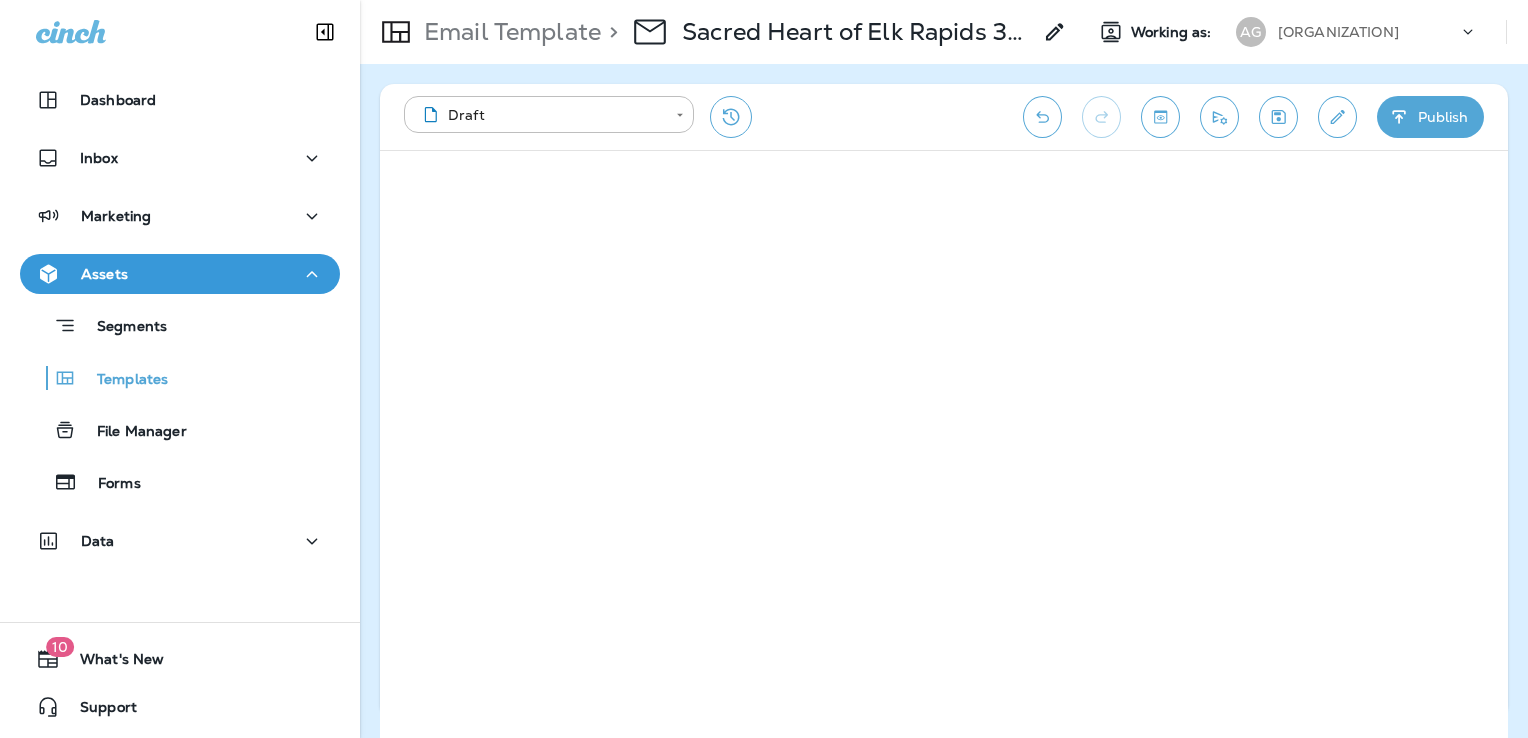 click at bounding box center (1337, 117) 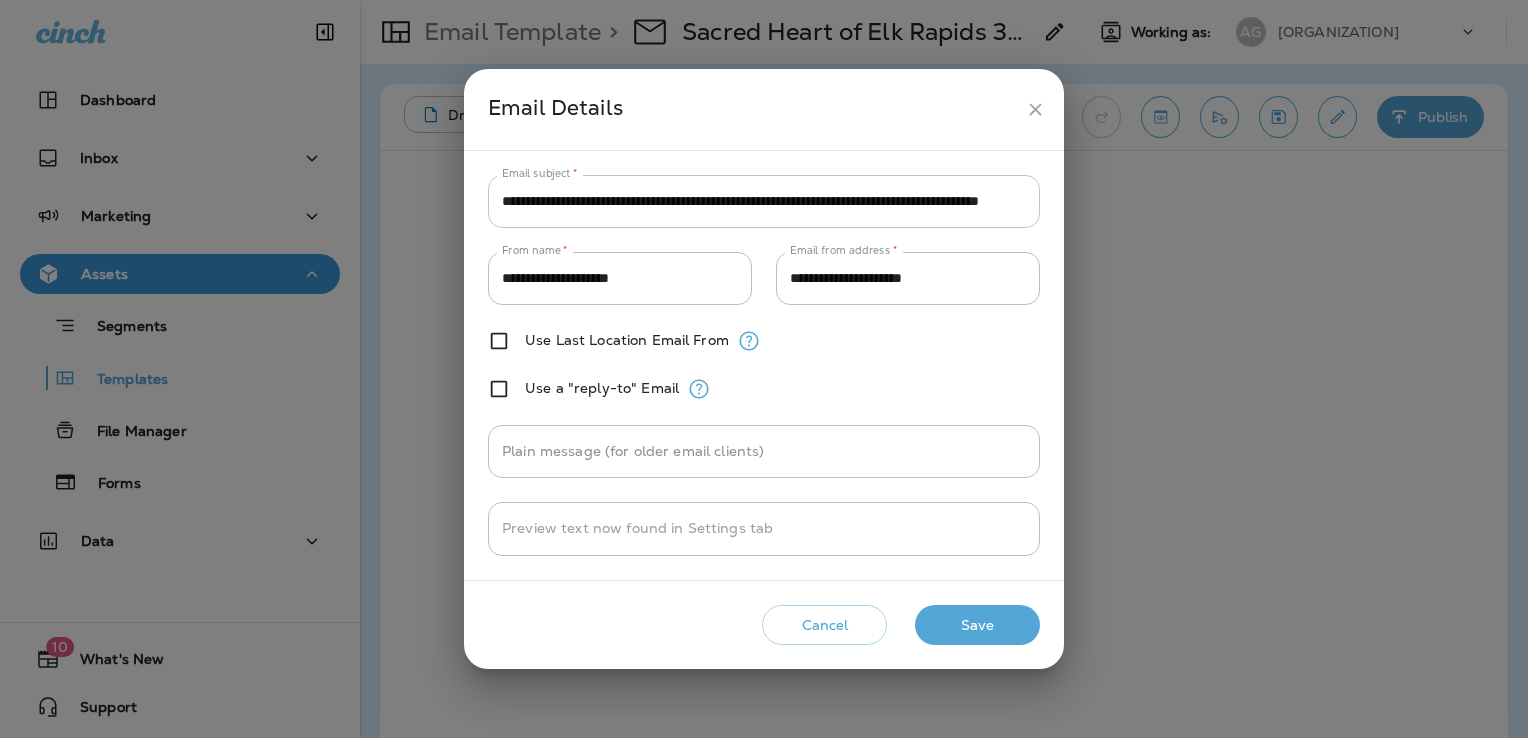 click on "**********" at bounding box center [764, 201] 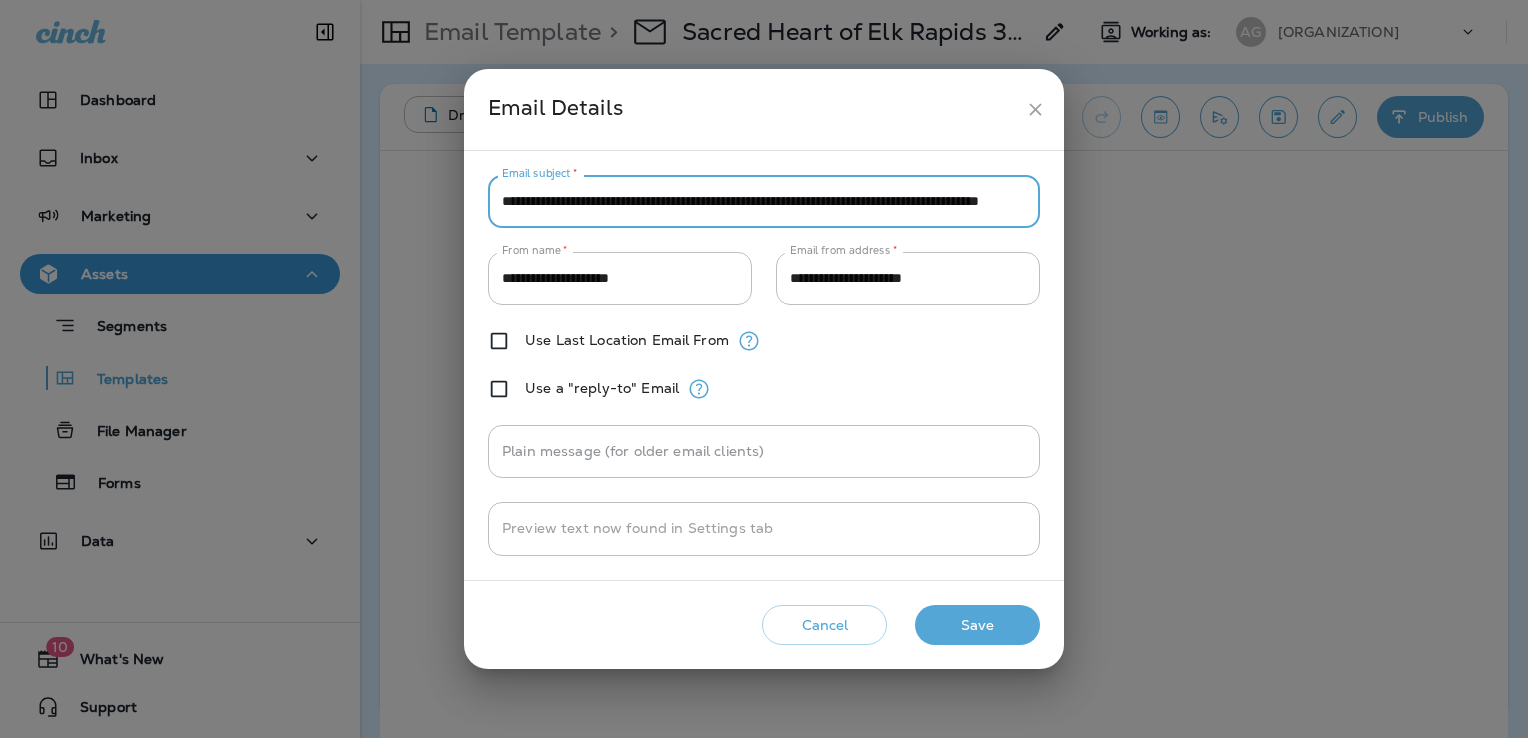 click on "**********" at bounding box center [764, 201] 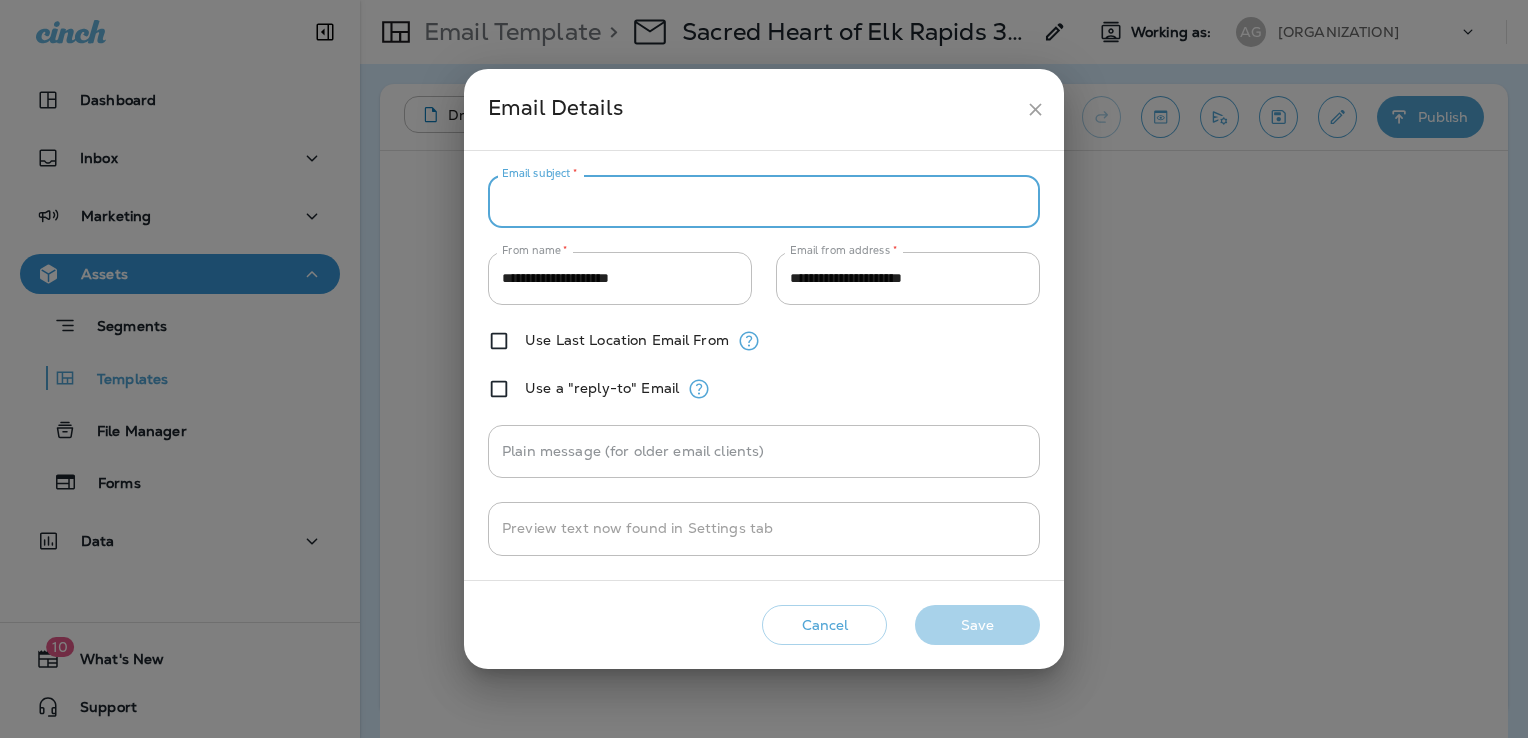 paste on "**********" 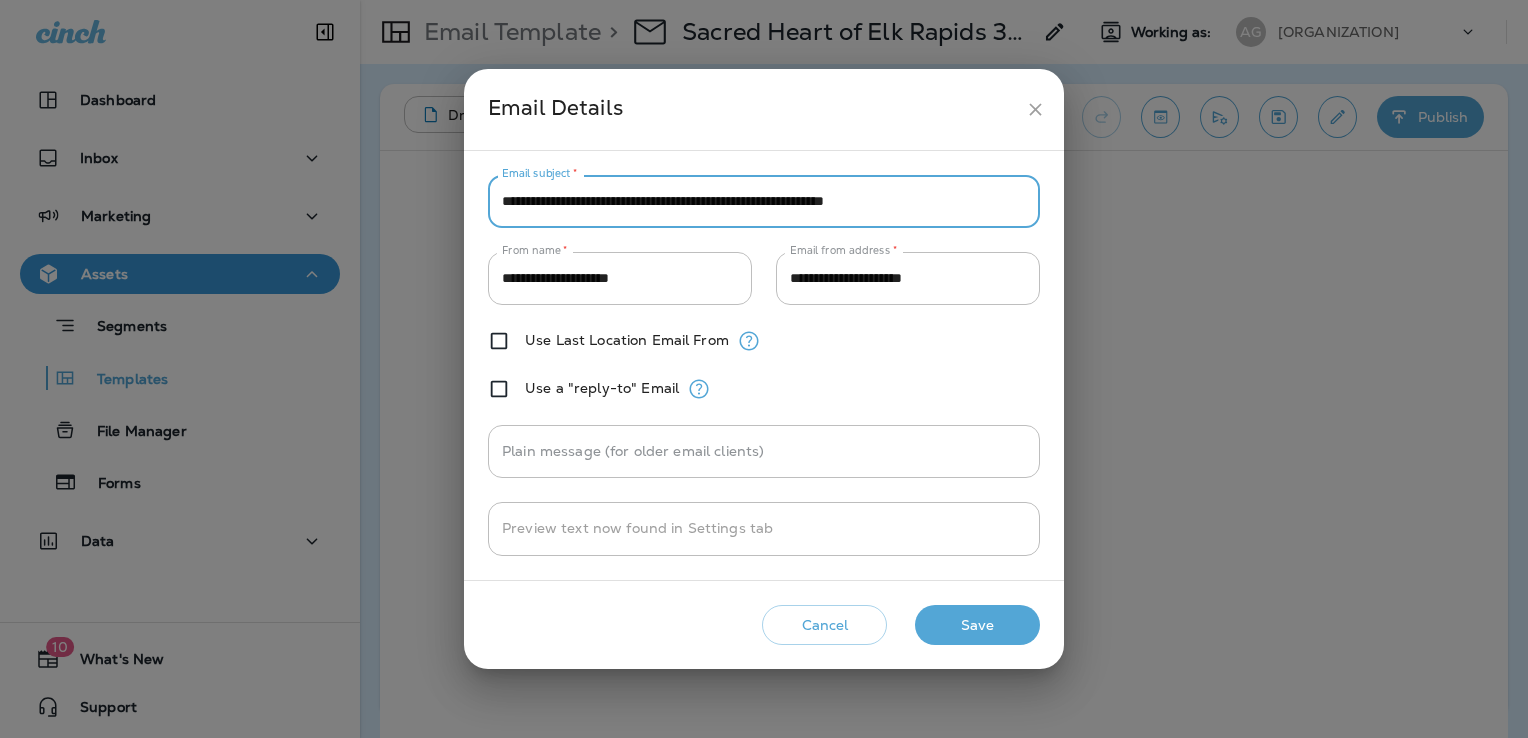 click on "**********" at bounding box center [764, 201] 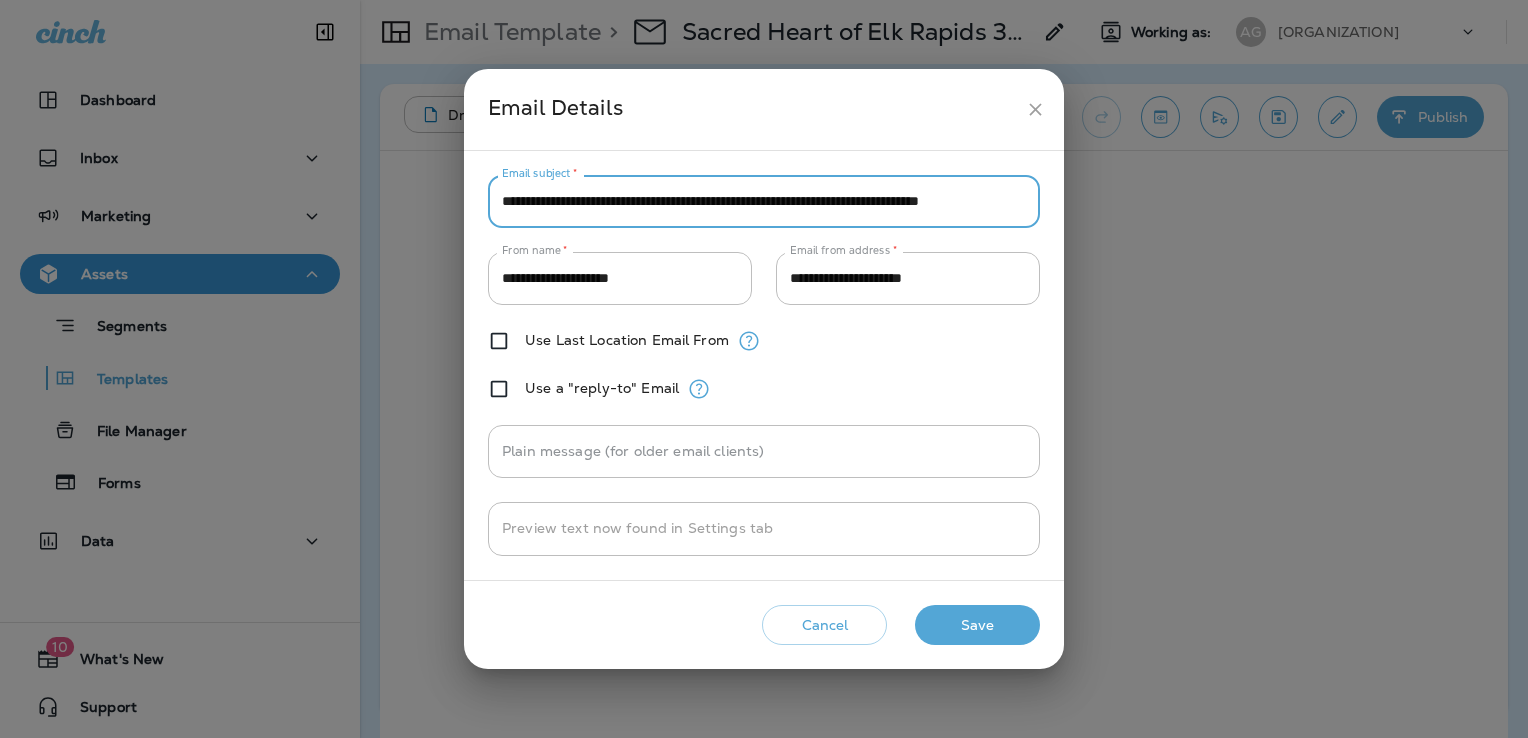 scroll, scrollTop: 0, scrollLeft: 52, axis: horizontal 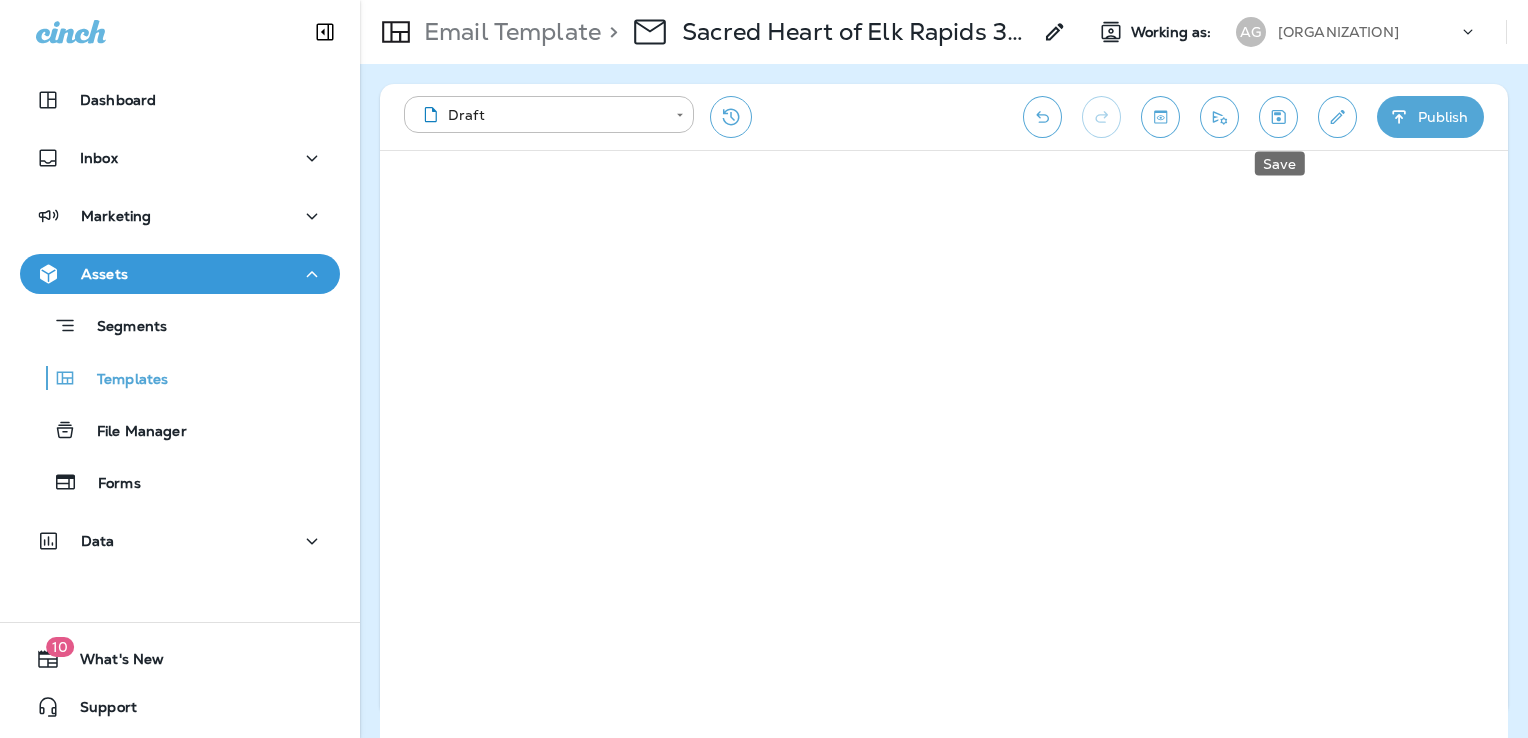 click at bounding box center [1278, 117] 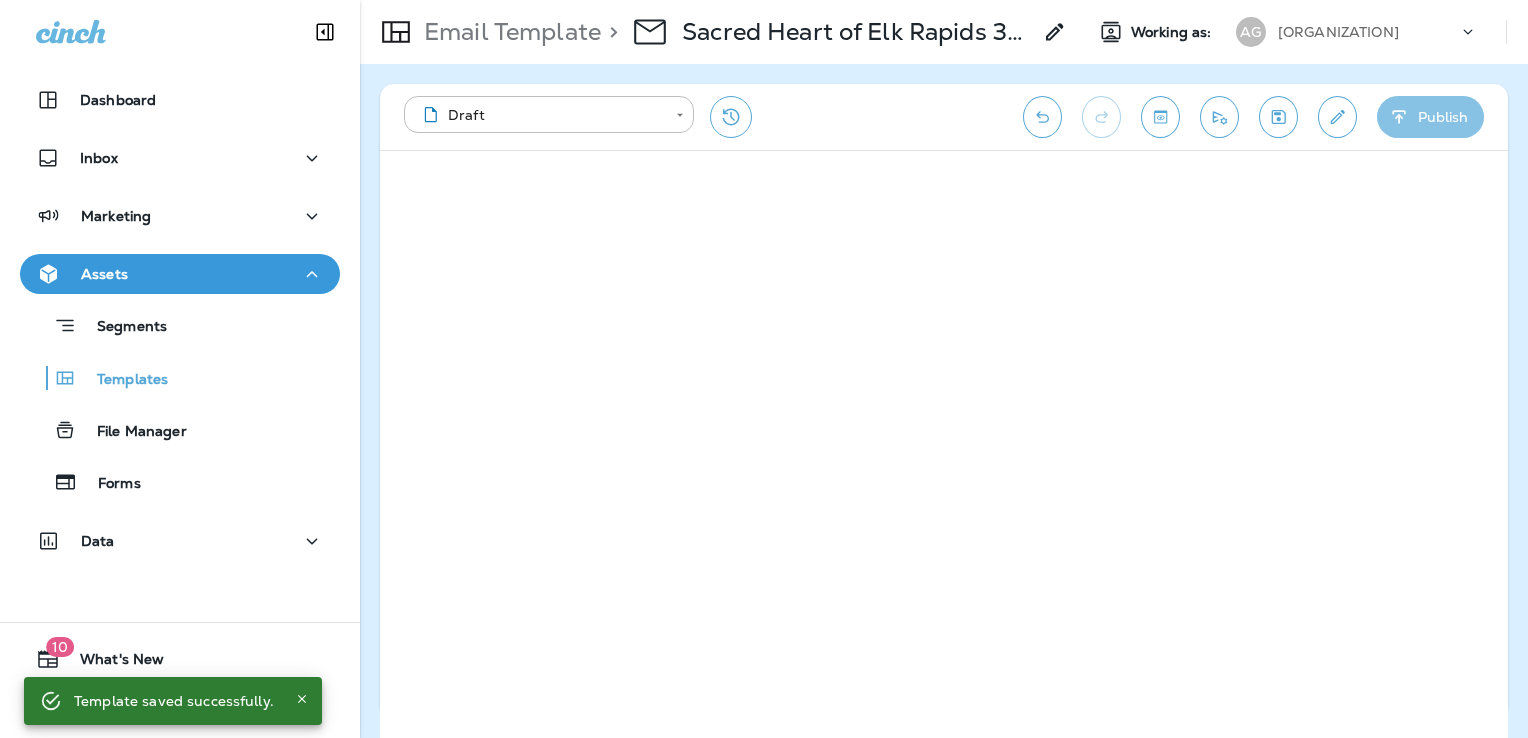 click at bounding box center [1399, 117] 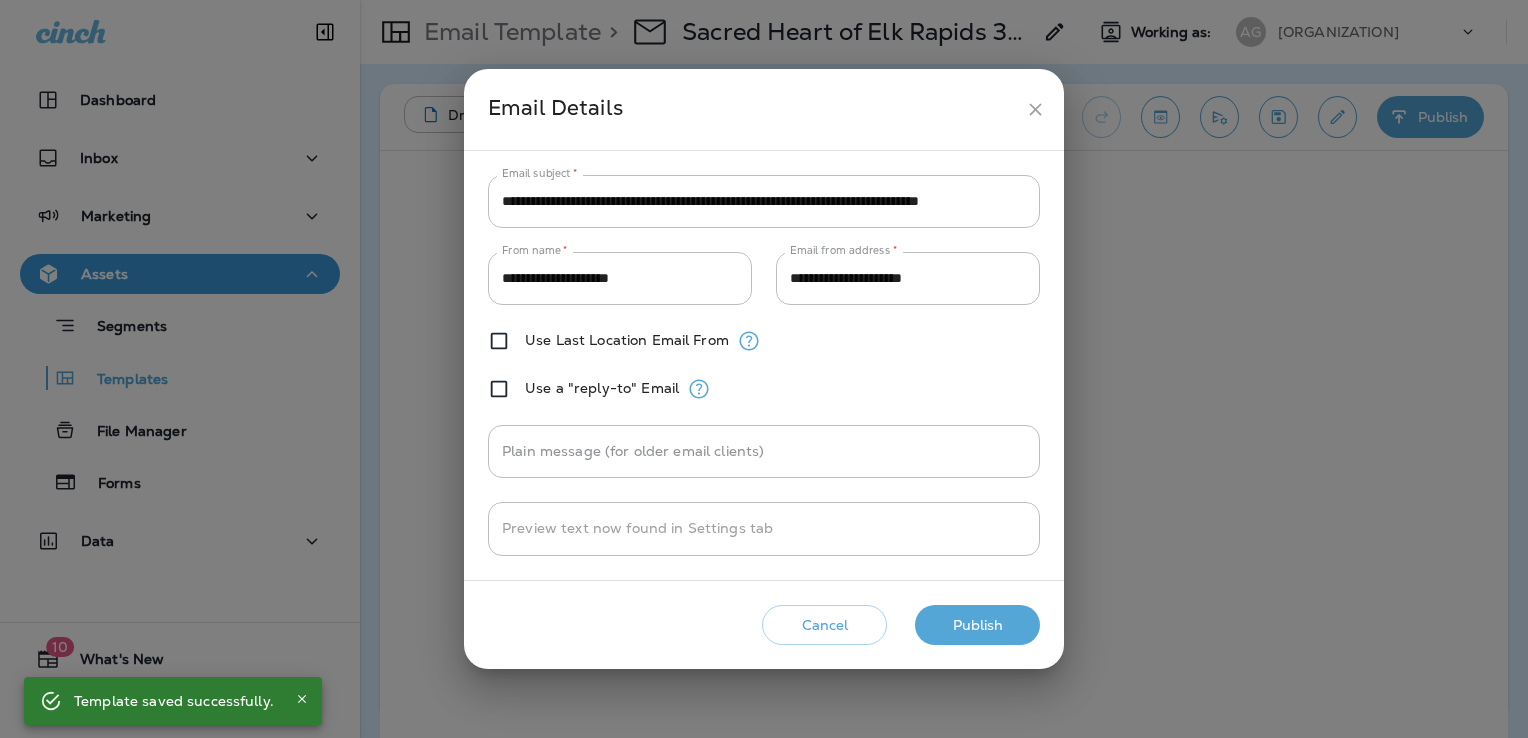 click on "Publish" at bounding box center [977, 625] 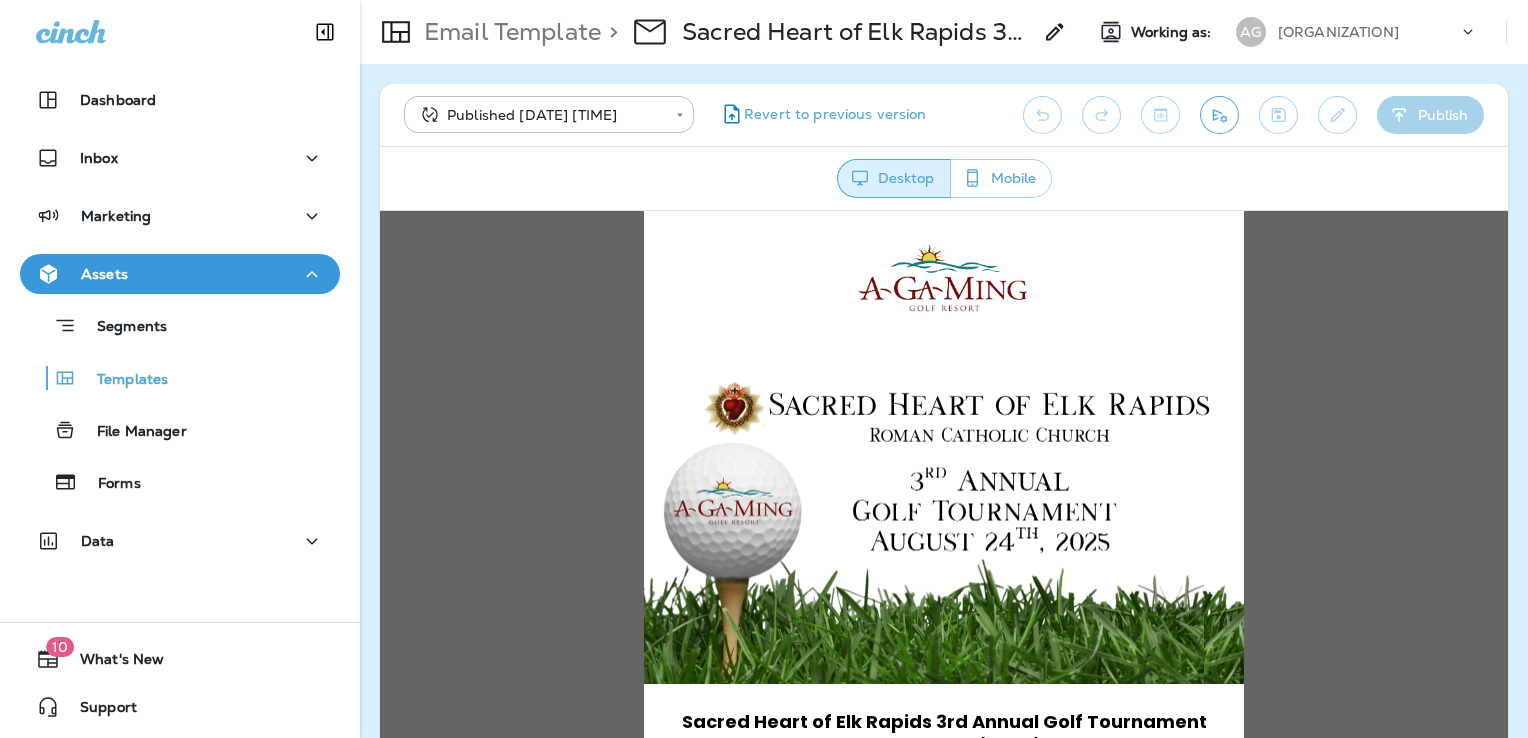 scroll, scrollTop: 0, scrollLeft: 0, axis: both 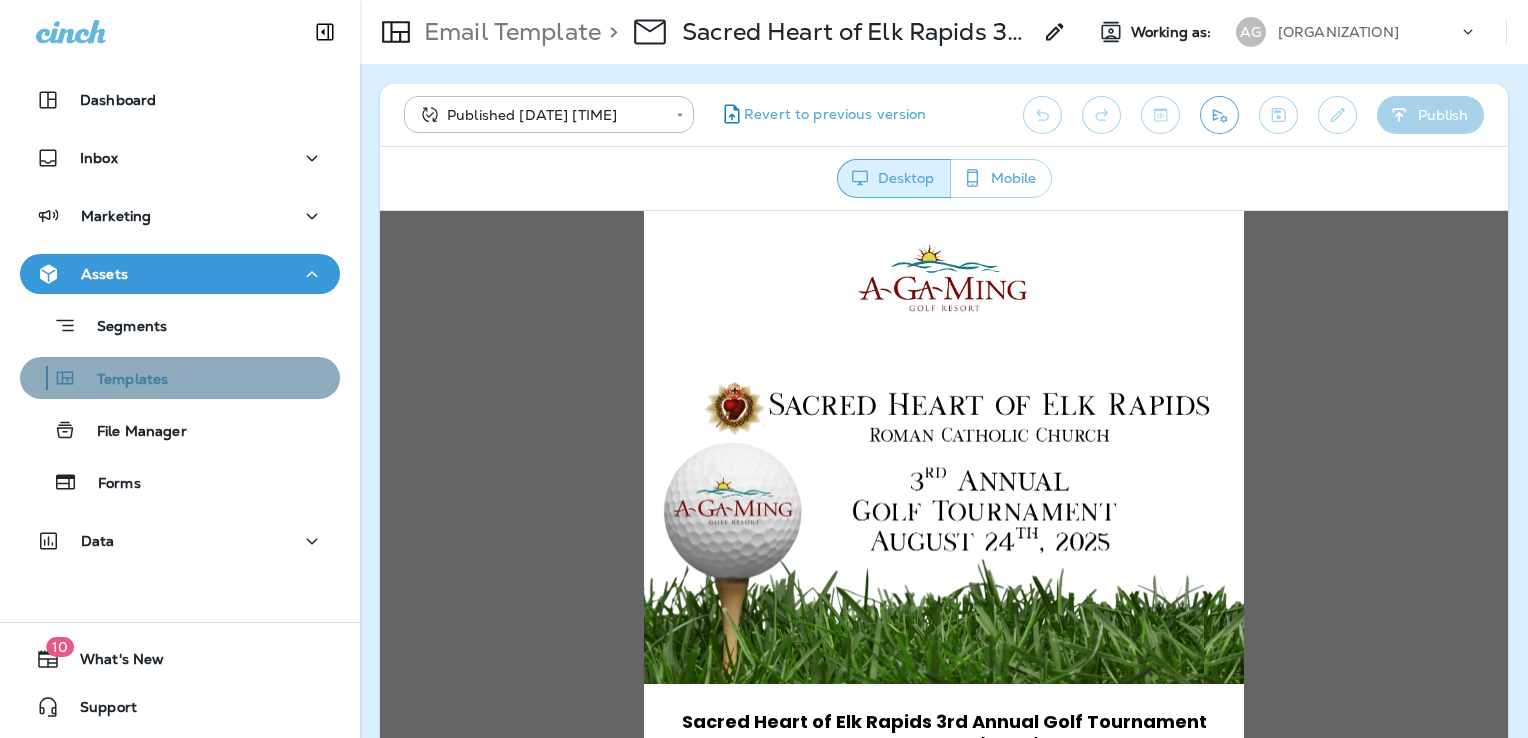 click on "Templates" at bounding box center (180, 325) 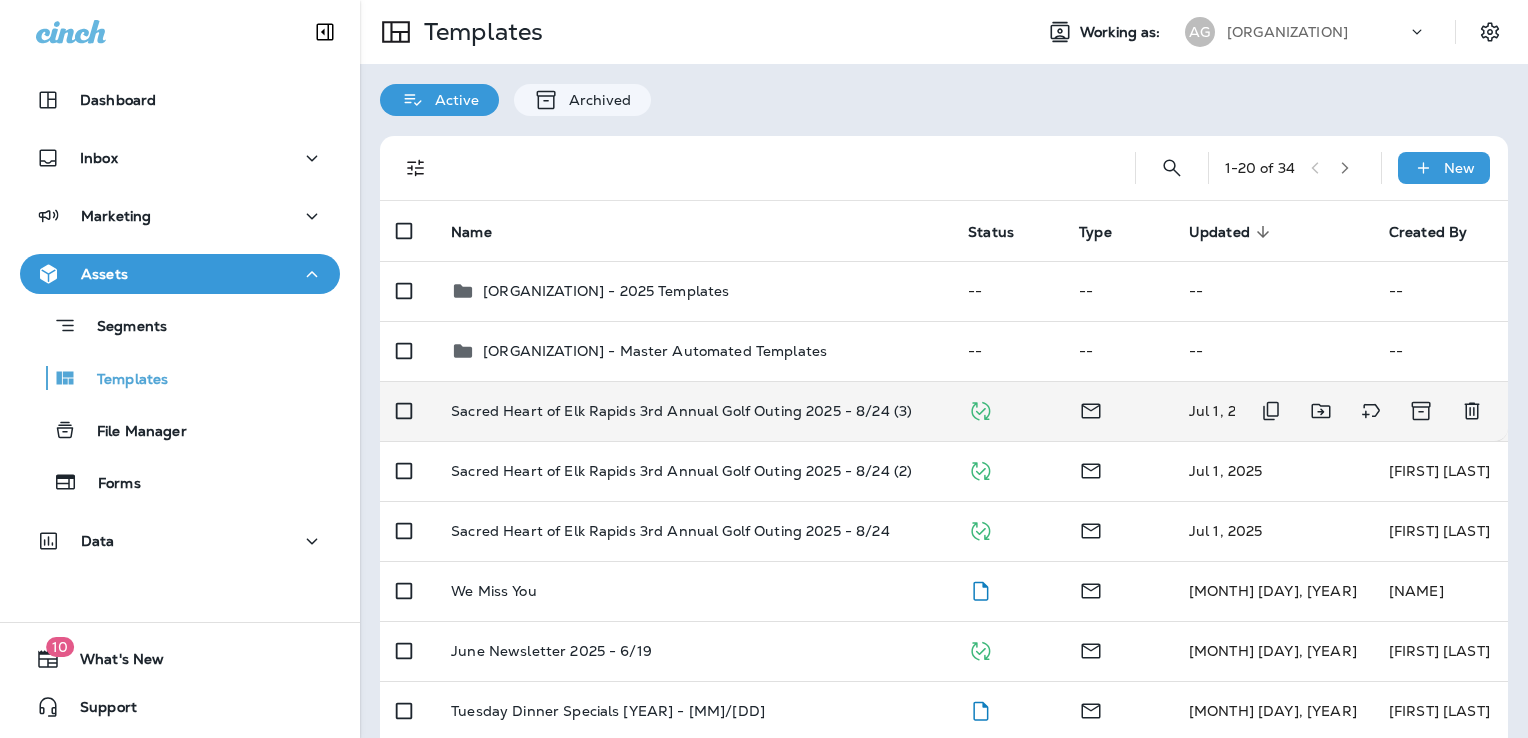 click on "Sacred Heart of Elk Rapids 3rd Annual Golf Outing 2025 - 8/24 (3)" at bounding box center (681, 411) 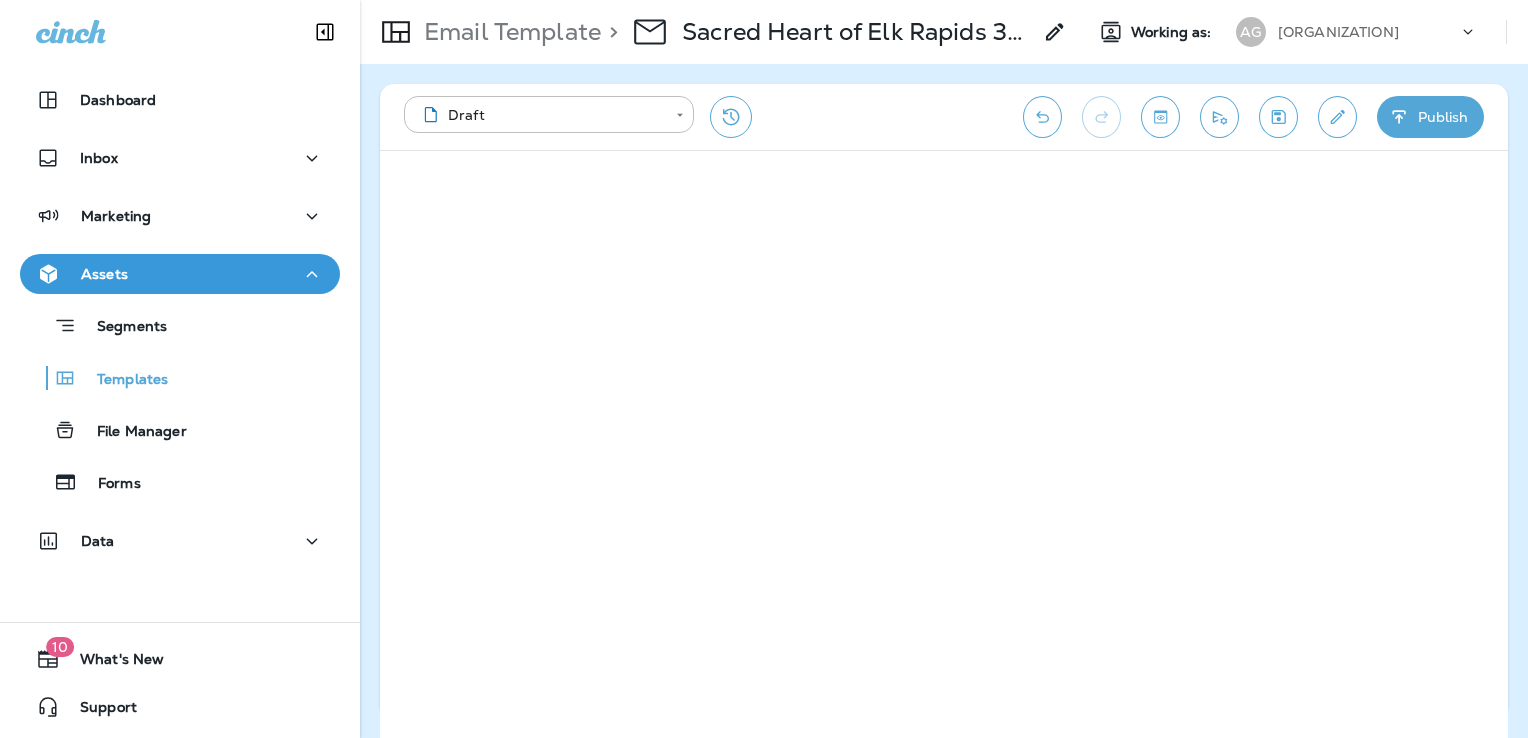 click at bounding box center [1337, 117] 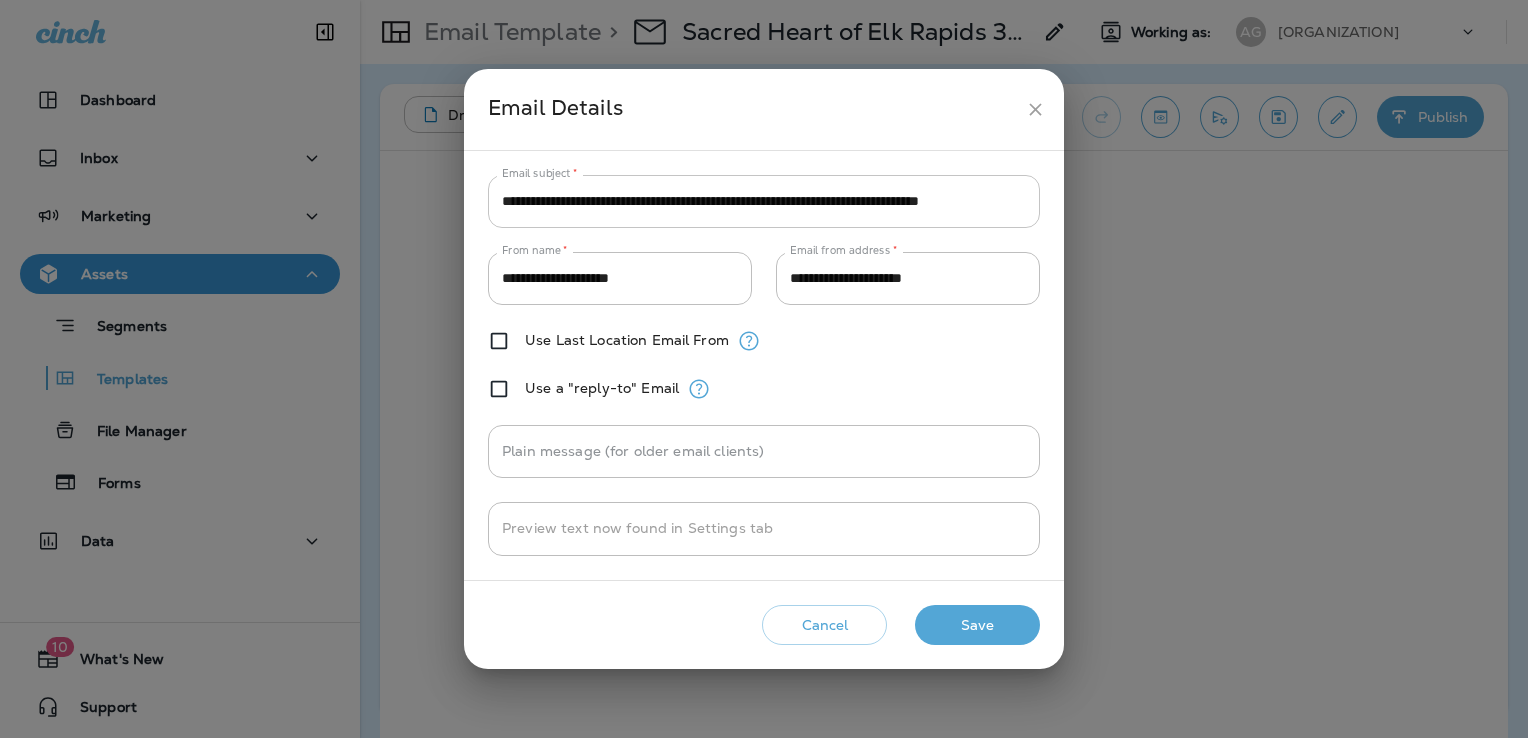 click on "**********" at bounding box center [764, 201] 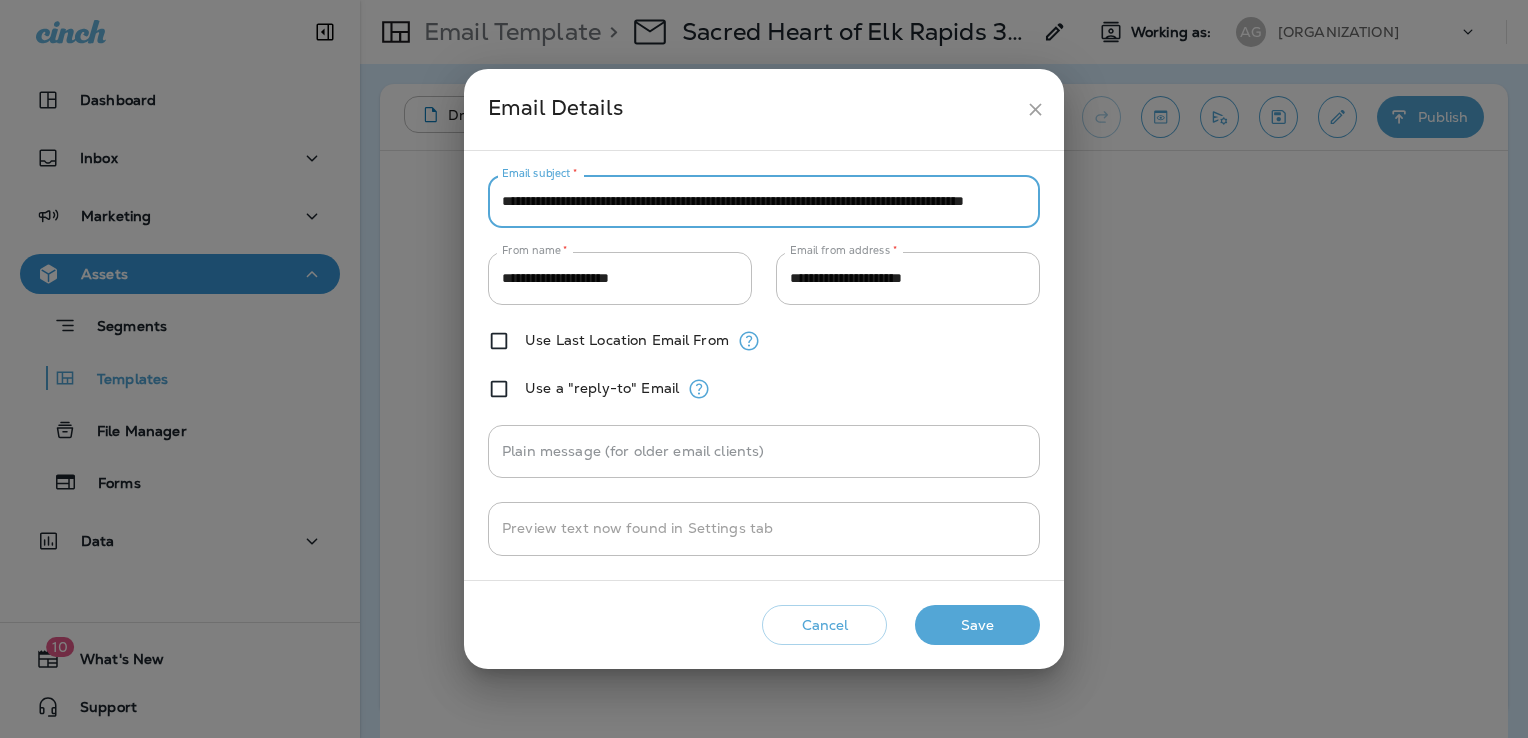 scroll, scrollTop: 0, scrollLeft: 107, axis: horizontal 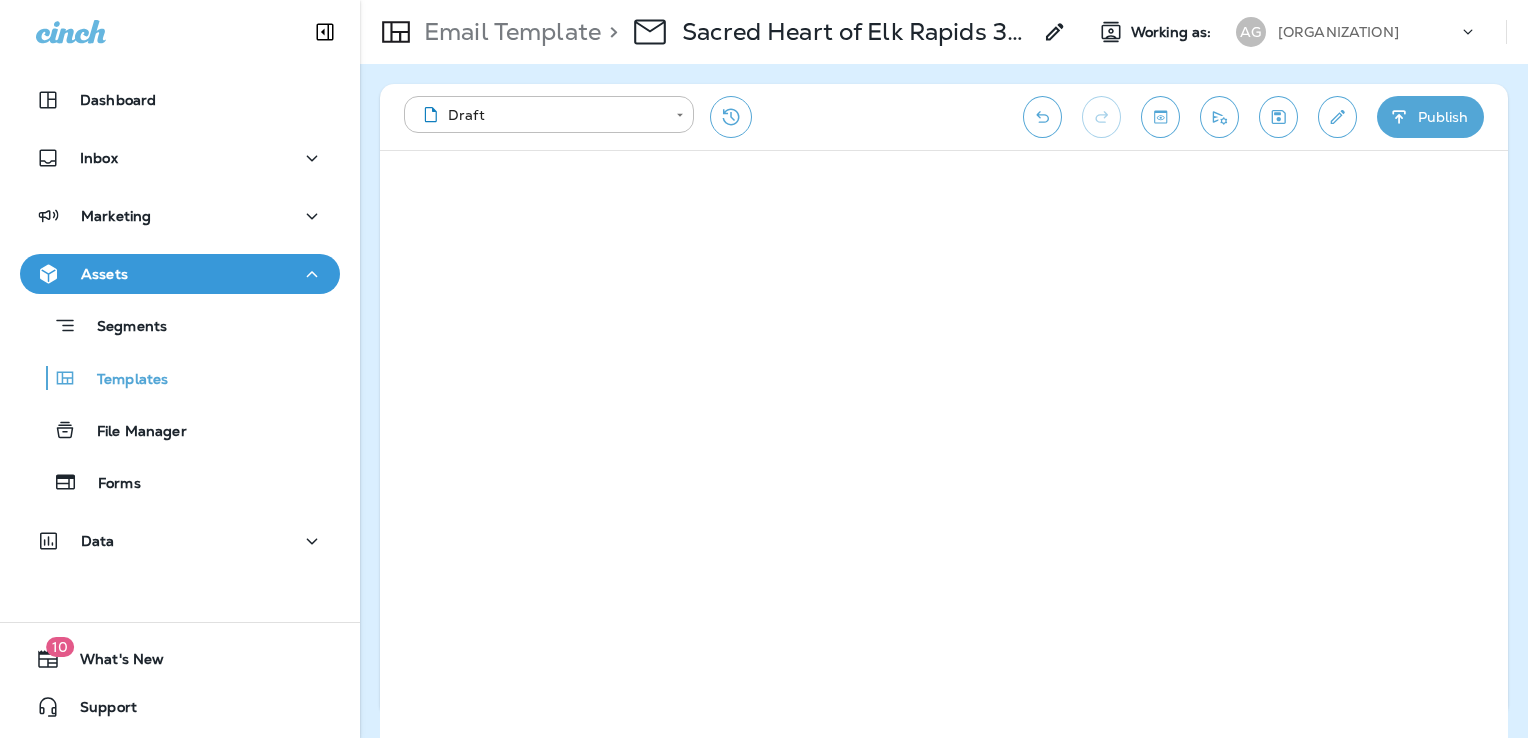 click at bounding box center (1279, 117) 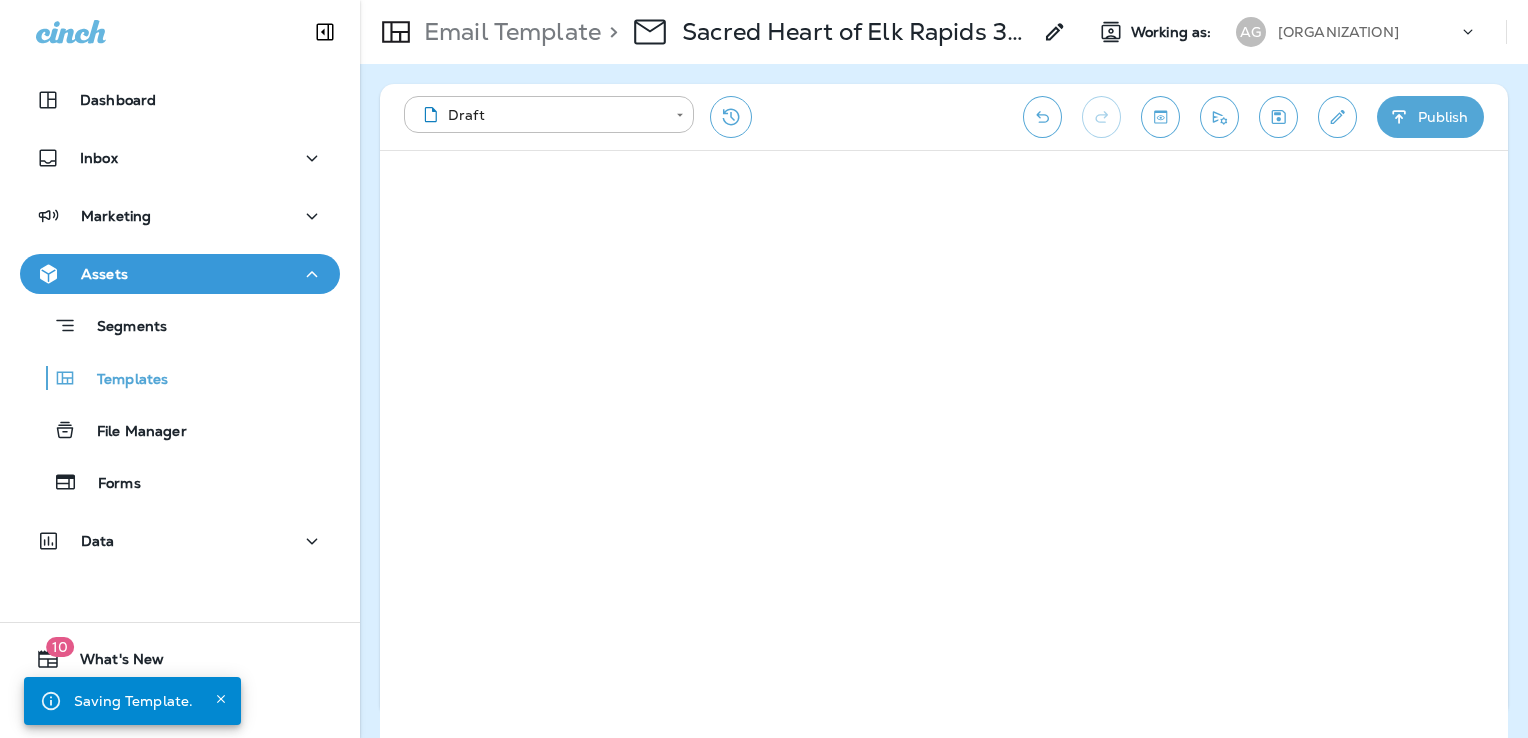 click on "Publish" at bounding box center [1430, 117] 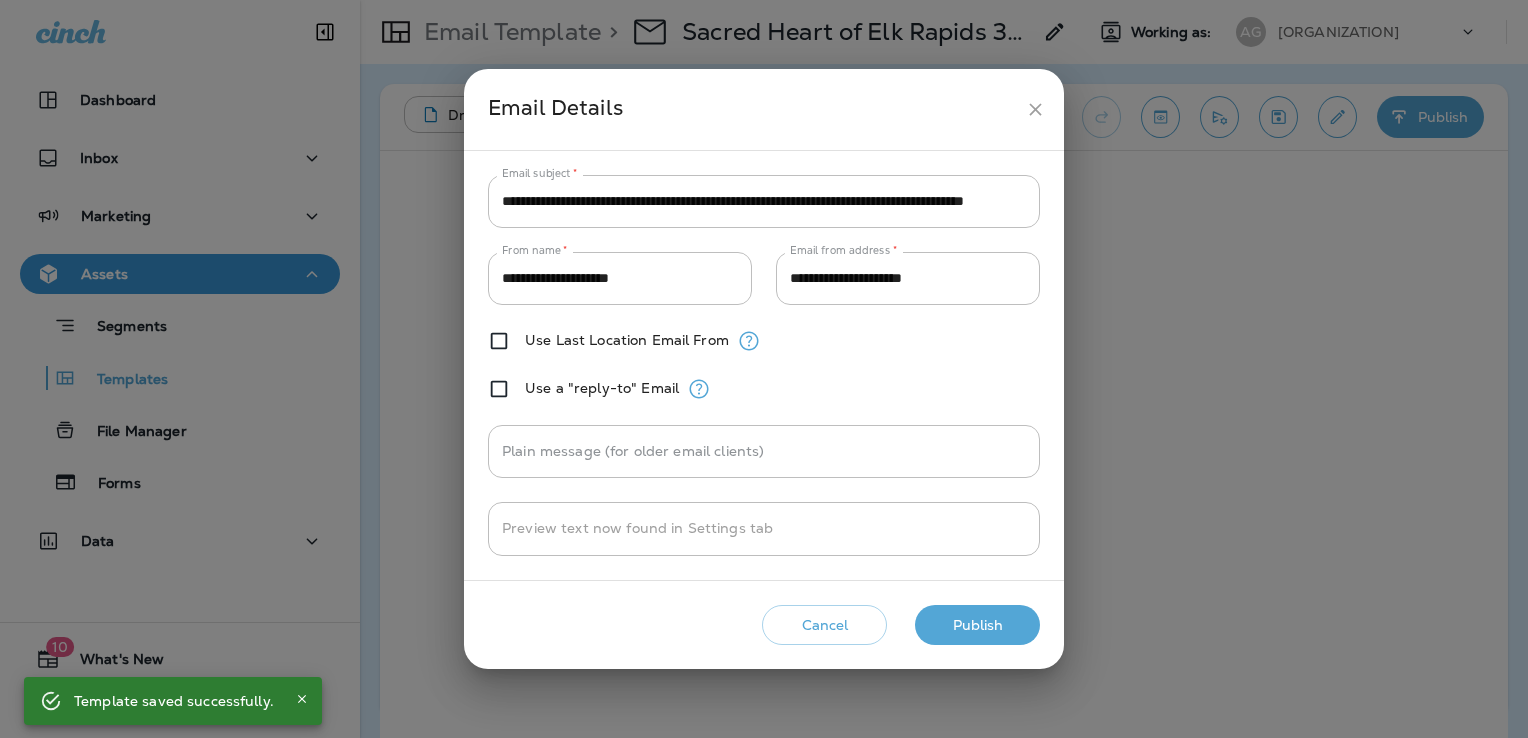 click on "Publish" at bounding box center (977, 625) 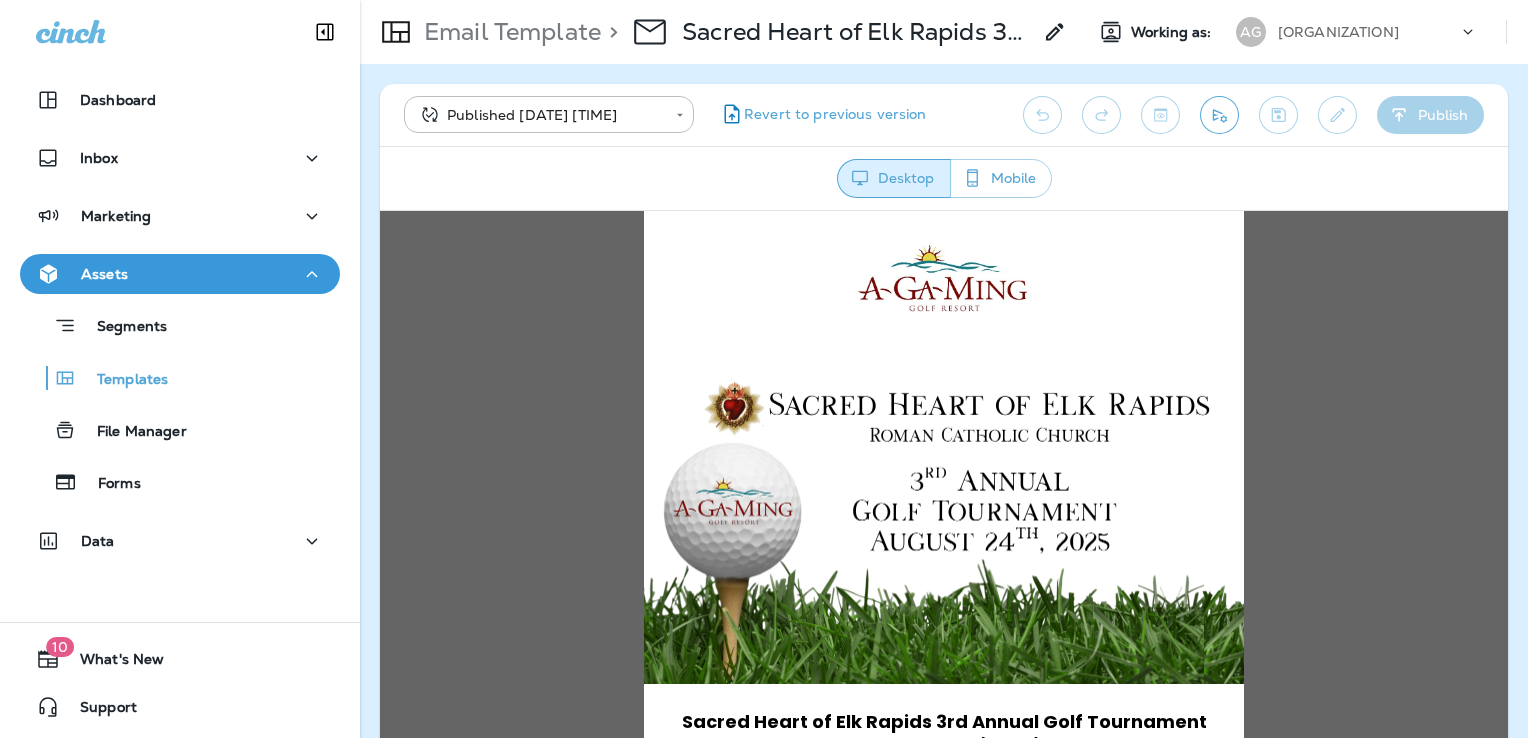 scroll, scrollTop: 0, scrollLeft: 0, axis: both 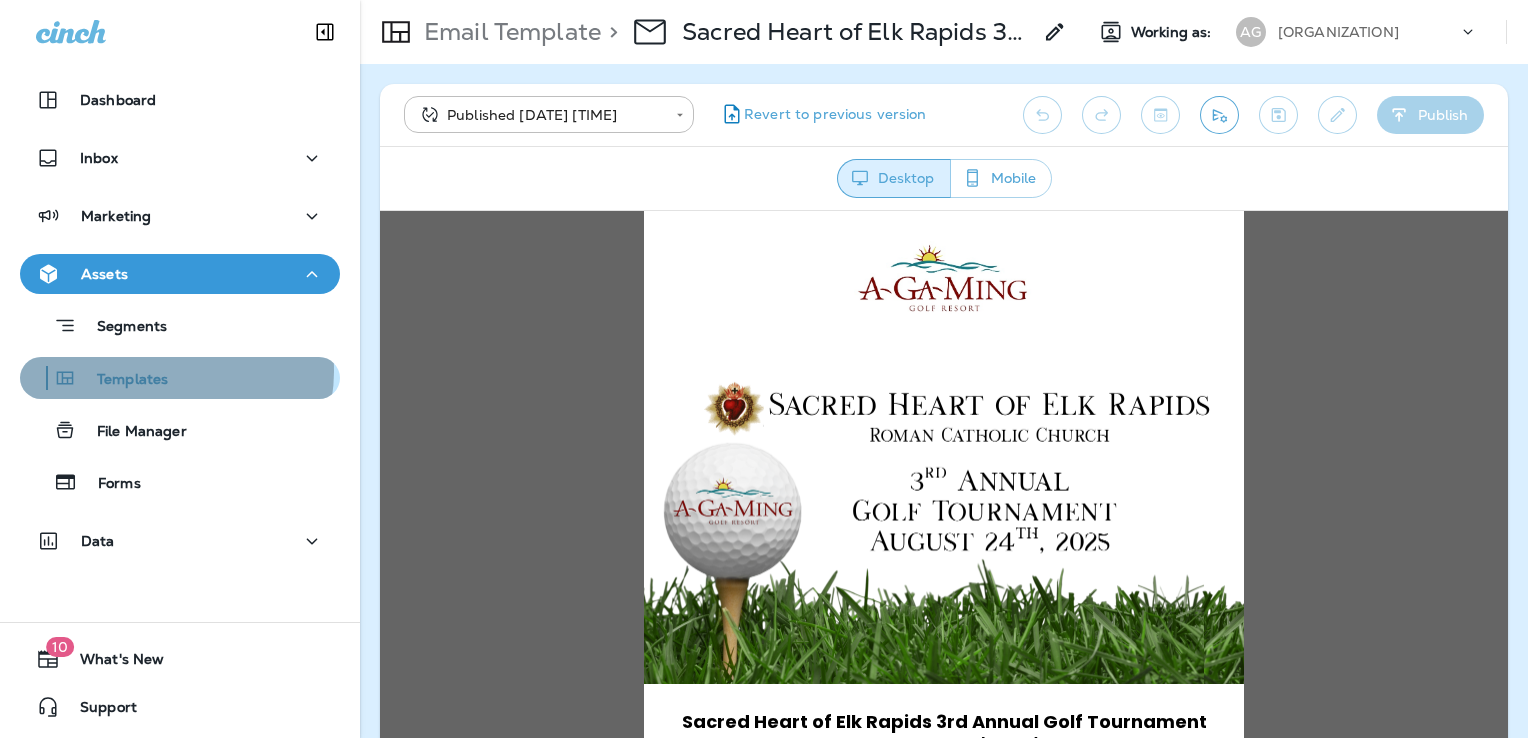 click on "Templates" at bounding box center (180, 325) 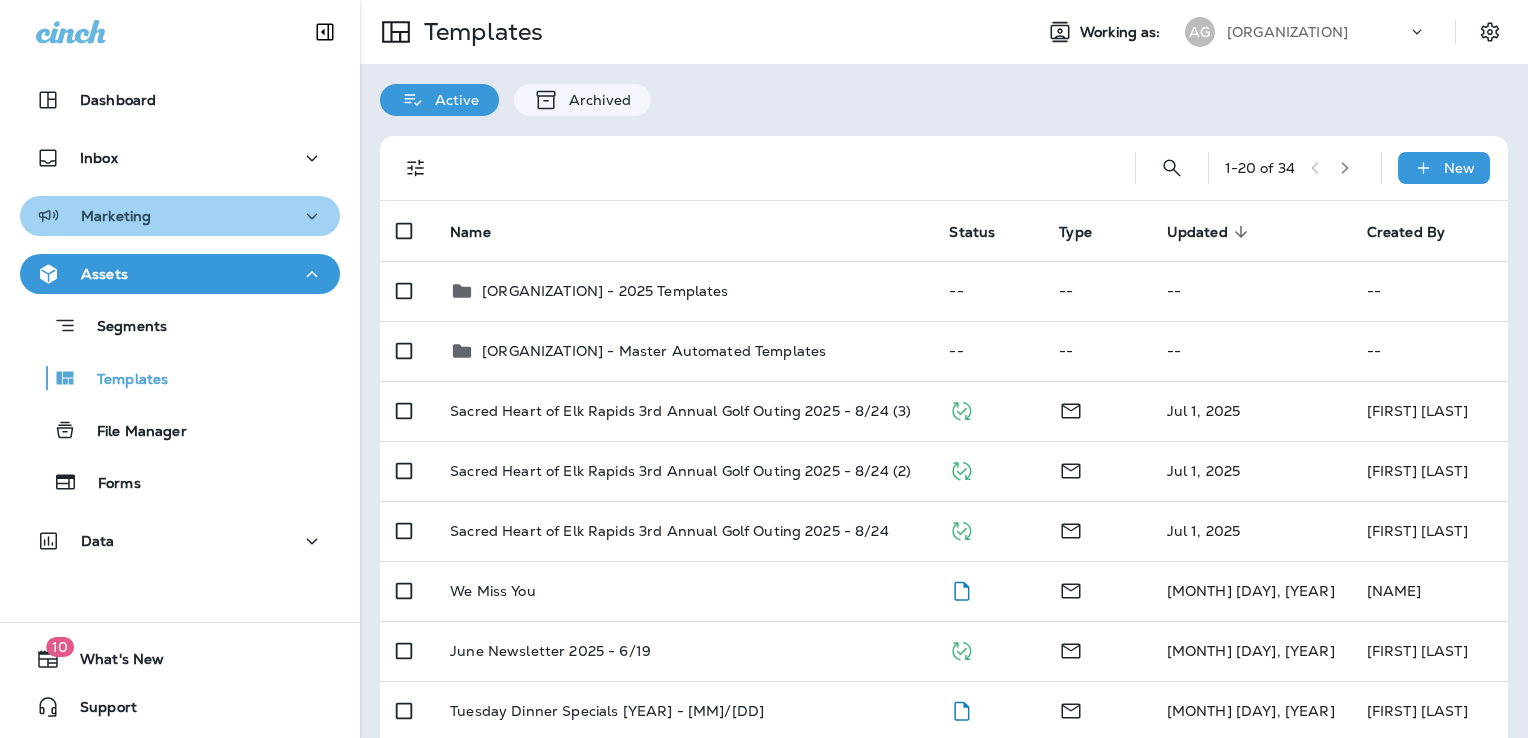 click on "Marketing" at bounding box center (180, 100) 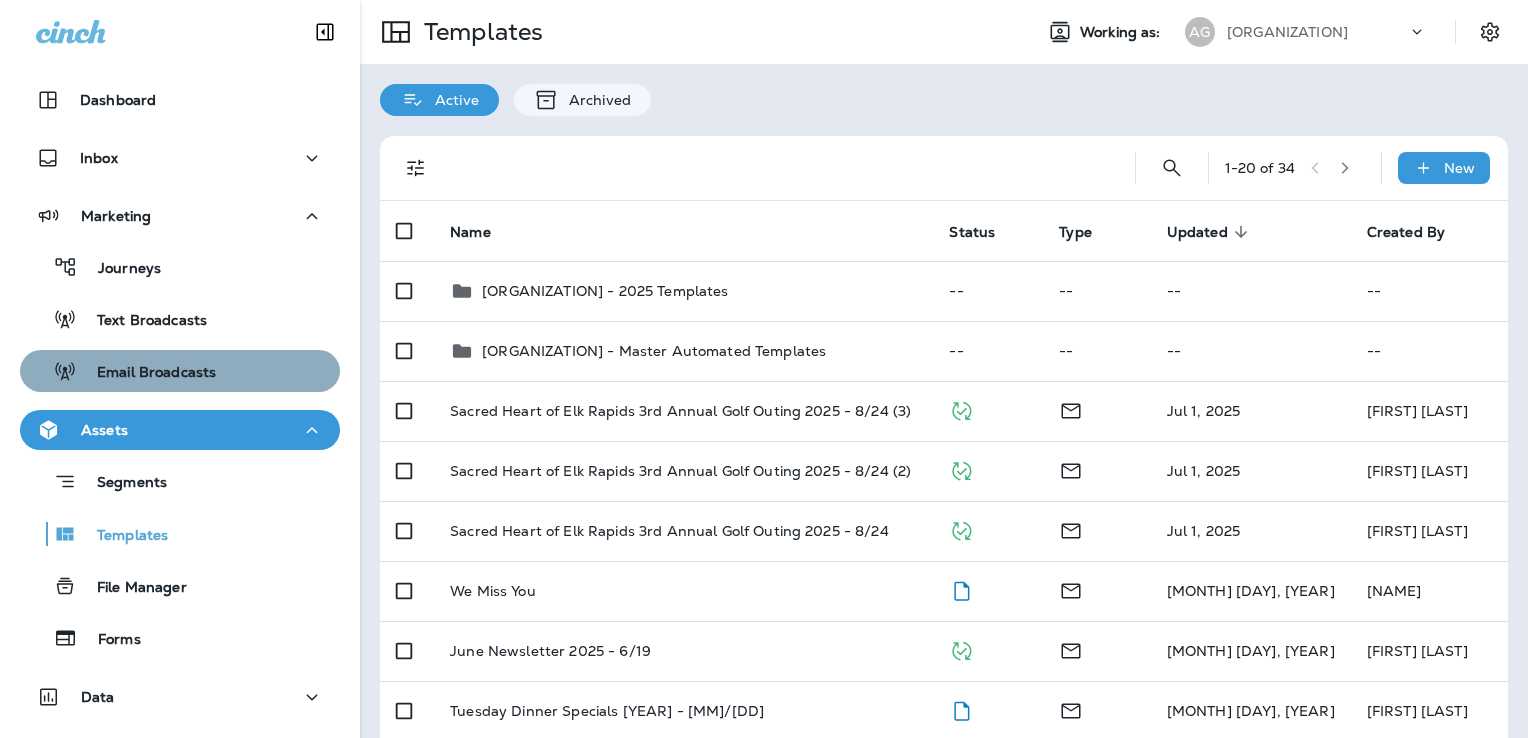 click on "Email Broadcasts" at bounding box center (119, 269) 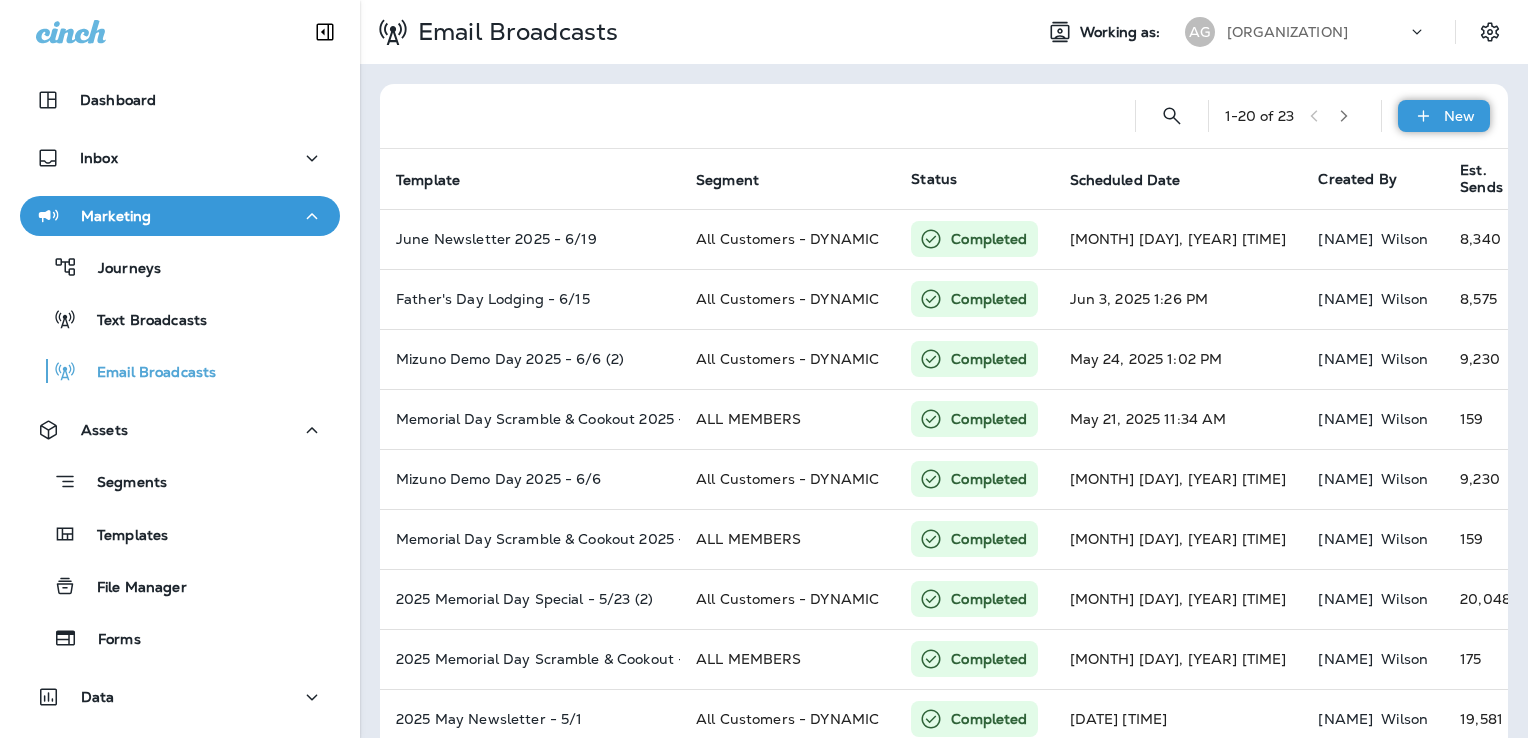 click at bounding box center [1423, 116] 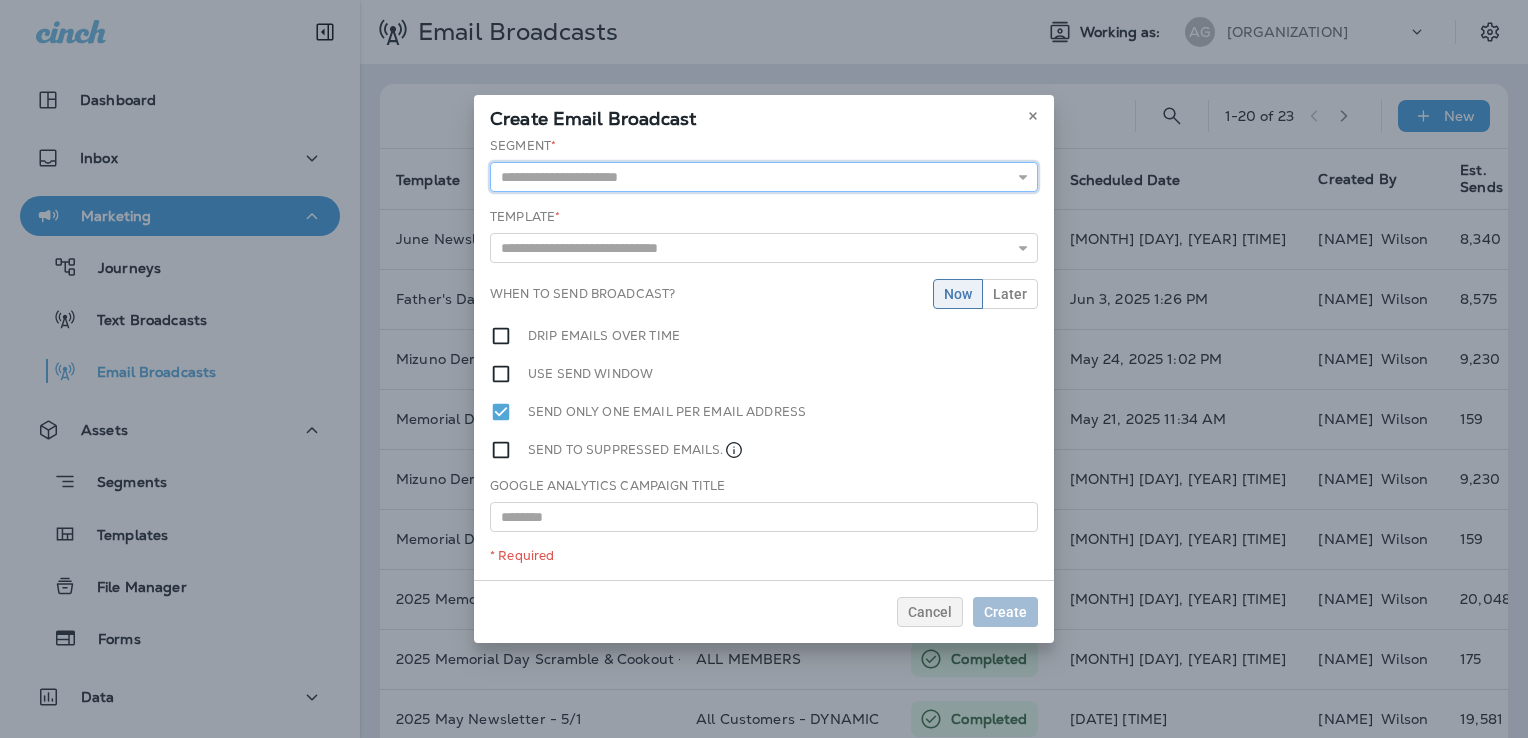click at bounding box center [764, 177] 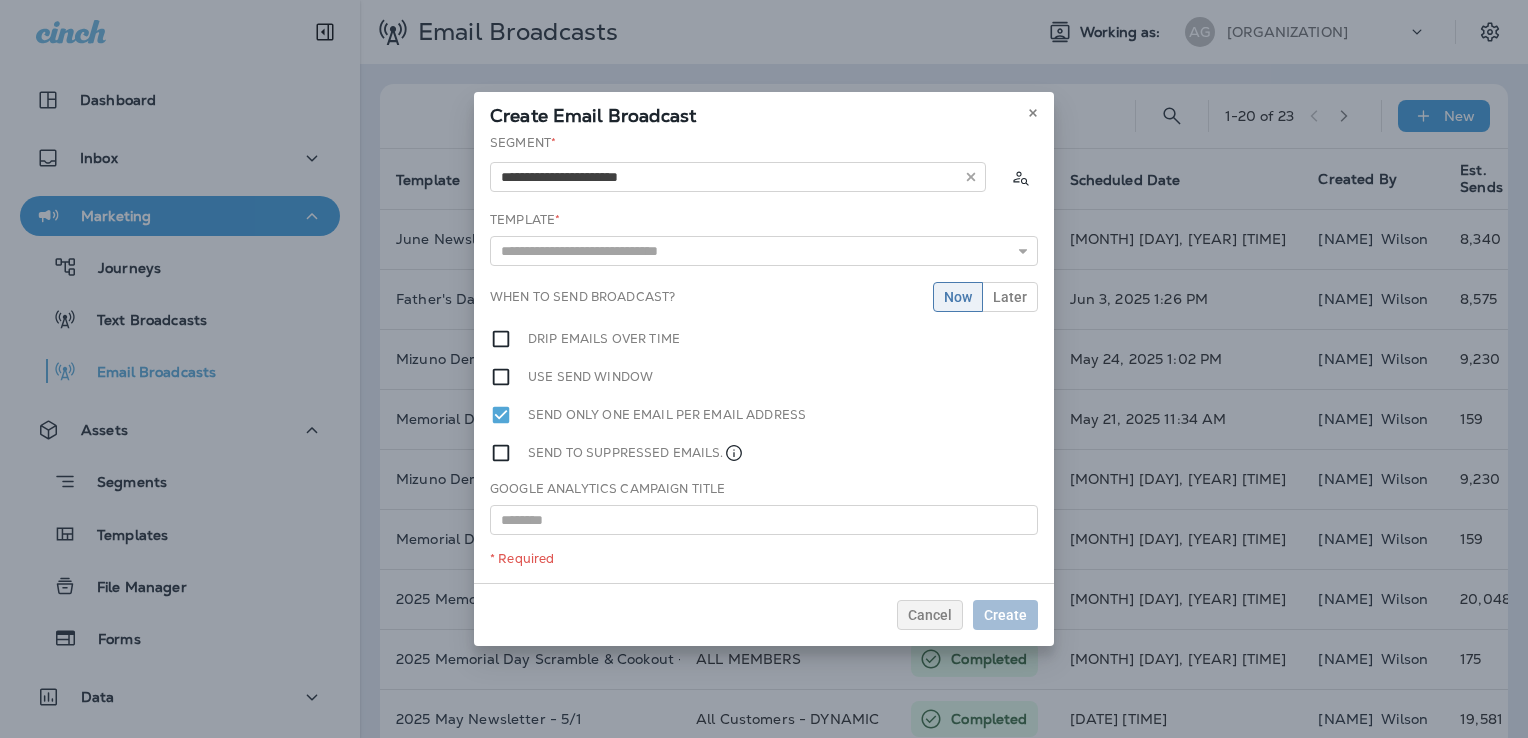 click on "**********" at bounding box center (764, 358) 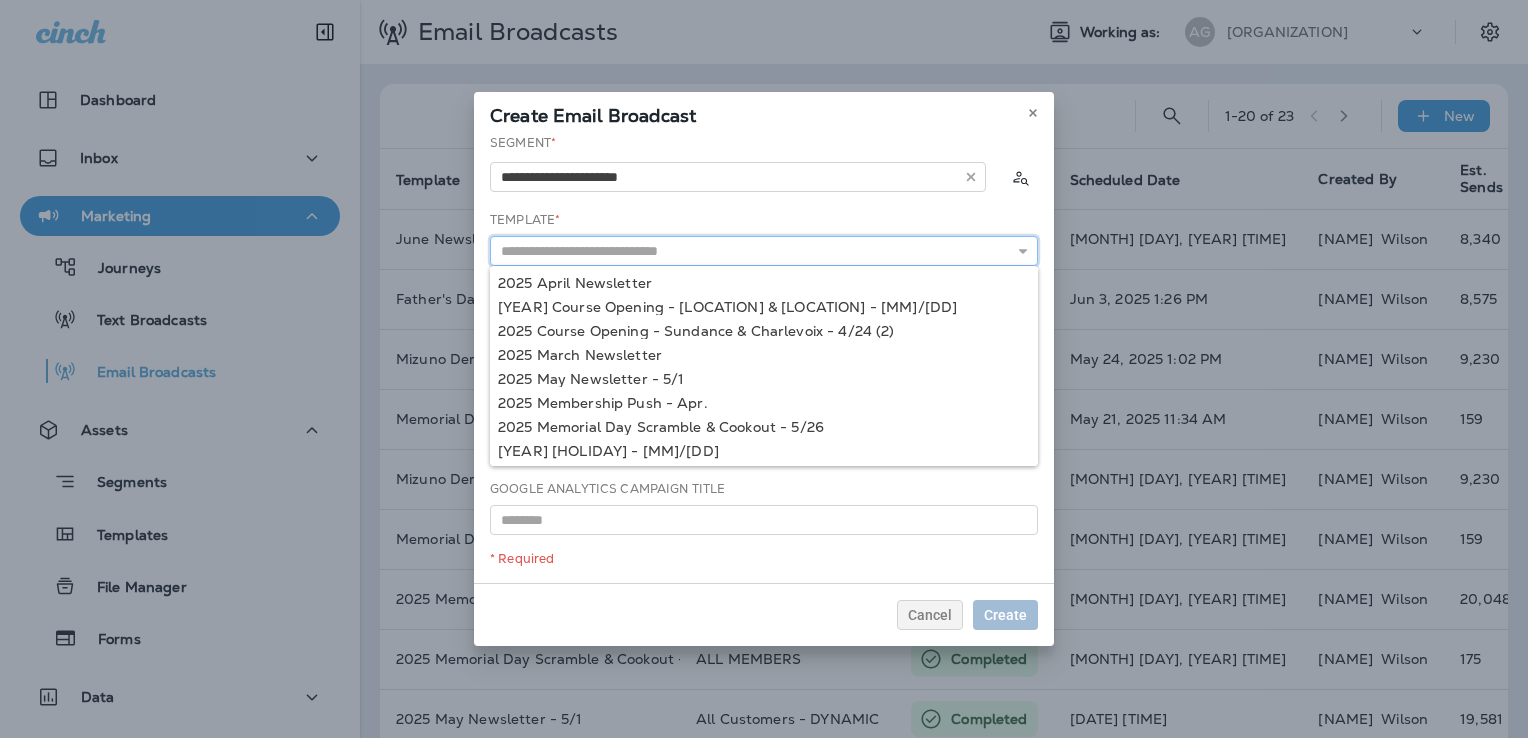click at bounding box center (764, 251) 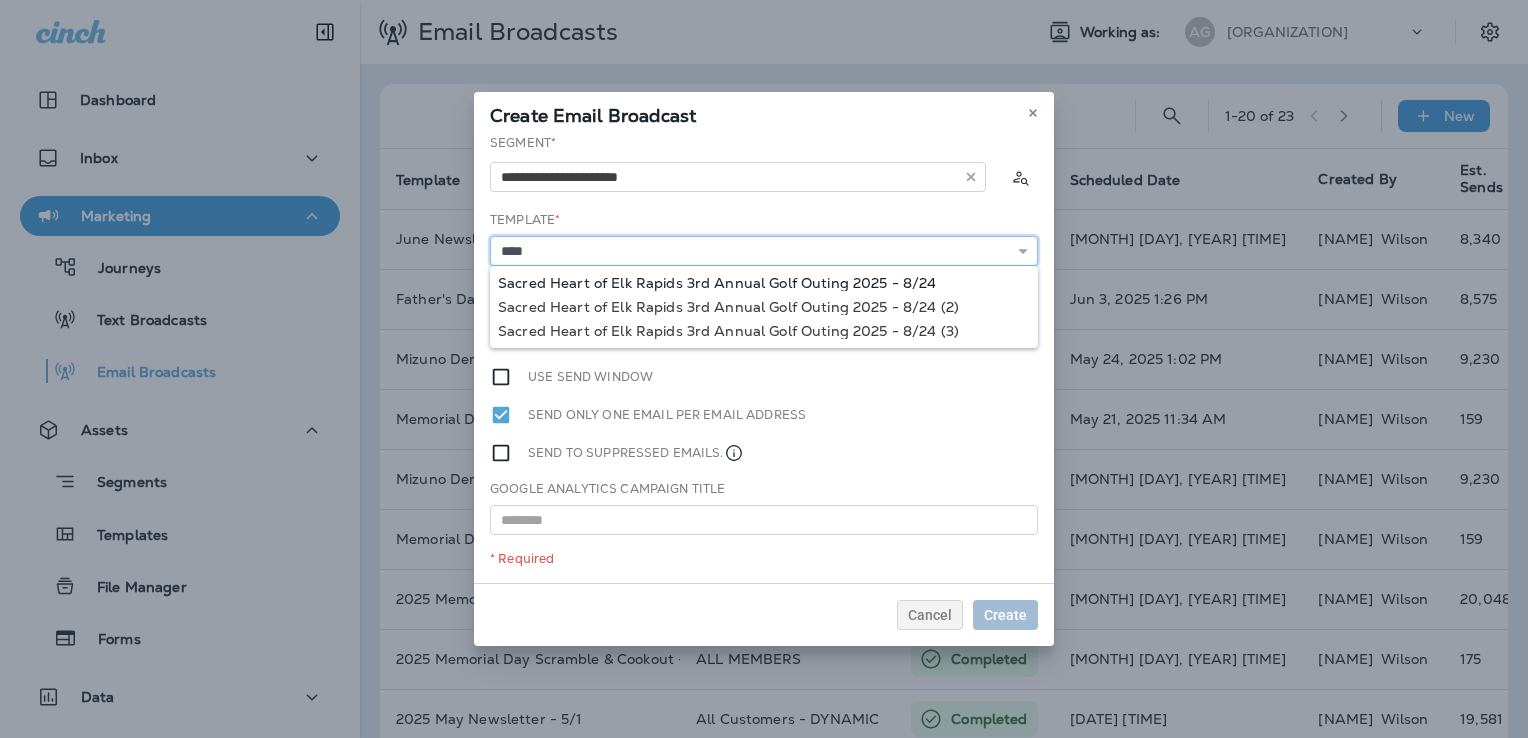 type on "**********" 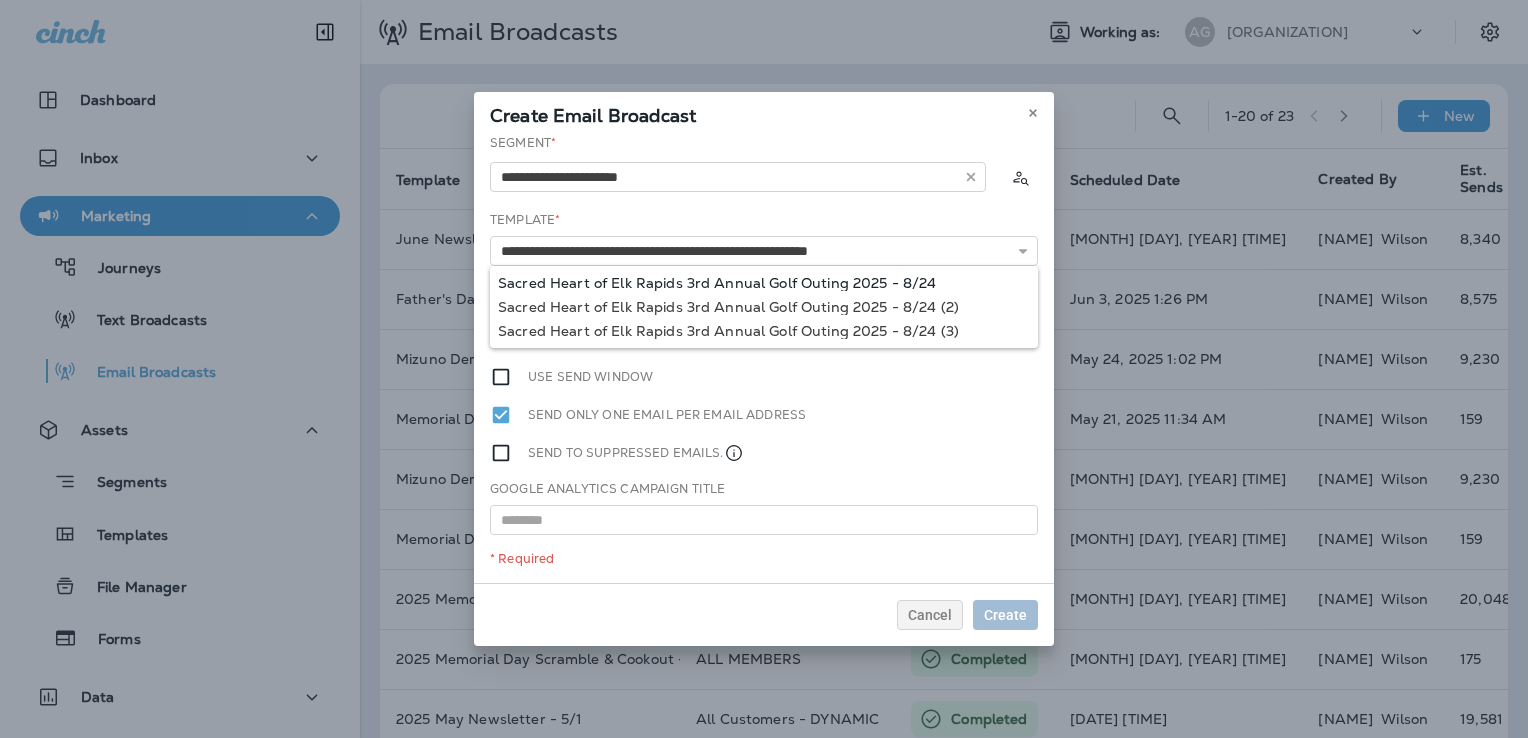 click on "**********" at bounding box center (764, 358) 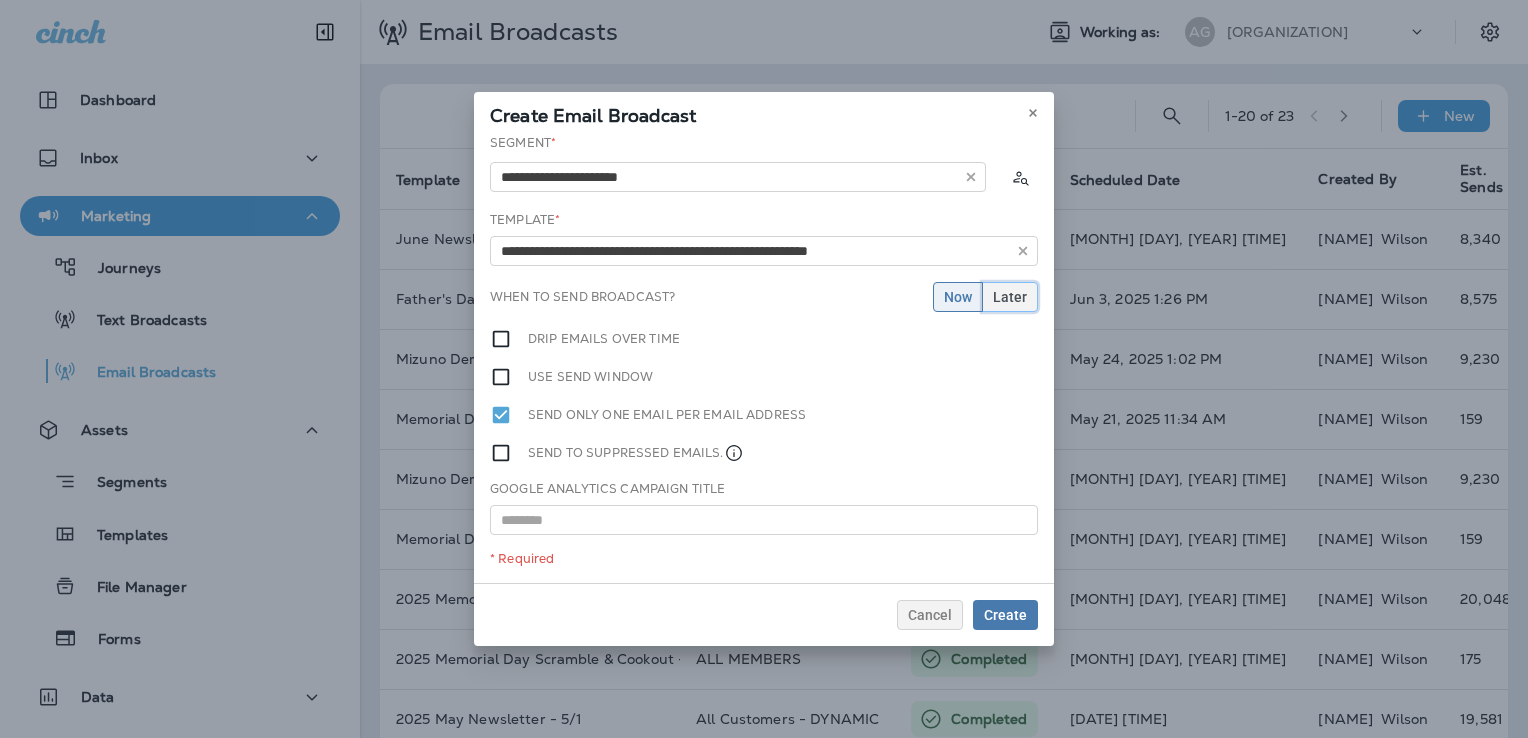 click on "Later" at bounding box center [958, 297] 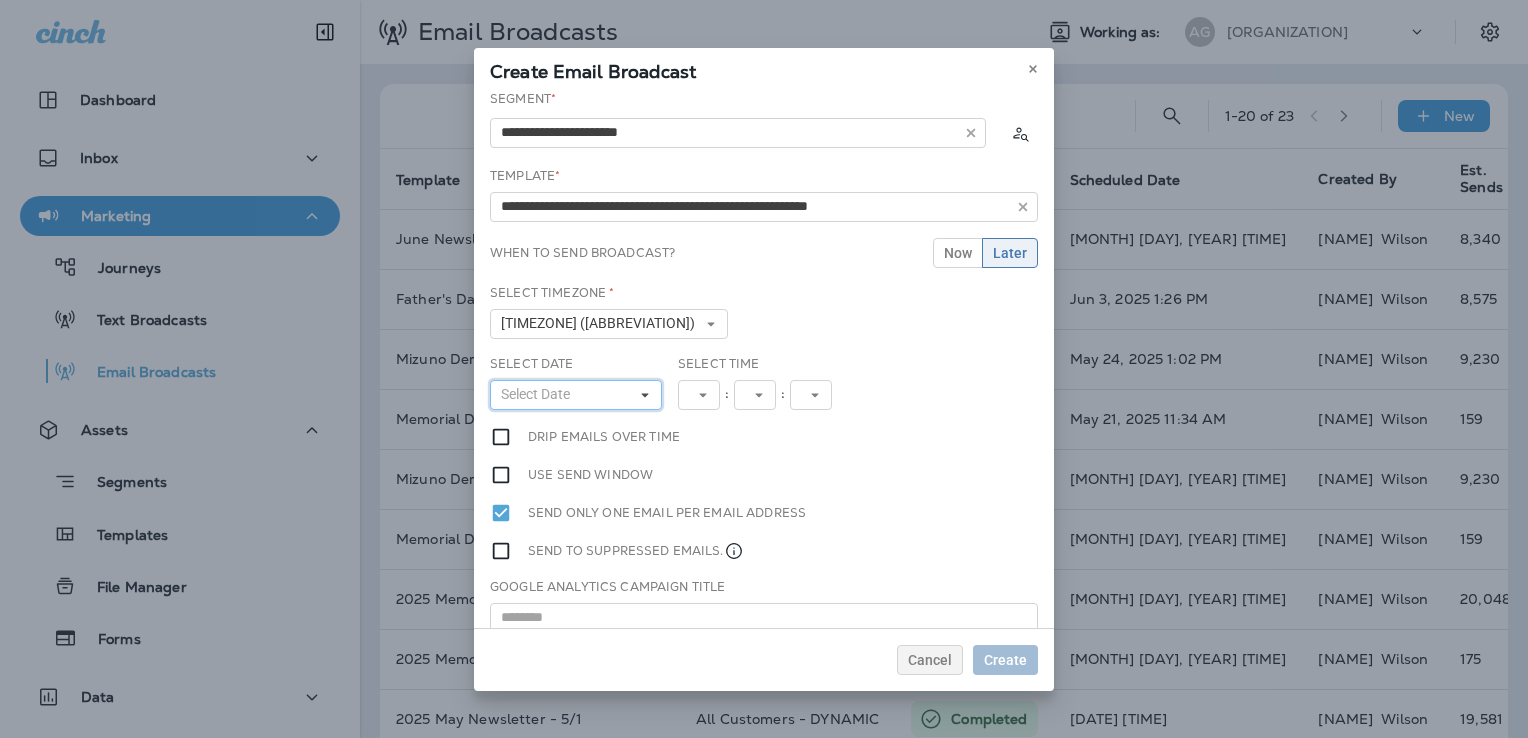 click on "Select Date" at bounding box center [539, 394] 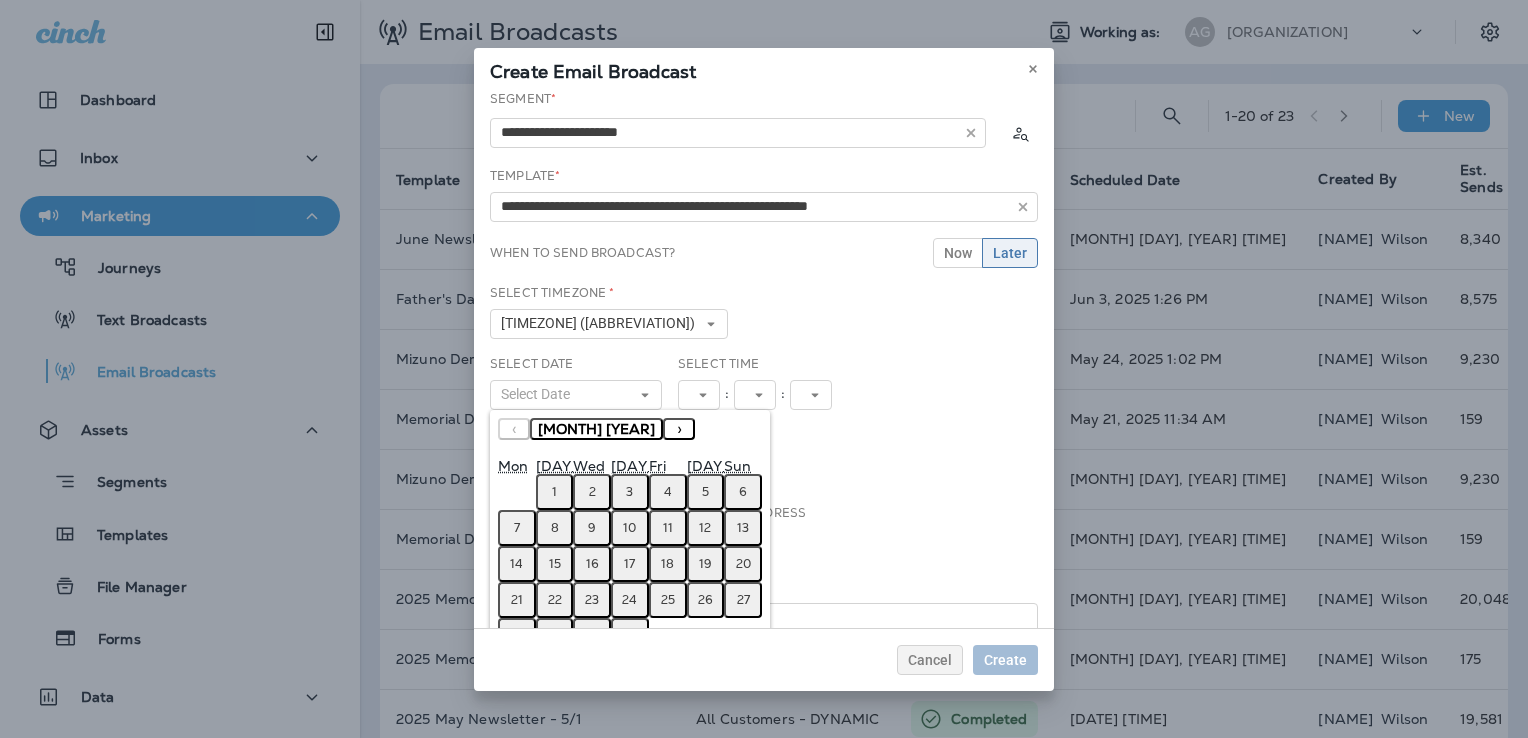 click on "2" at bounding box center [592, 492] 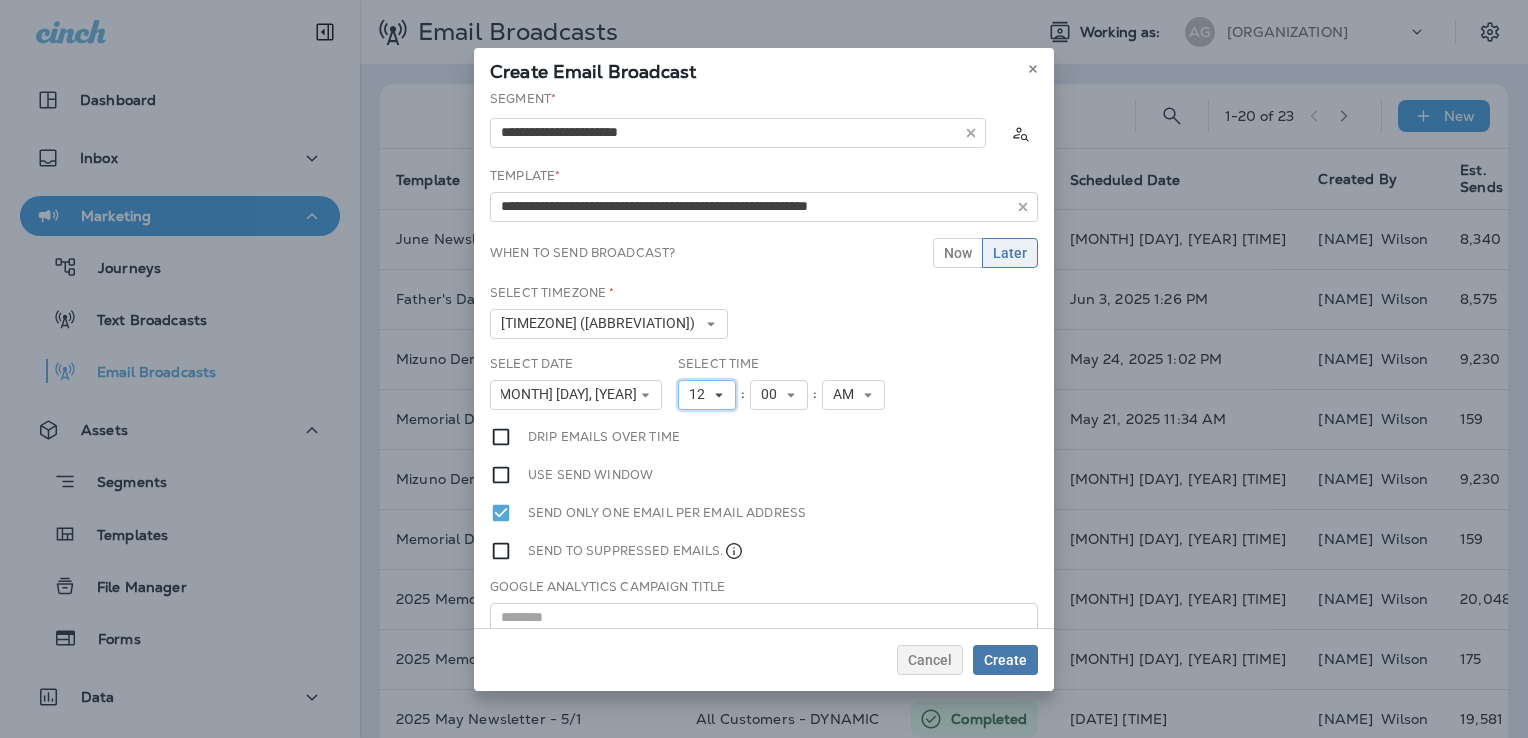 click on "12" at bounding box center (701, 394) 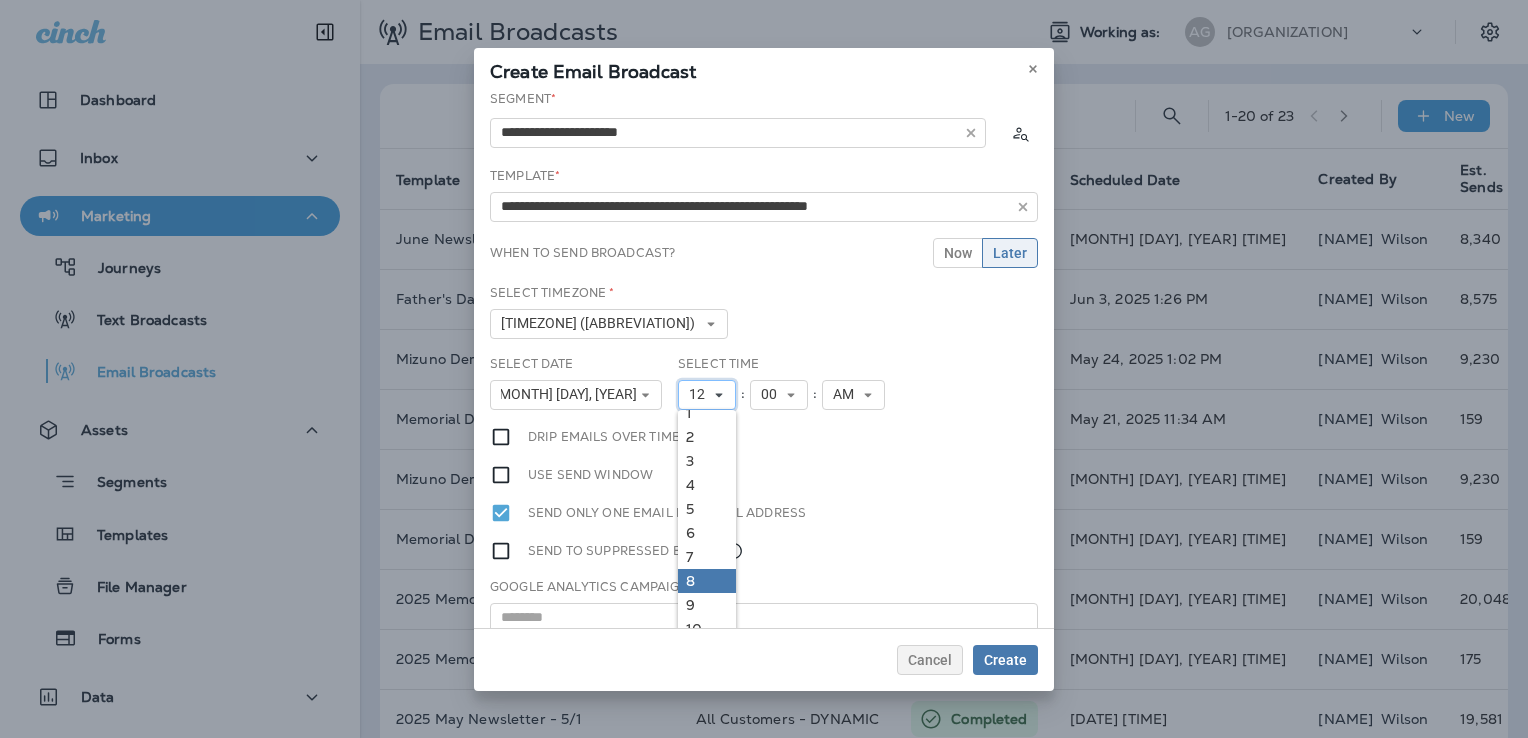 scroll, scrollTop: 18, scrollLeft: 0, axis: vertical 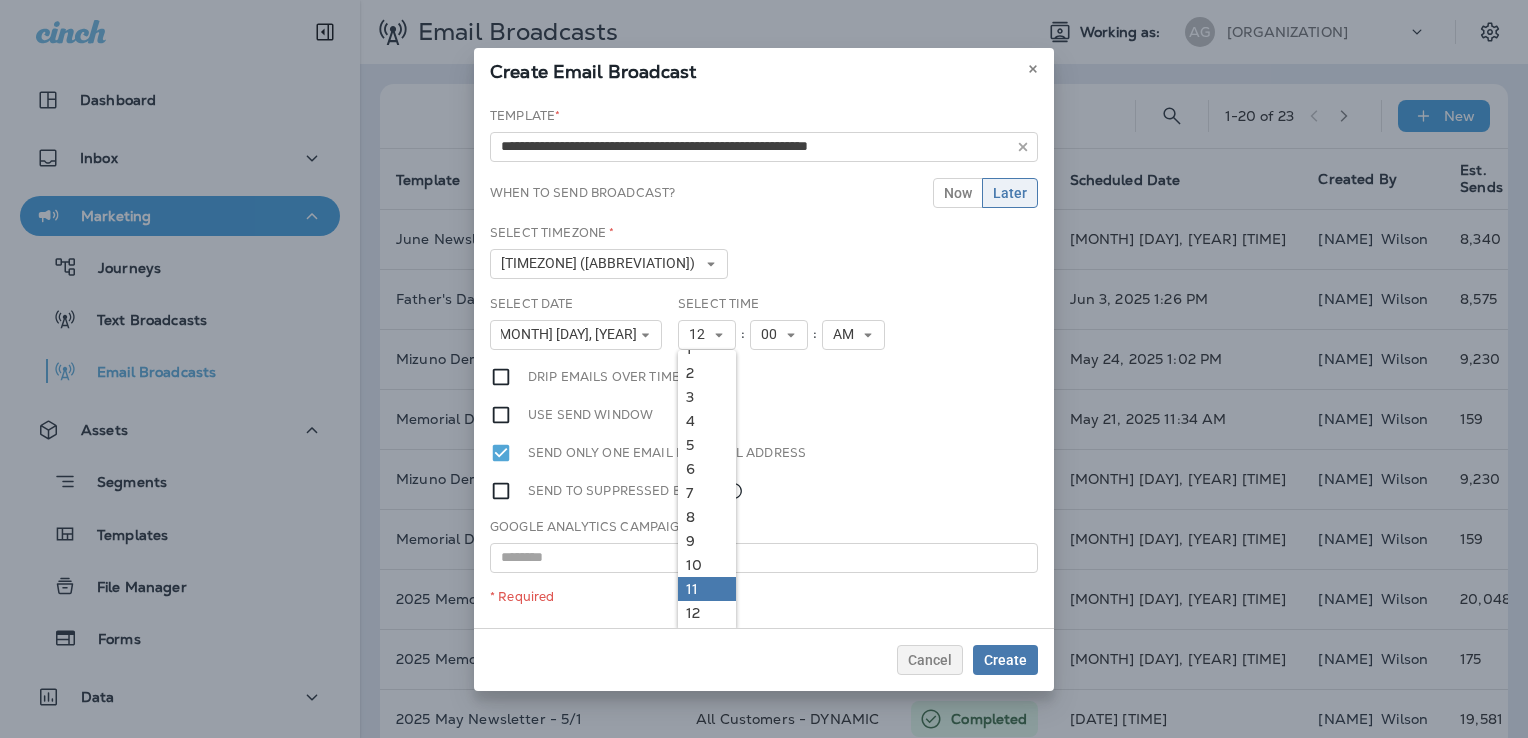 click on "11" at bounding box center (707, 349) 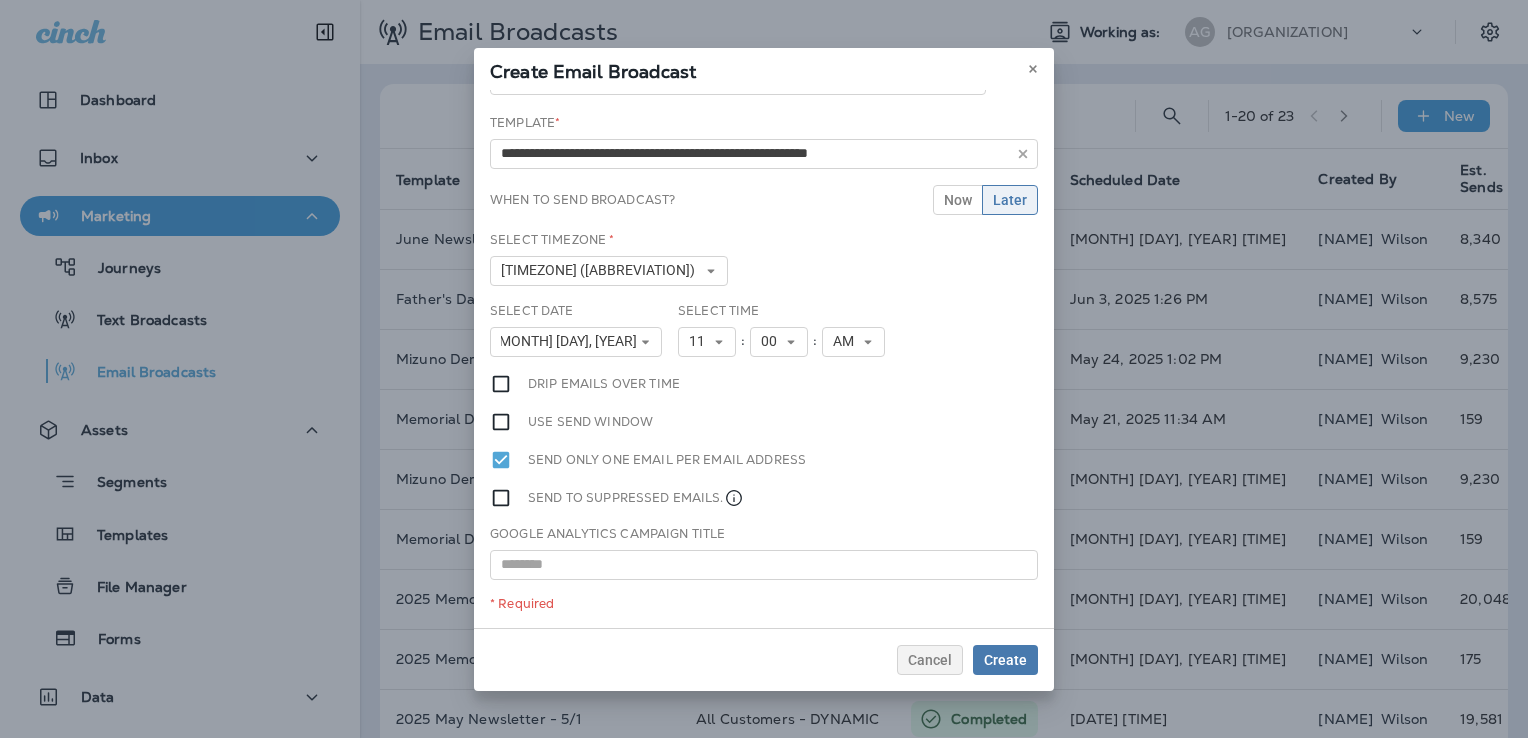 scroll, scrollTop: 52, scrollLeft: 0, axis: vertical 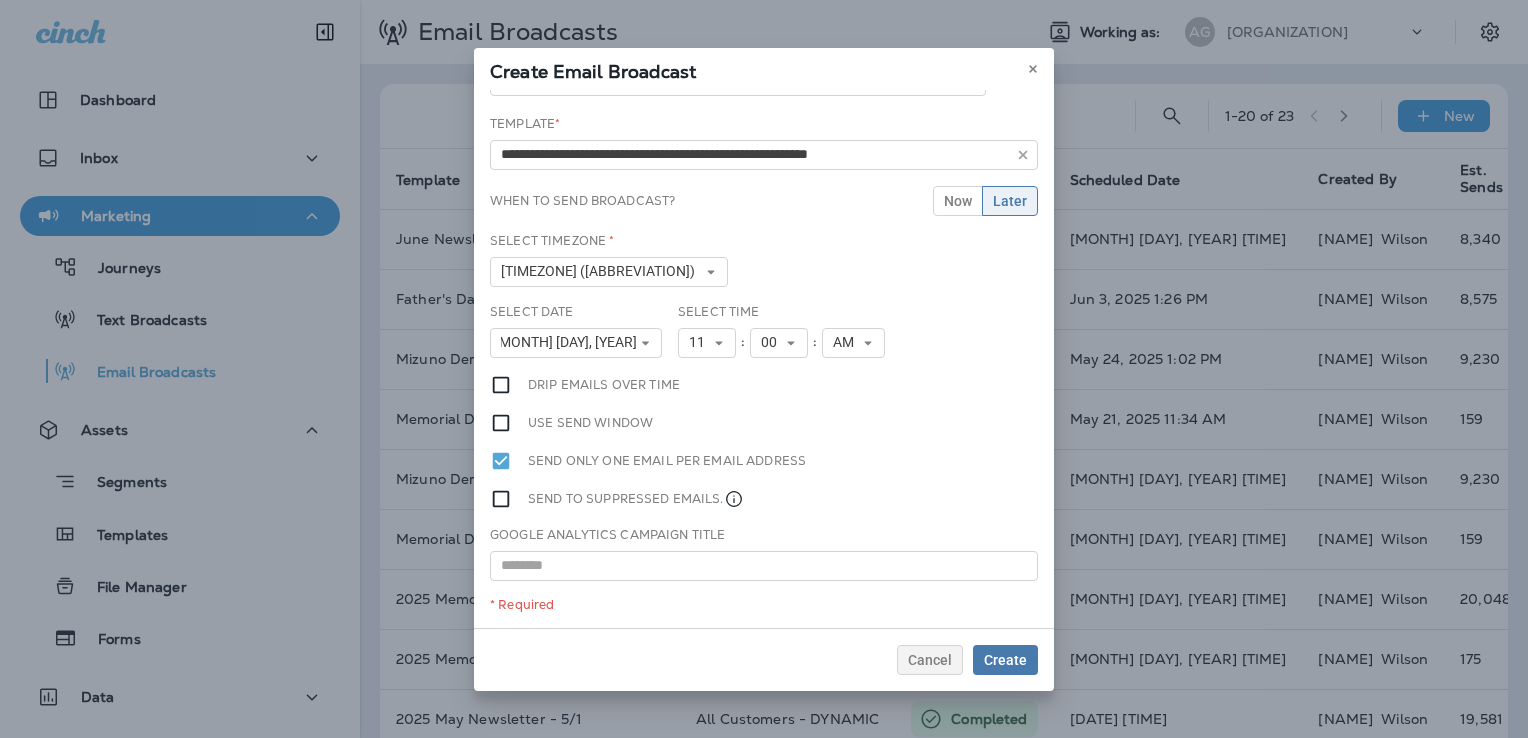 click on "Select Time   11 1 2 3 4 5 6 7 8 9 10 11 12 :   00 00 01 02 03 04 05 06 07 08 09 10 11 12 13 14 15 16 17 18 19 20 21 22 23 24 25 26 27 28 29 30 31 32 33 34 35 36 37 38 39 40 41 42 43 44 45 46 47 48 49 50 51 52 53 54 55 56 57 58 59 :   AM AM PM" at bounding box center (783, 330) 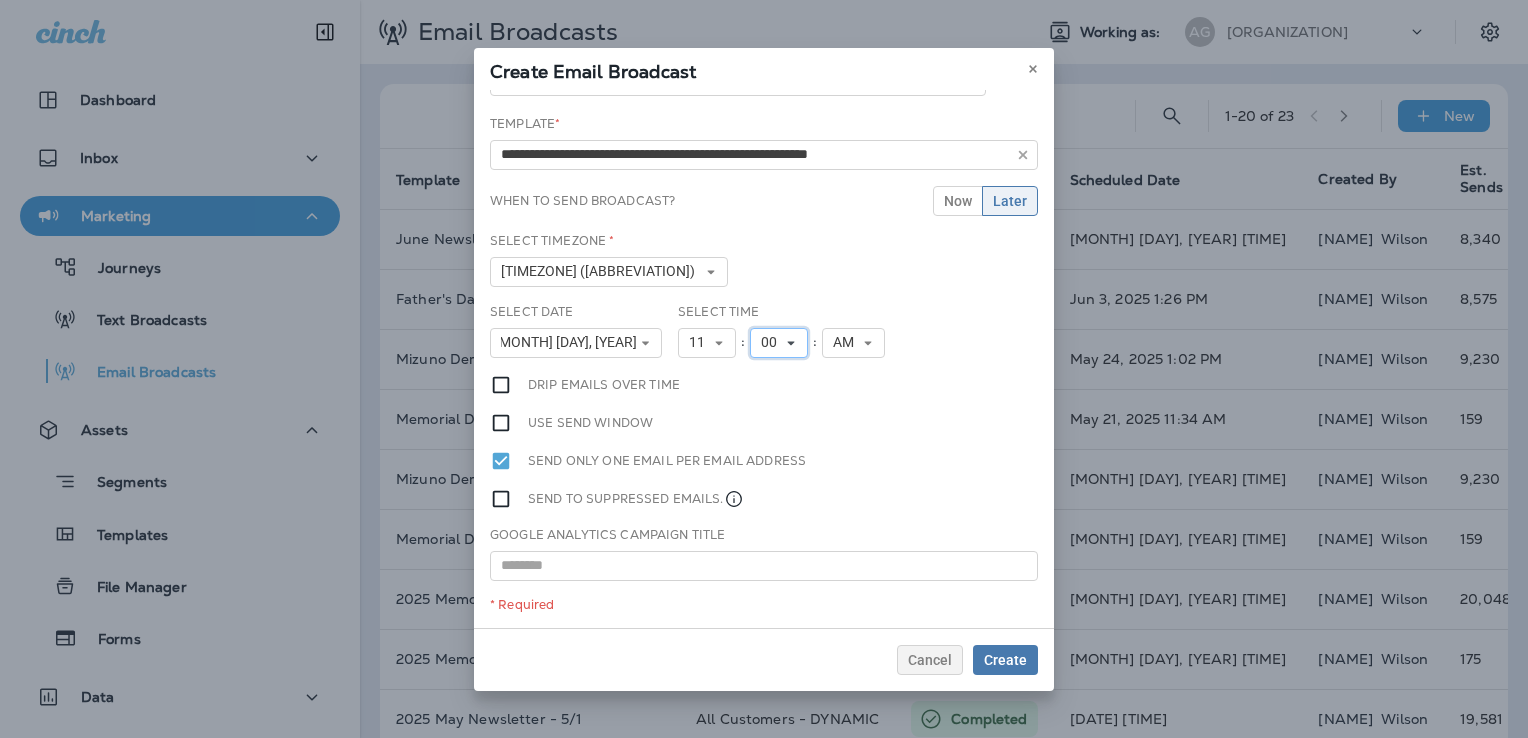 click on "00" at bounding box center [701, 342] 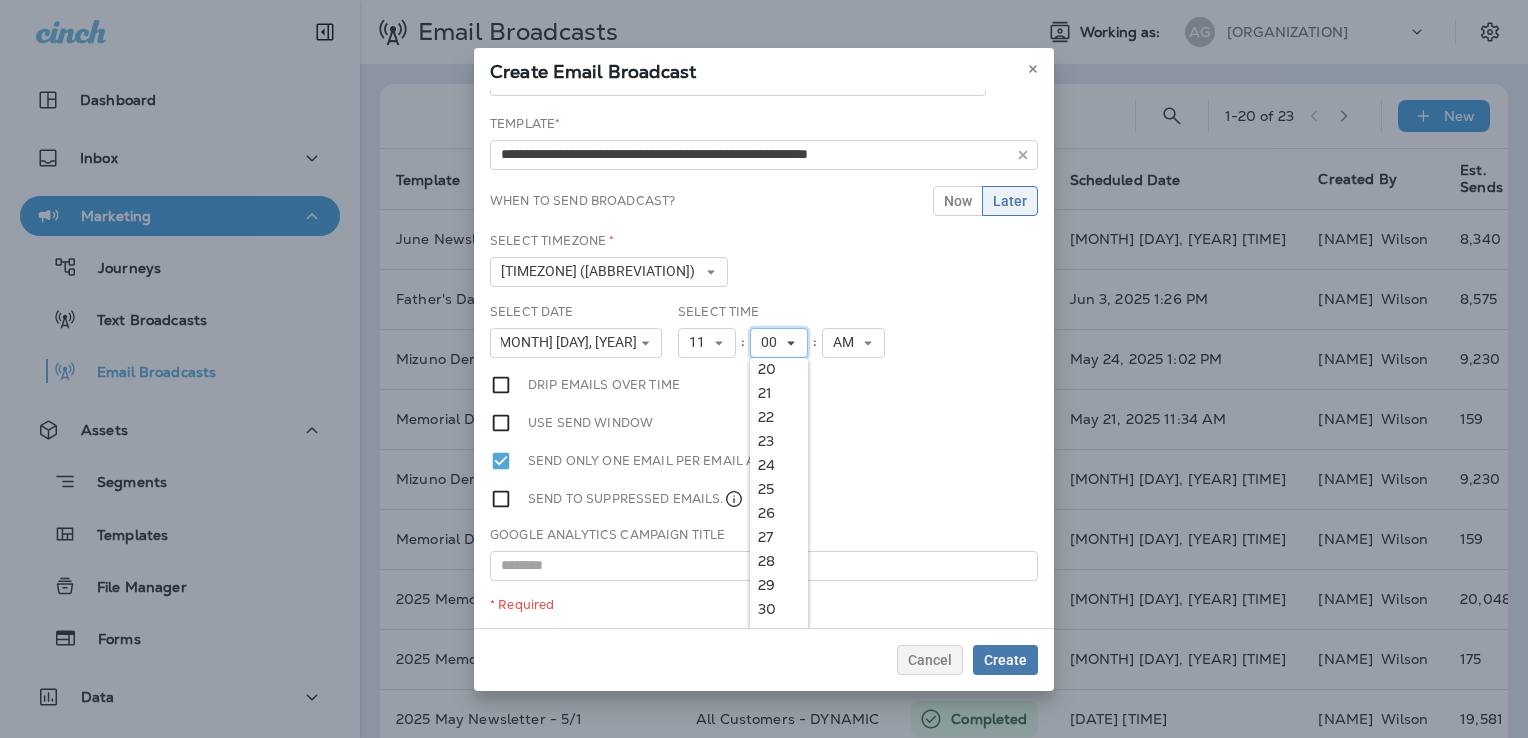 scroll, scrollTop: 800, scrollLeft: 0, axis: vertical 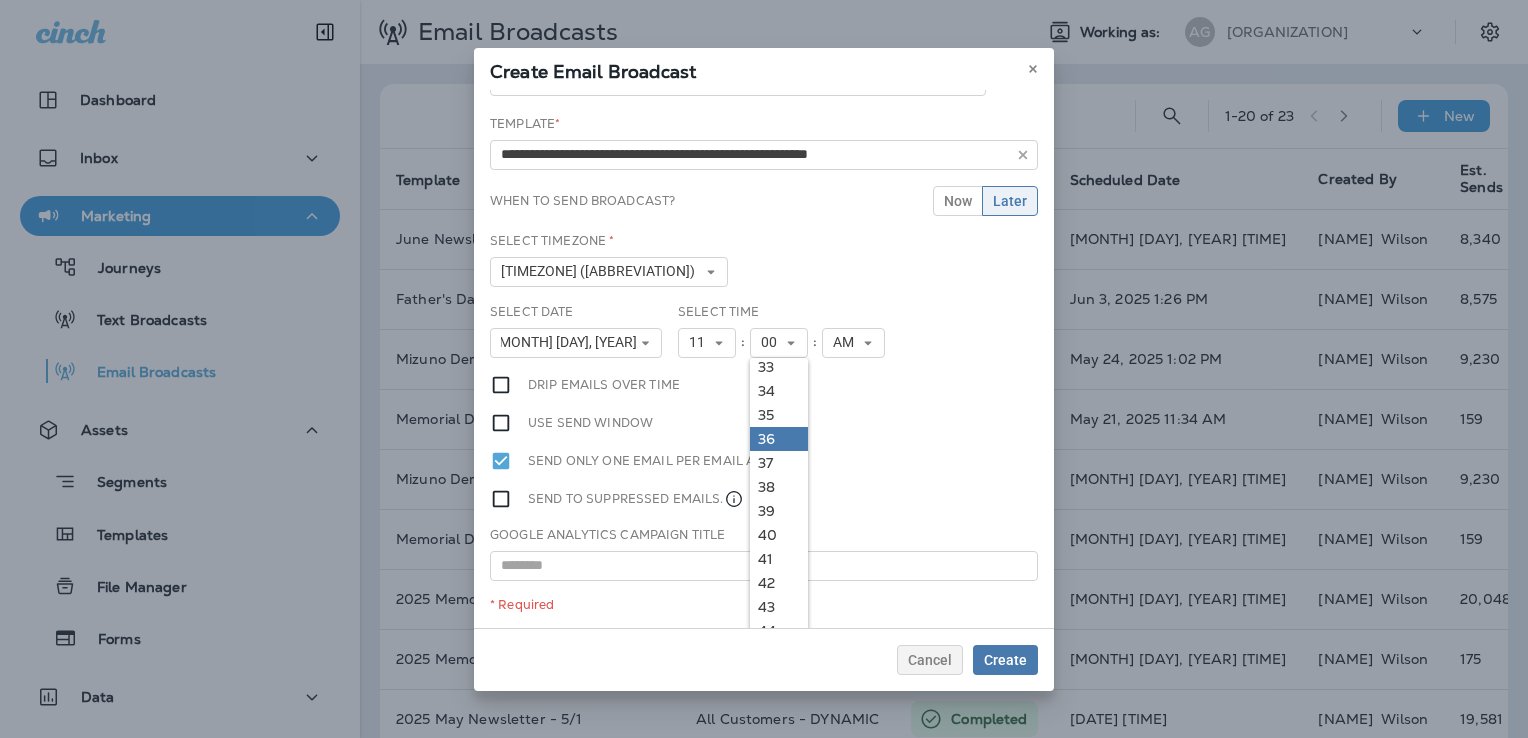 click on "36" at bounding box center (0, 0) 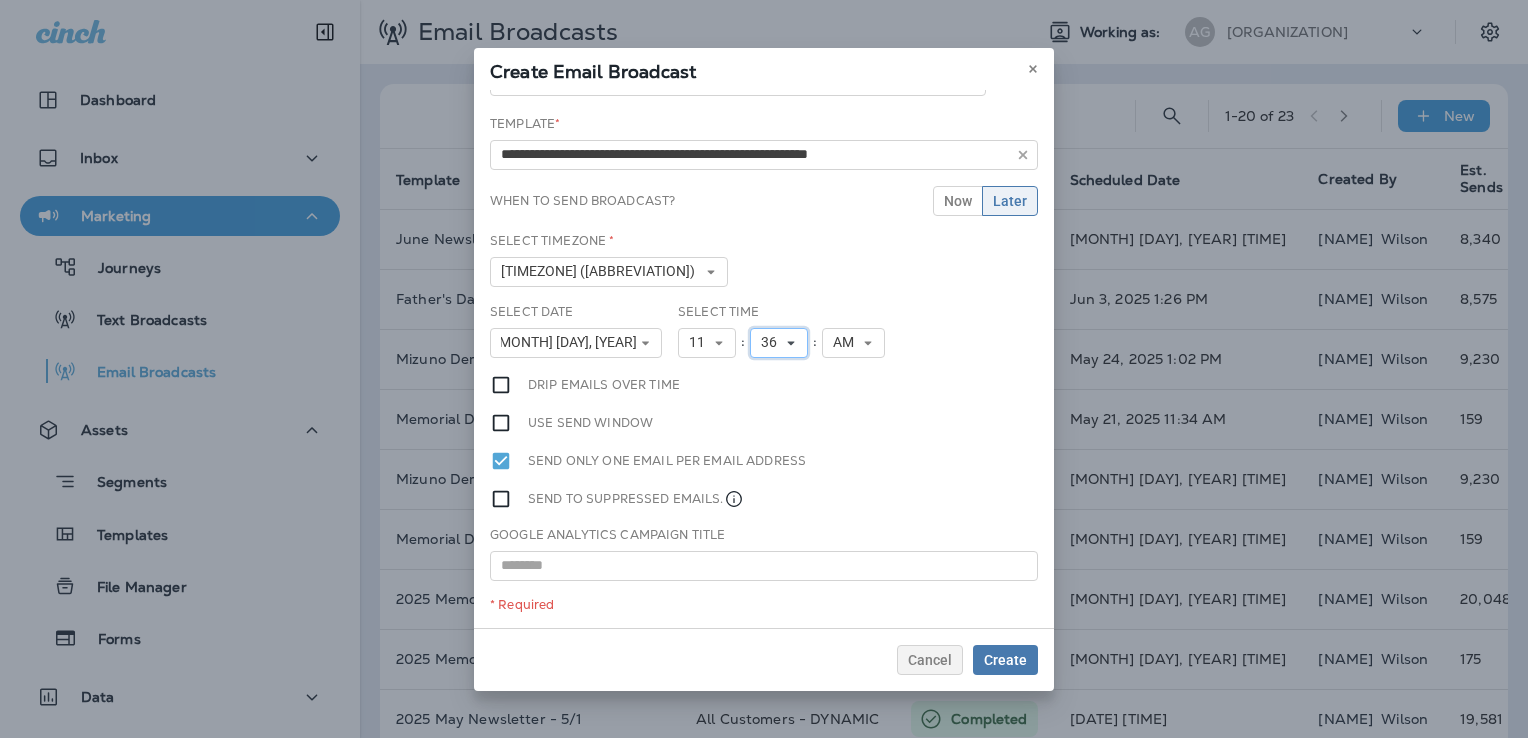 click at bounding box center (719, 343) 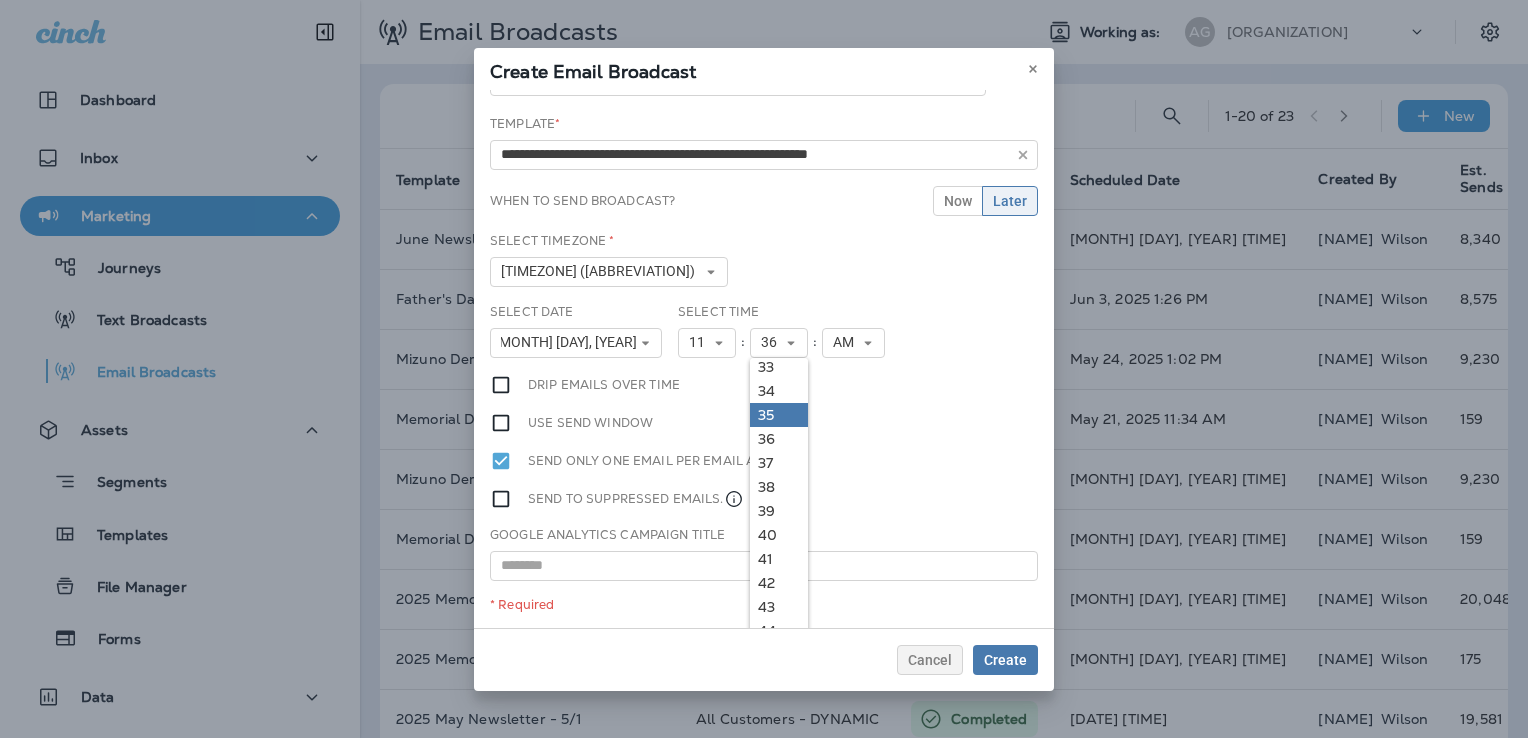 click on "35" at bounding box center (0, 0) 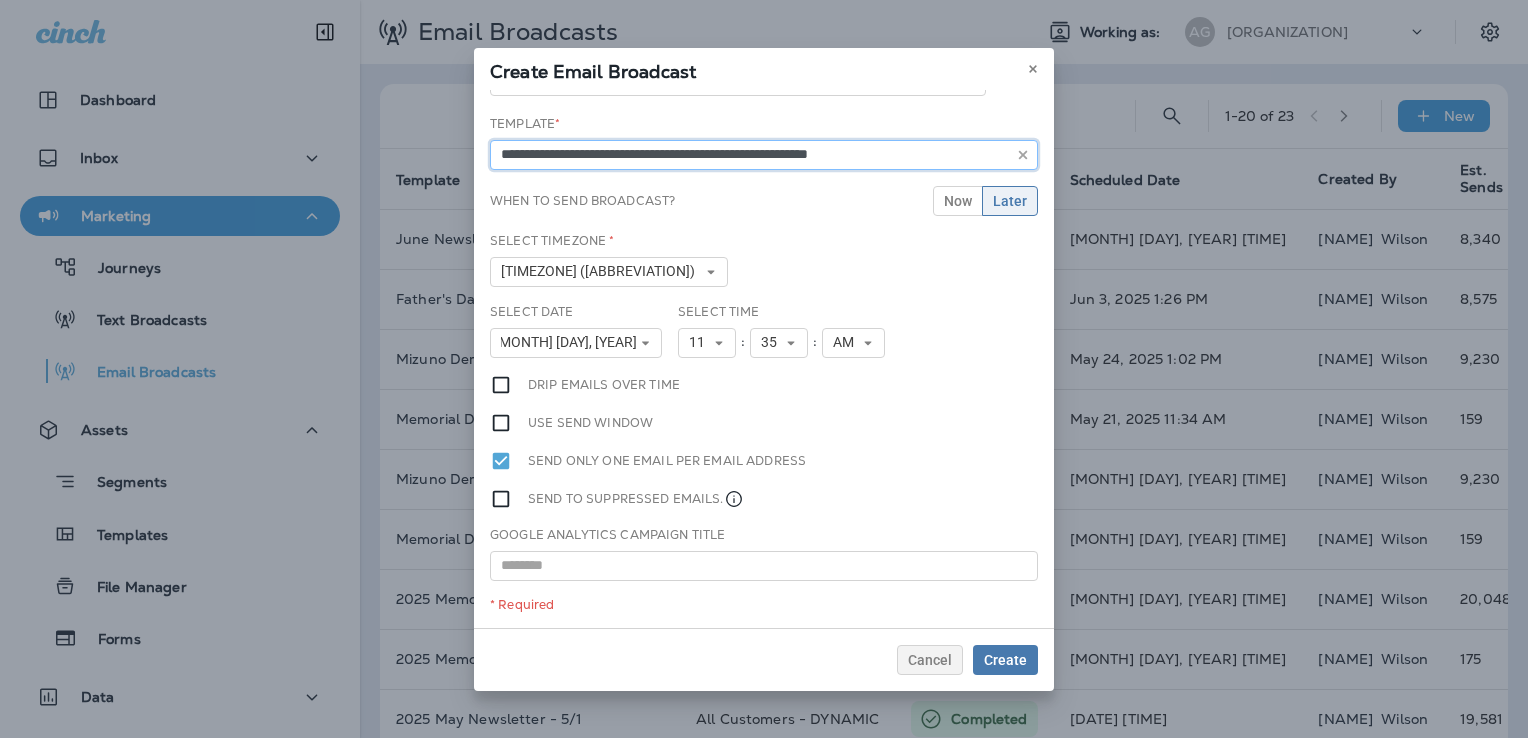 click on "**********" at bounding box center [738, 81] 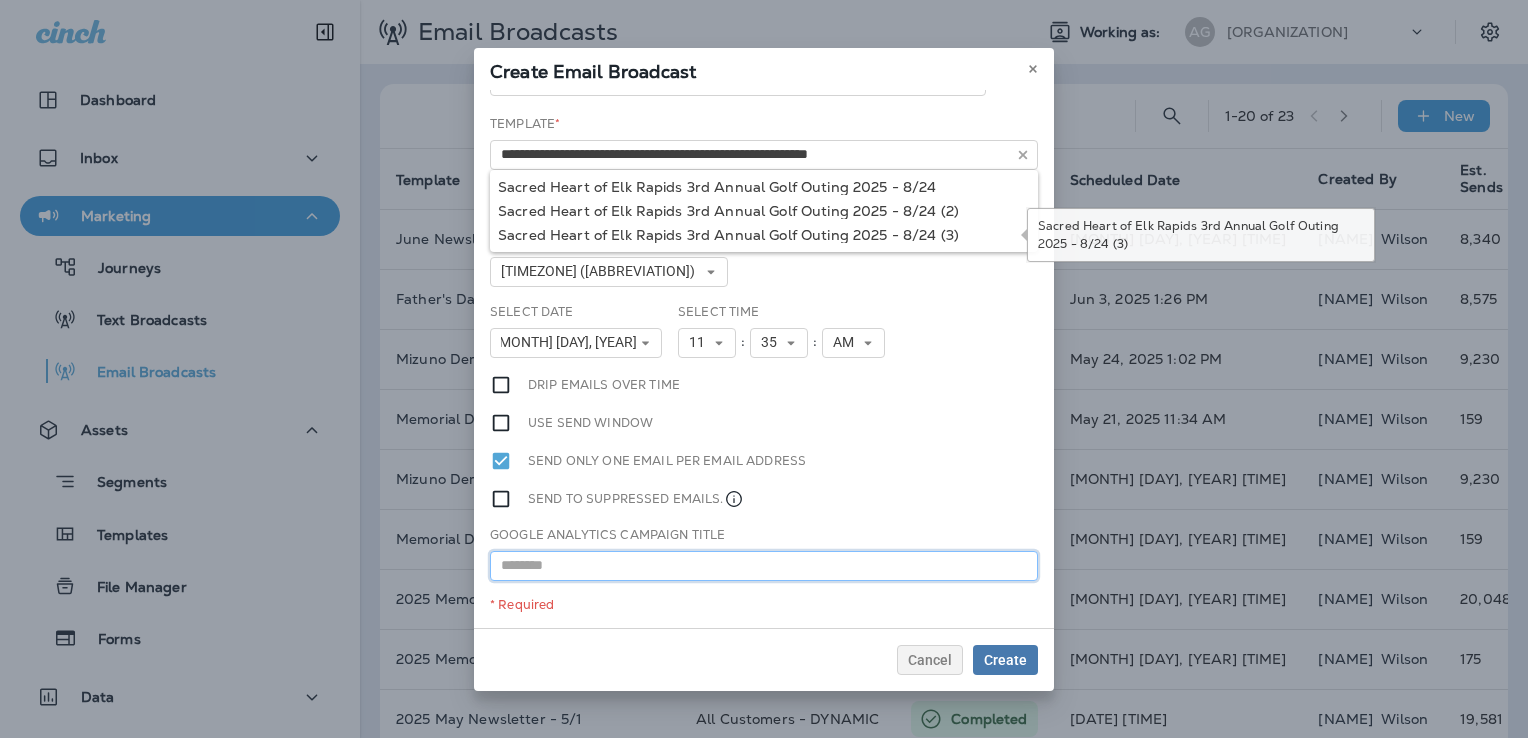 click at bounding box center (764, 566) 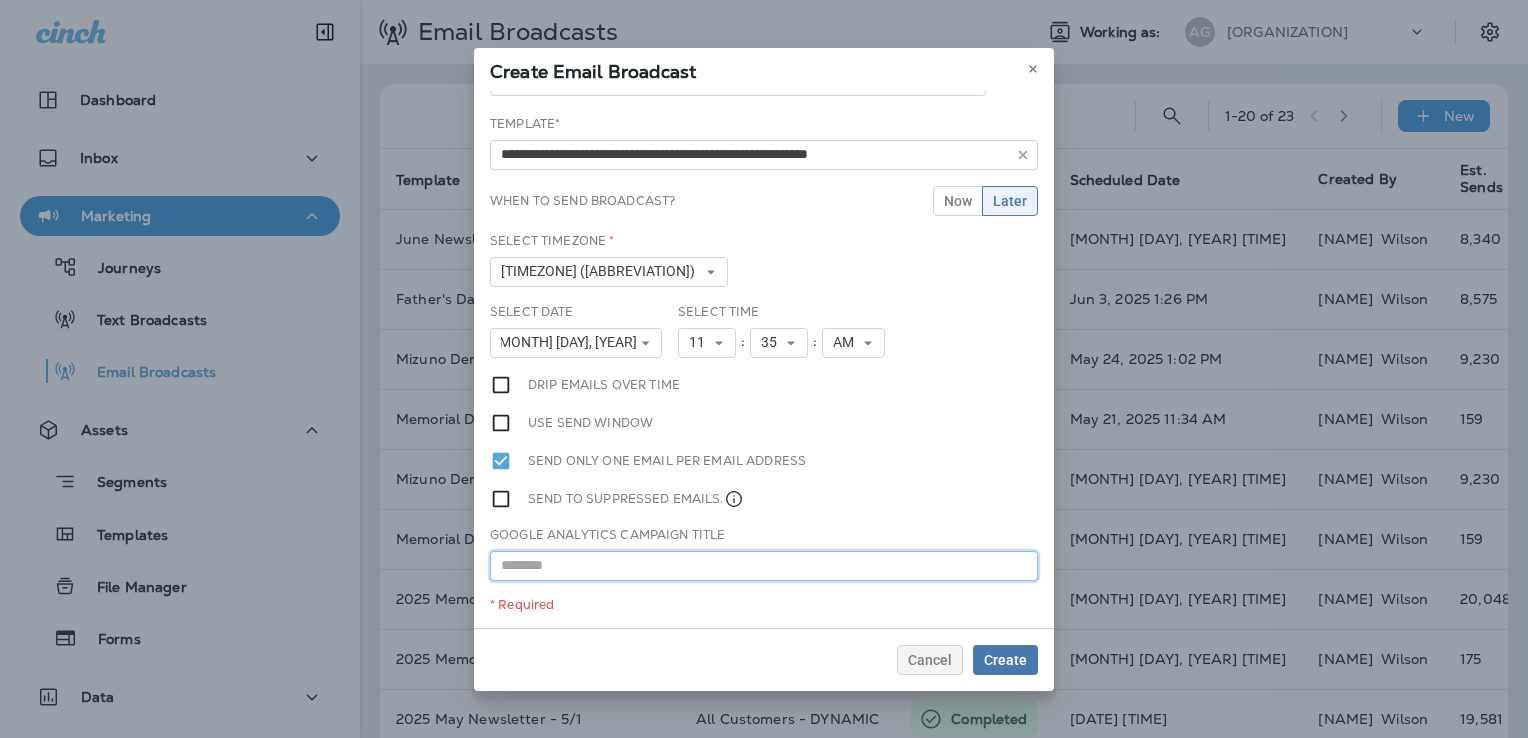 paste on "**********" 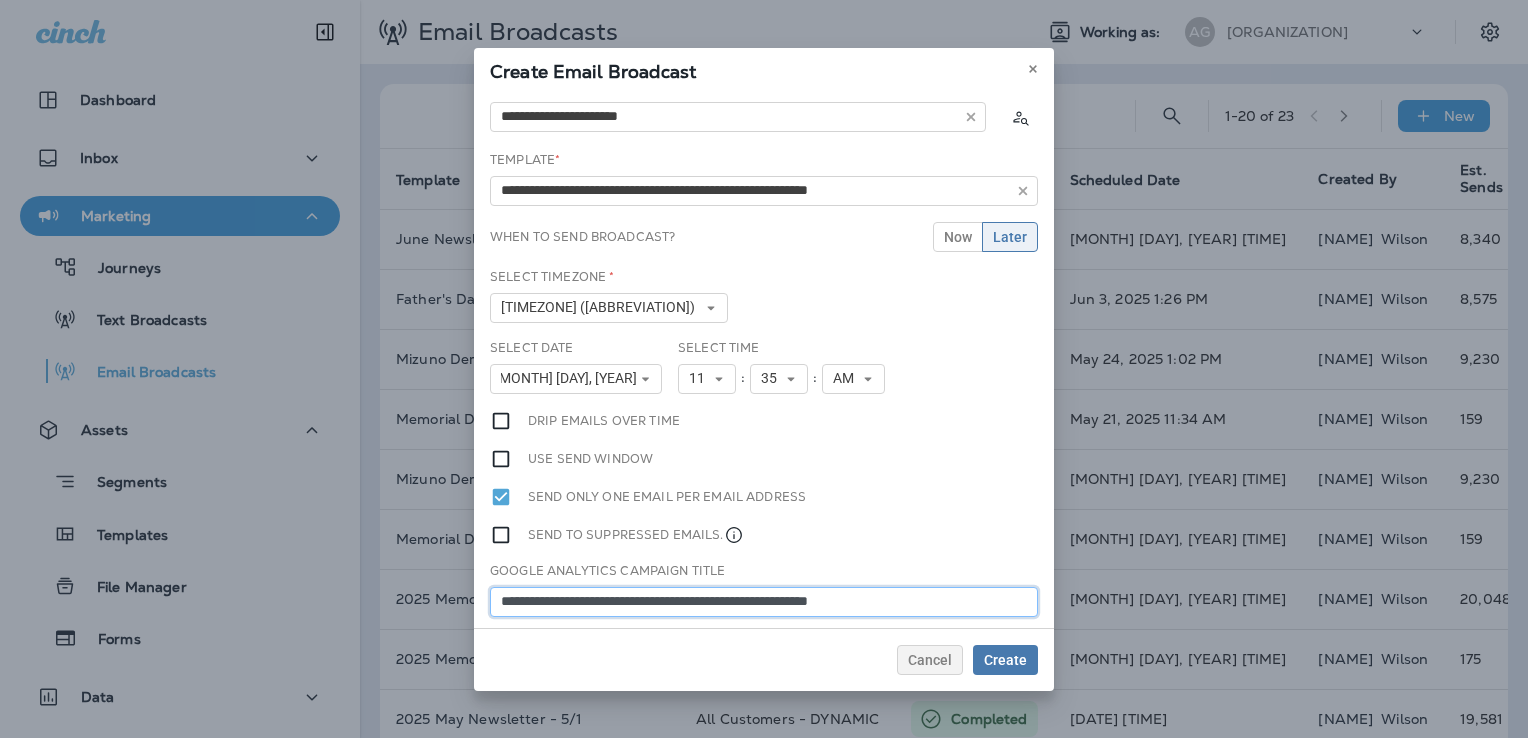 scroll, scrollTop: 0, scrollLeft: 0, axis: both 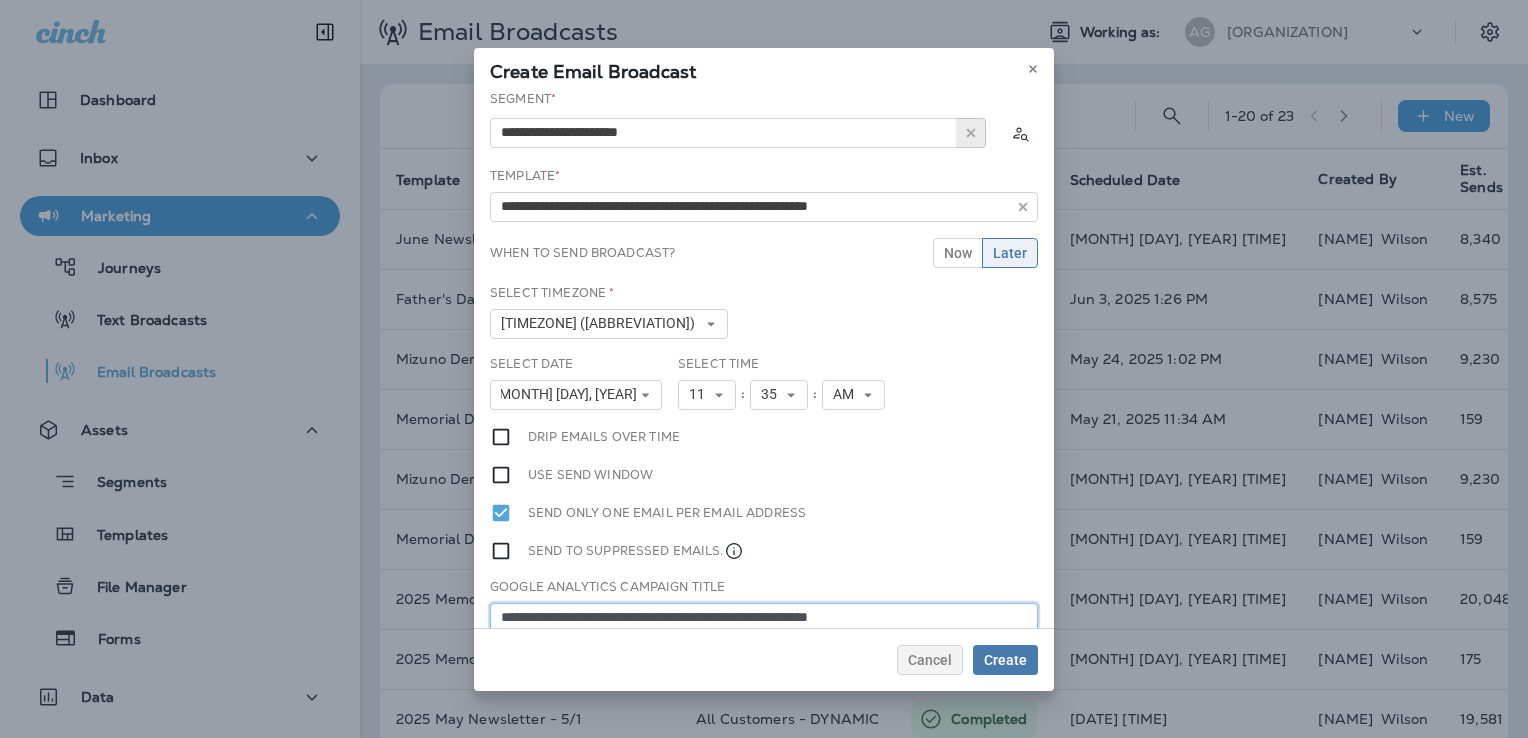 type on "**********" 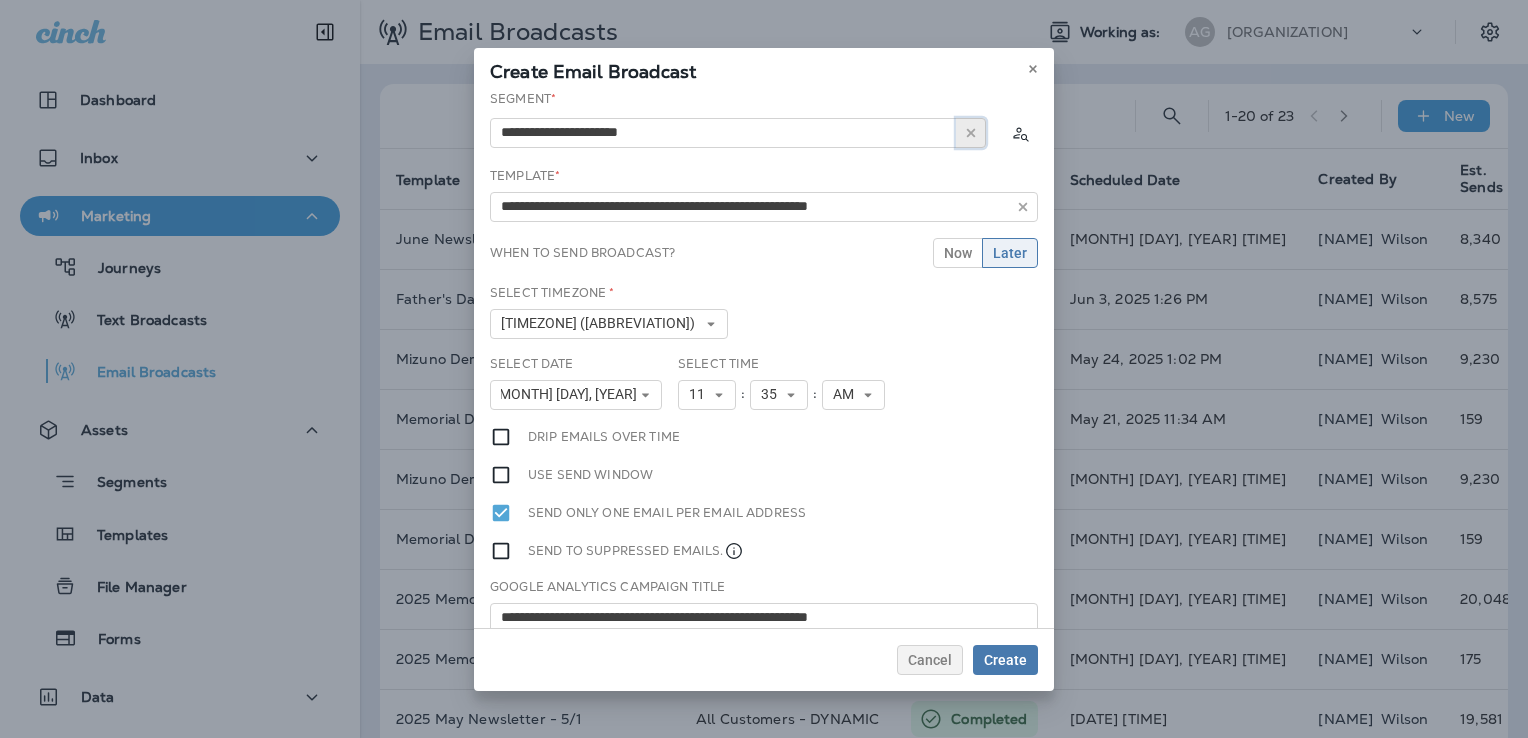 click at bounding box center (971, 133) 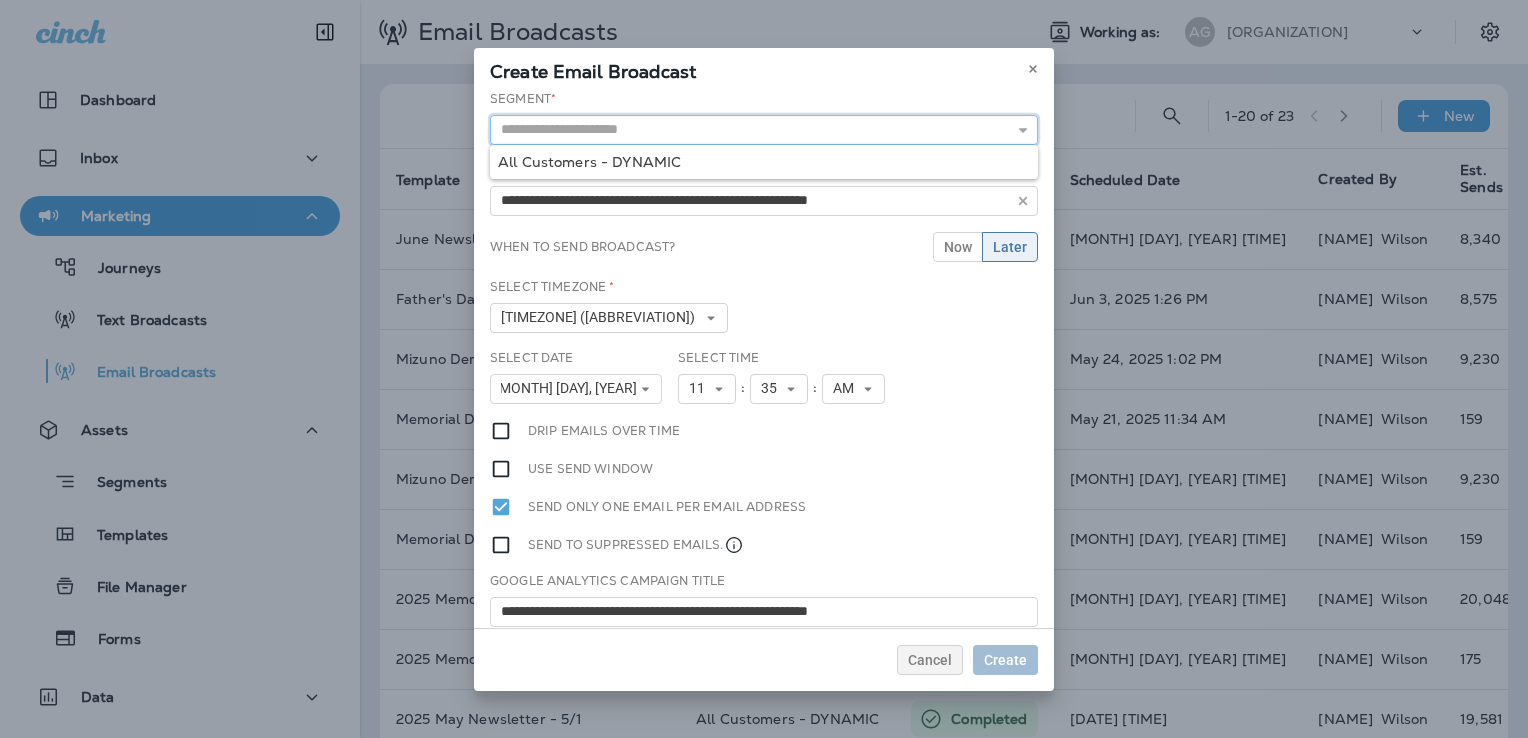 click at bounding box center [764, 130] 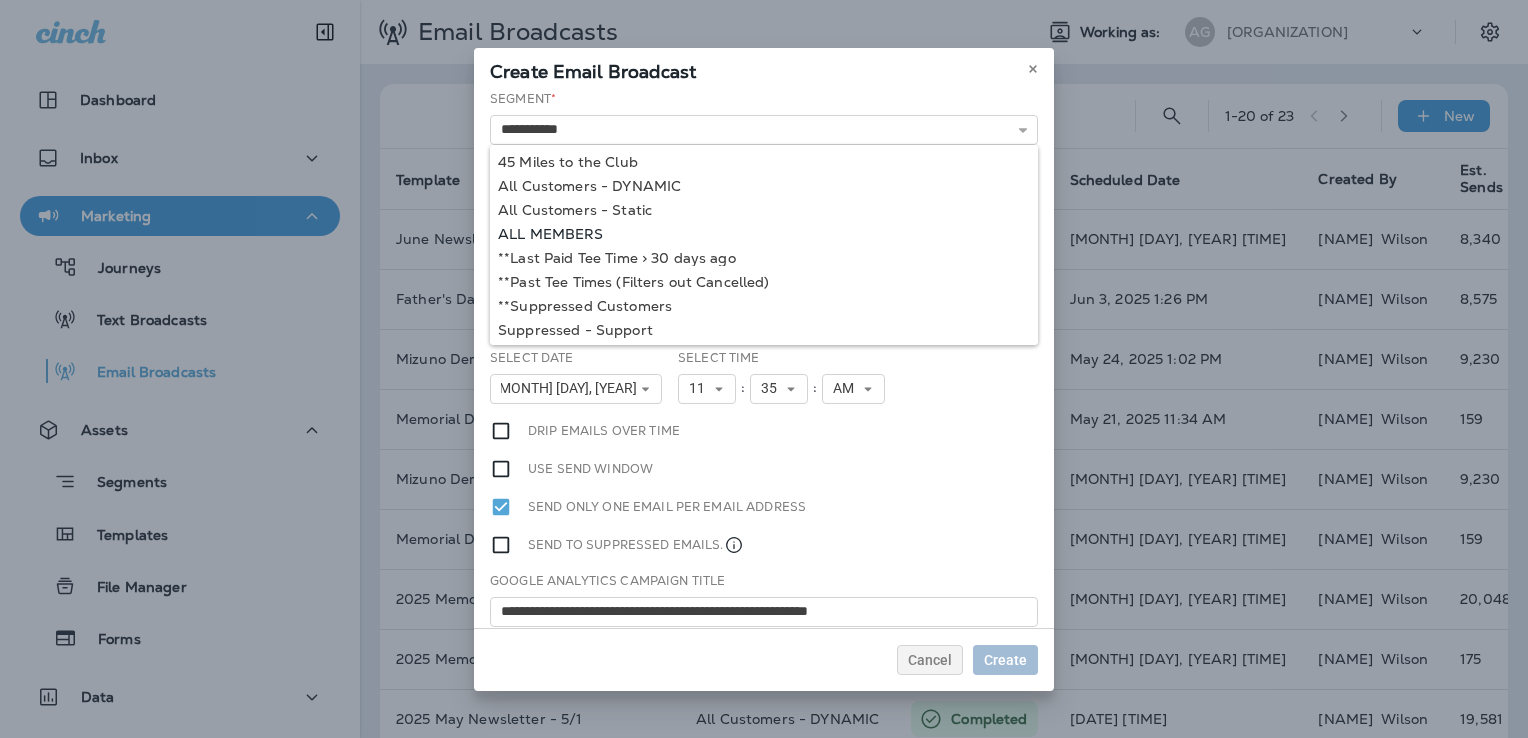 click on "**********" at bounding box center (764, 359) 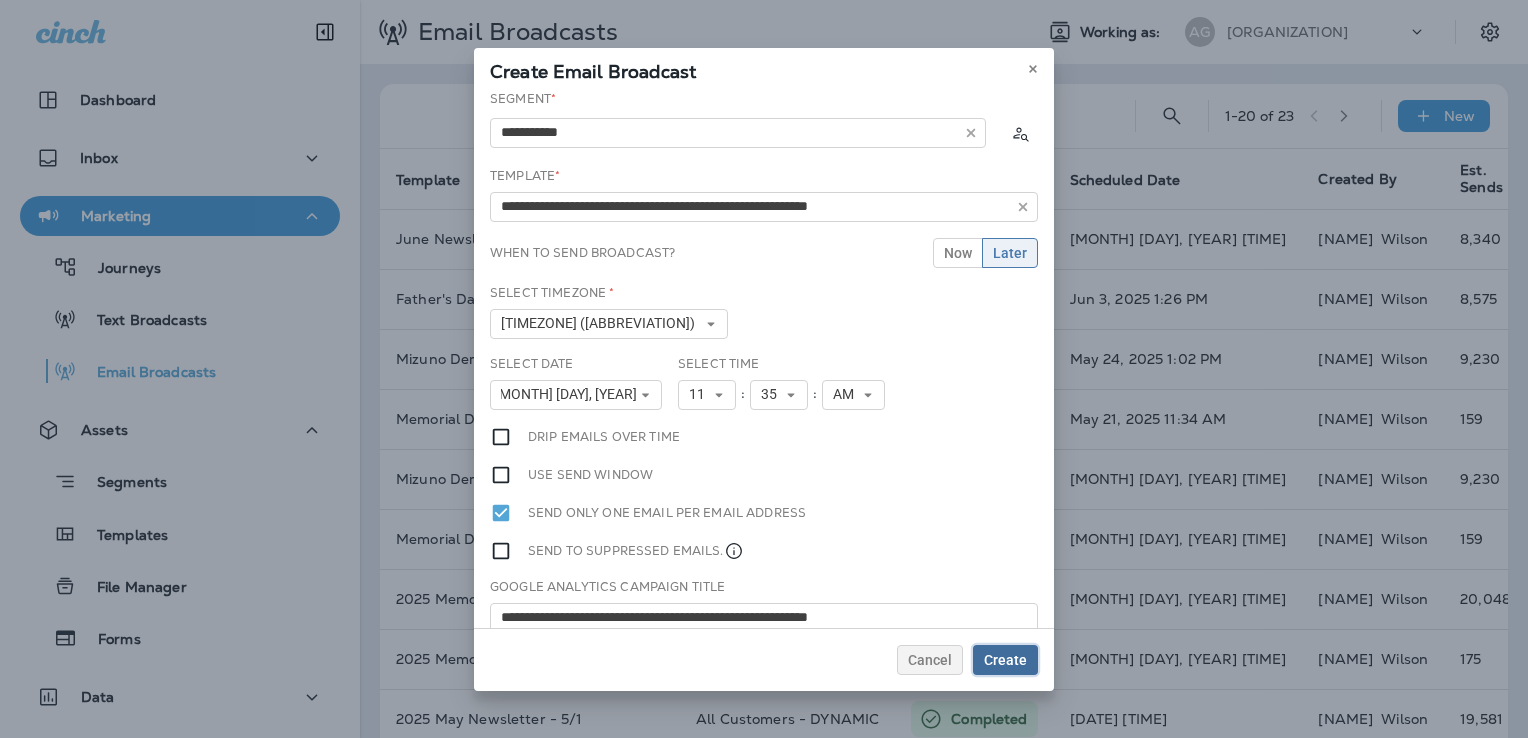 click on "Create" at bounding box center (1005, 660) 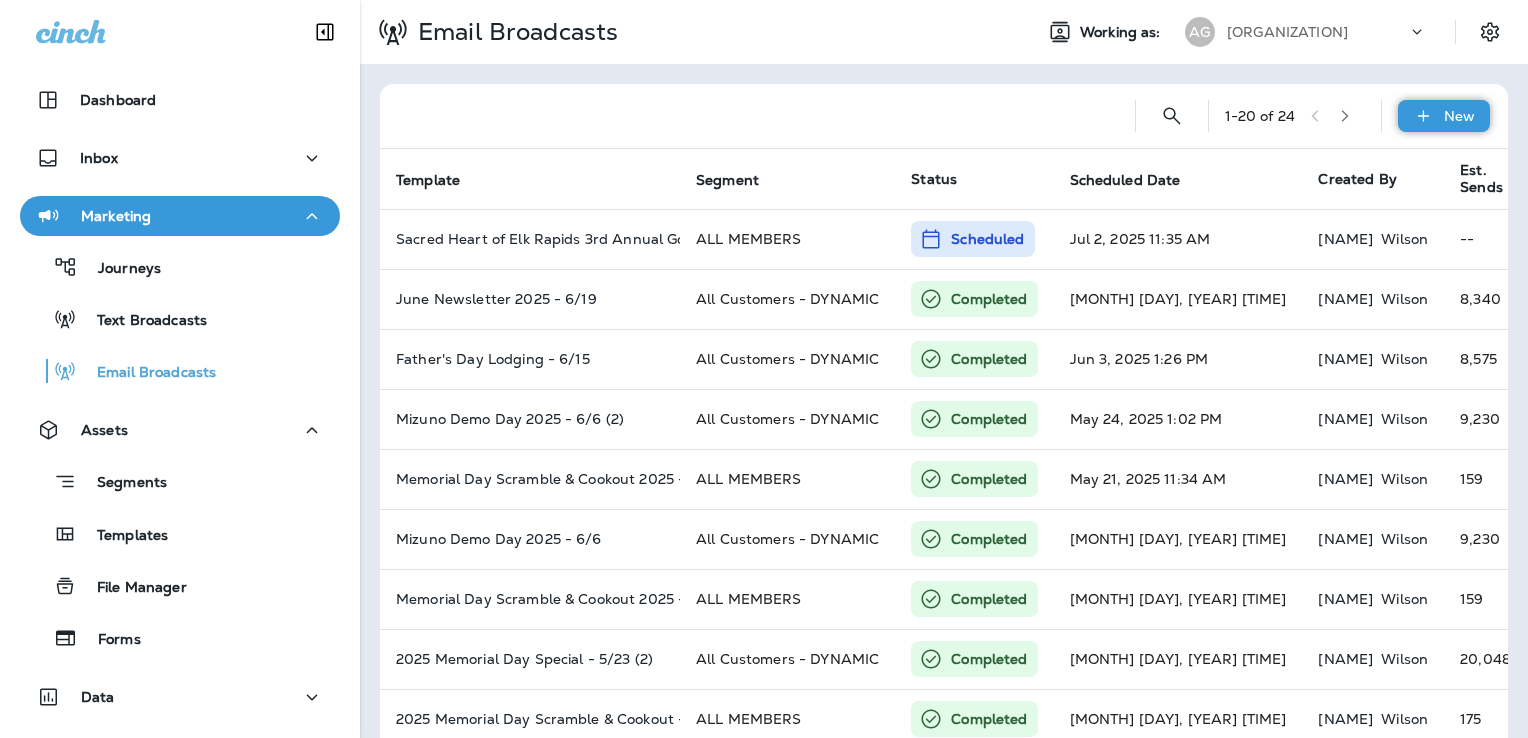 click at bounding box center [1423, 116] 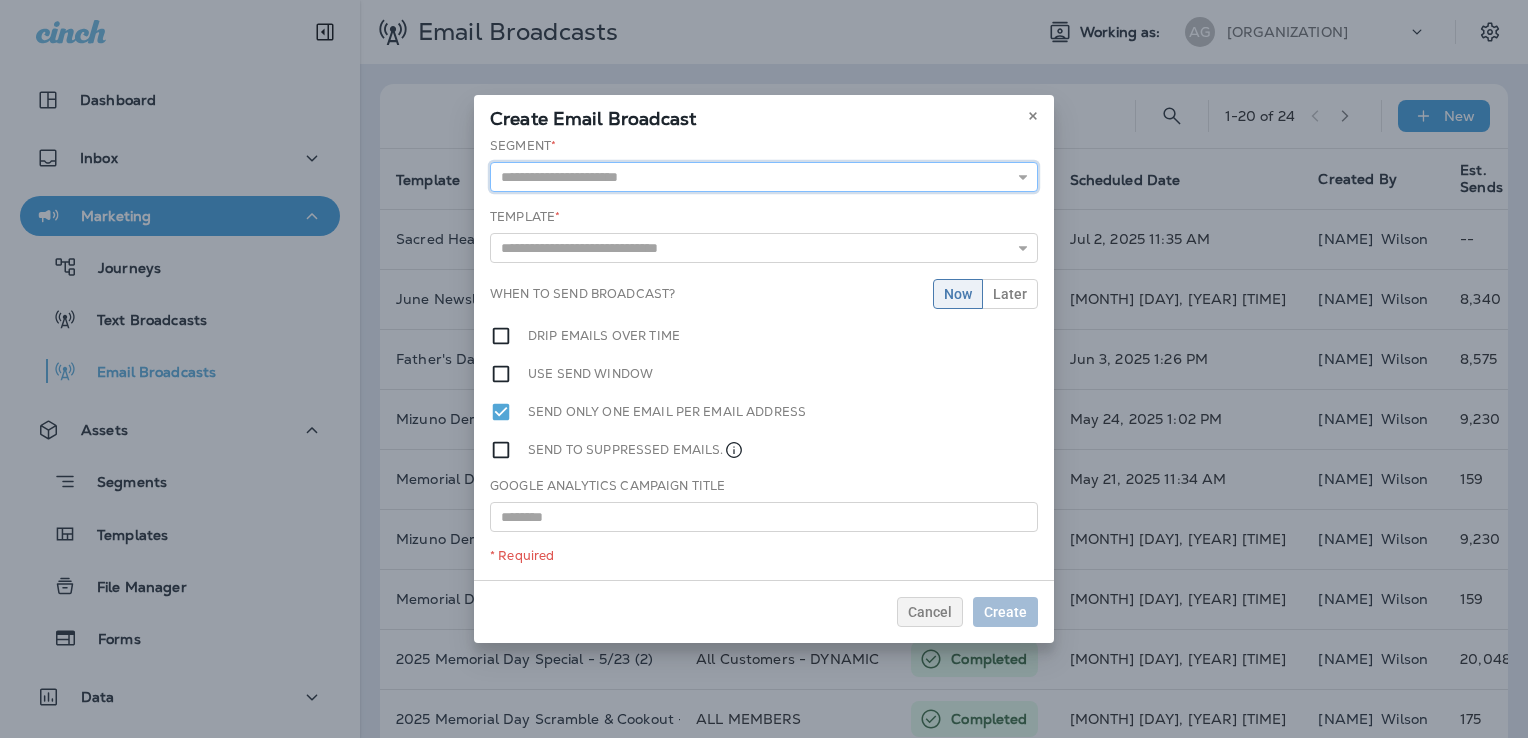 click at bounding box center (764, 177) 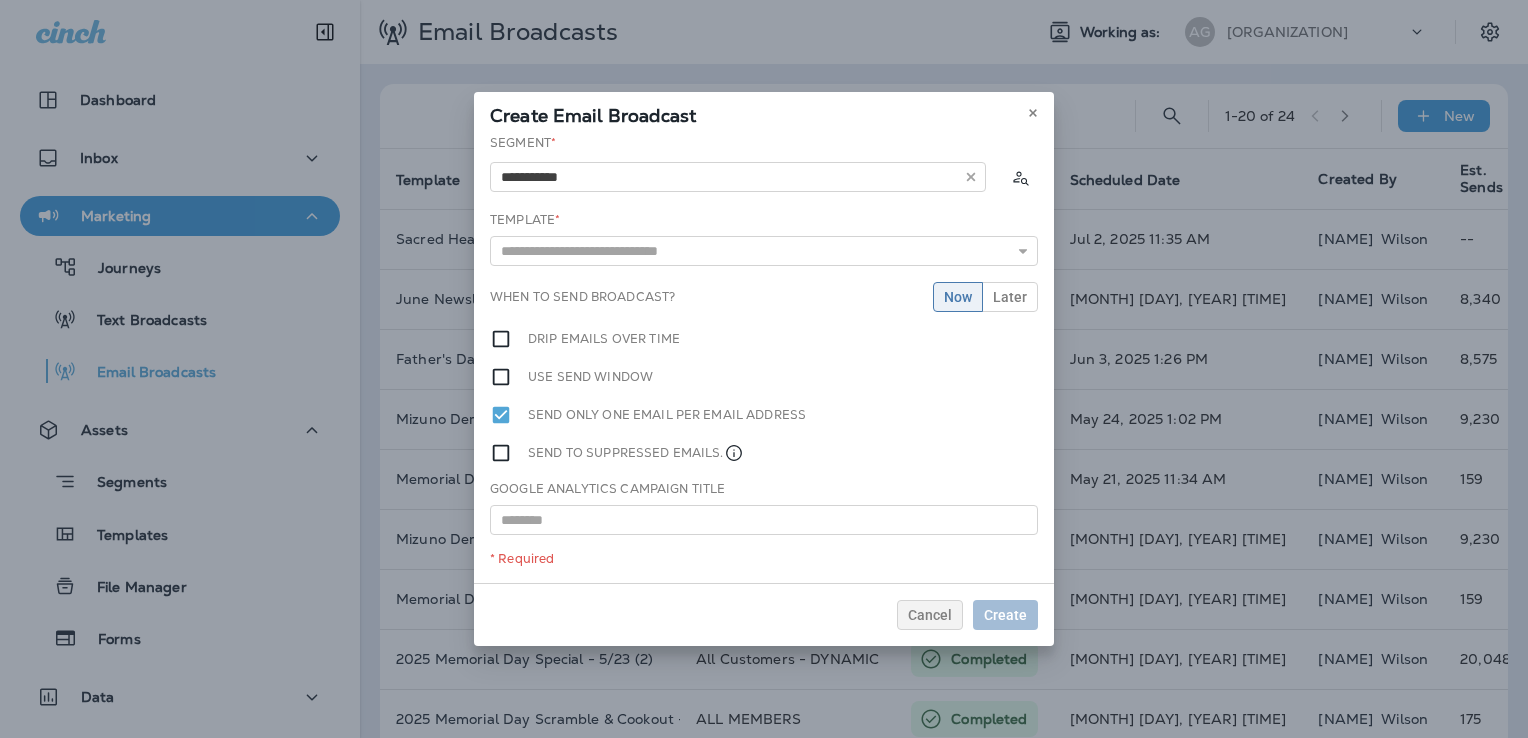 click on "**********" at bounding box center (764, 358) 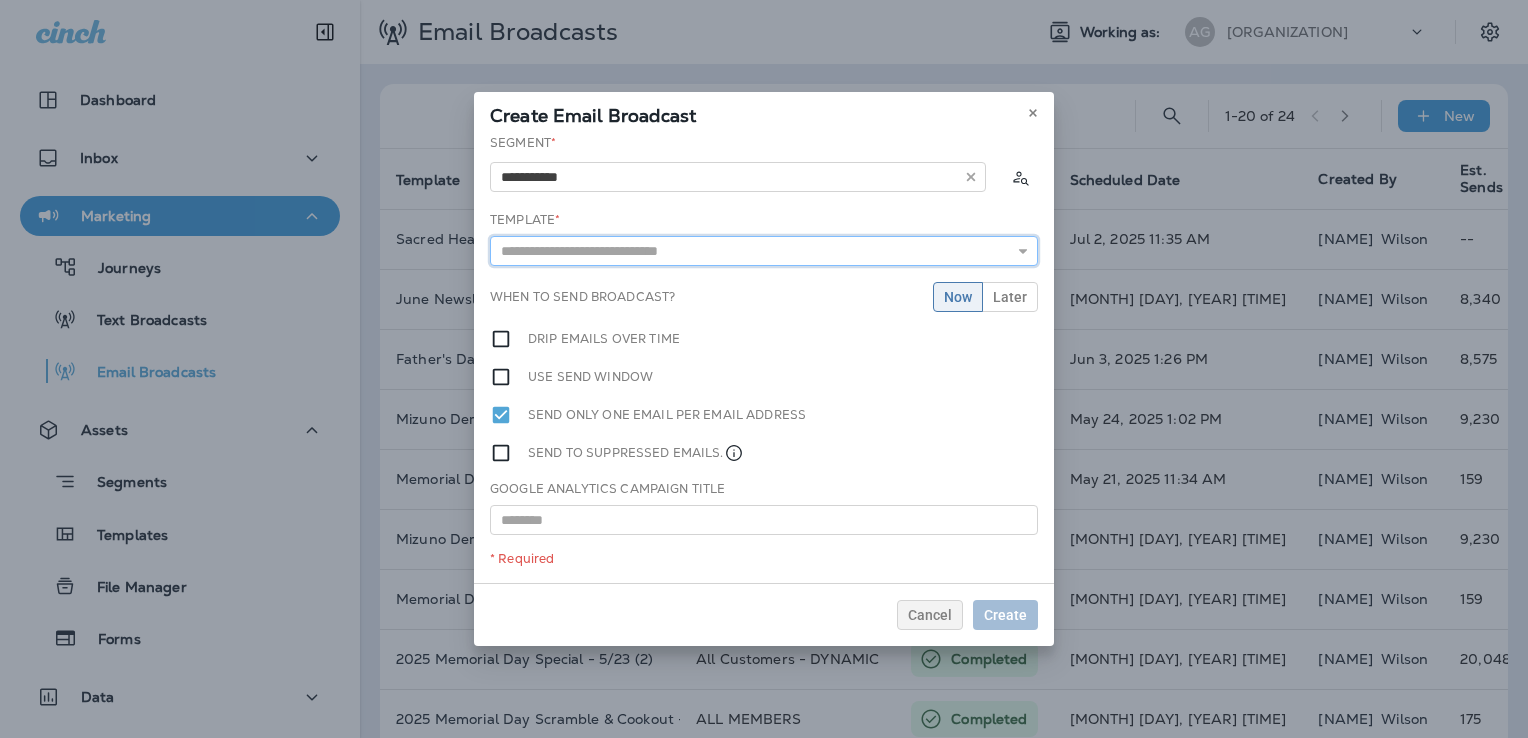 click at bounding box center [764, 251] 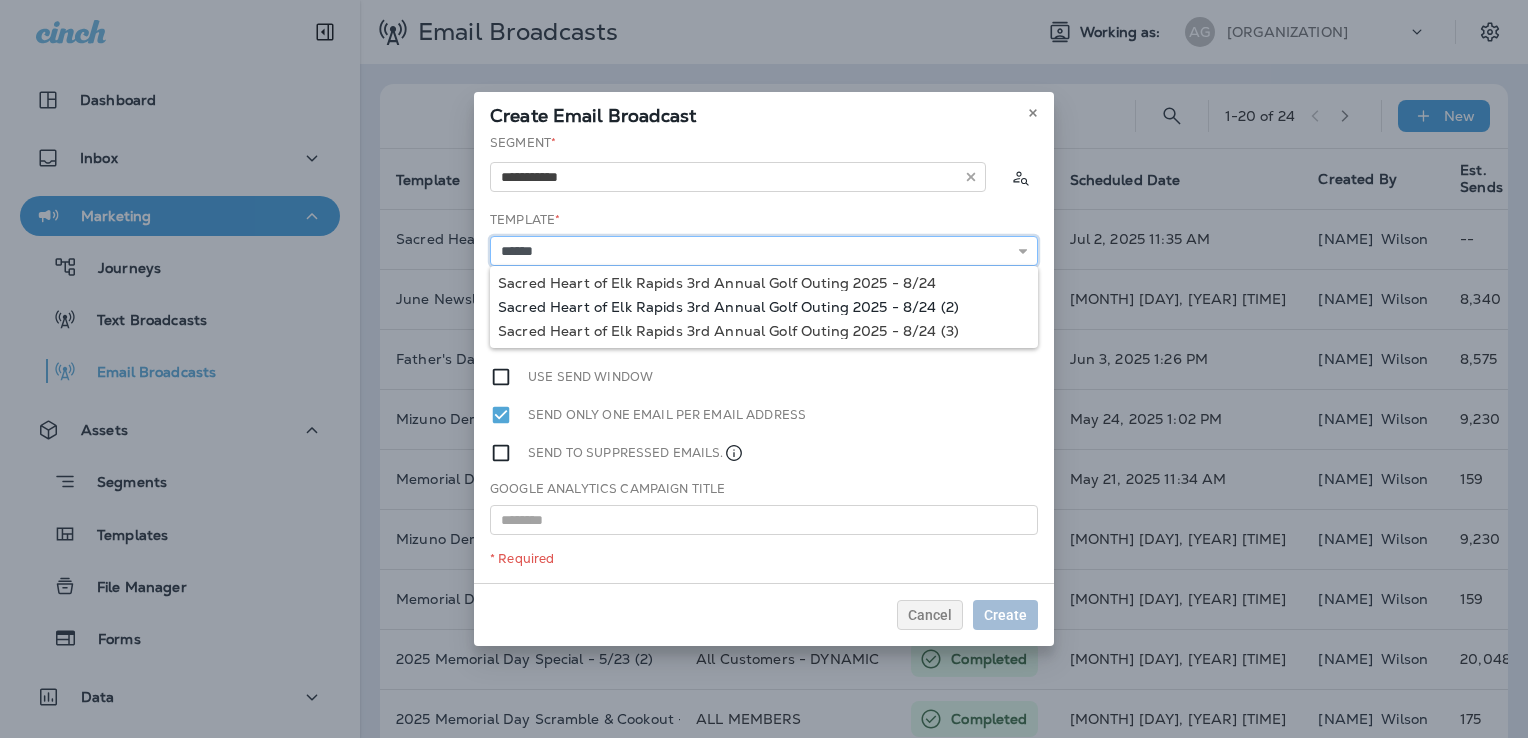 type on "**********" 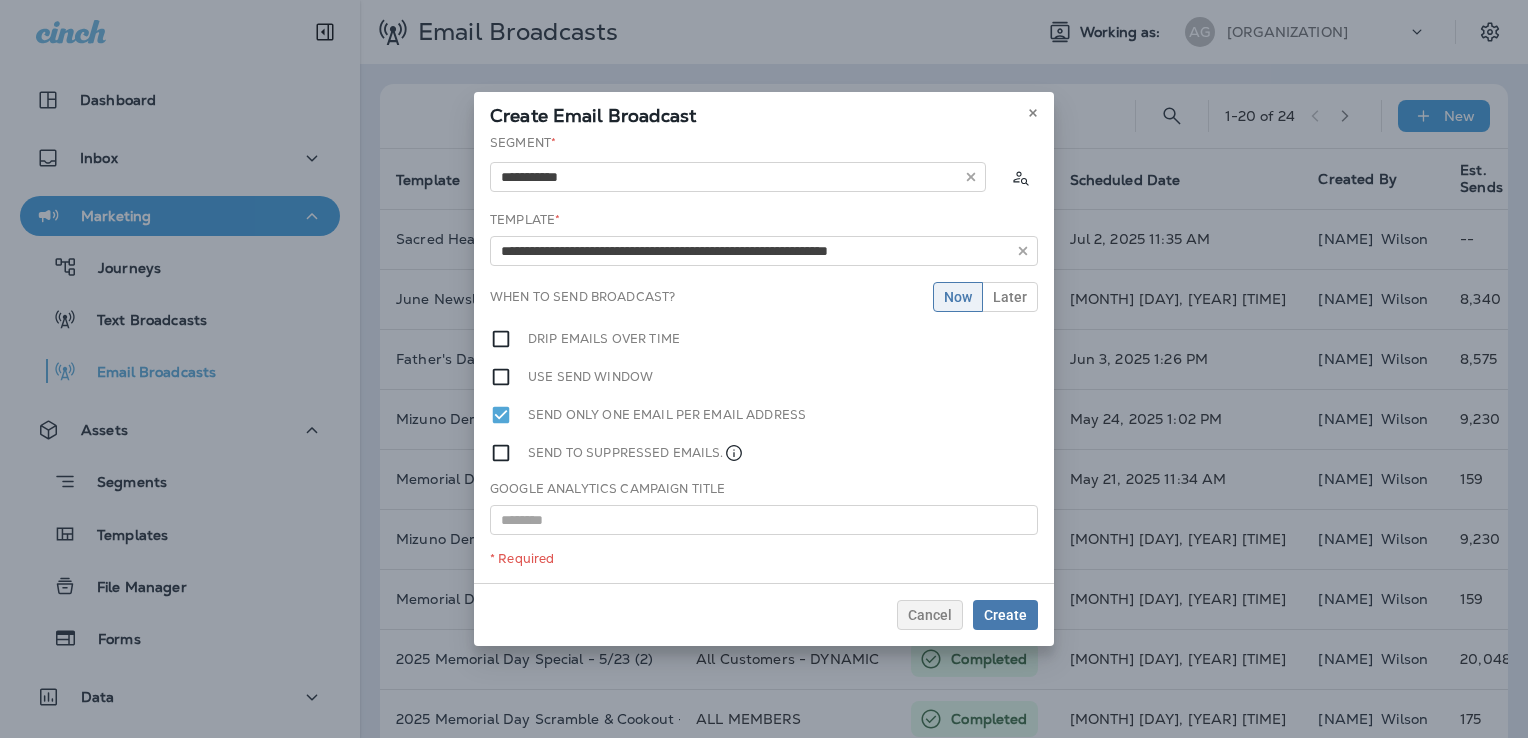 drag, startPoint x: 660, startPoint y: 307, endPoint x: 697, endPoint y: 307, distance: 37 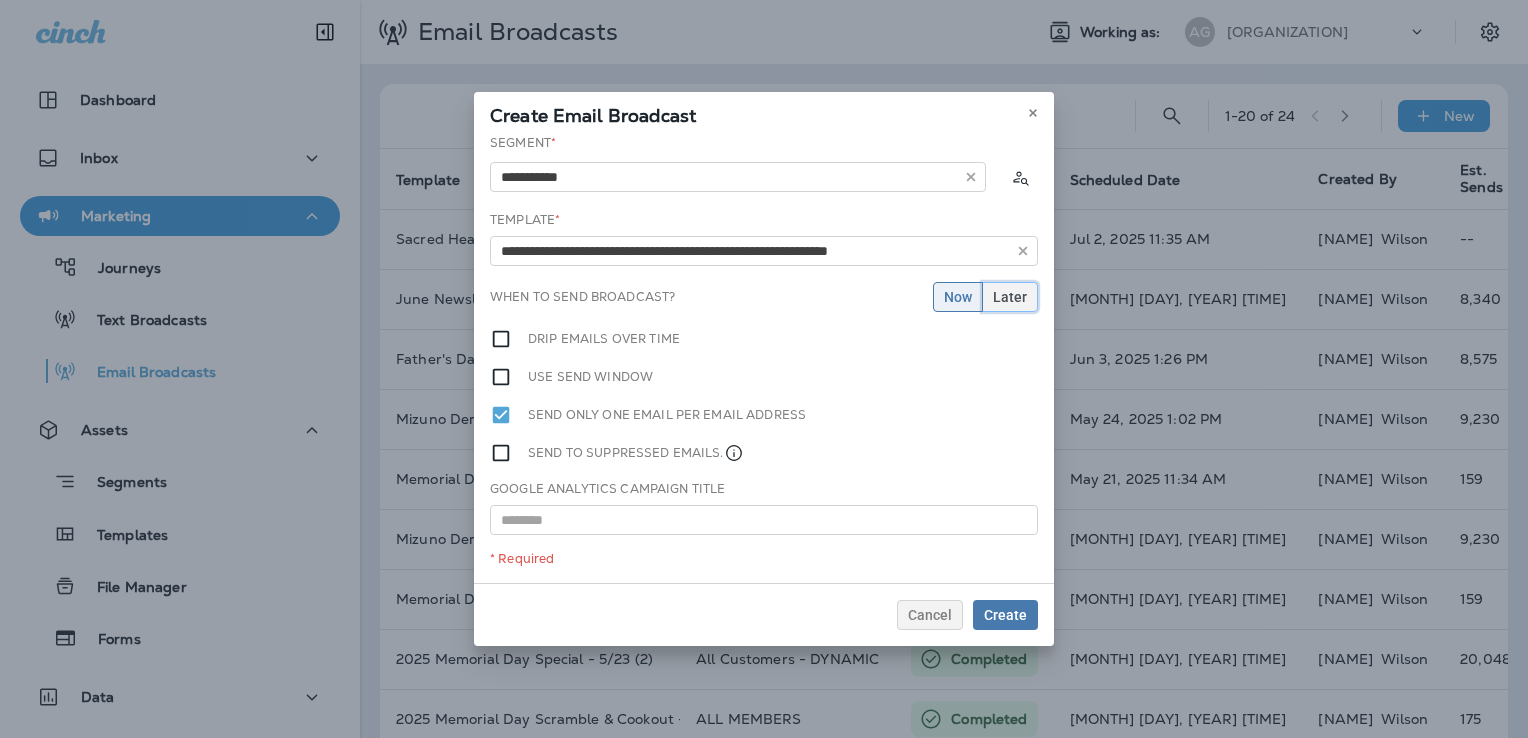 click on "Later" at bounding box center (958, 297) 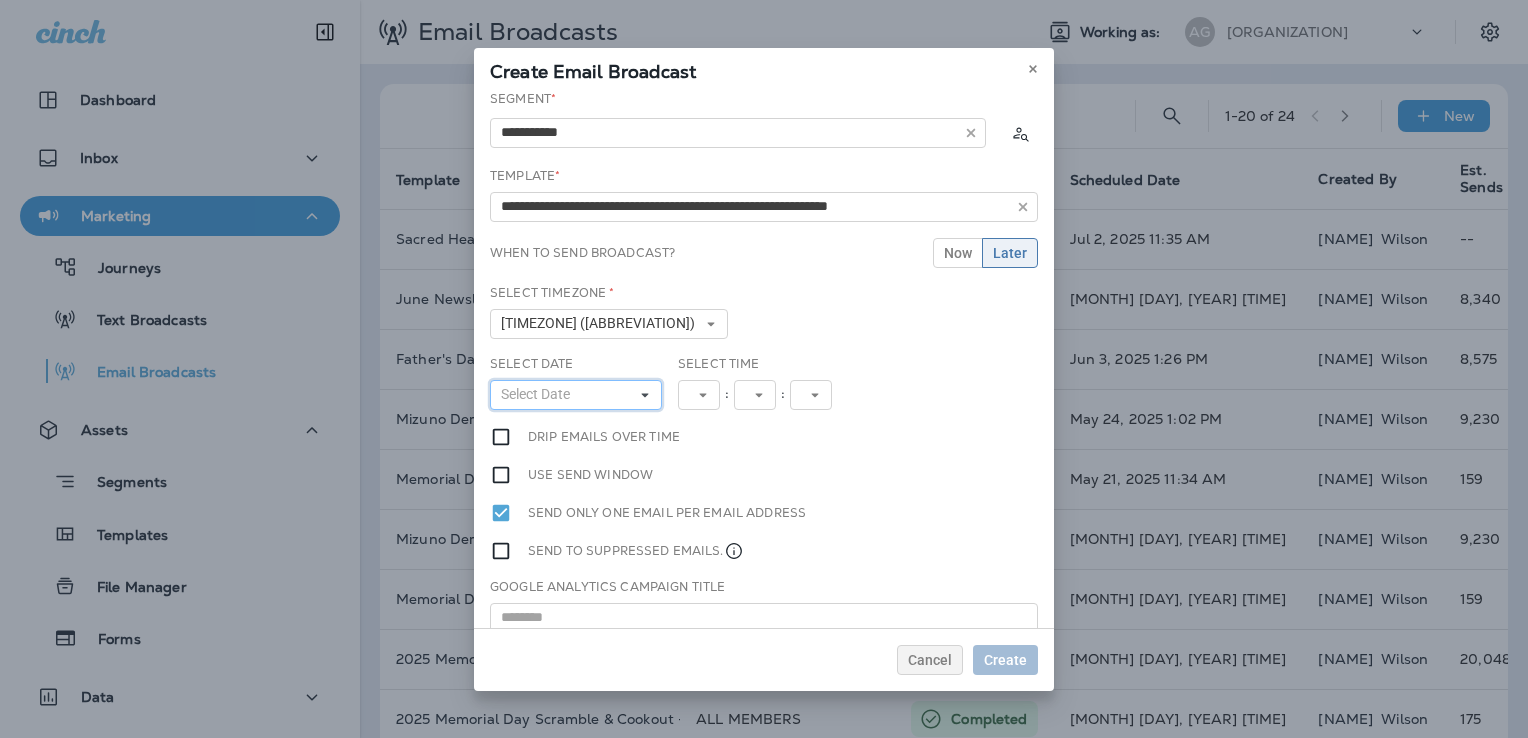 click on "Select Date" at bounding box center (576, 395) 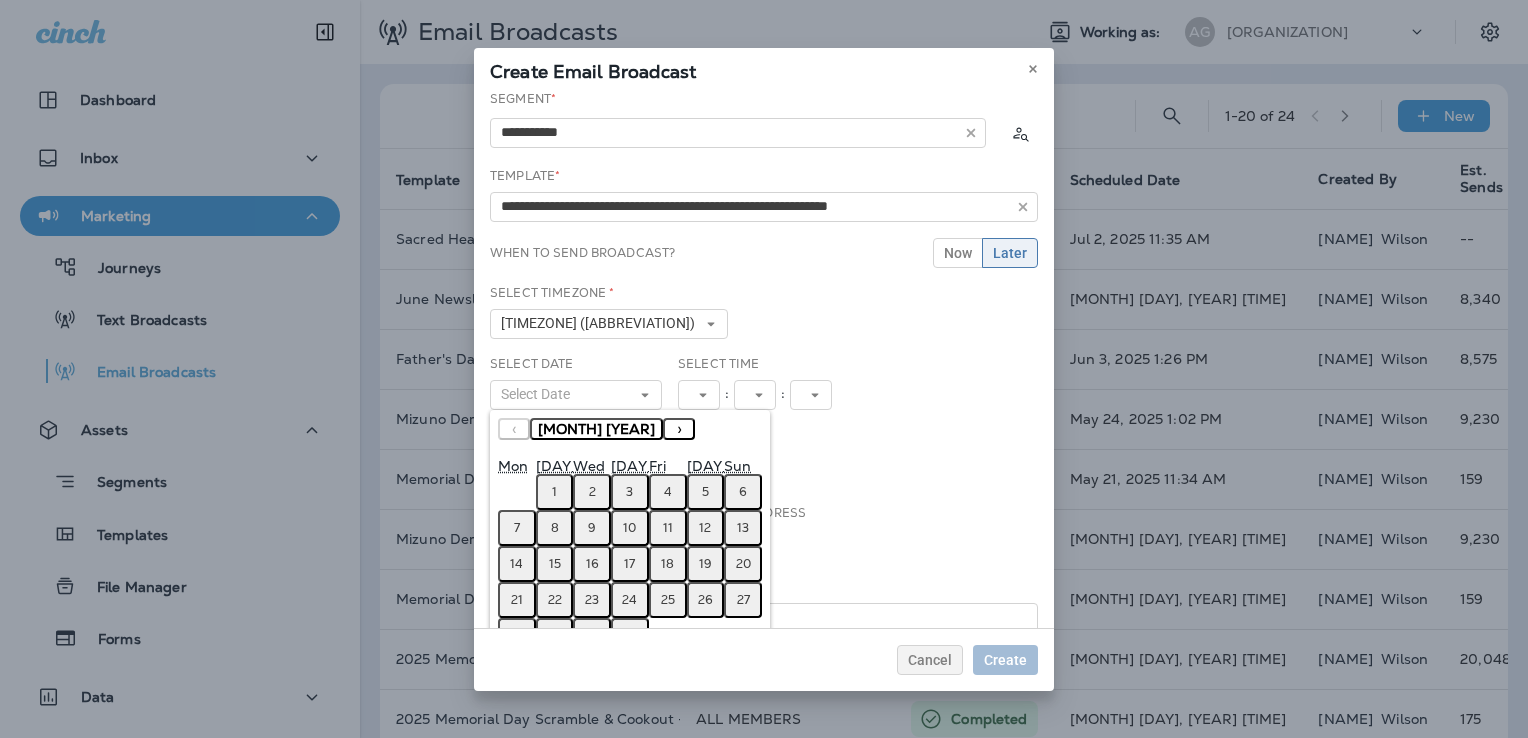 click on "16" at bounding box center [592, 564] 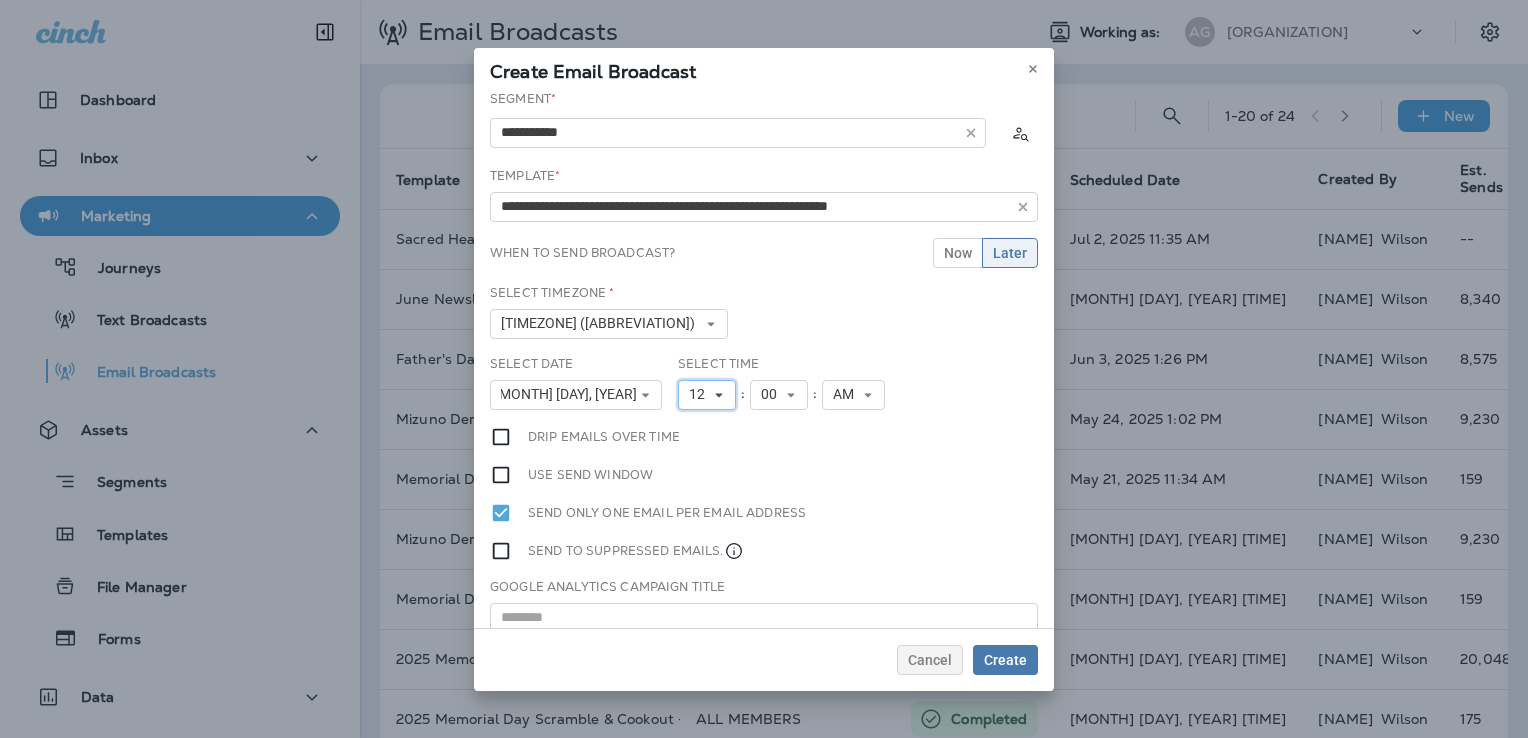 click on "12" at bounding box center (707, 395) 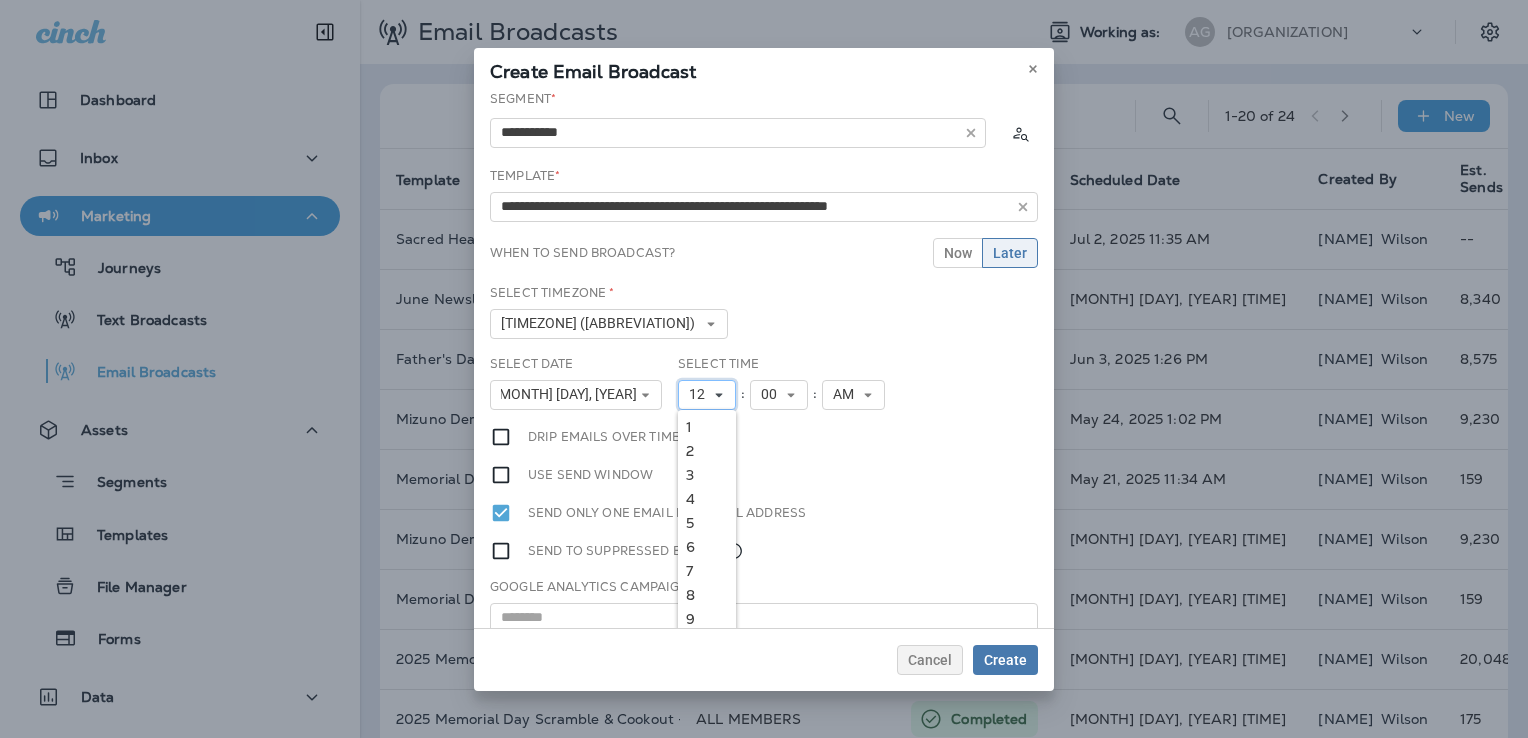 click on "12" at bounding box center [701, 394] 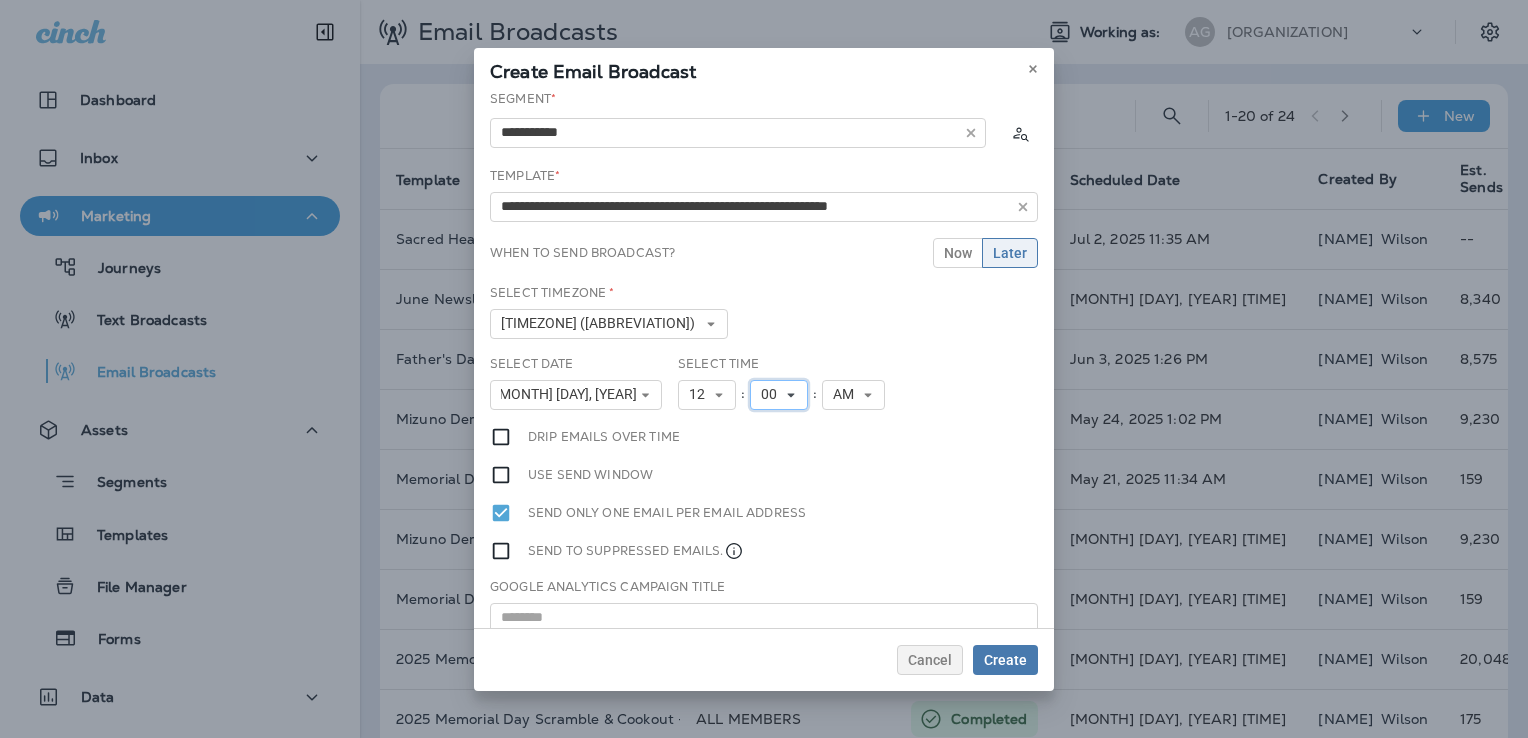click on "00" at bounding box center (707, 395) 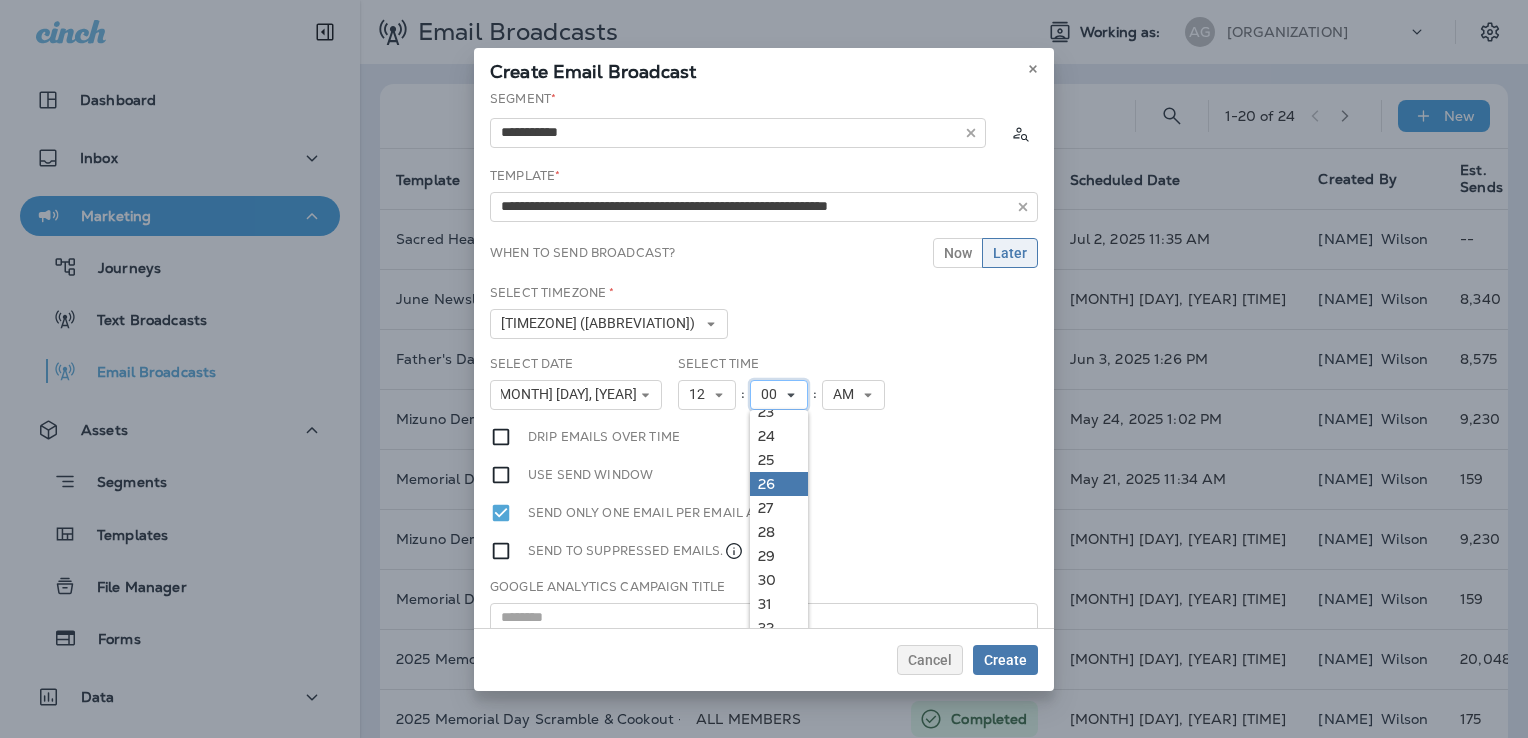scroll, scrollTop: 700, scrollLeft: 0, axis: vertical 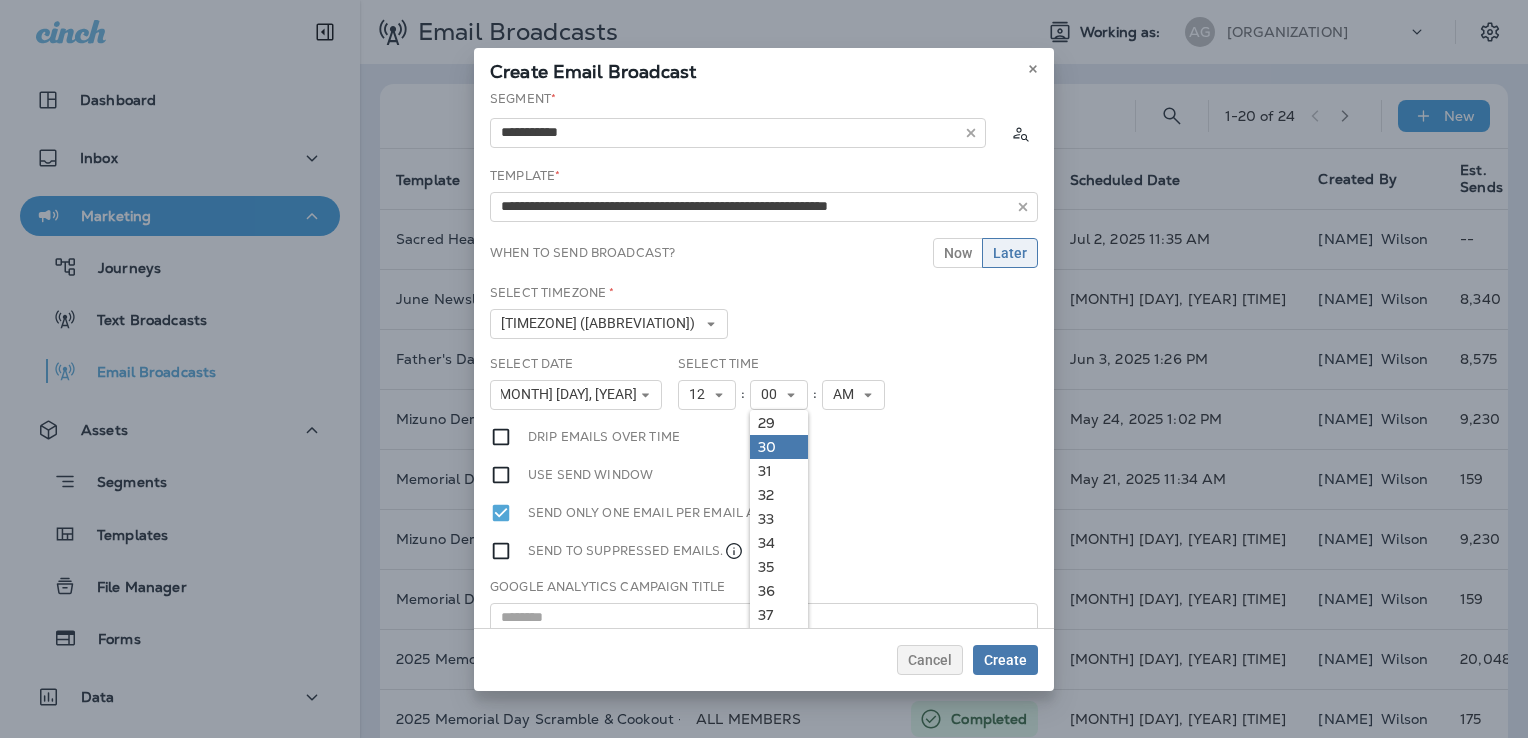 click on "30" at bounding box center (0, 0) 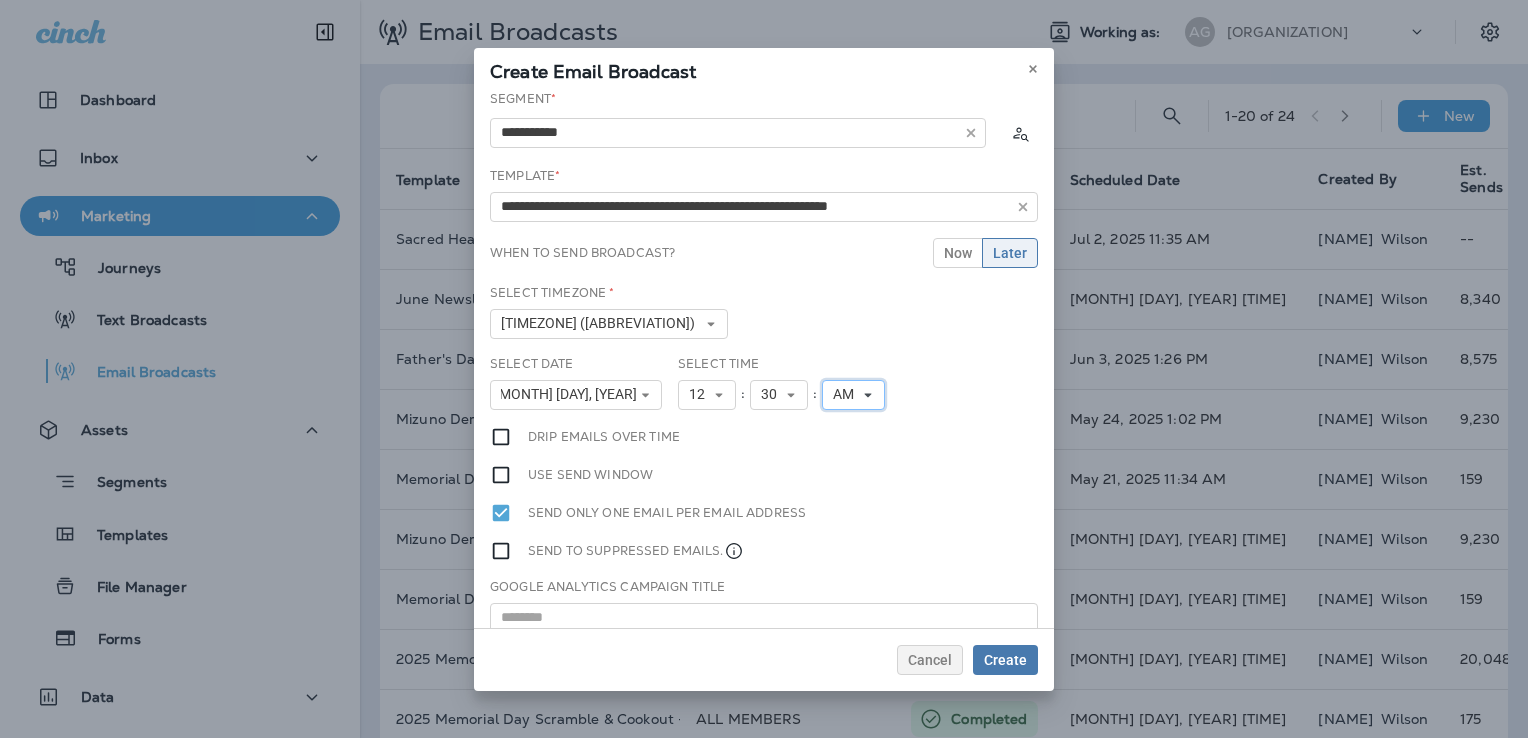 click at bounding box center (718, 395) 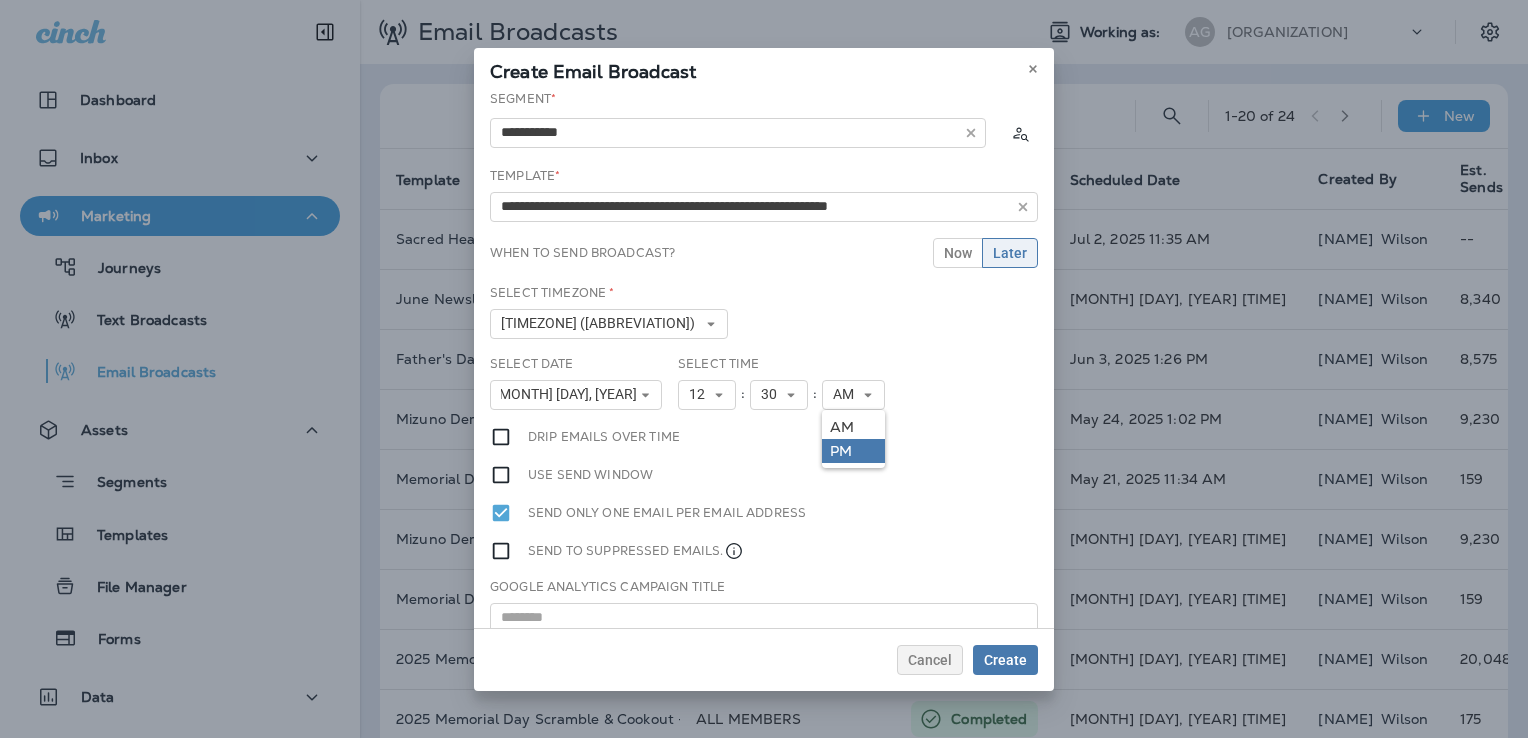 click on "PM" at bounding box center [0, 0] 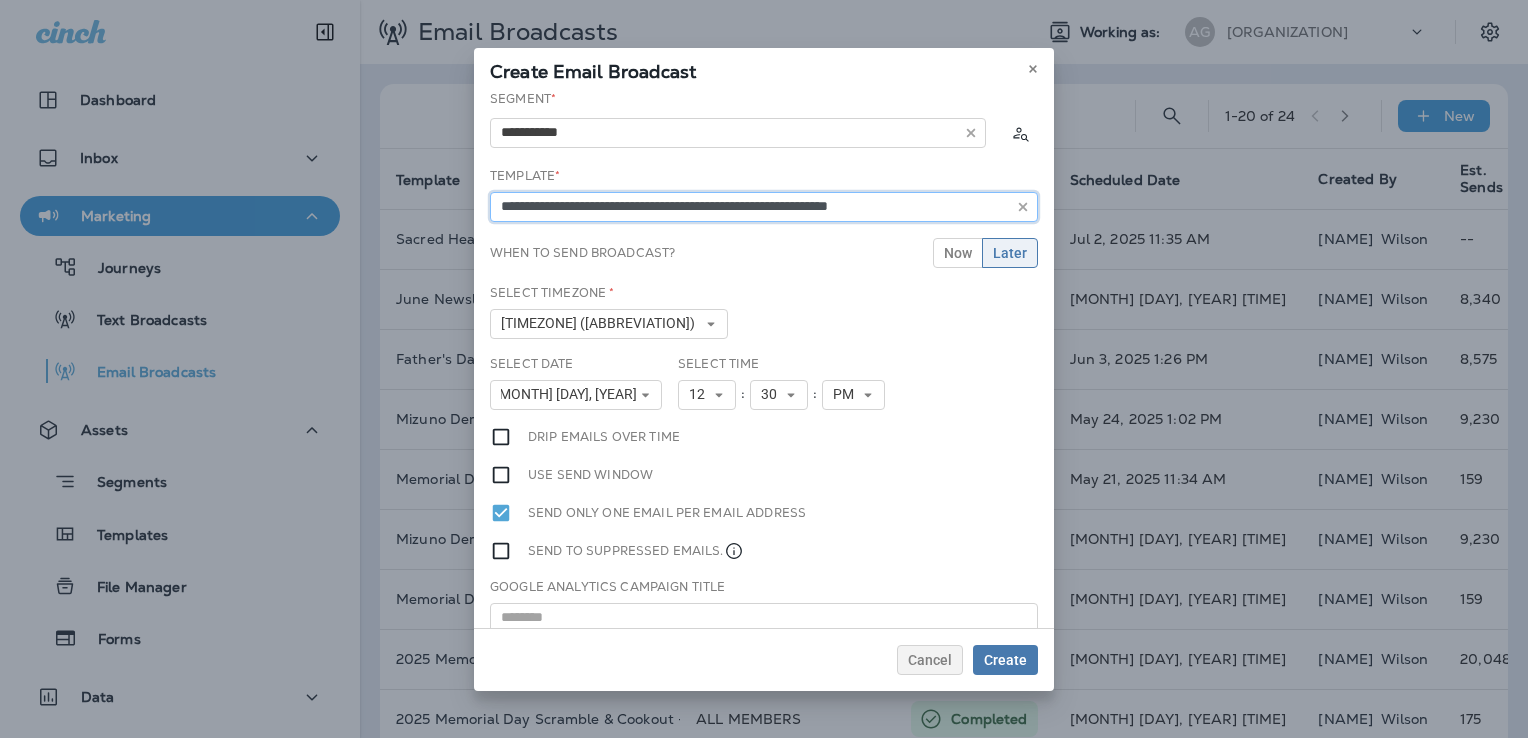 click on "**********" at bounding box center (738, 133) 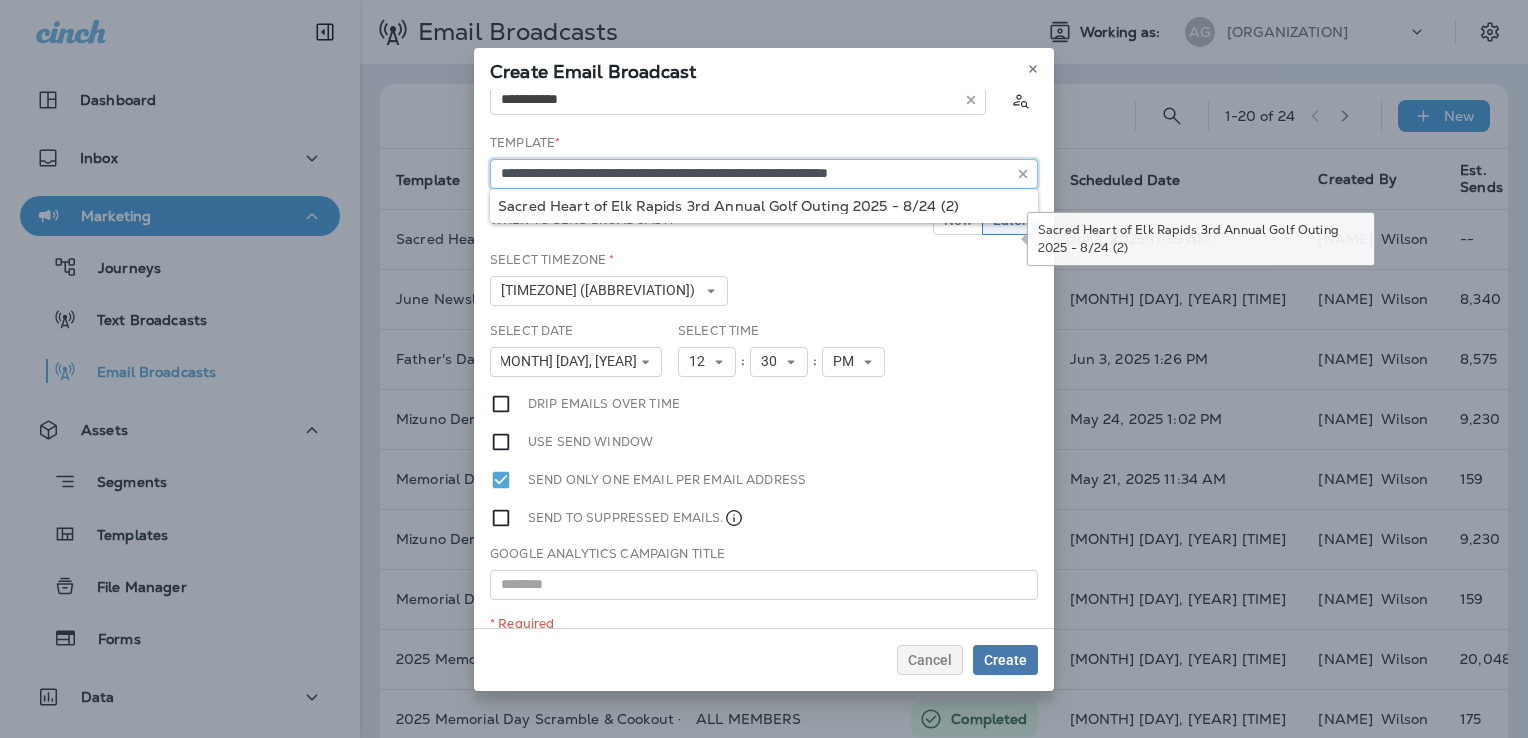 scroll, scrollTop: 52, scrollLeft: 0, axis: vertical 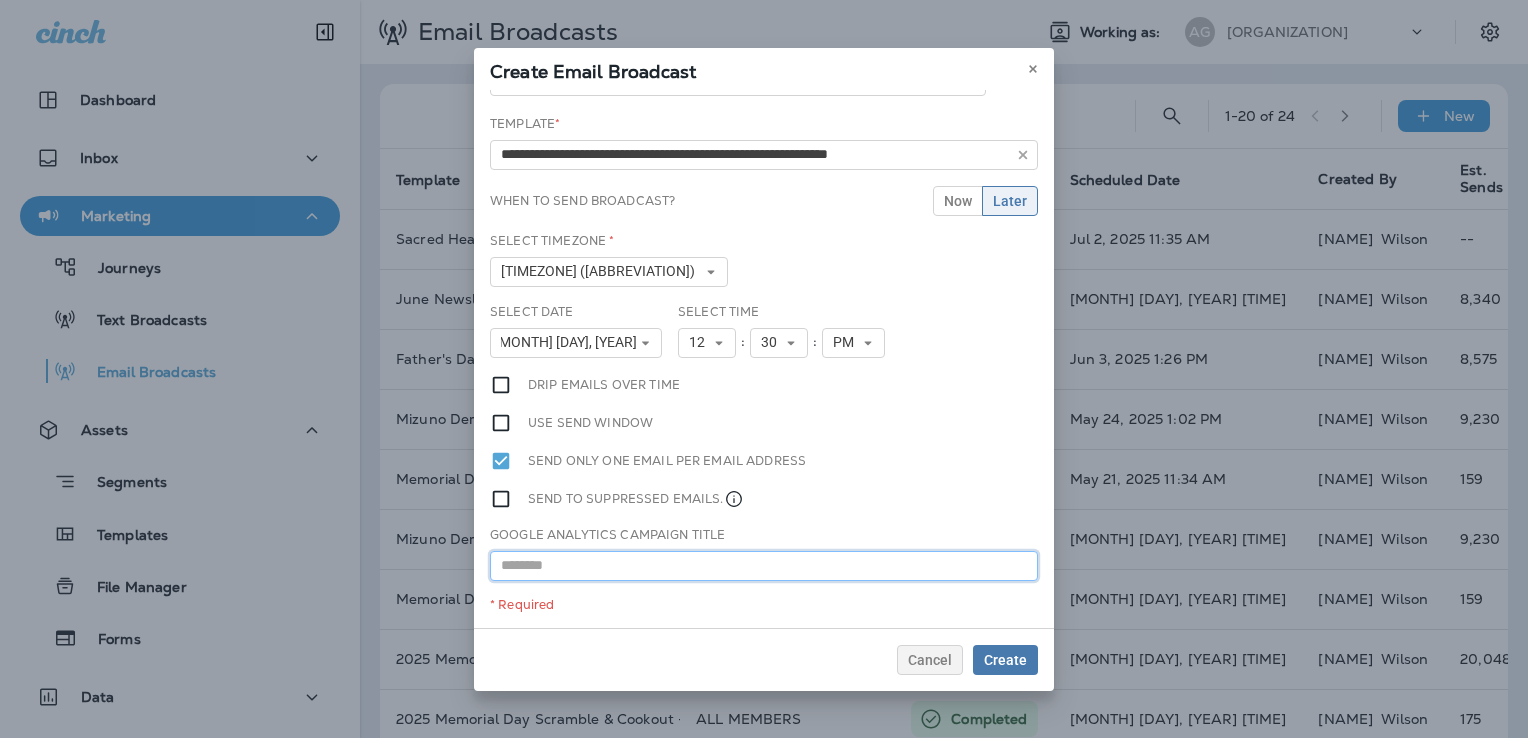 click at bounding box center [764, 566] 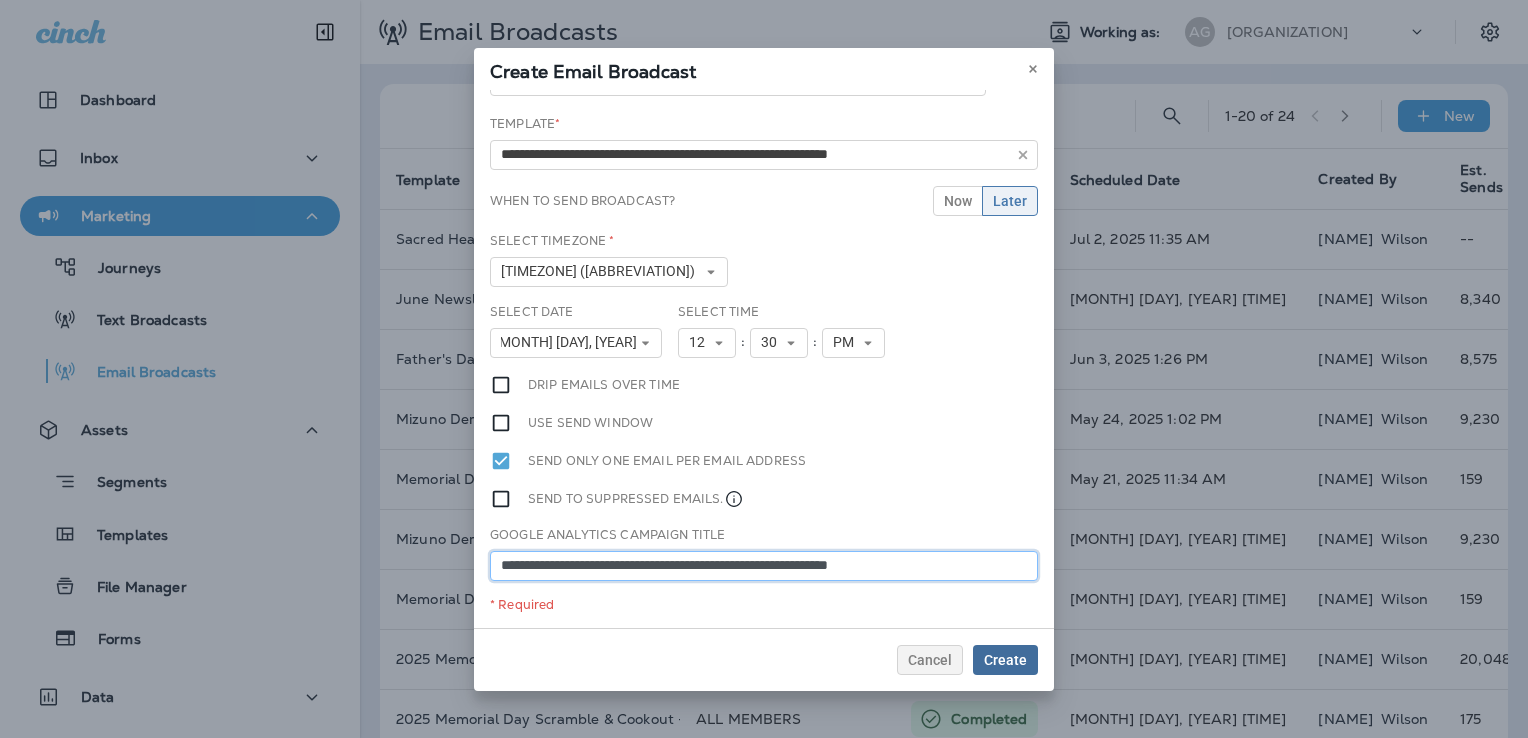 type on "**********" 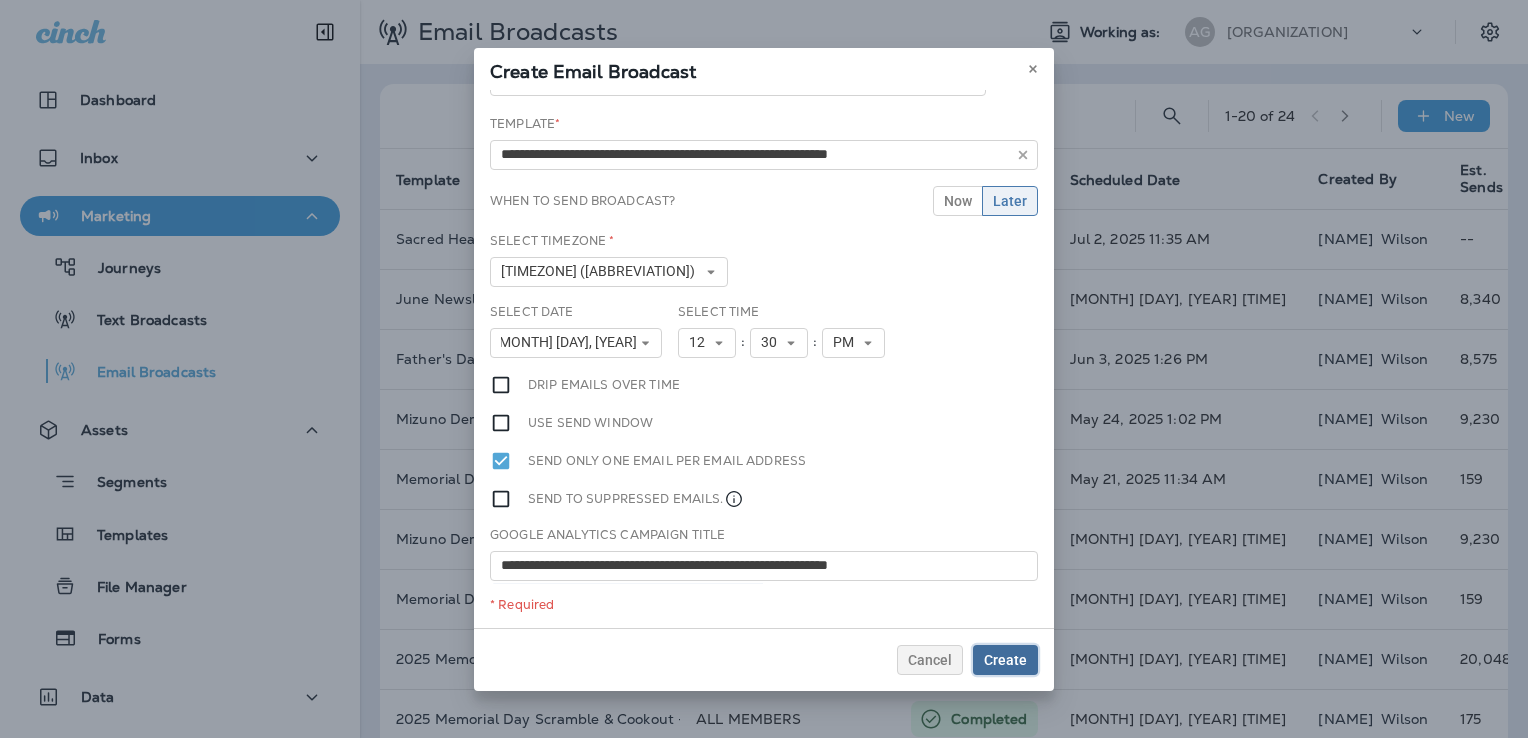 click on "Create" at bounding box center (1005, 660) 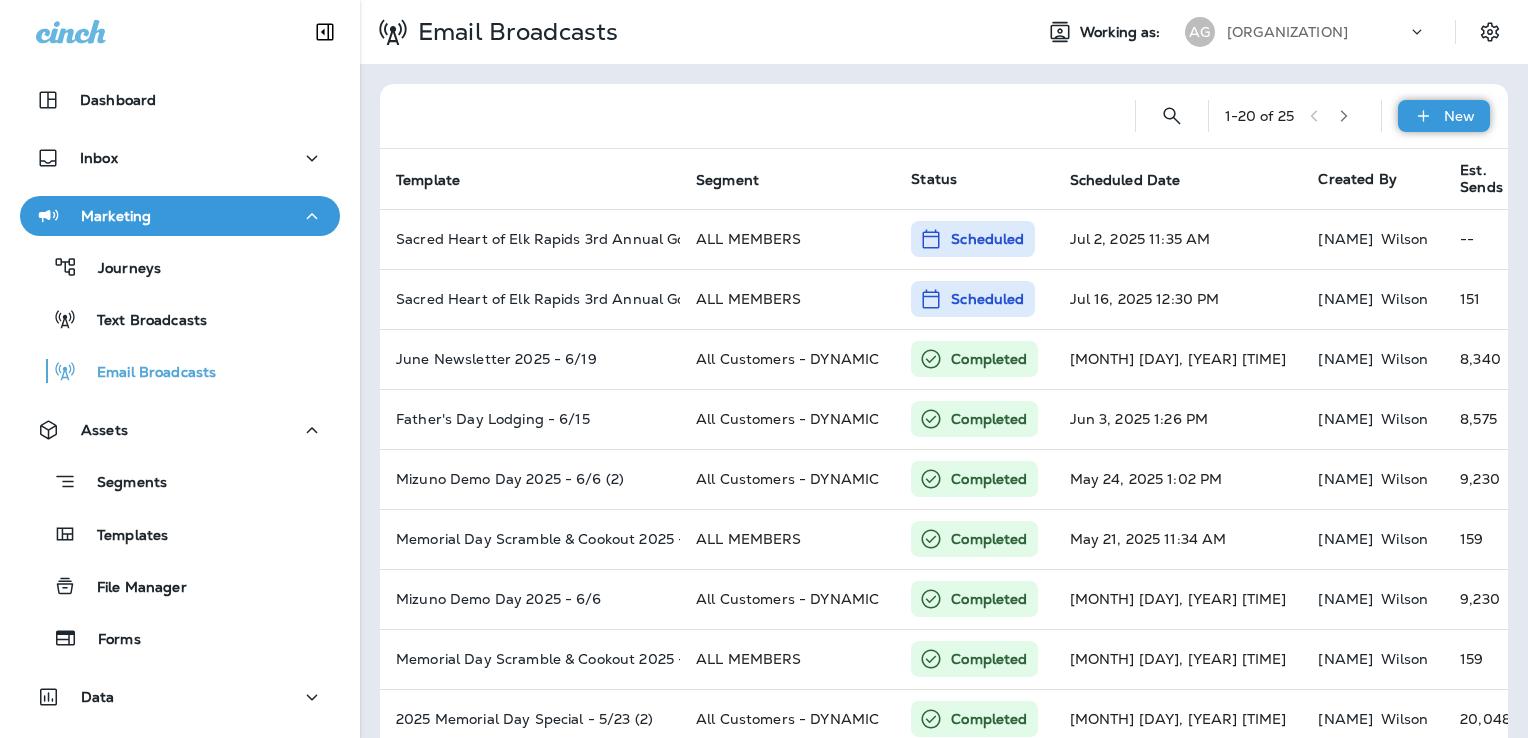 click at bounding box center [1423, 116] 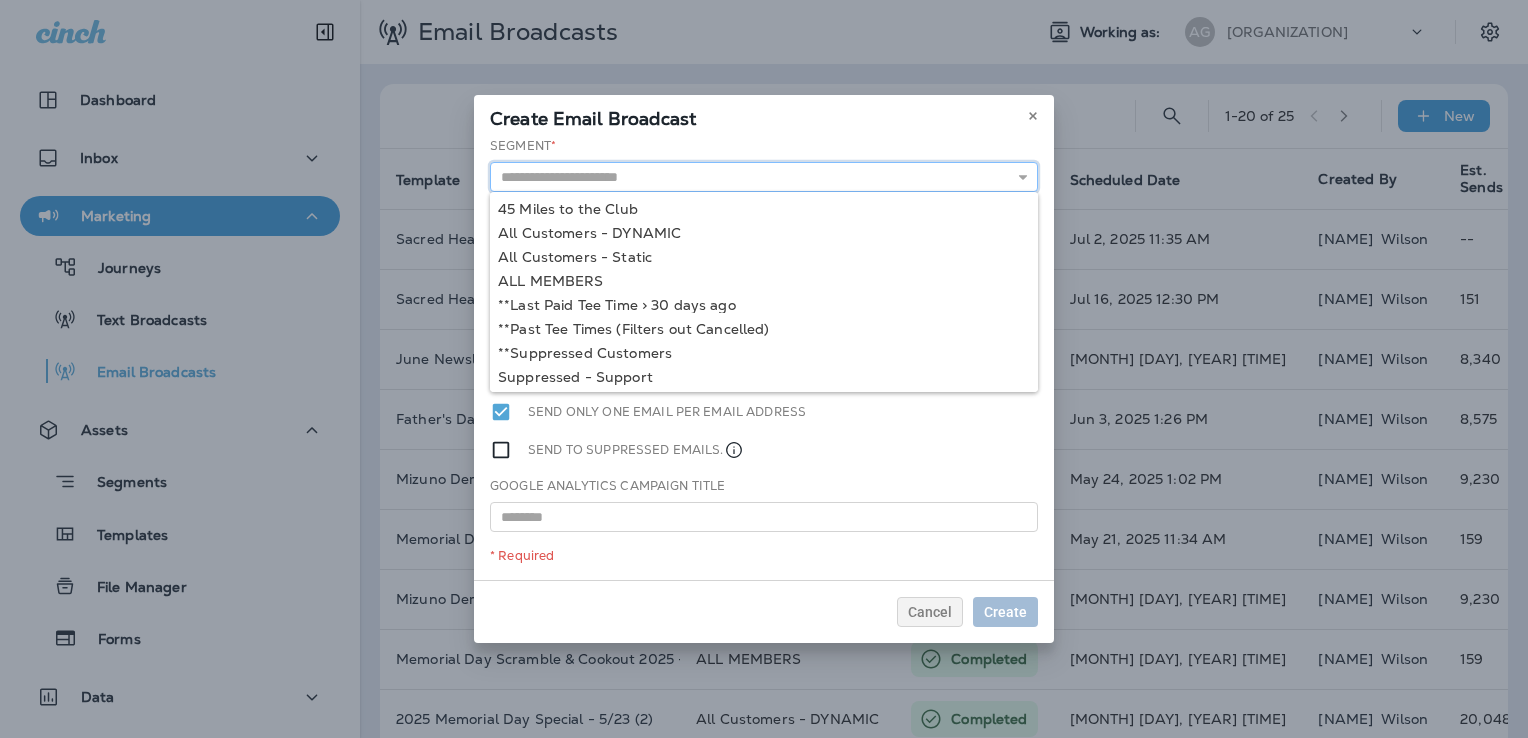 click at bounding box center [764, 177] 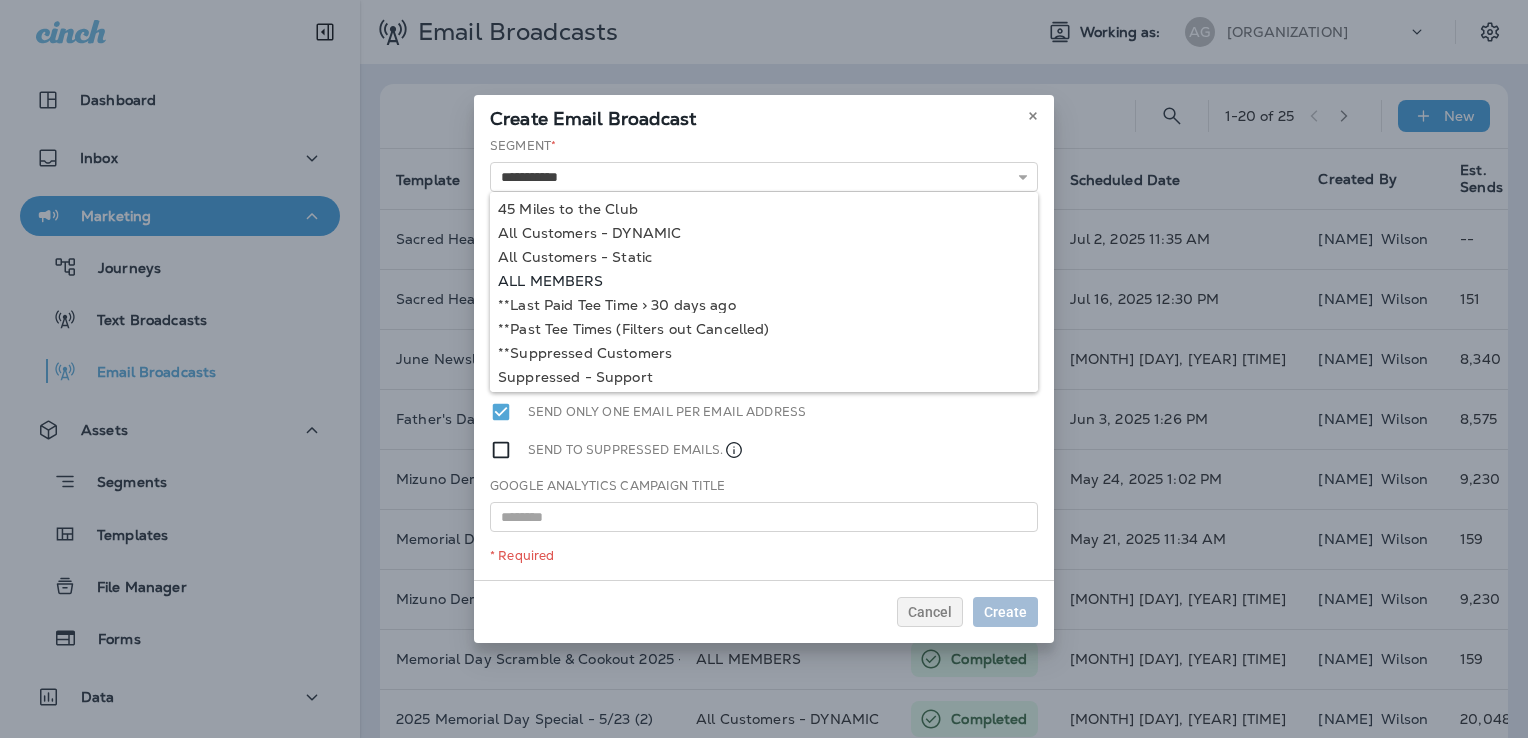 click on "**********" at bounding box center (764, 358) 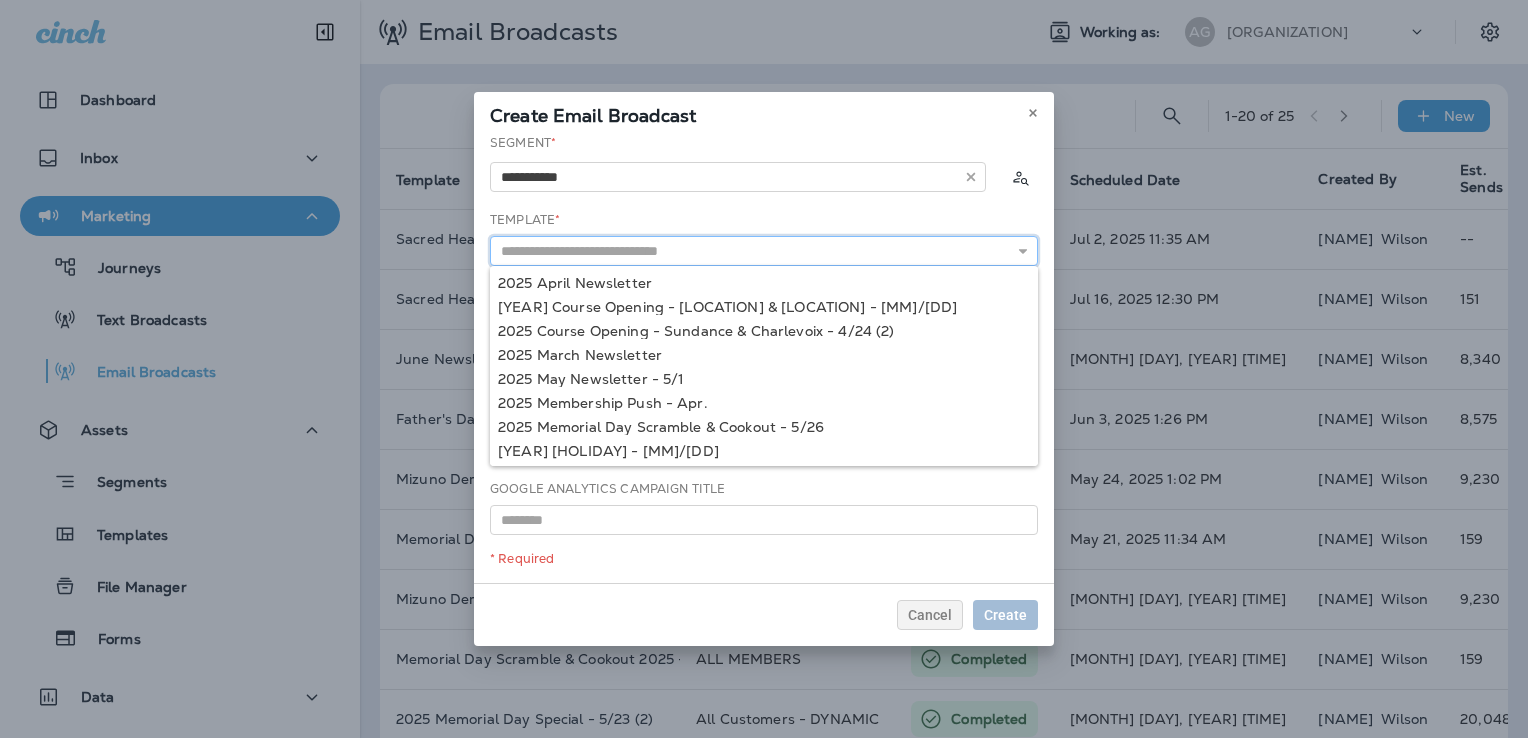 click at bounding box center [764, 251] 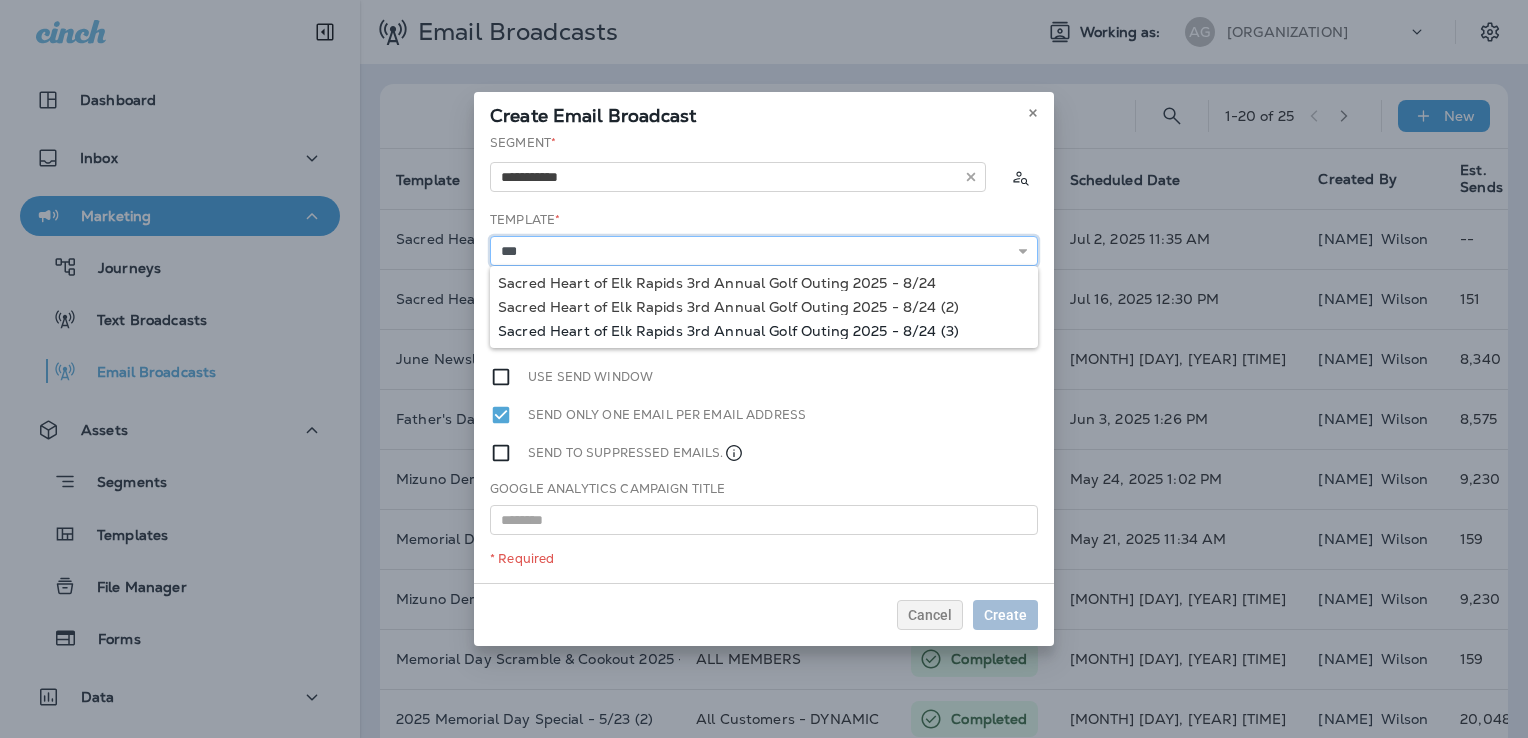 type on "**********" 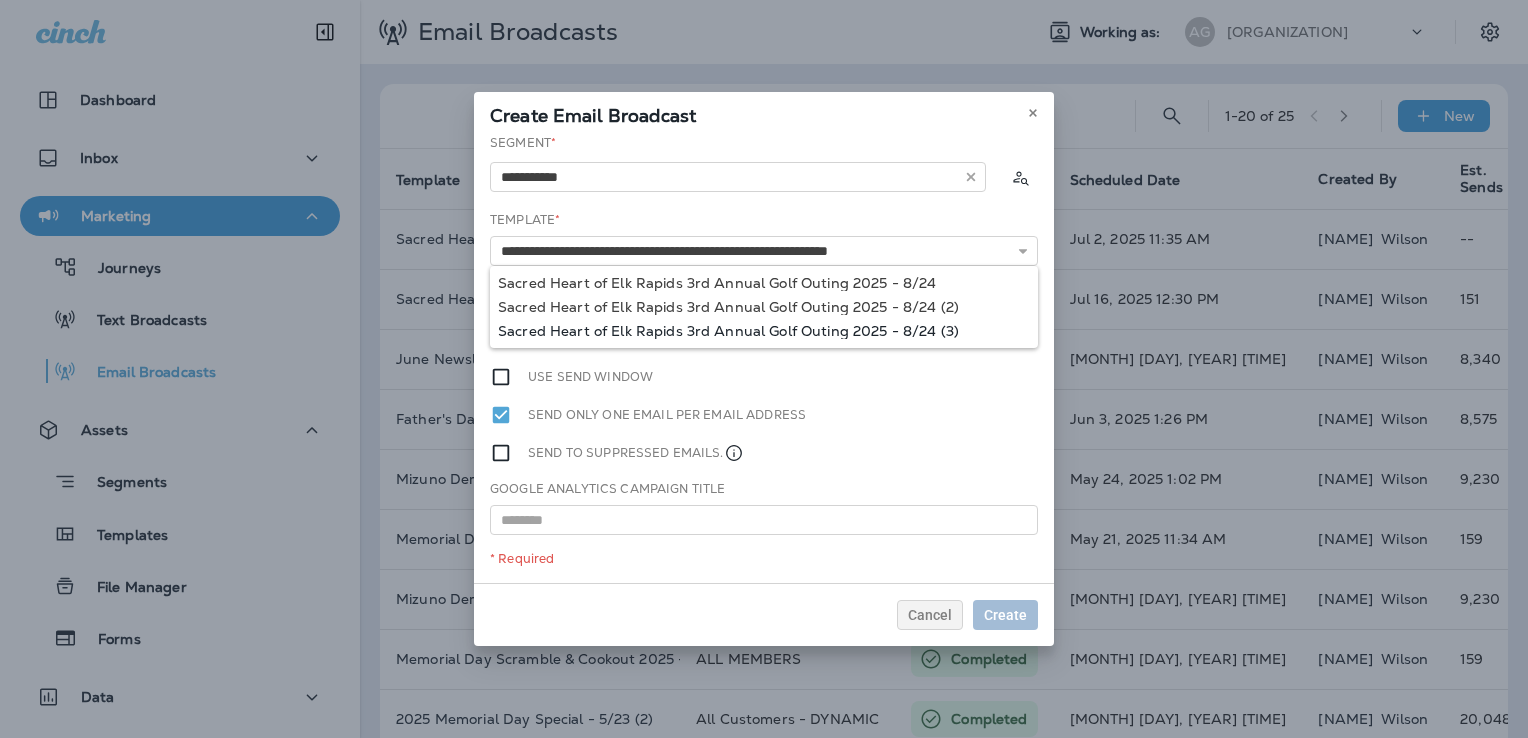 click on "**********" at bounding box center (764, 358) 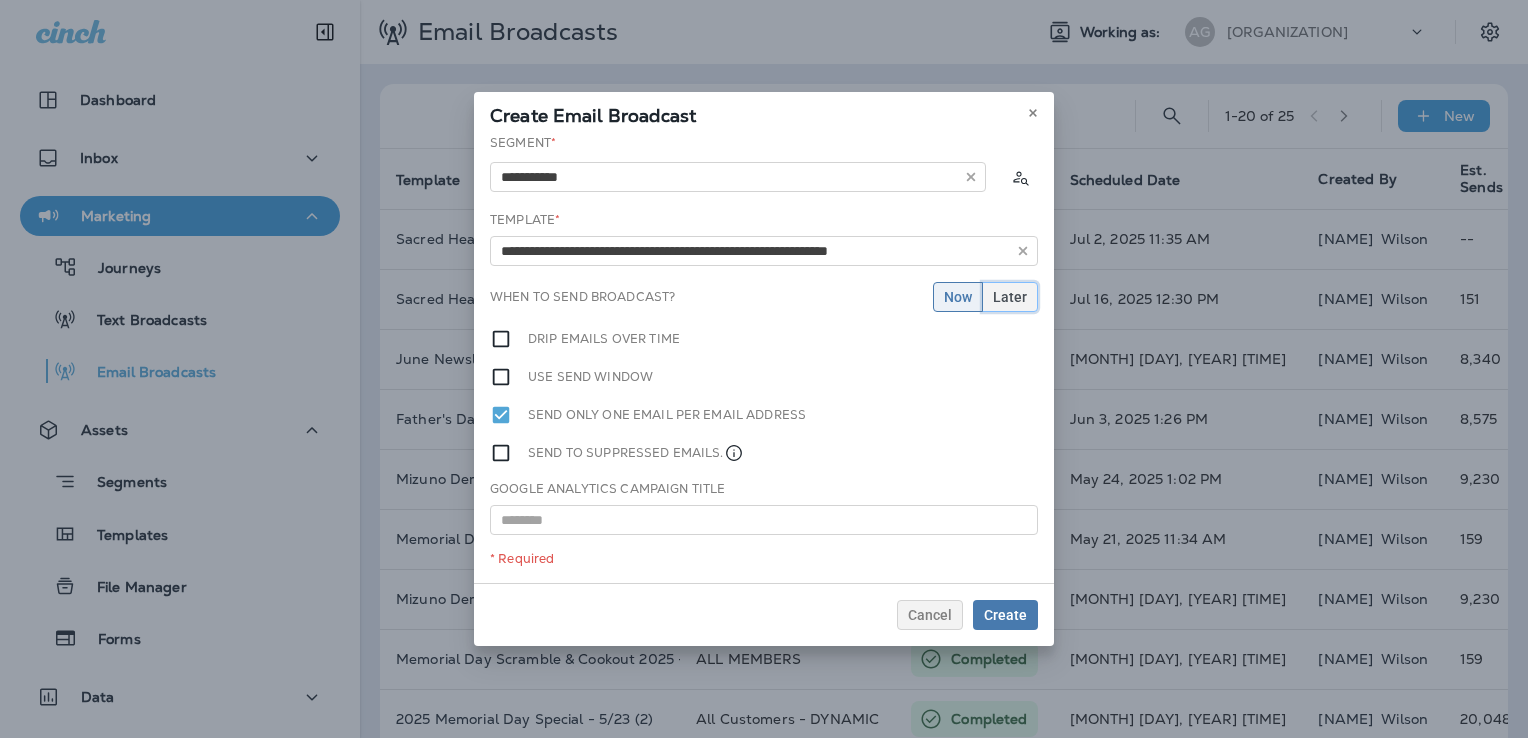 click on "Later" at bounding box center [958, 297] 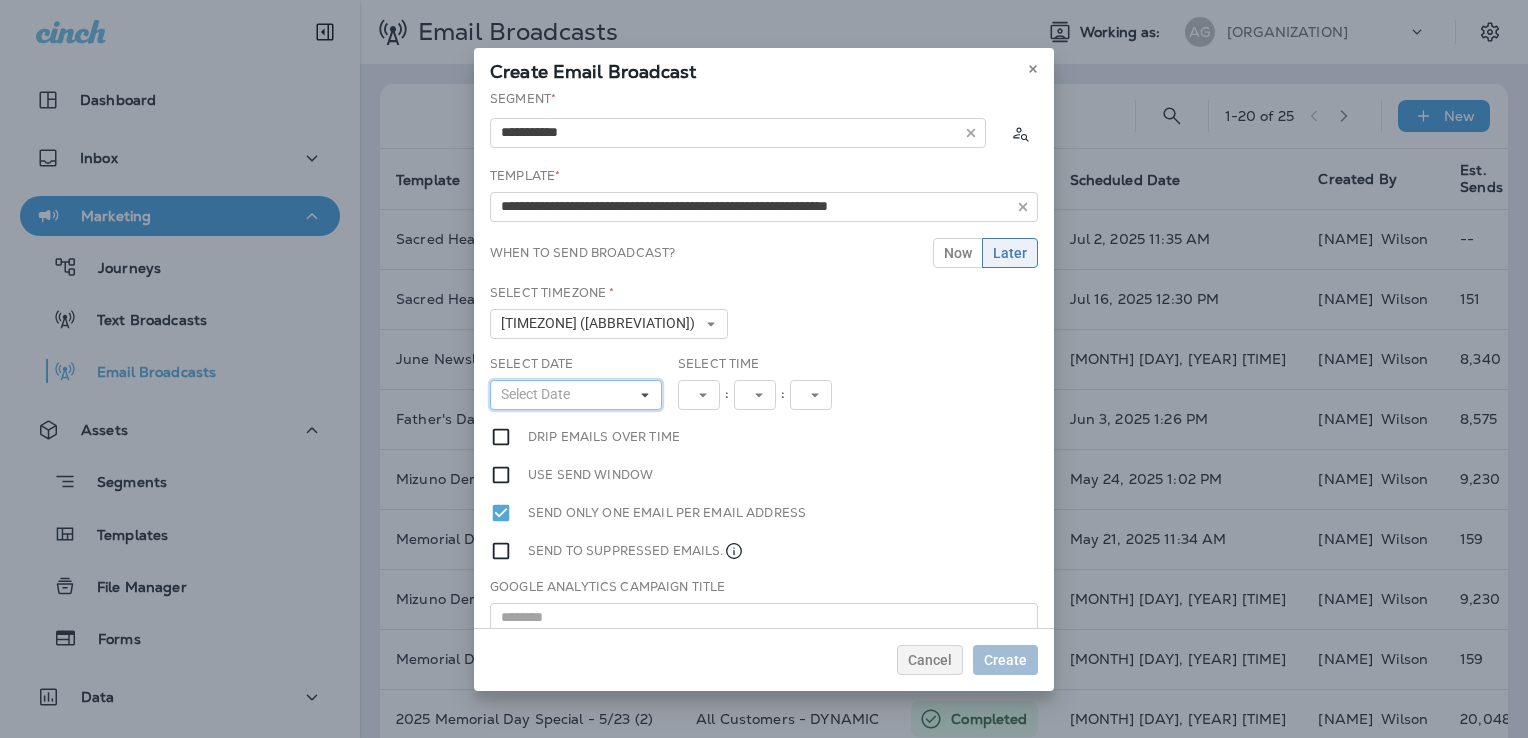 click on "Select Date" at bounding box center [576, 395] 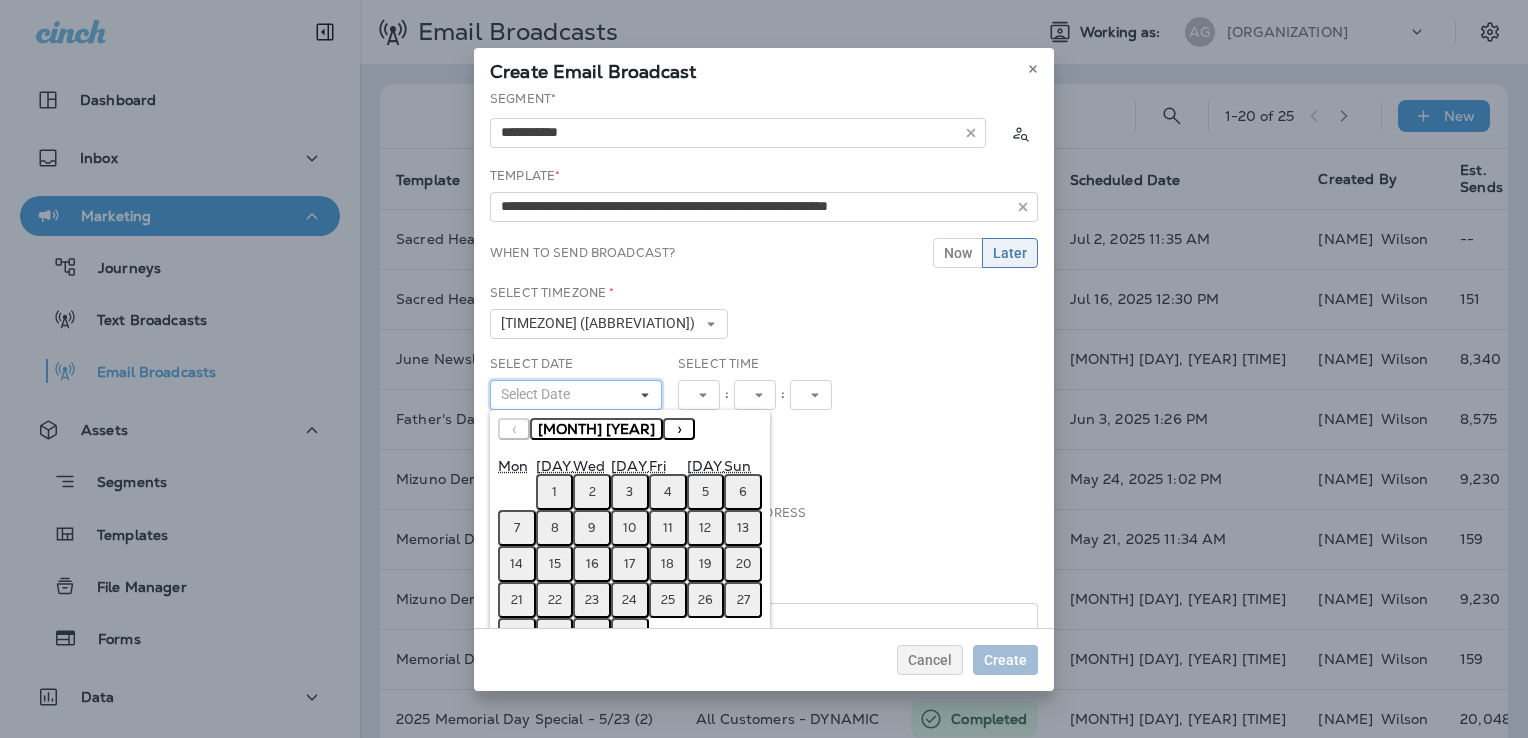 scroll, scrollTop: 52, scrollLeft: 0, axis: vertical 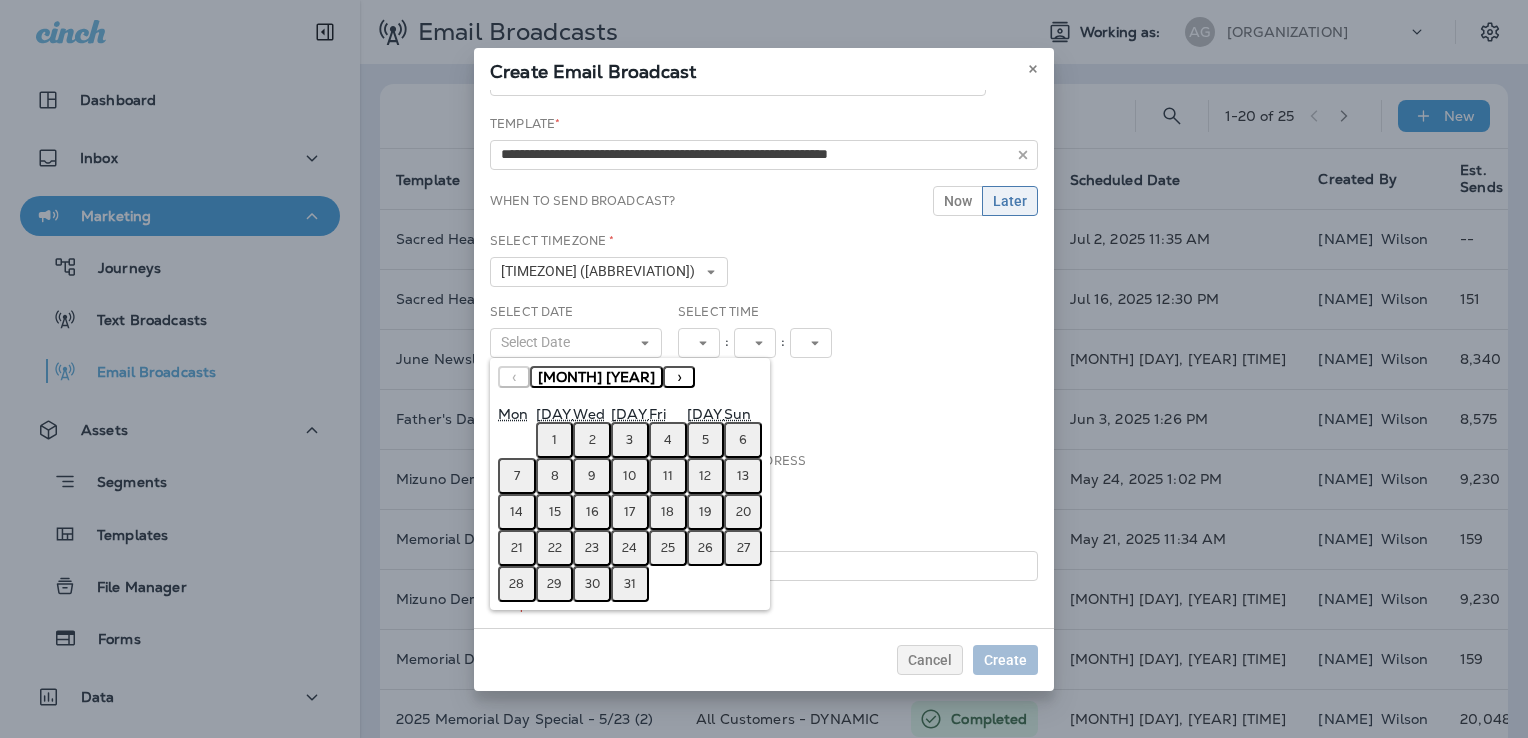 click on "29" at bounding box center (554, 584) 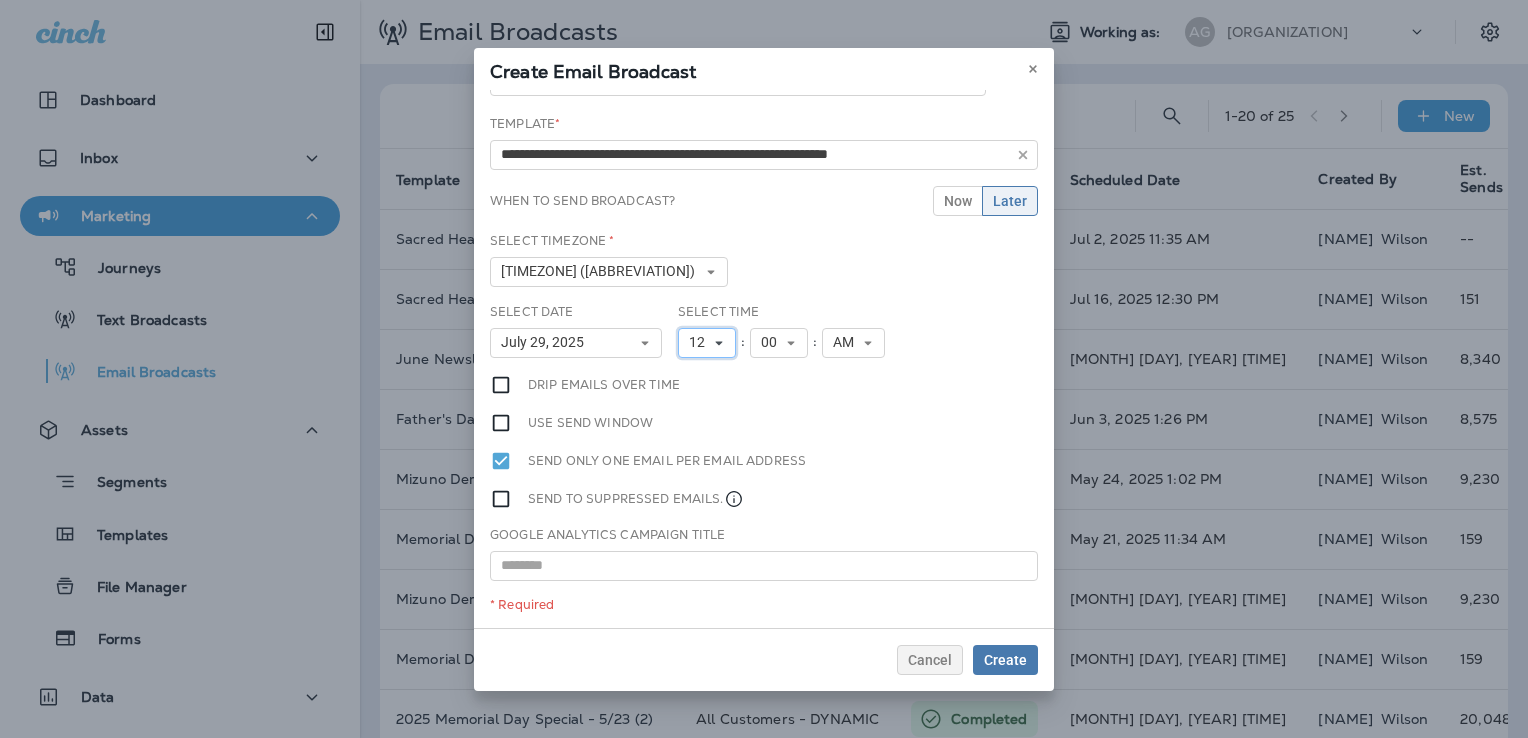 click at bounding box center [719, 343] 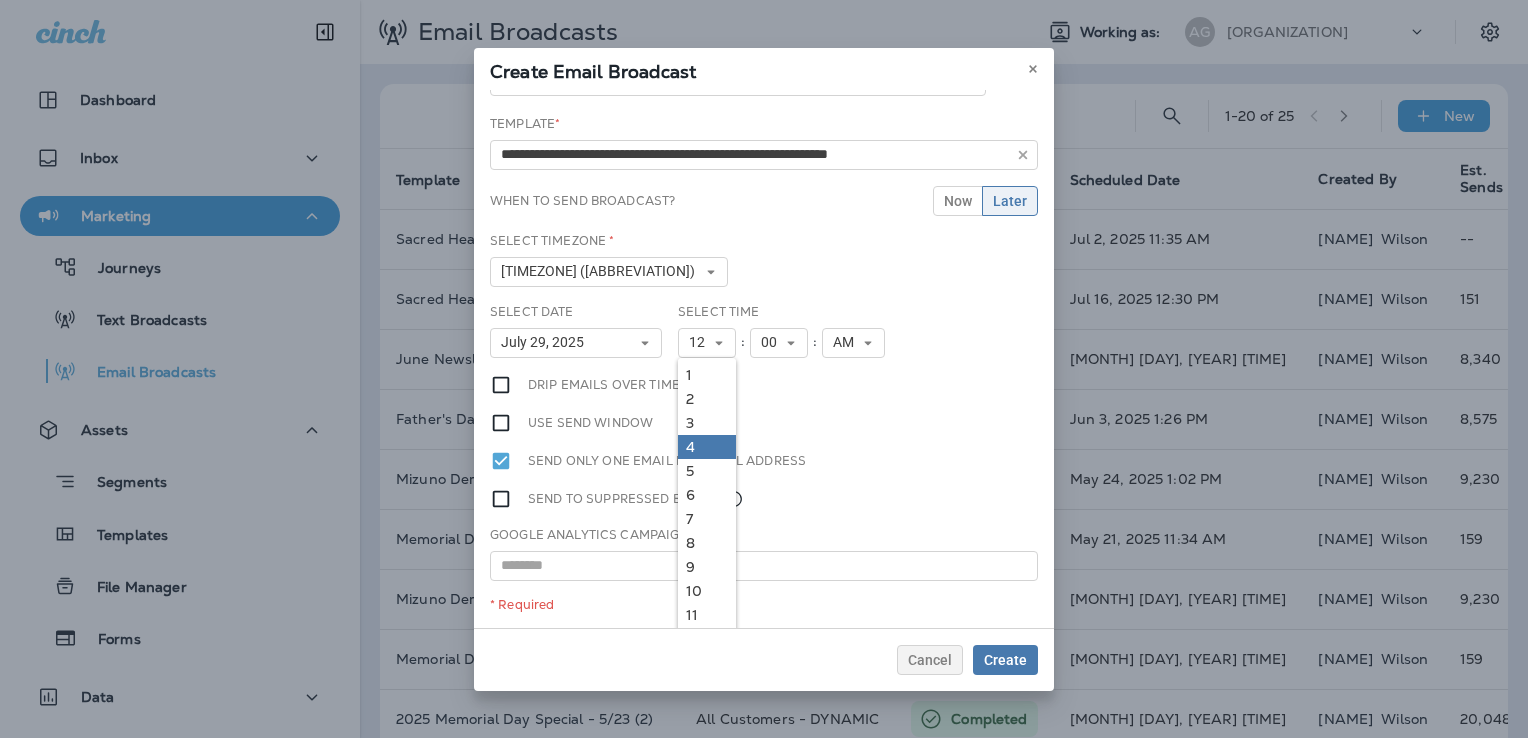 click on "4" at bounding box center [707, 375] 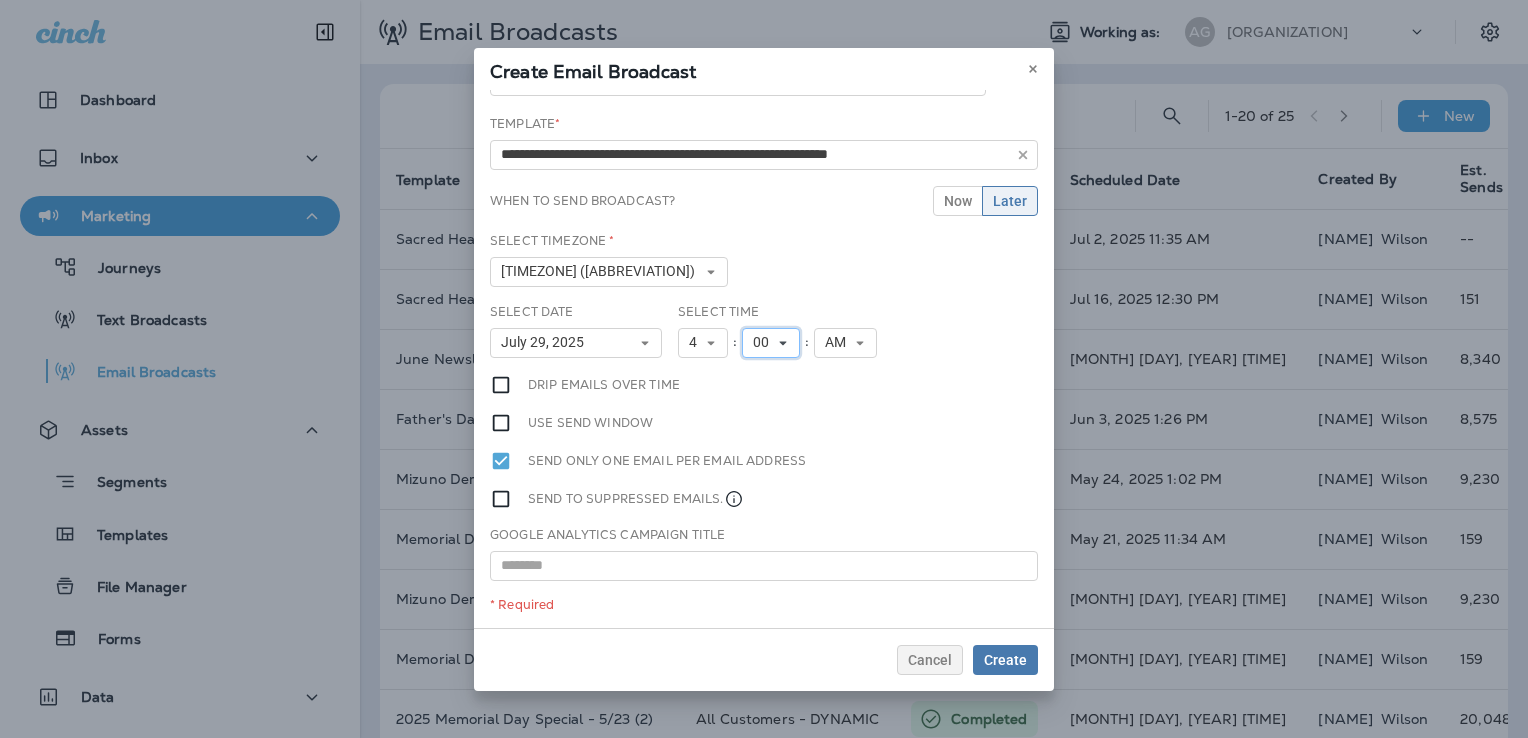 drag, startPoint x: 743, startPoint y: 334, endPoint x: 744, endPoint y: 344, distance: 10.049875 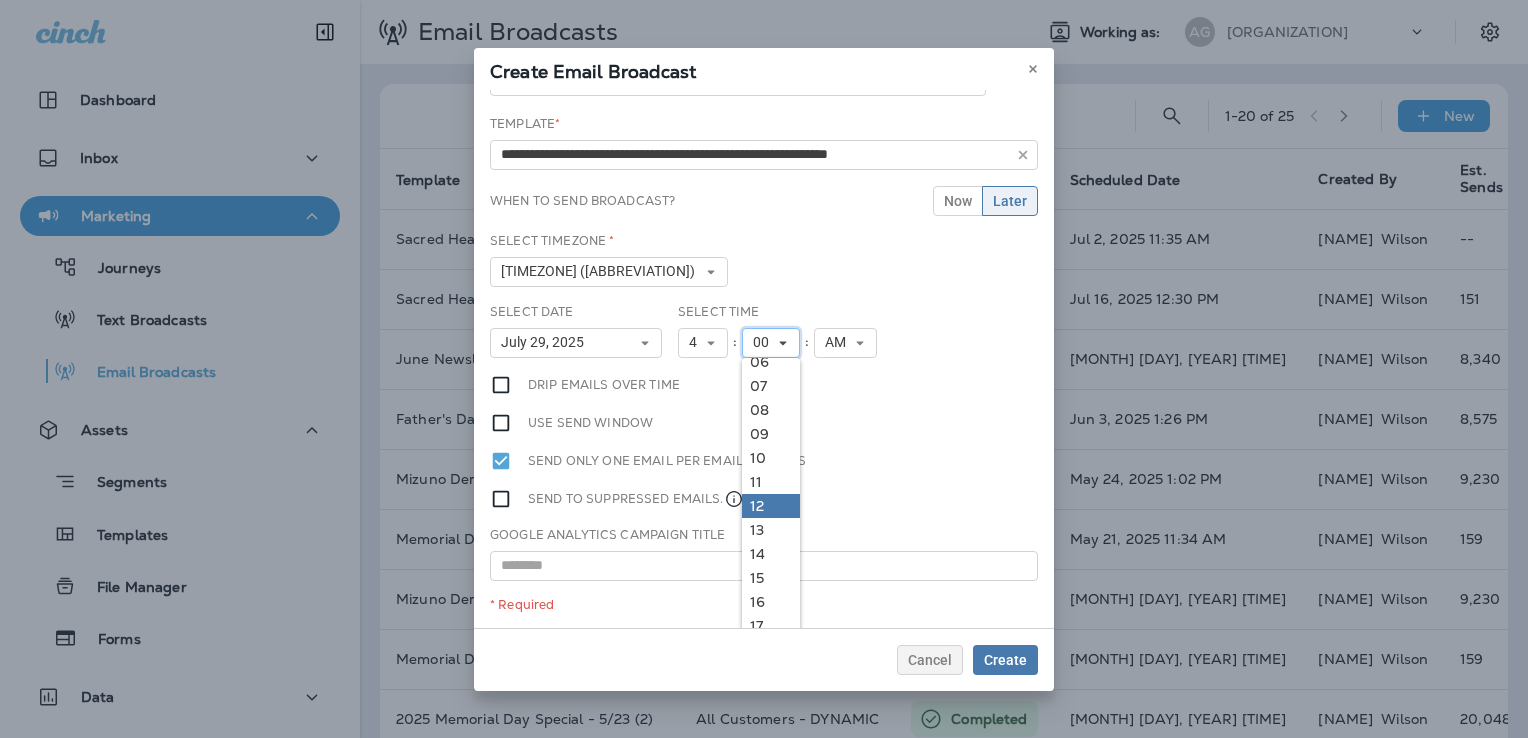 scroll, scrollTop: 500, scrollLeft: 0, axis: vertical 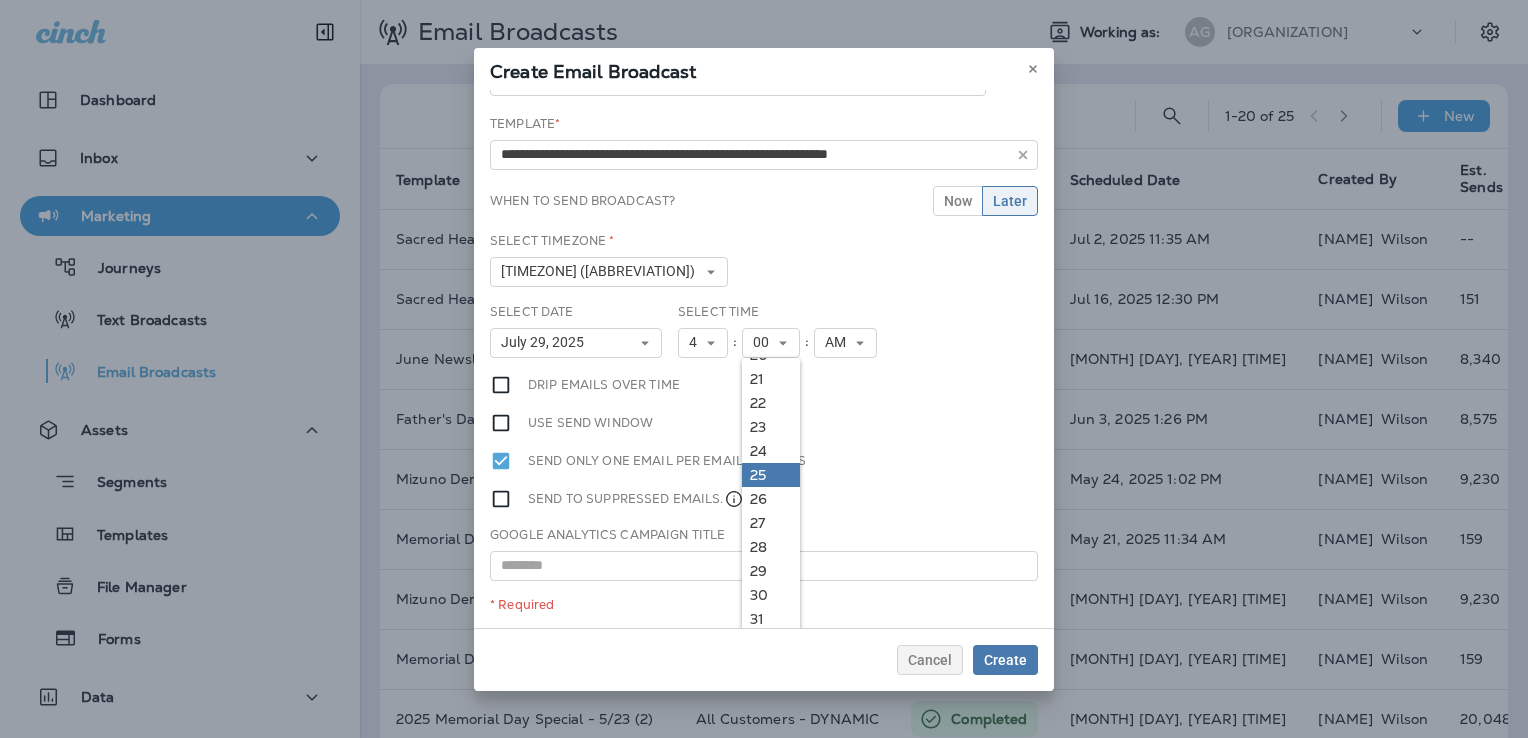 click on "25" at bounding box center (0, 0) 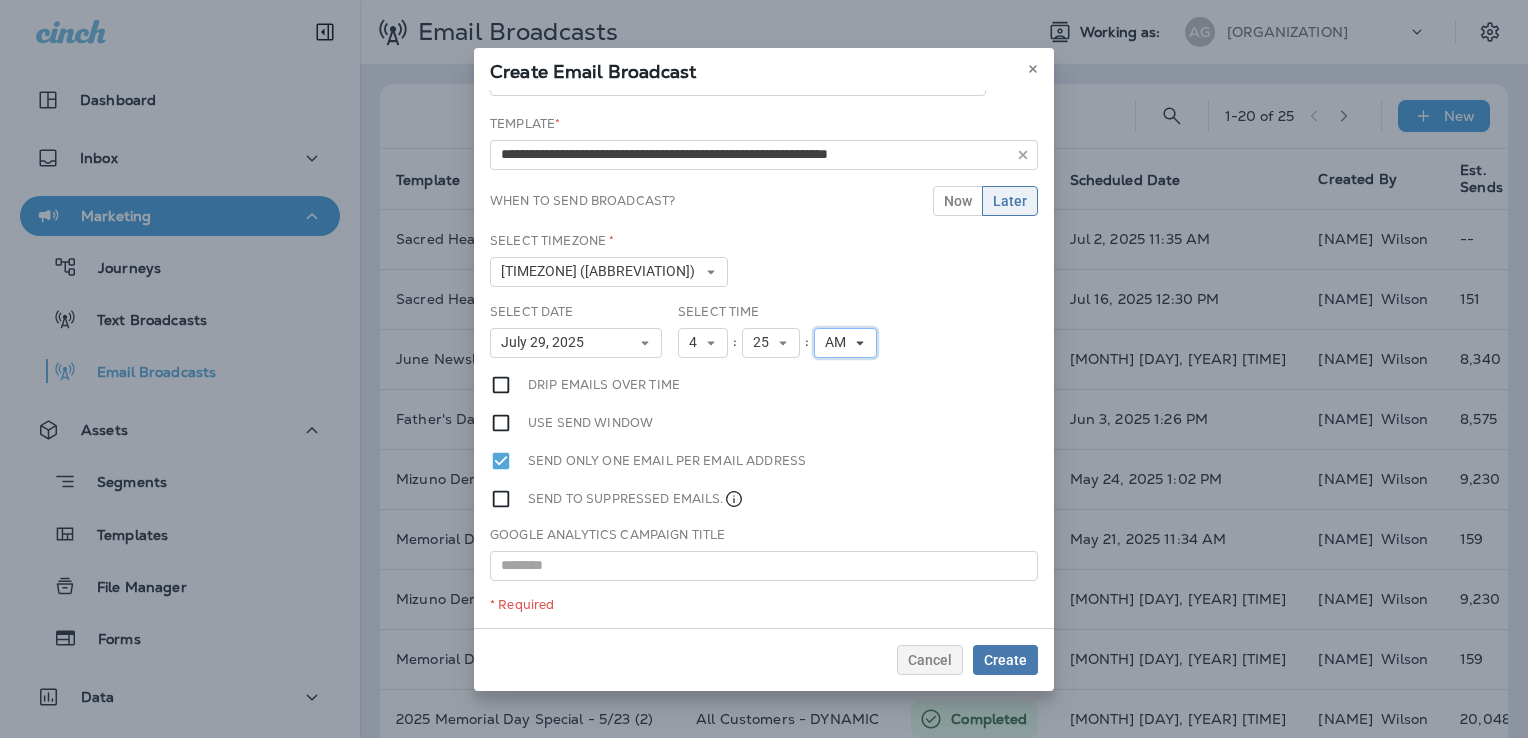 click on "AM" at bounding box center (703, 343) 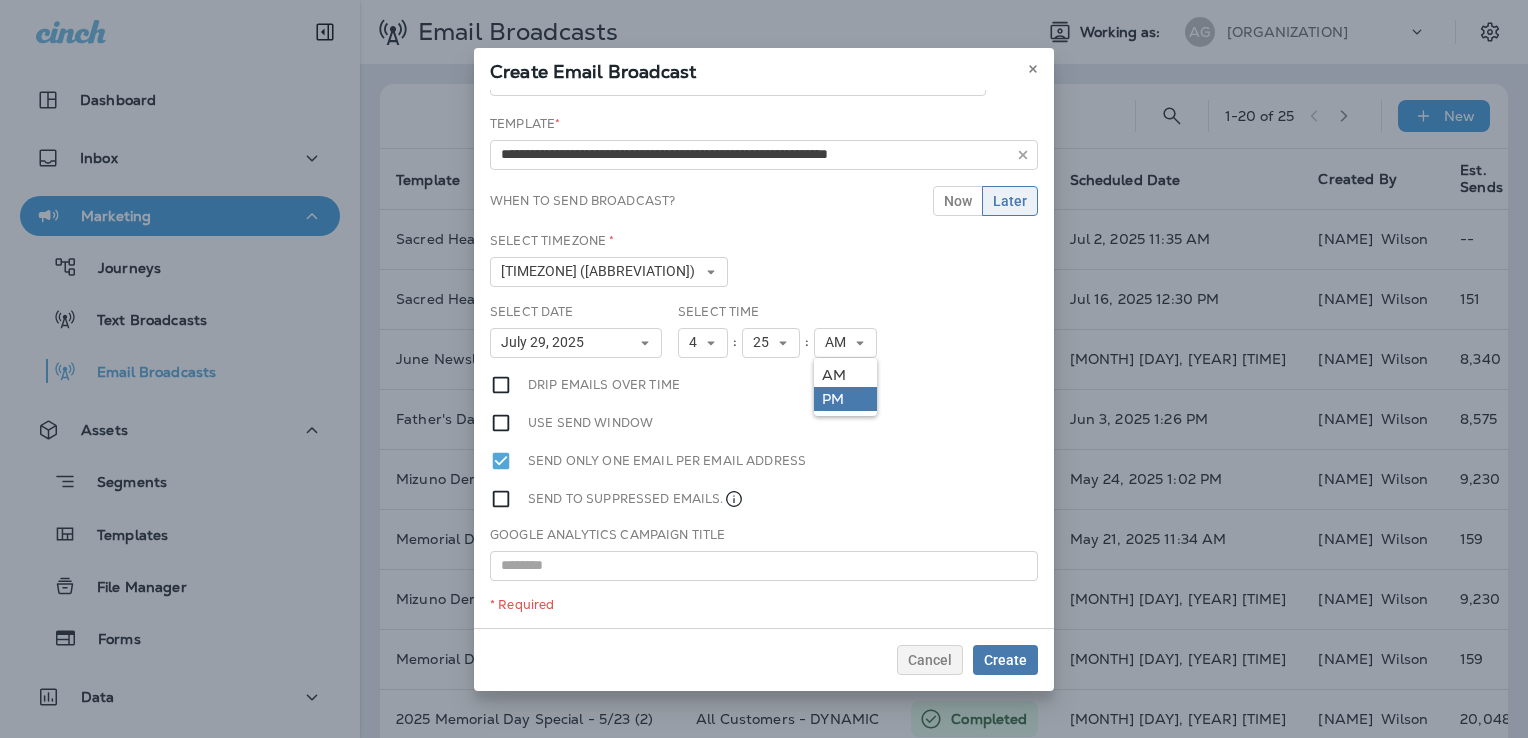 click on "PM" at bounding box center (0, 0) 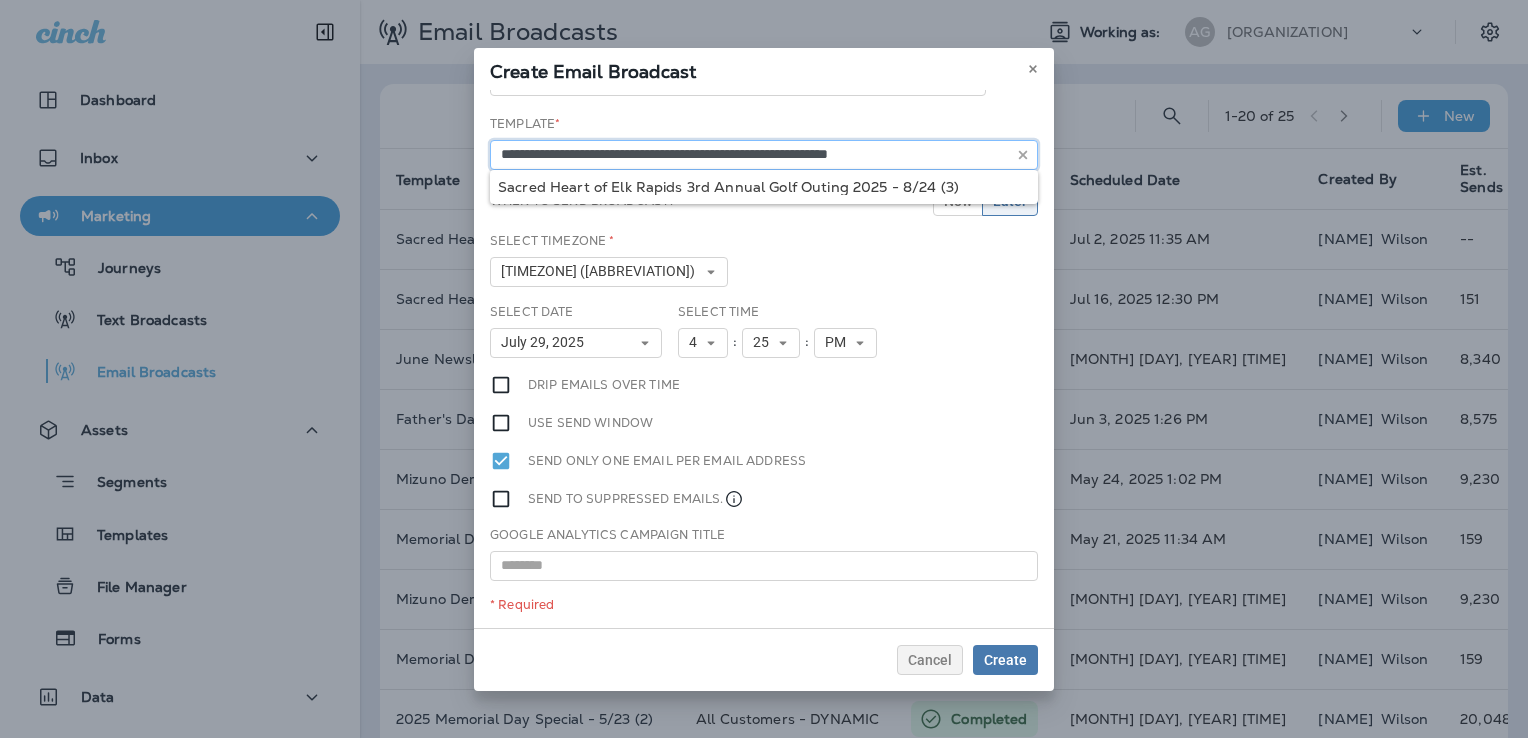 click on "**********" at bounding box center [738, 81] 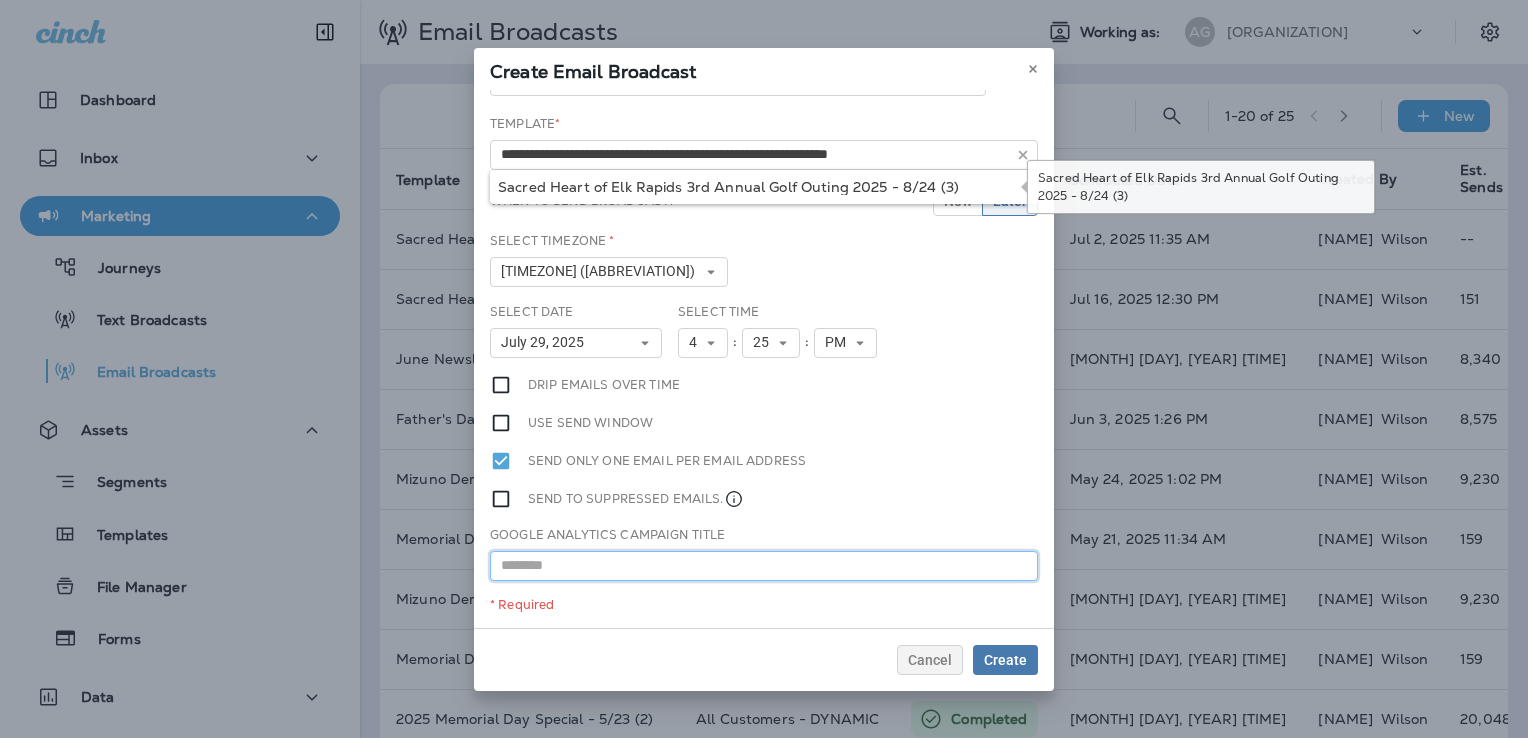 click at bounding box center (764, 566) 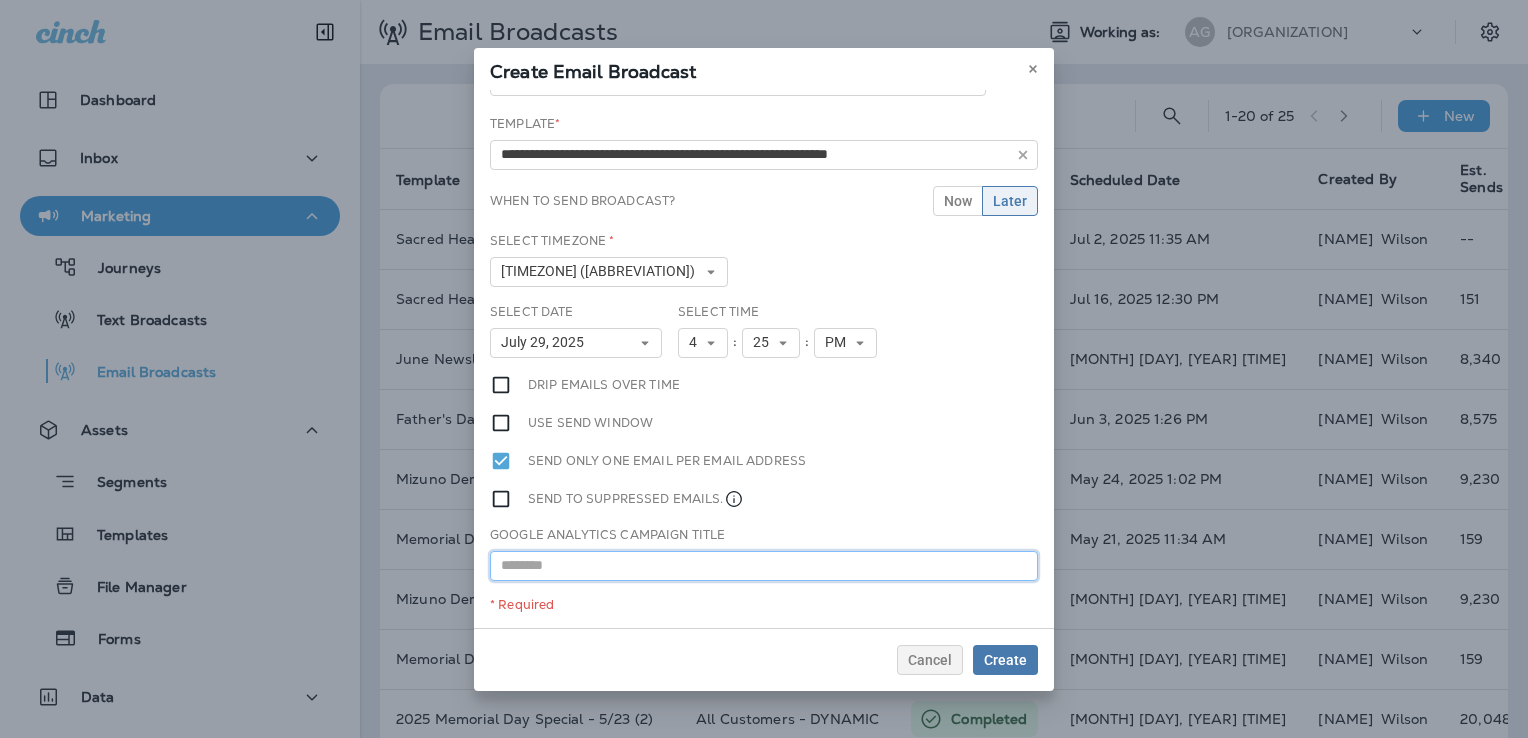 paste on "**********" 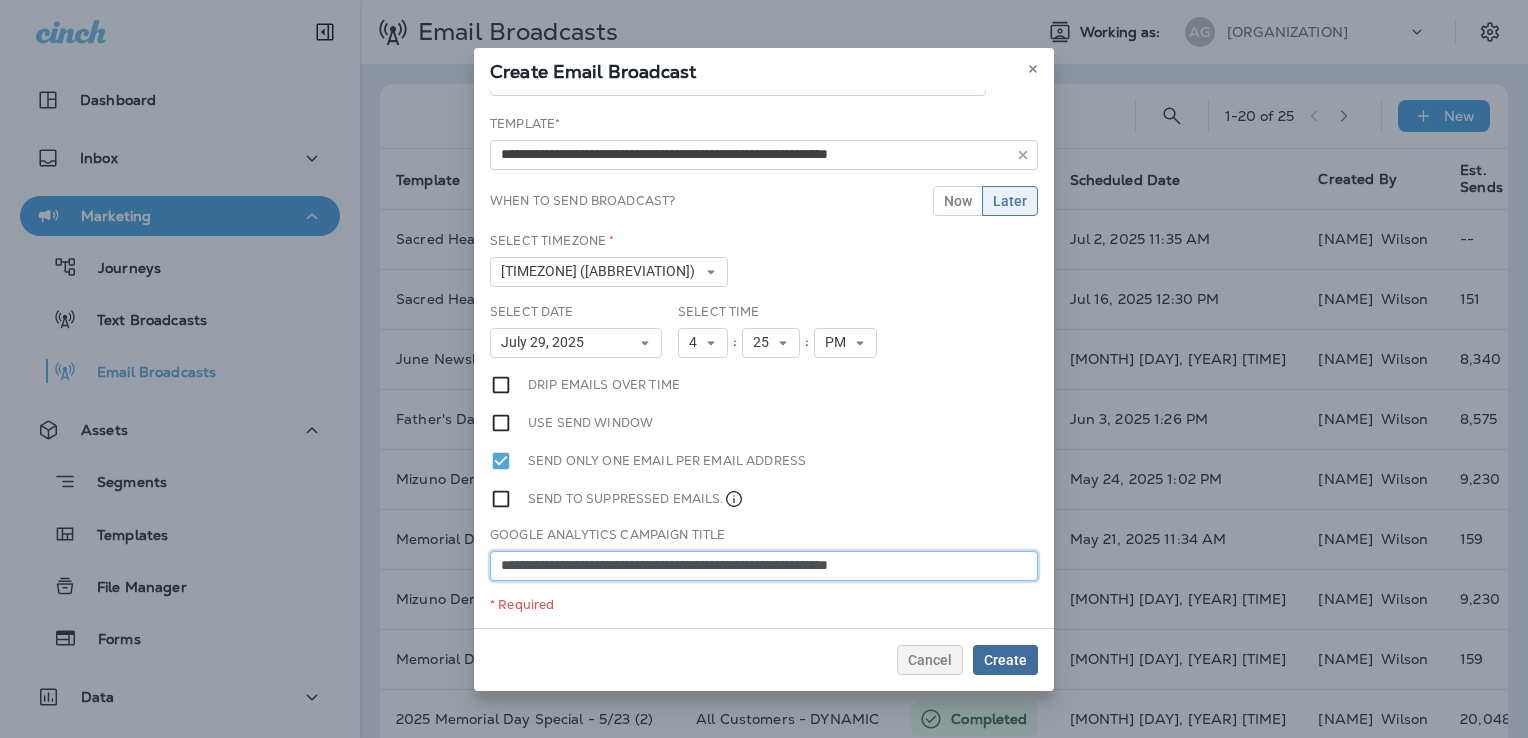 type on "**********" 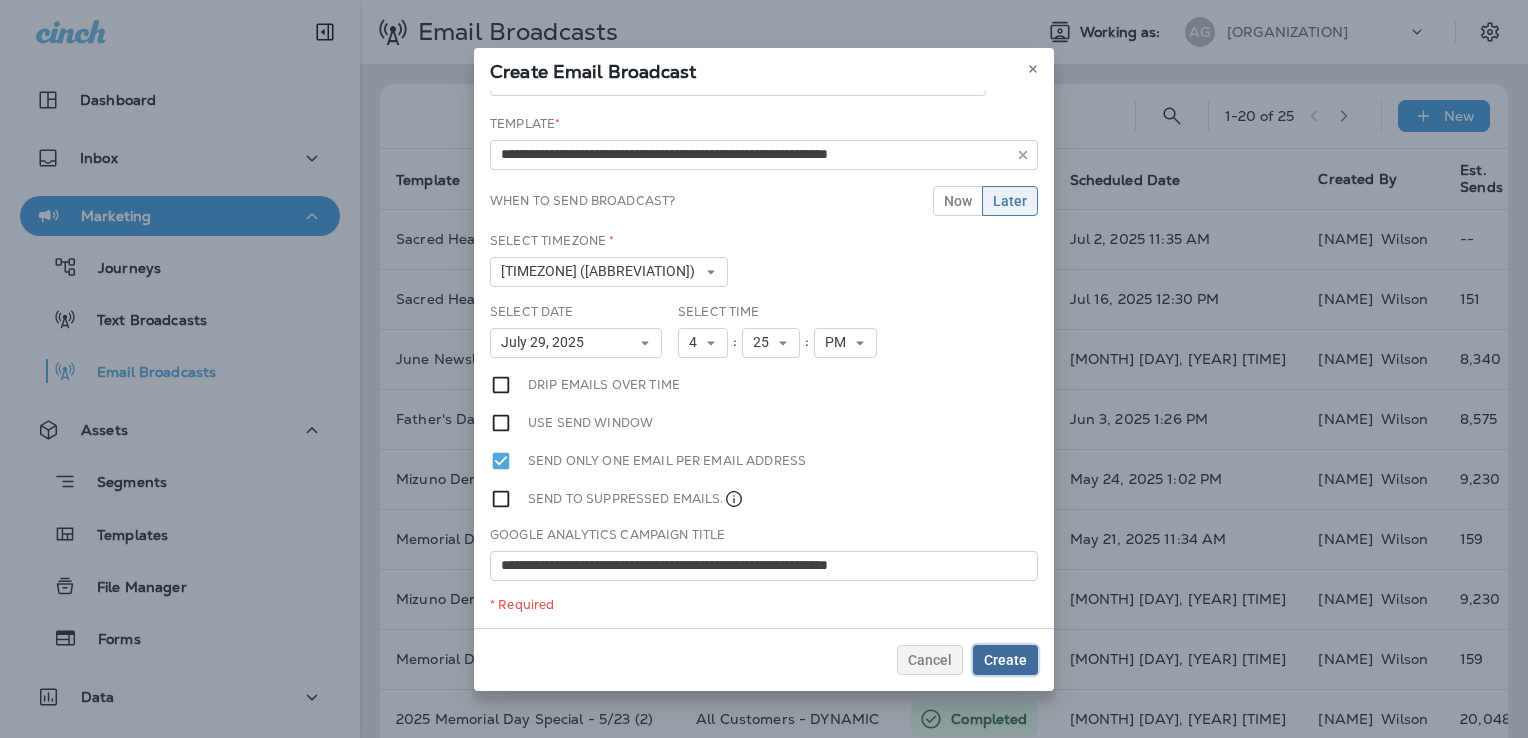 click on "Create" at bounding box center [1005, 660] 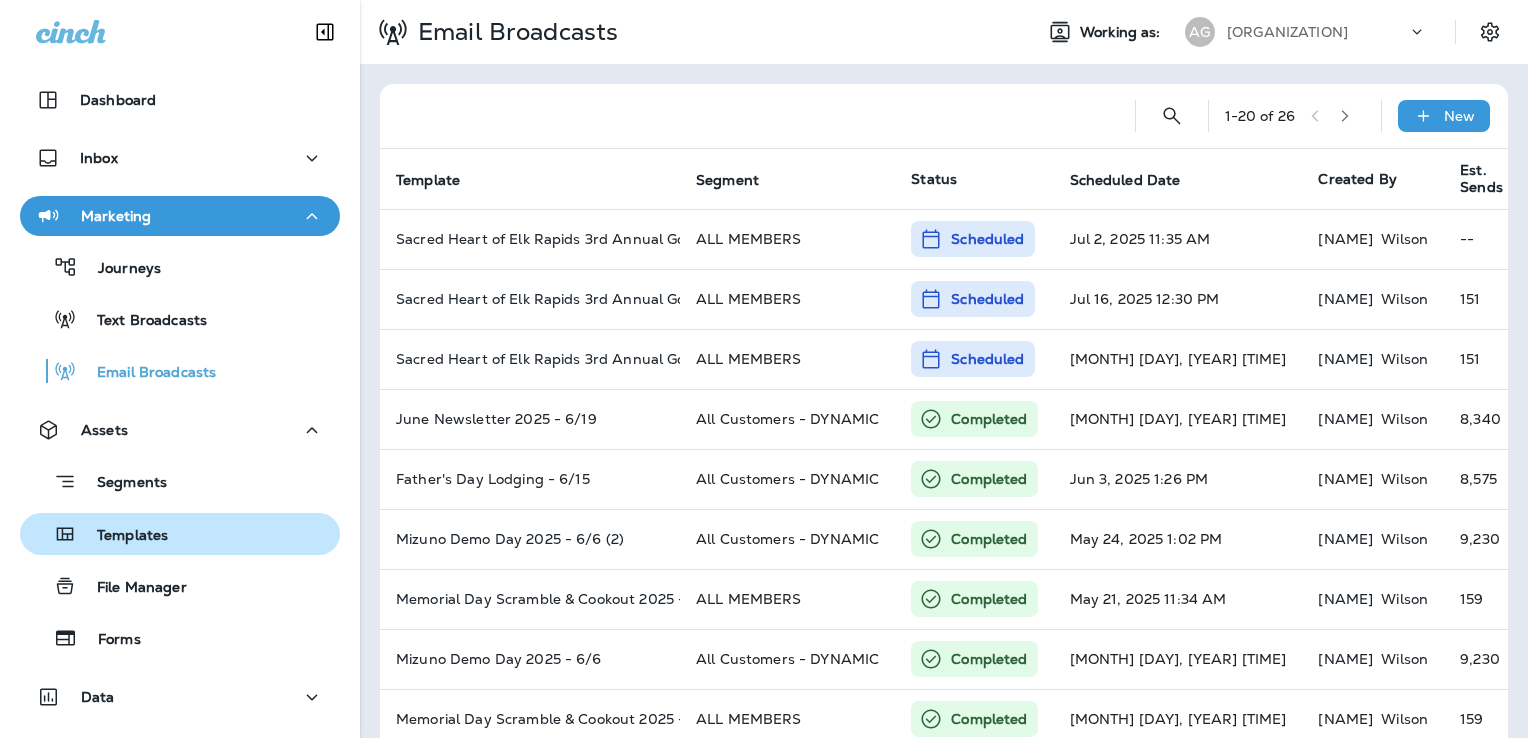 click on "Templates" at bounding box center [180, 267] 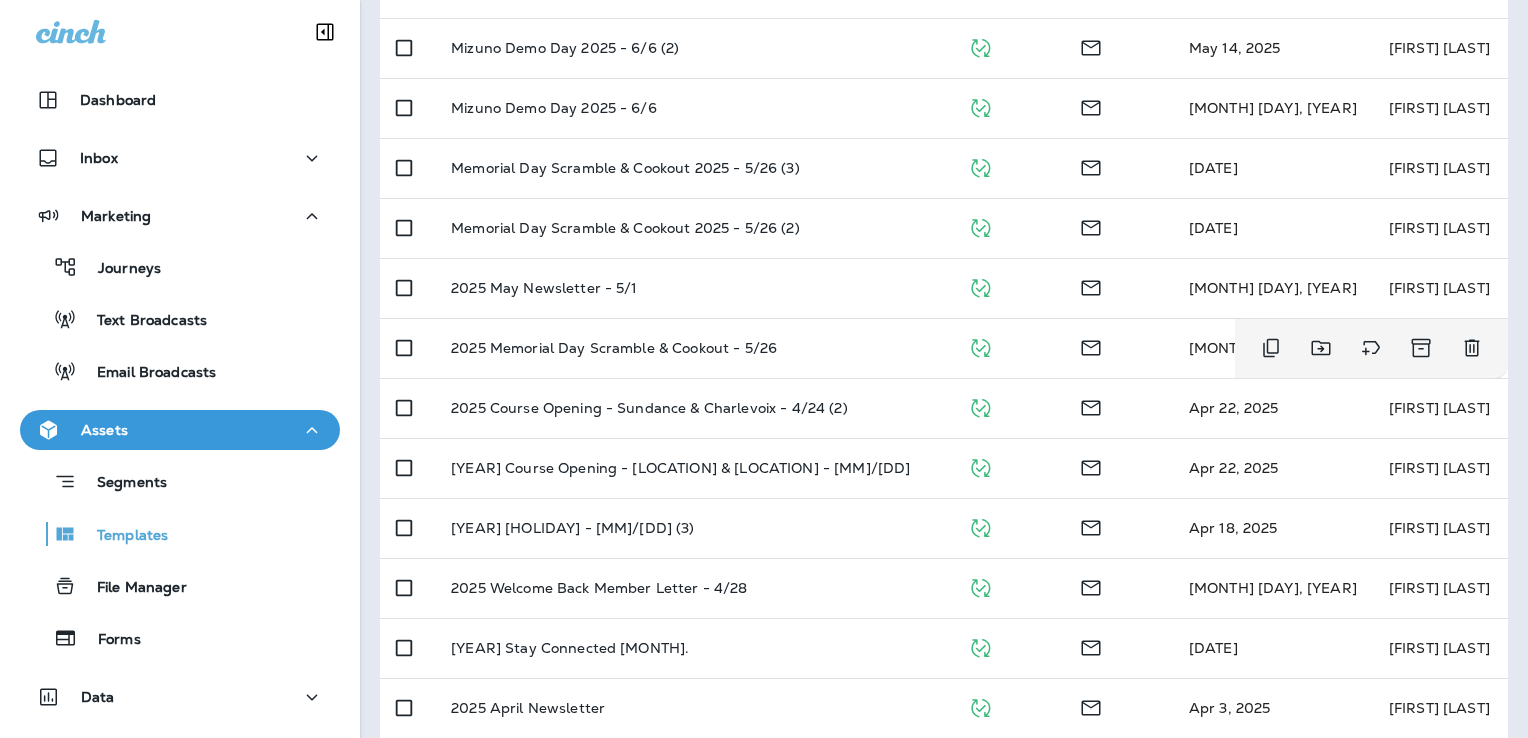 scroll, scrollTop: 863, scrollLeft: 0, axis: vertical 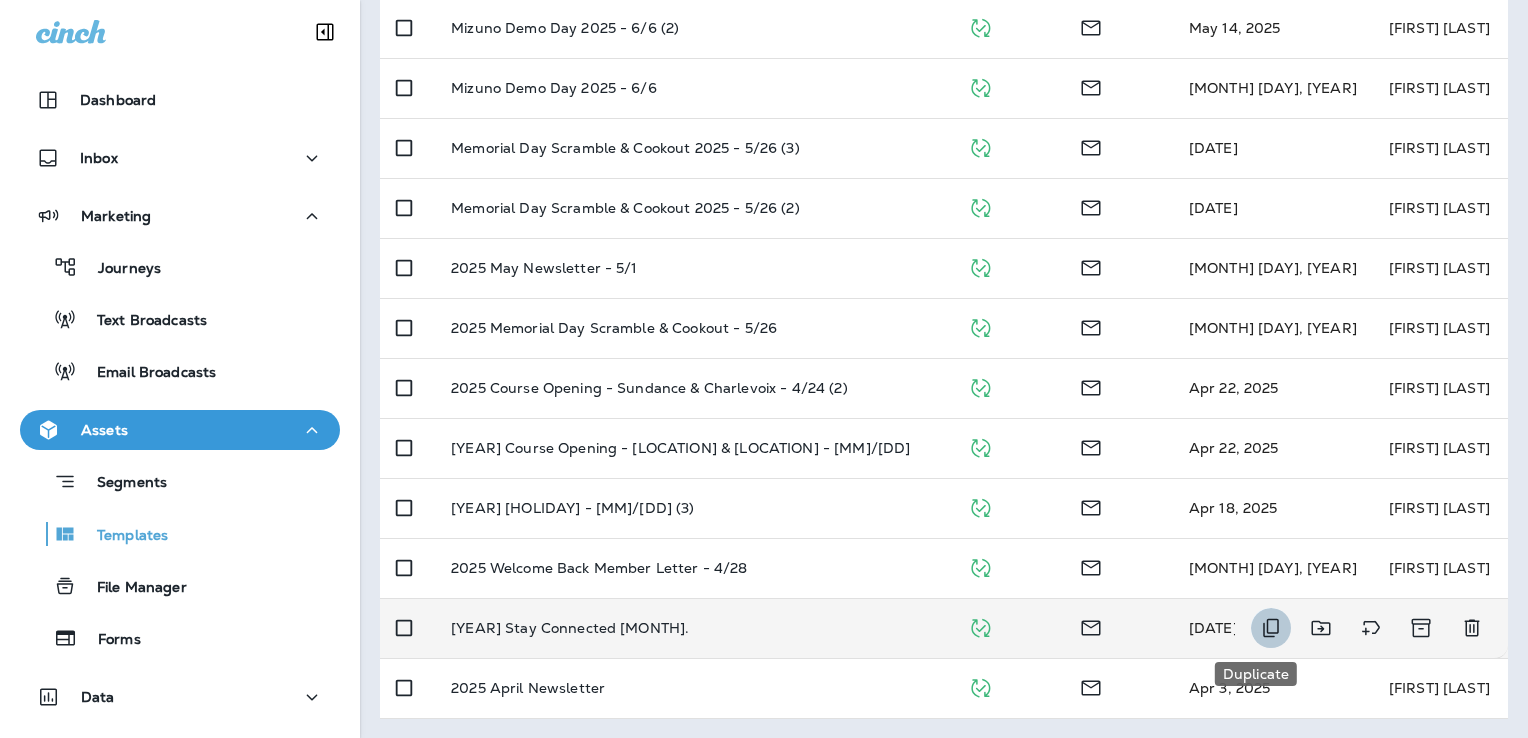 click at bounding box center (1271, 628) 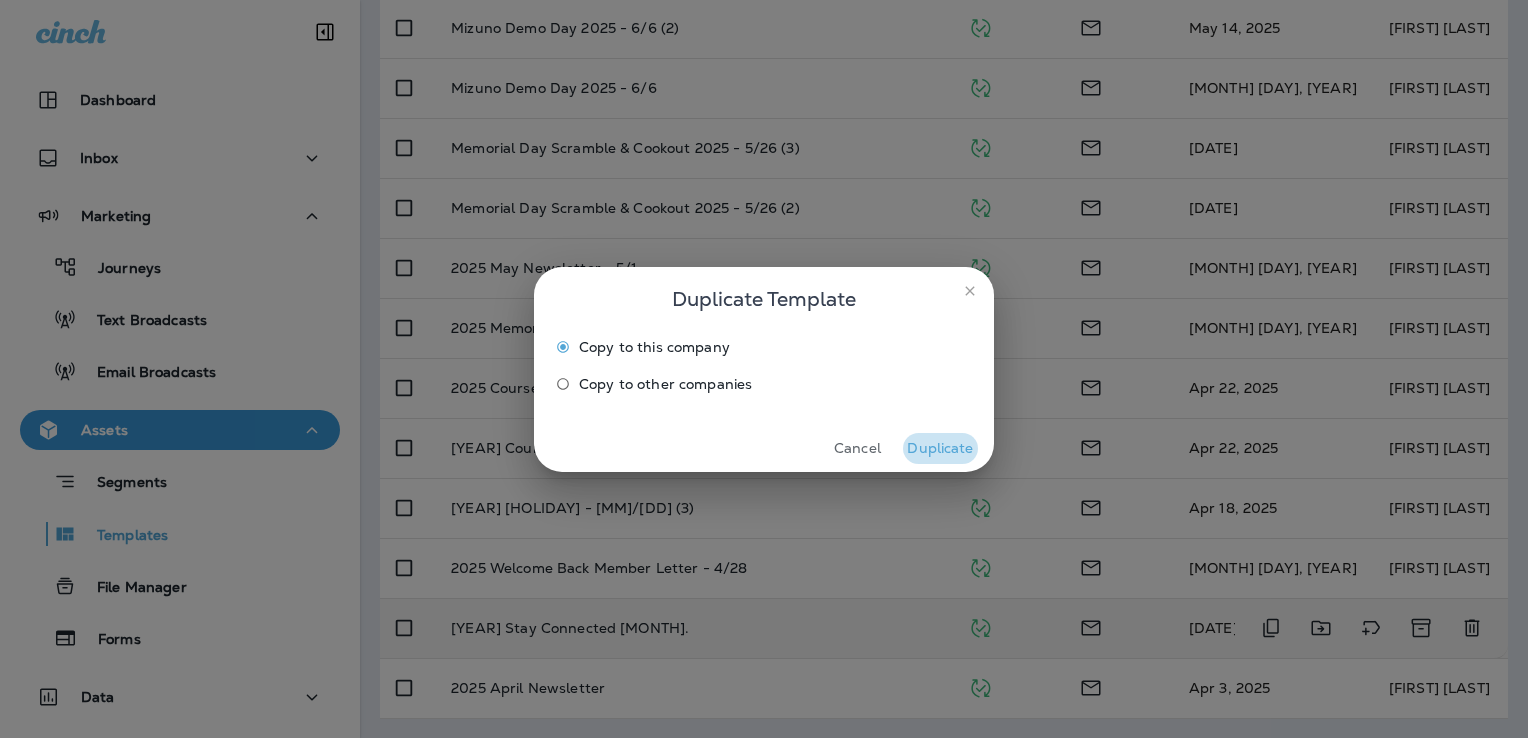 click on "Duplicate" at bounding box center (940, 448) 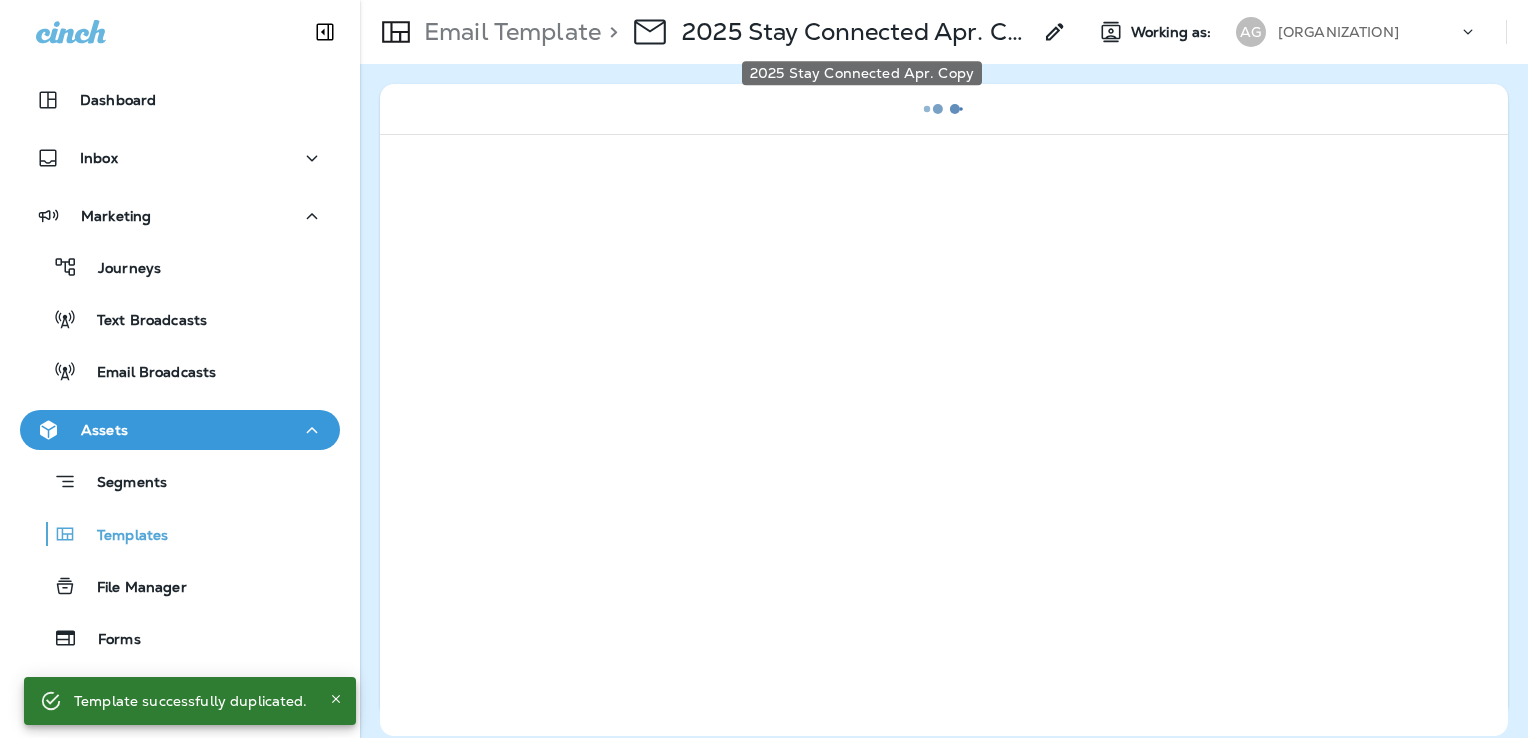 click on "2025 Stay Connected Apr. Copy" at bounding box center (856, 32) 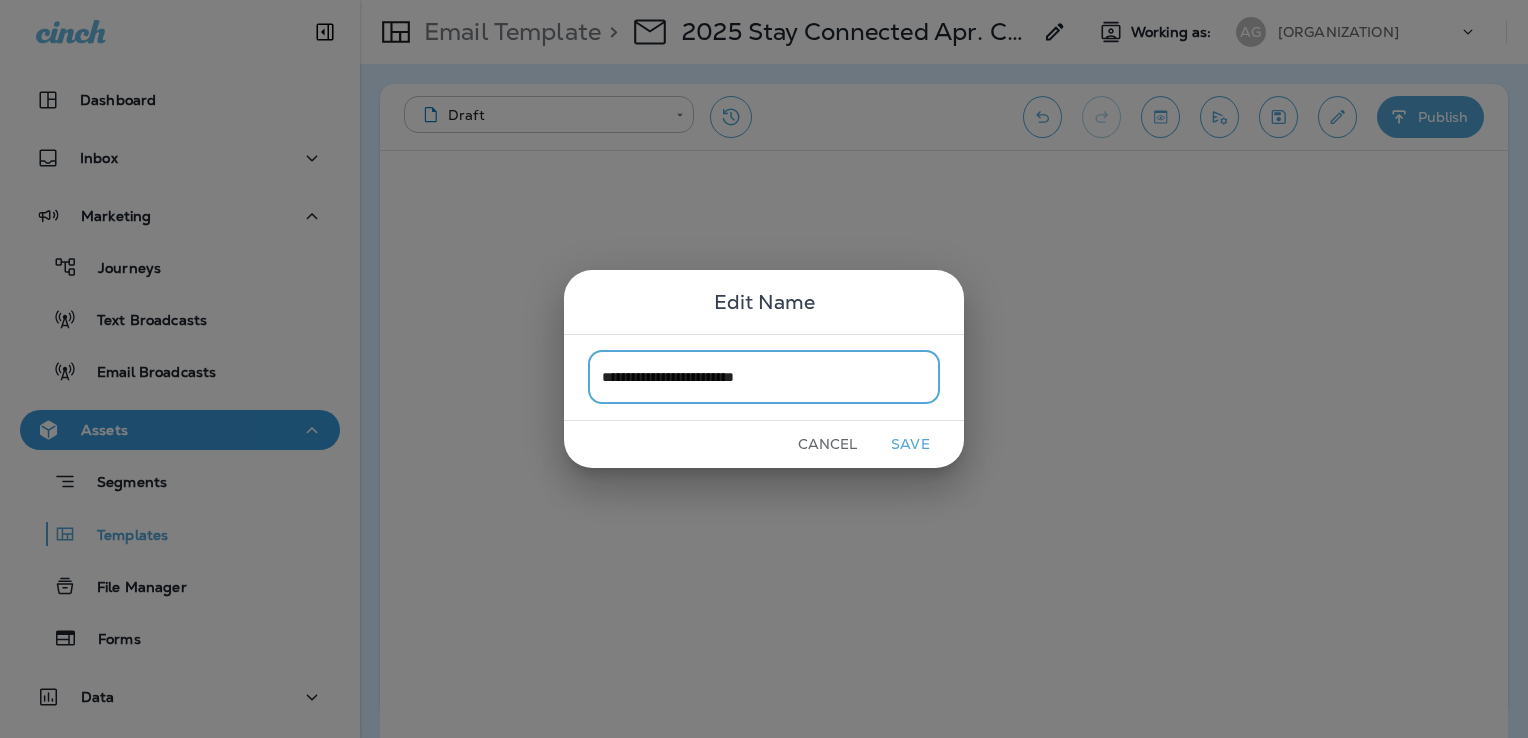 type on "**********" 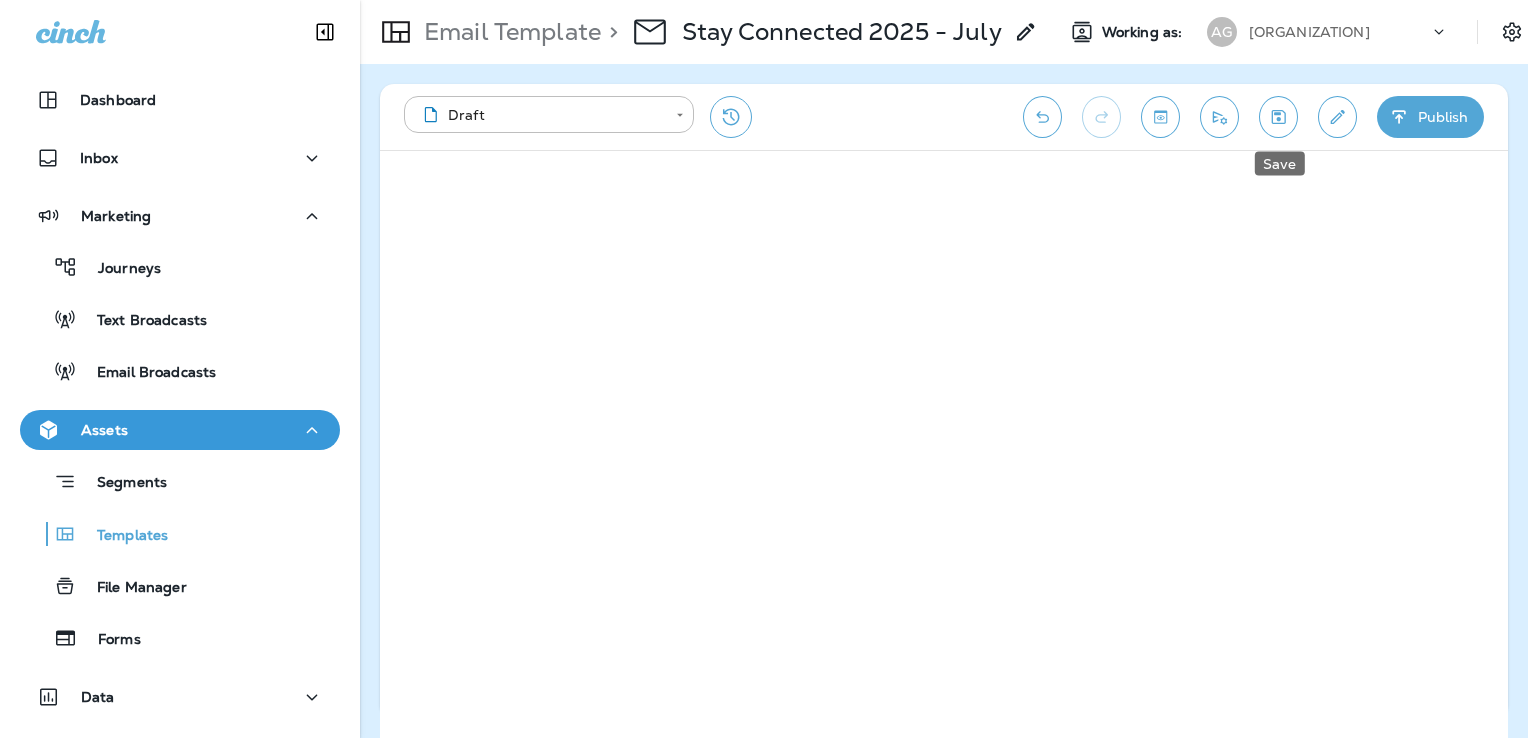 click at bounding box center [1278, 117] 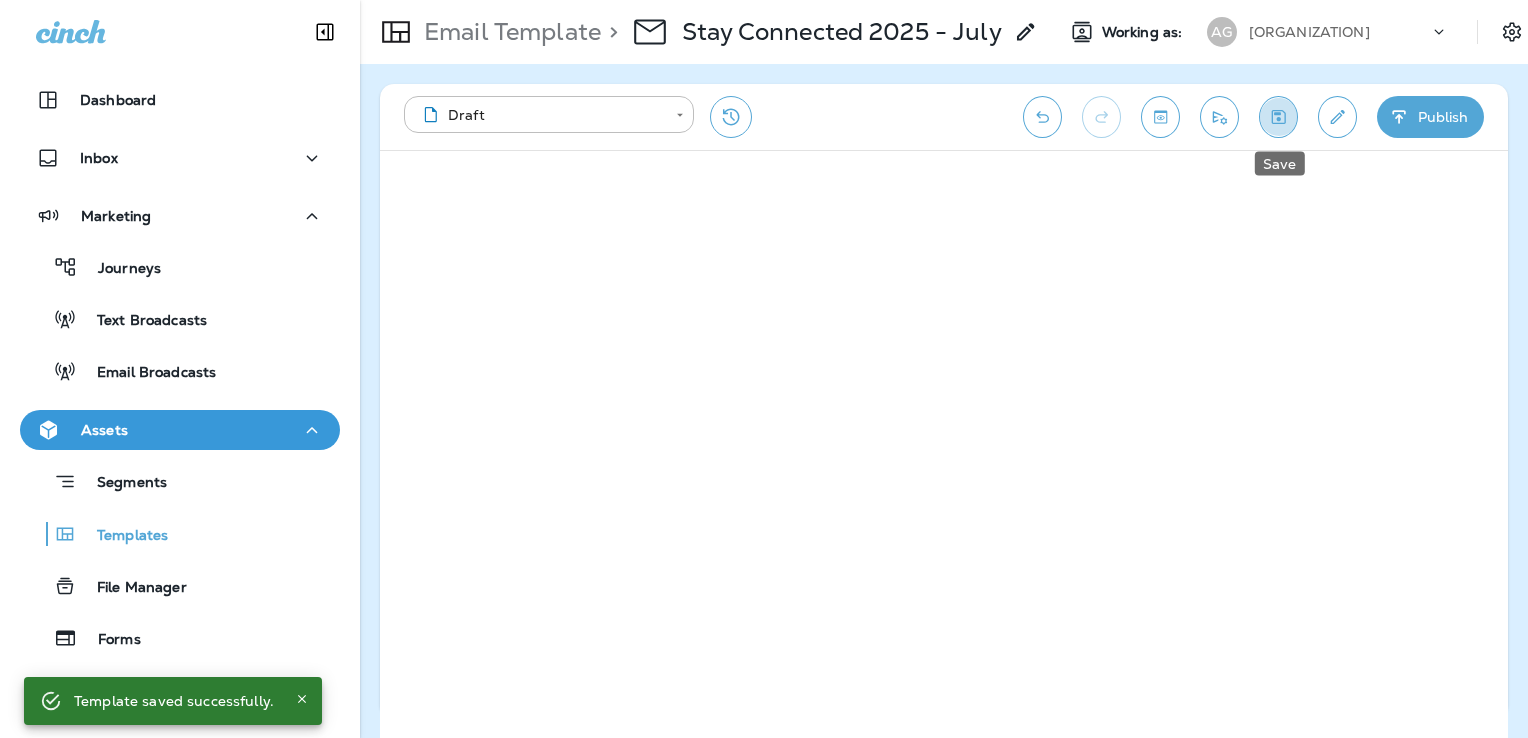 click at bounding box center [1278, 117] 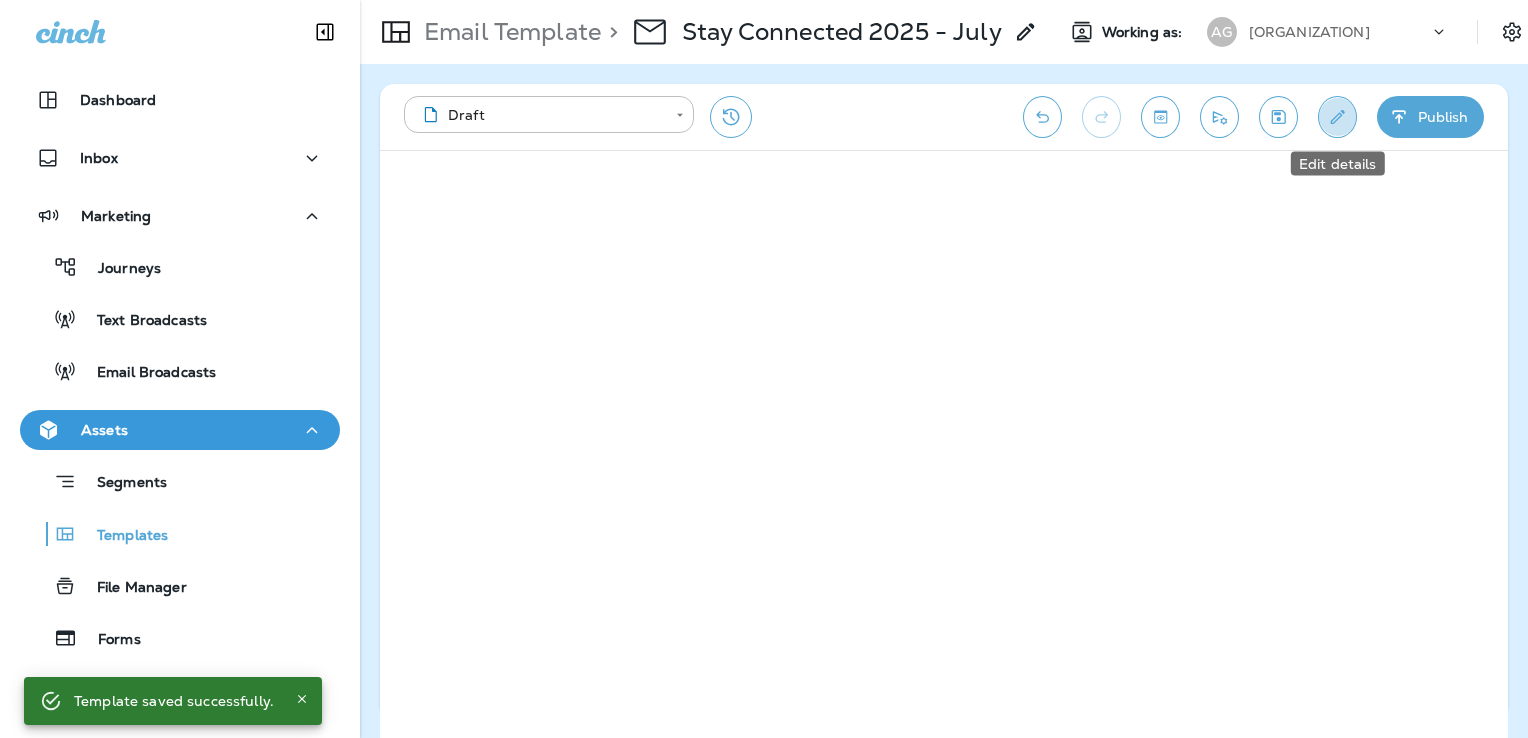 click at bounding box center [1337, 117] 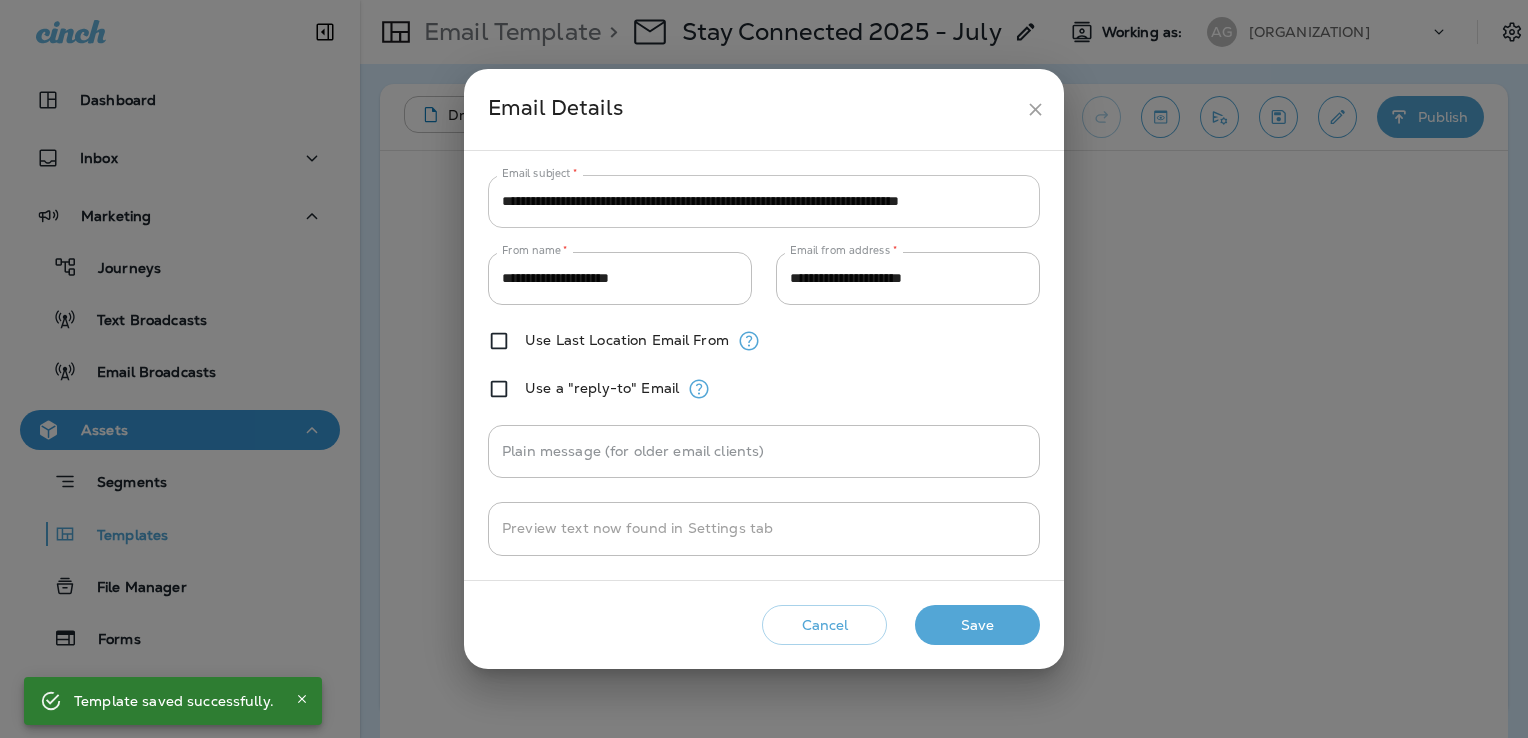 click on "**********" at bounding box center (764, 201) 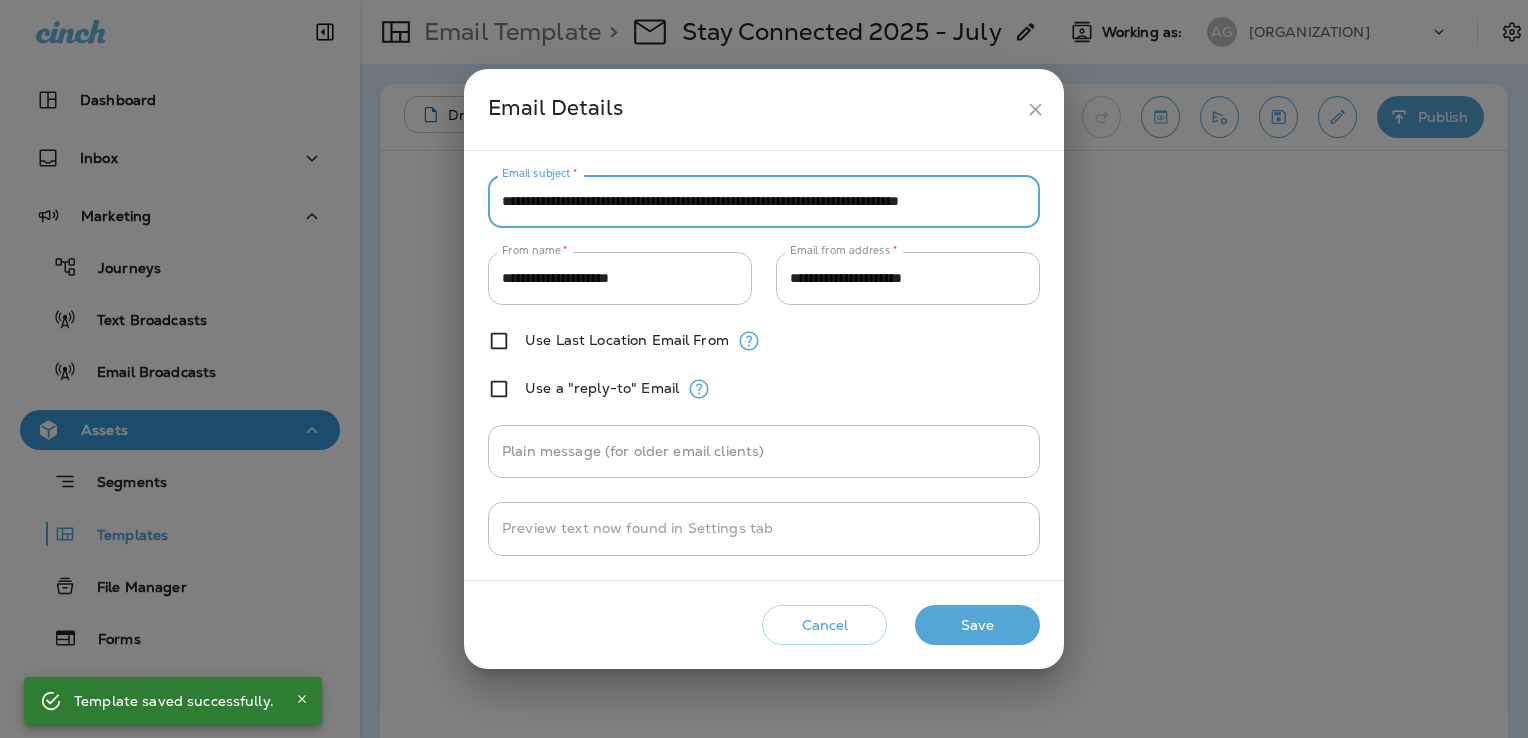 click on "**********" at bounding box center [764, 201] 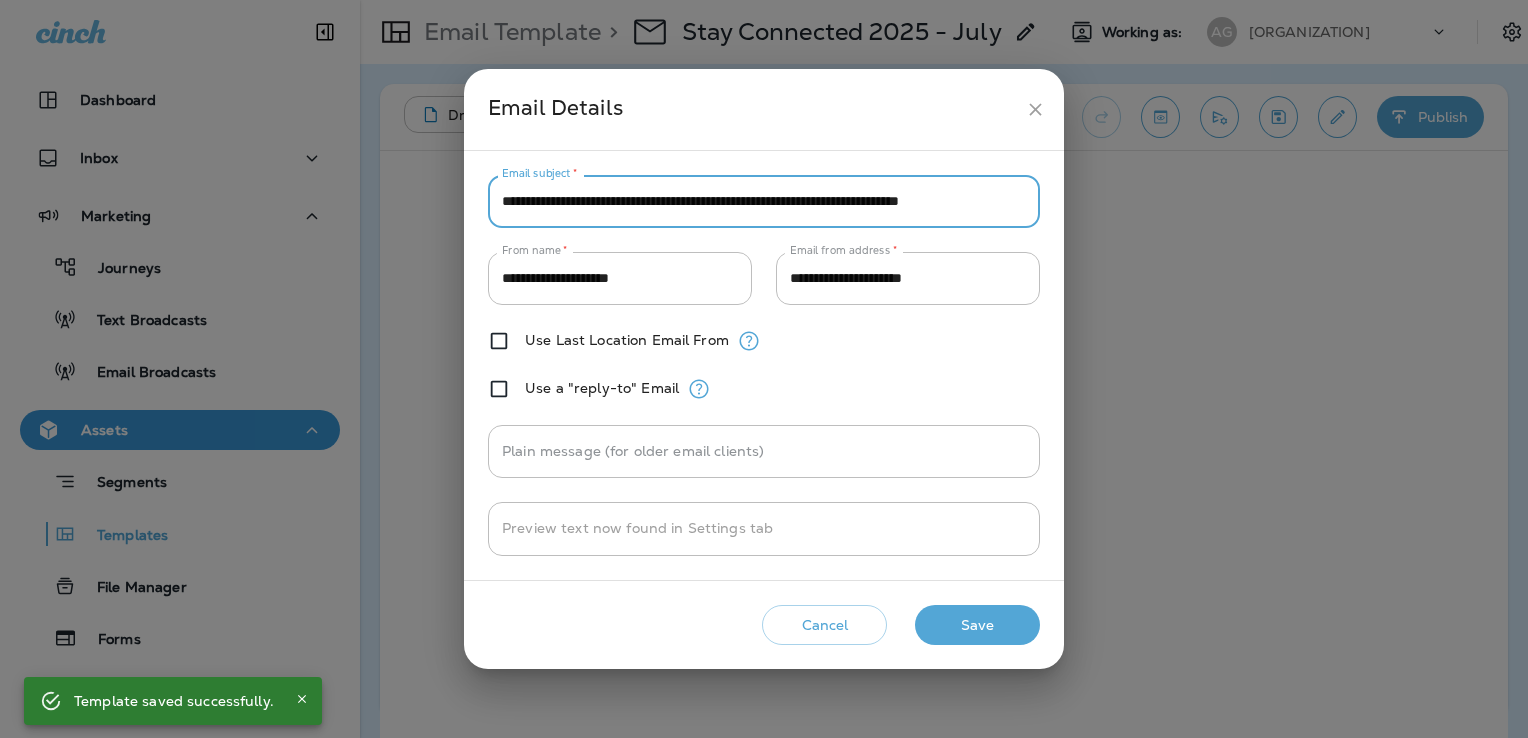 click on "**********" at bounding box center (764, 201) 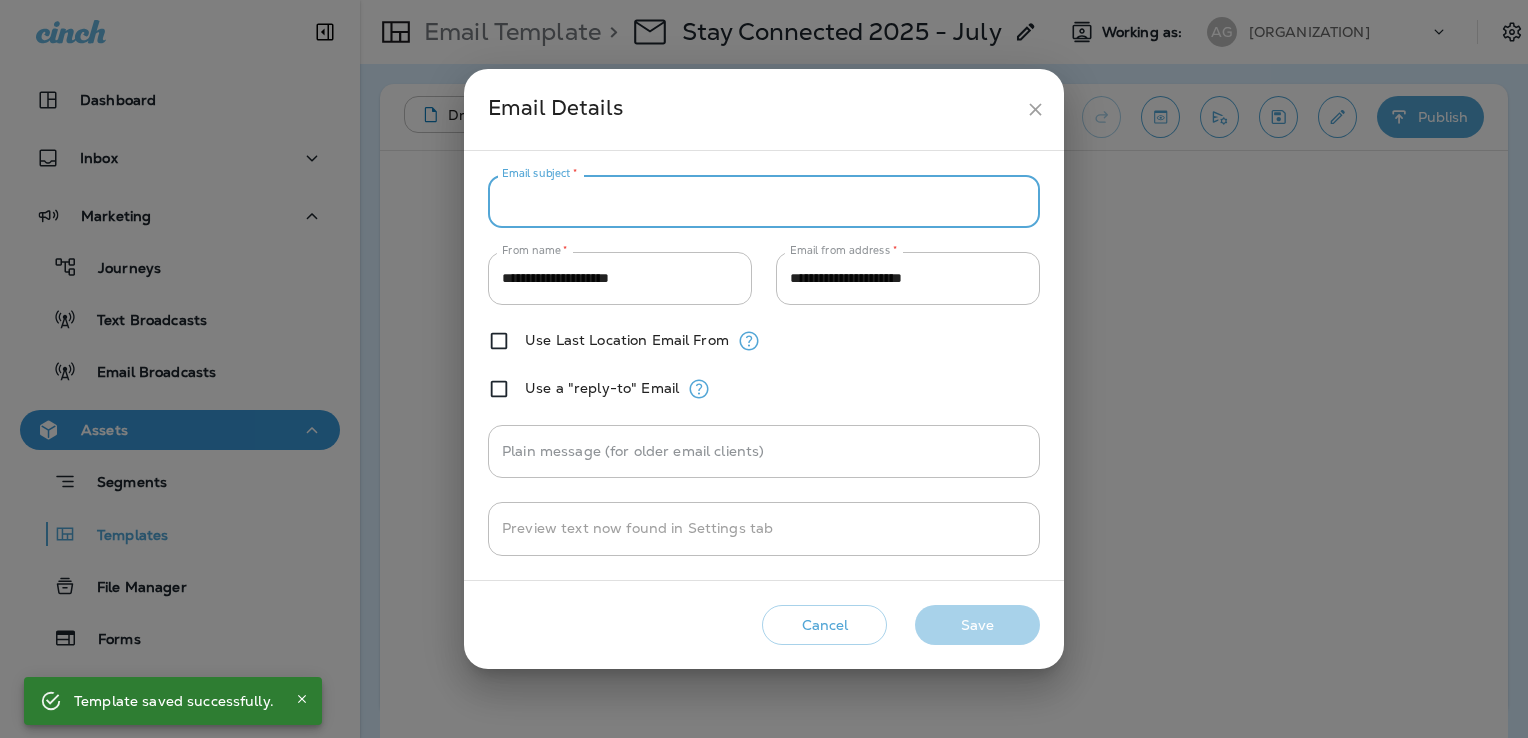 paste on "**********" 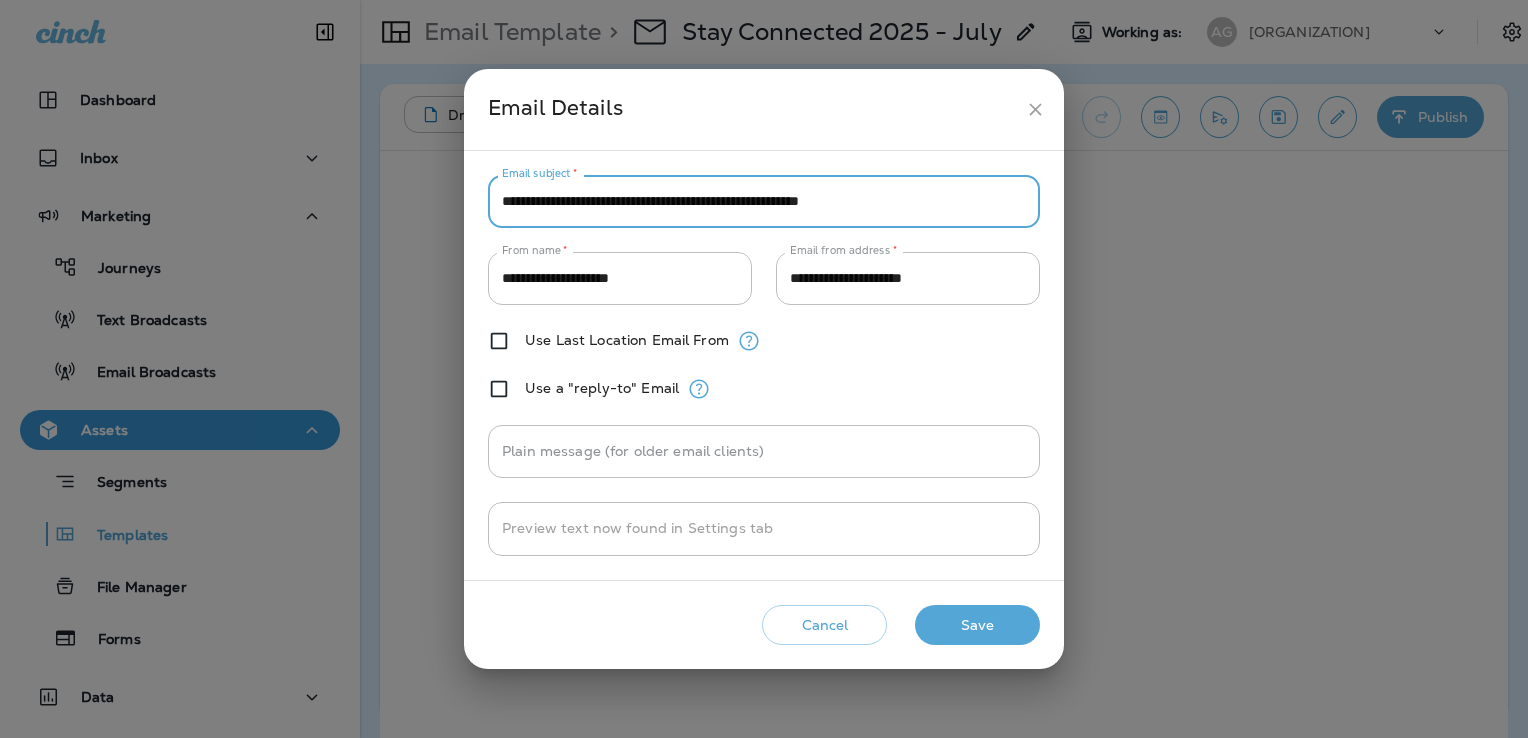 type on "**********" 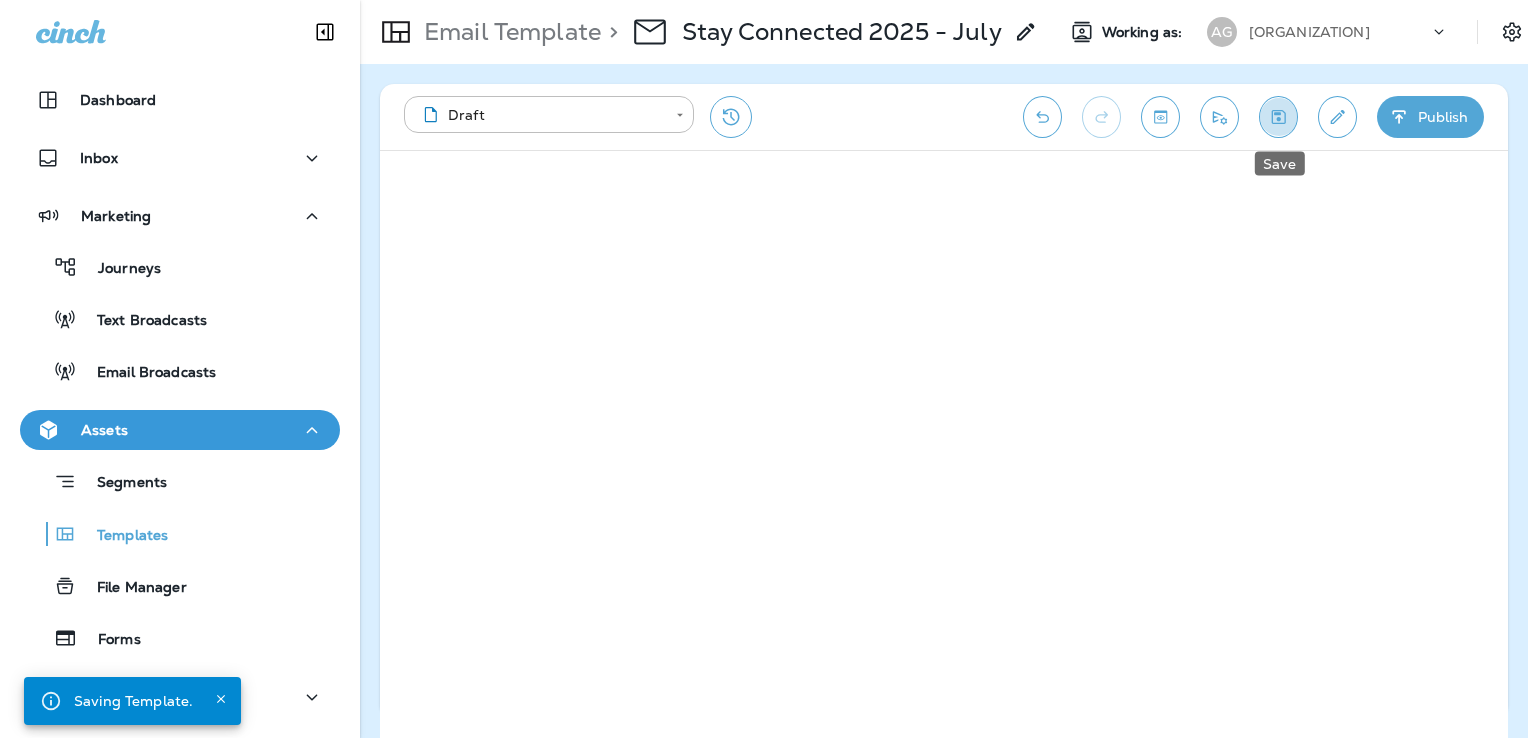 click at bounding box center (1278, 117) 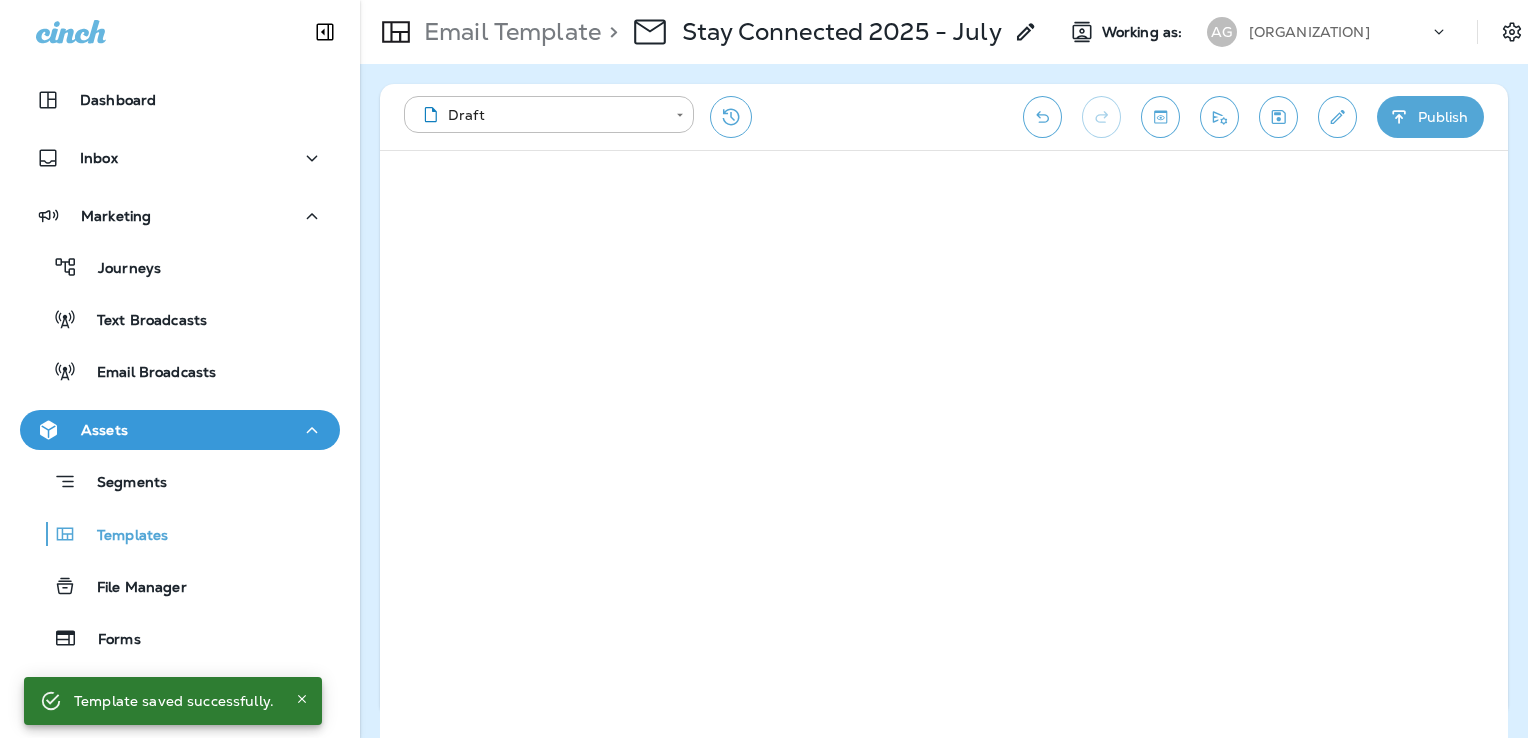 click at bounding box center (1278, 117) 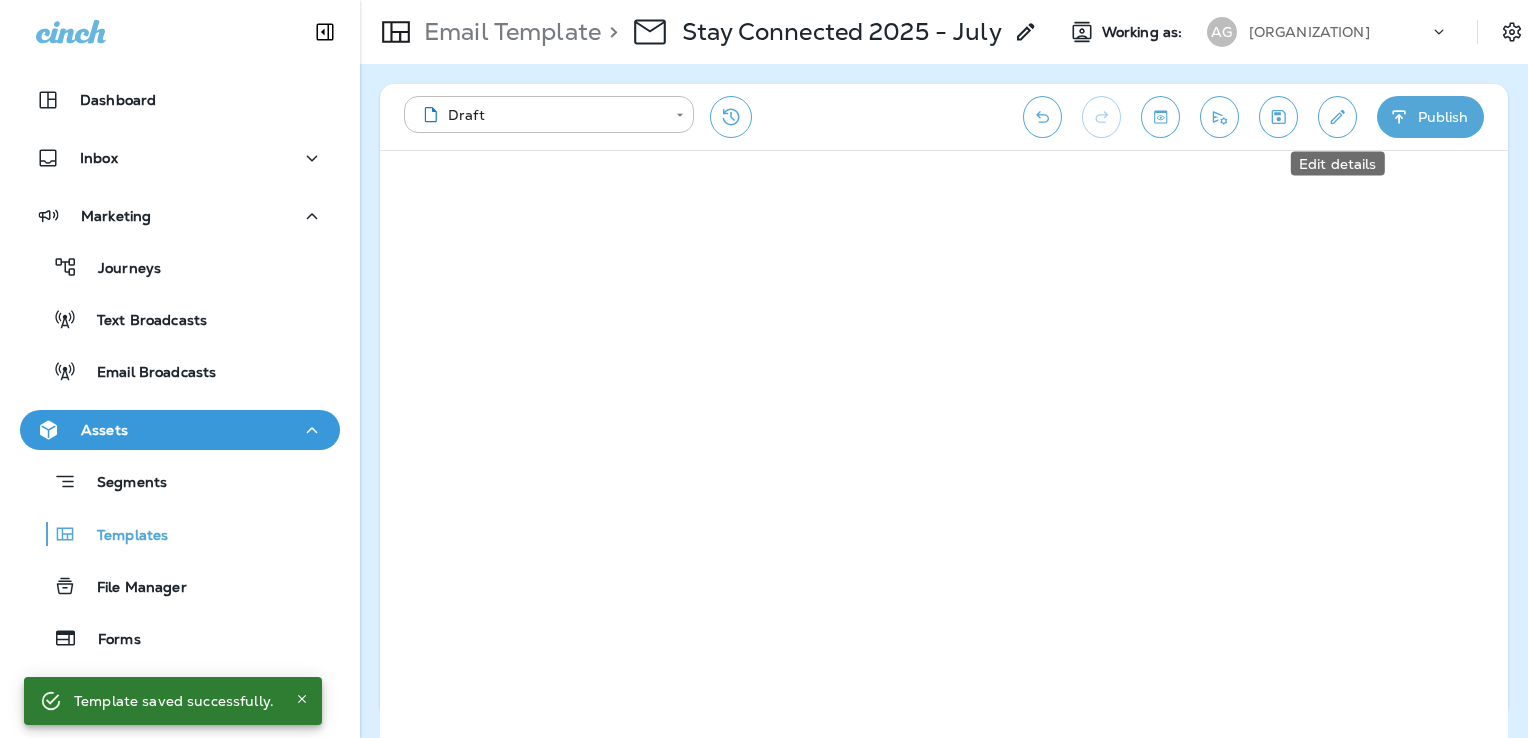 click at bounding box center (1337, 117) 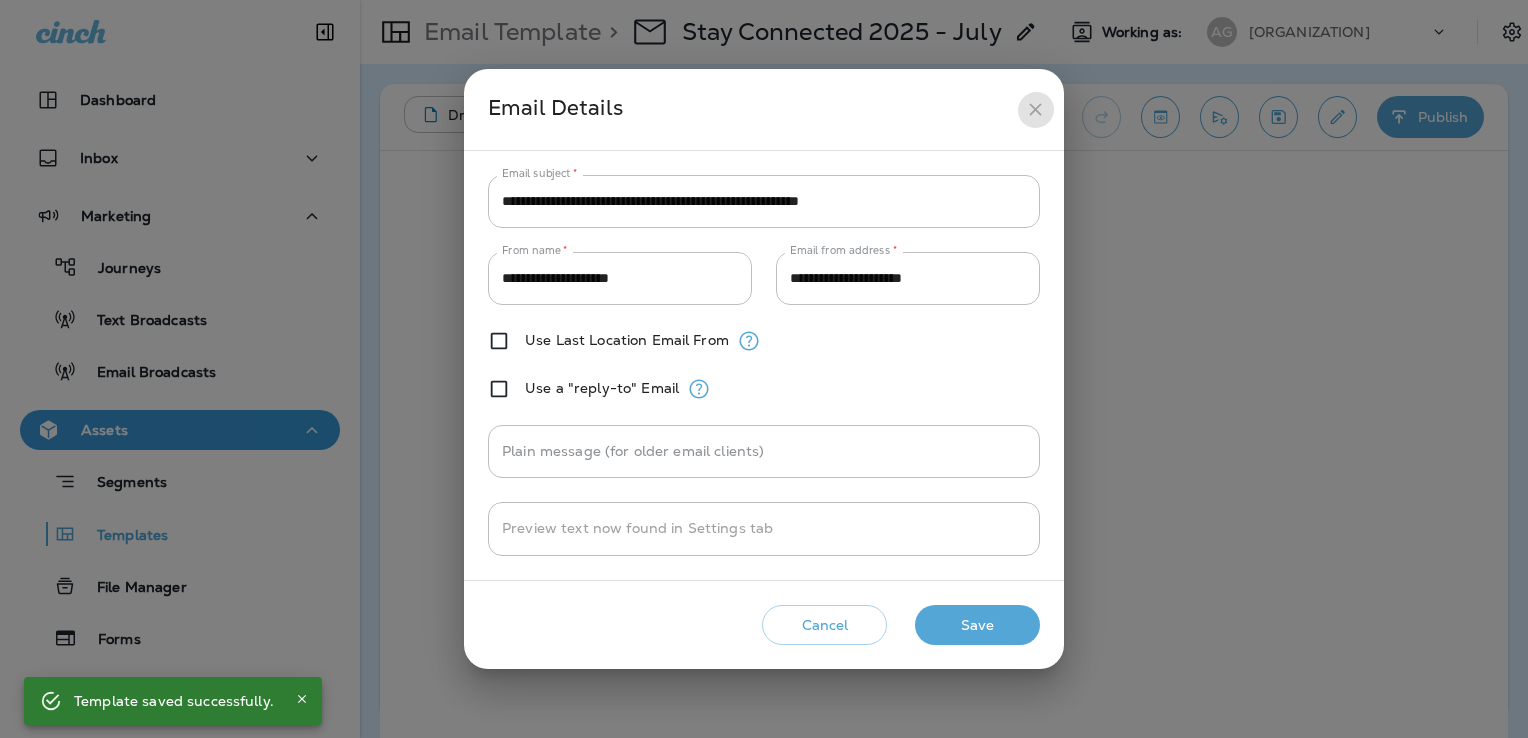 drag, startPoint x: 1044, startPoint y: 105, endPoint x: 1050, endPoint y: 114, distance: 10.816654 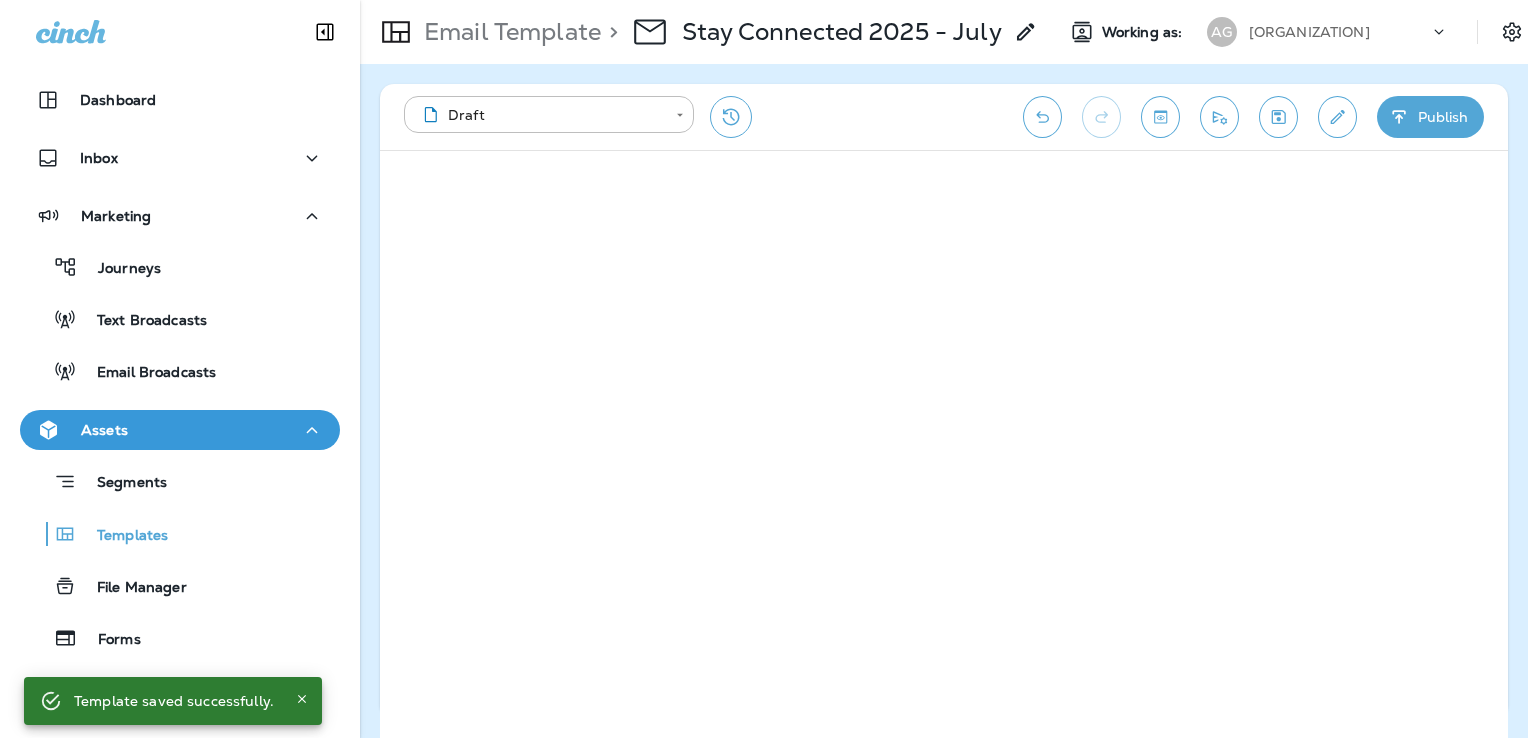 click on "Publish" at bounding box center (1430, 117) 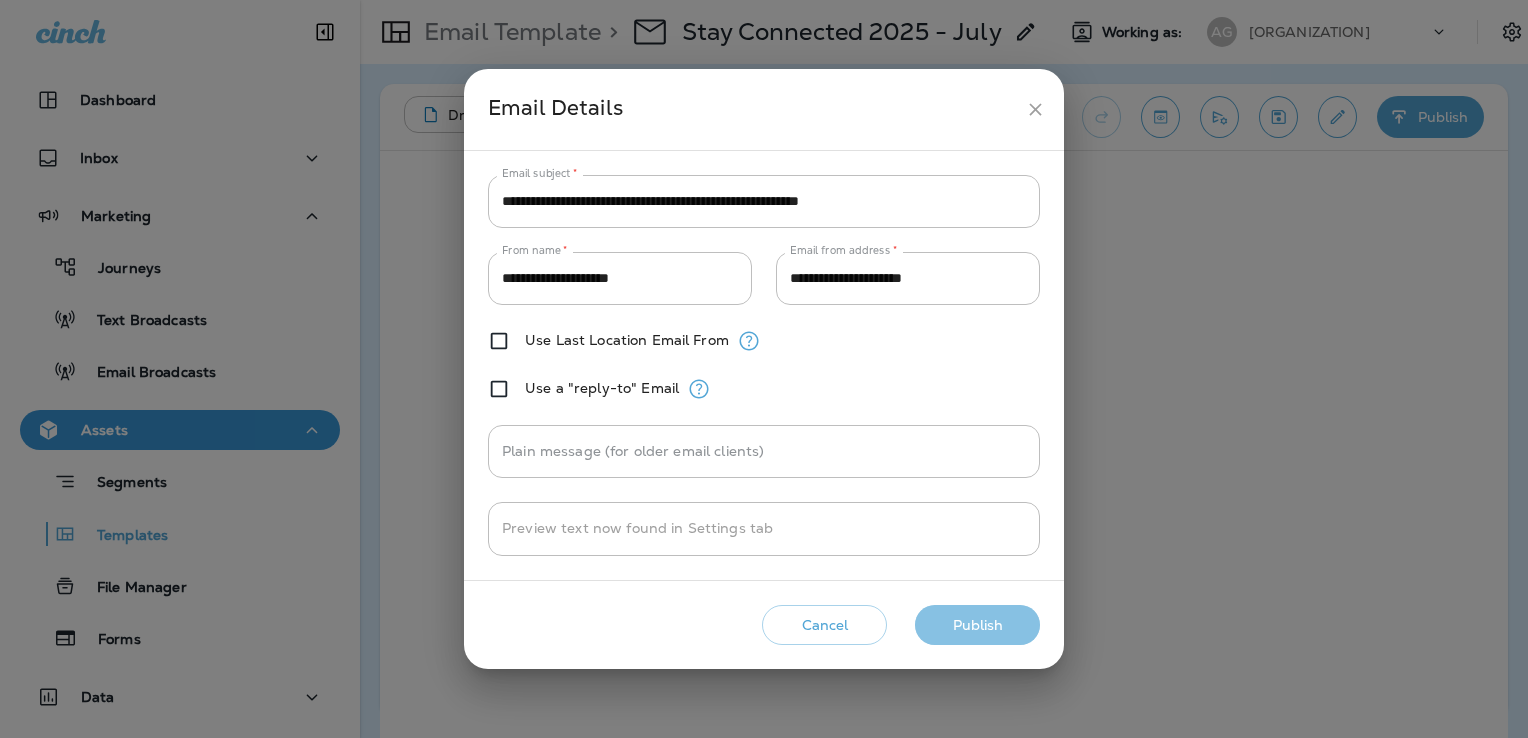 click on "Publish" at bounding box center (977, 625) 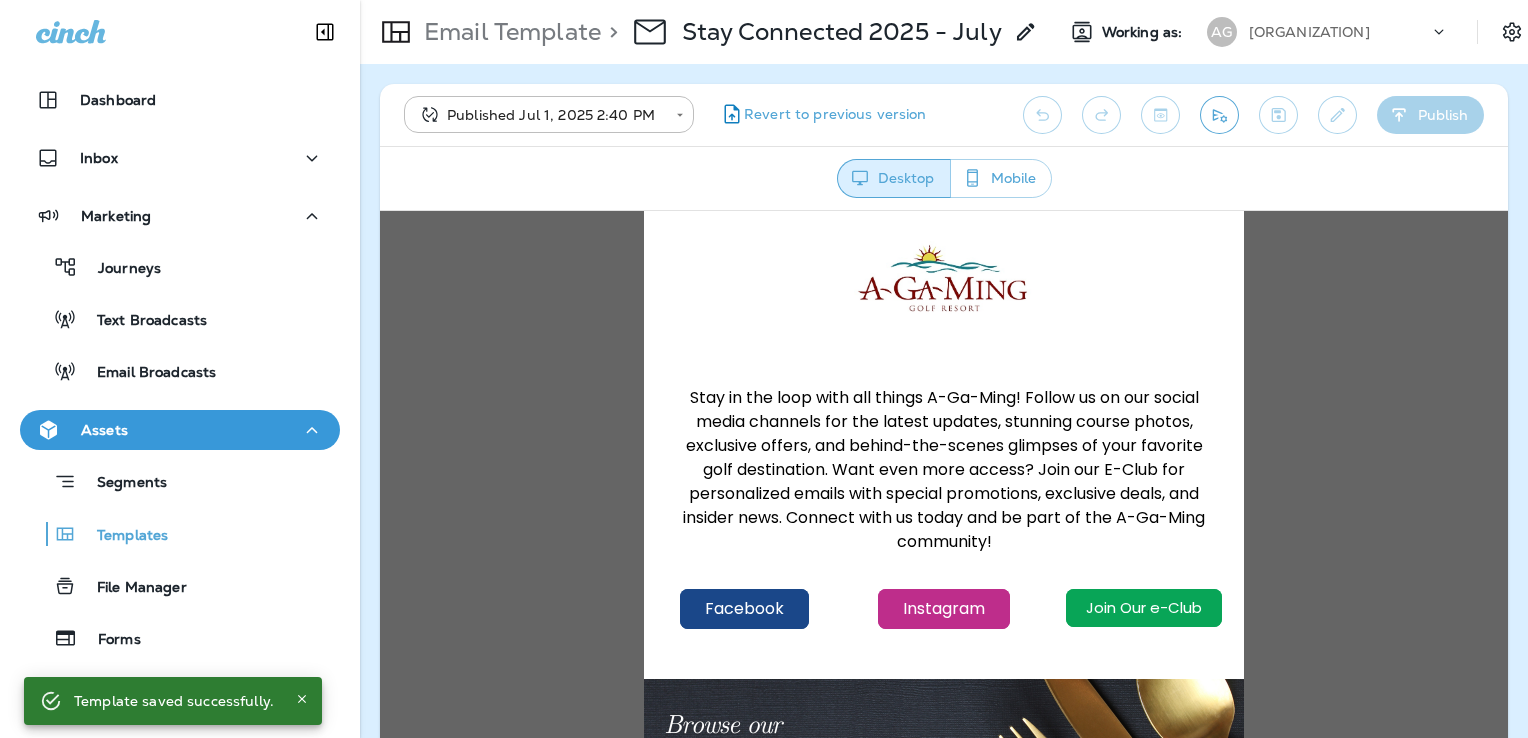 scroll, scrollTop: 0, scrollLeft: 0, axis: both 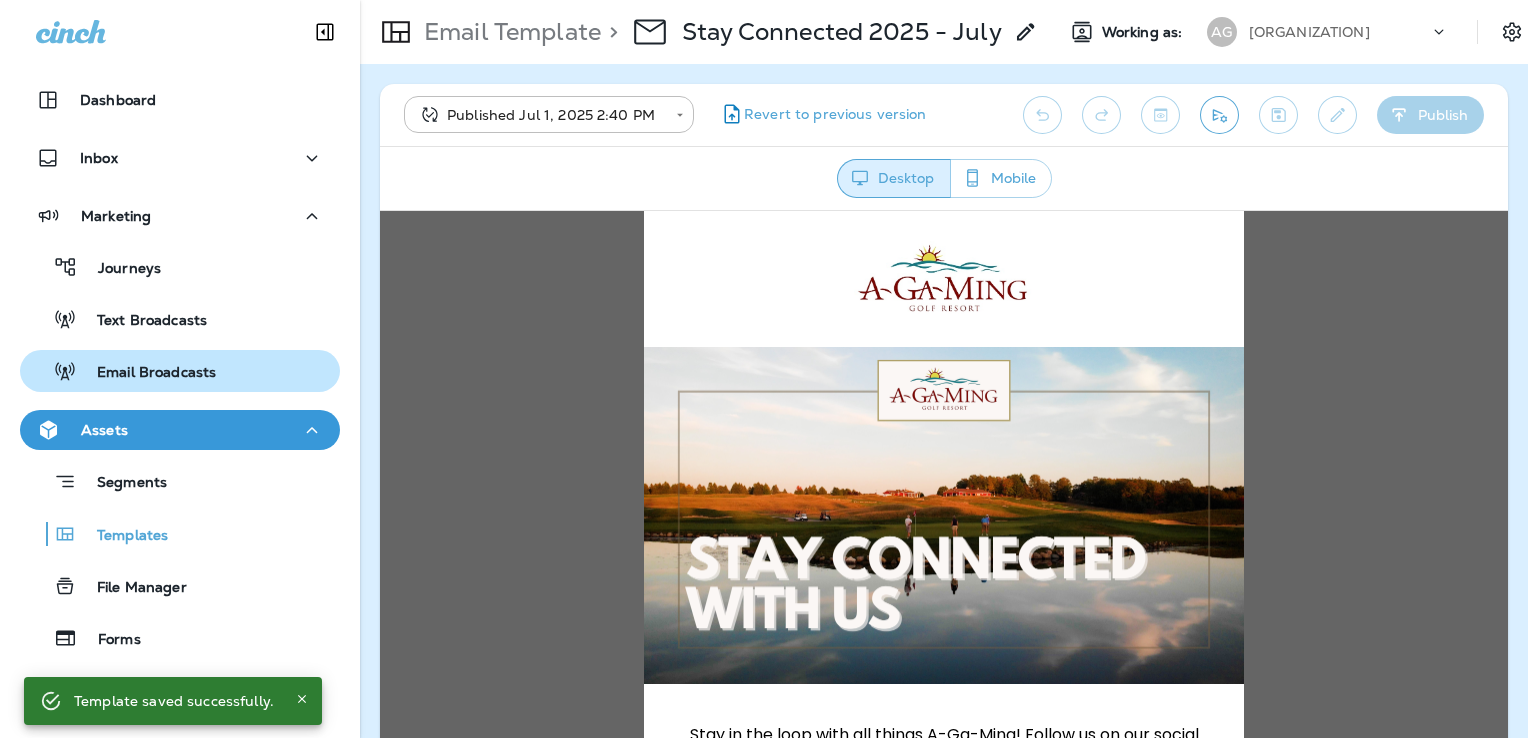 click on "Email Broadcasts" at bounding box center [119, 269] 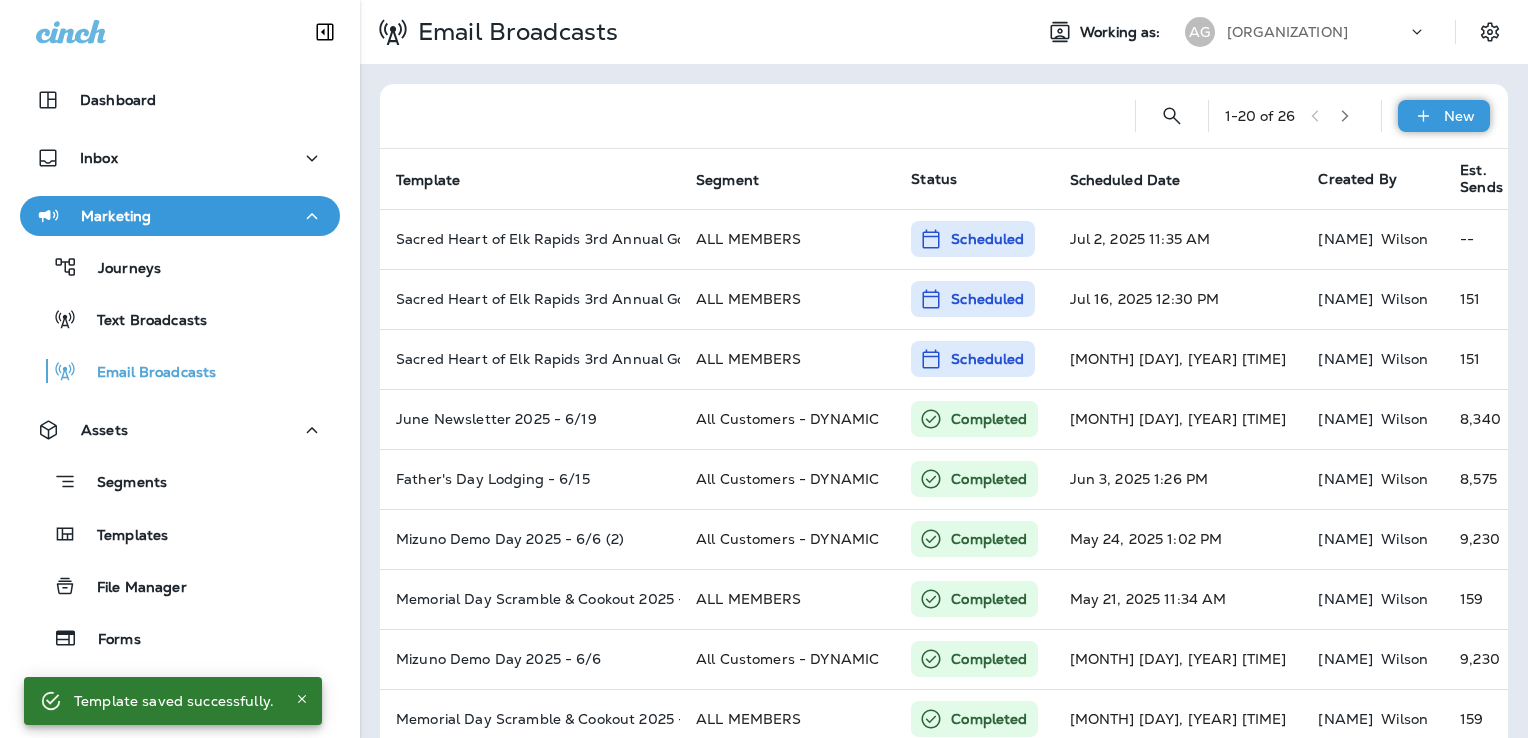 click on "New" at bounding box center [1459, 116] 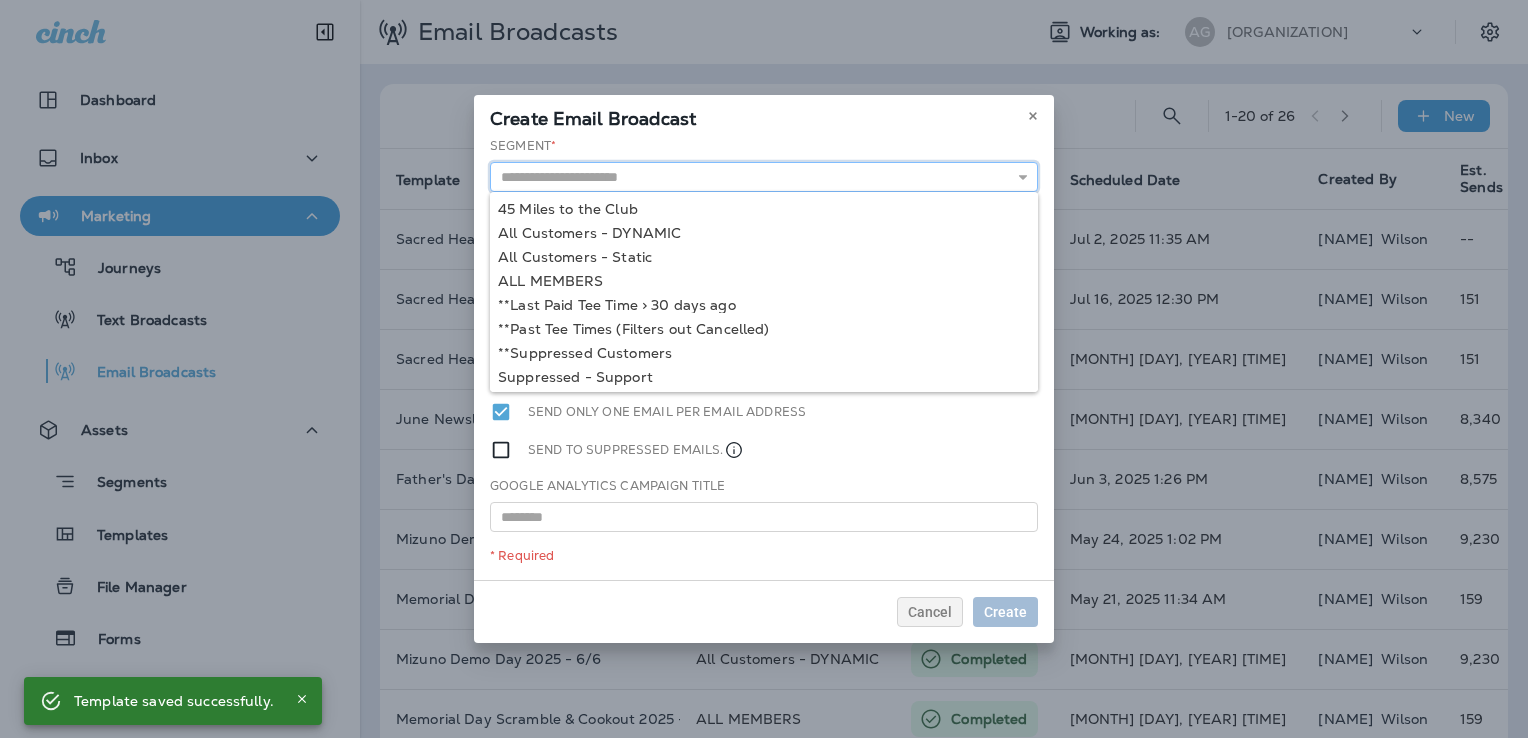 click at bounding box center [764, 177] 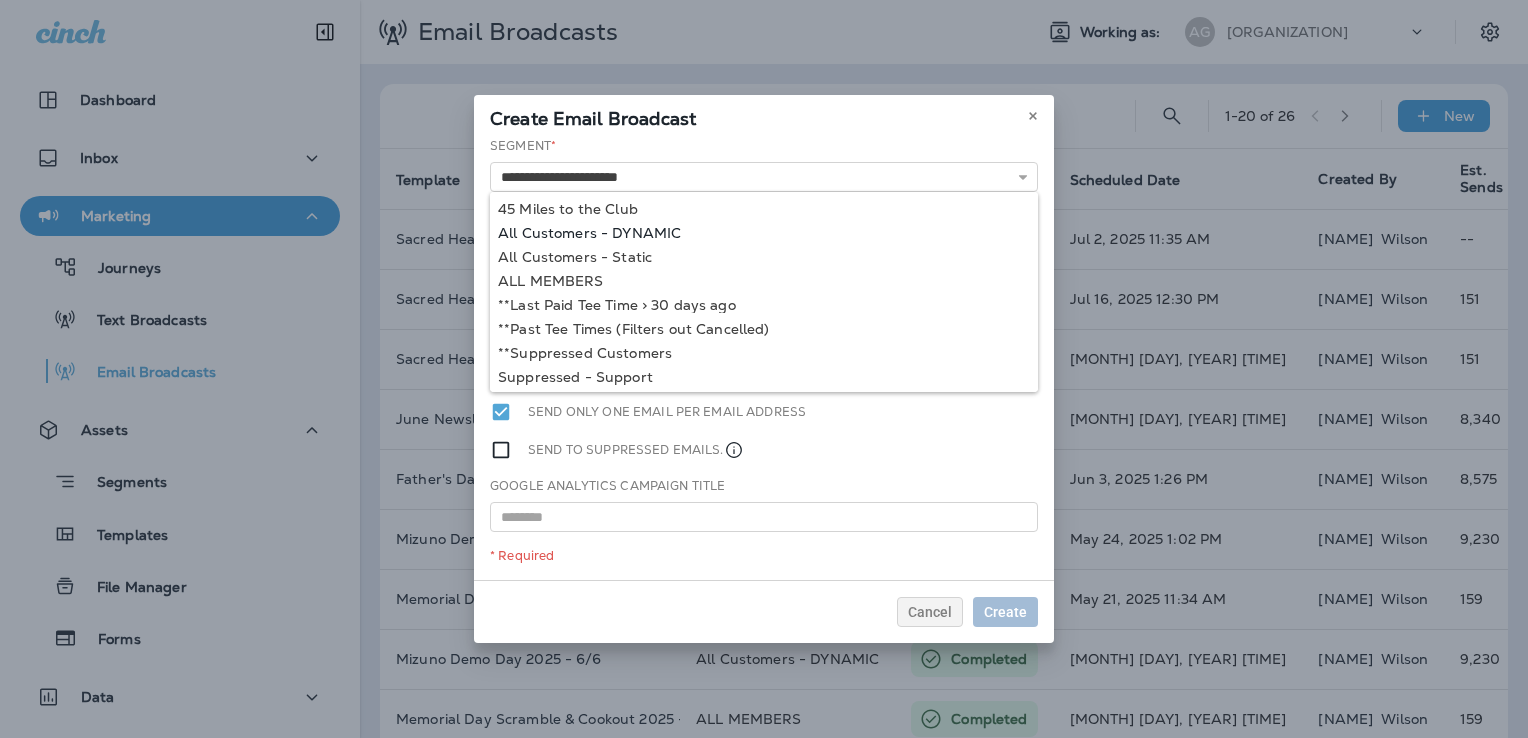 click on "**********" at bounding box center [764, 358] 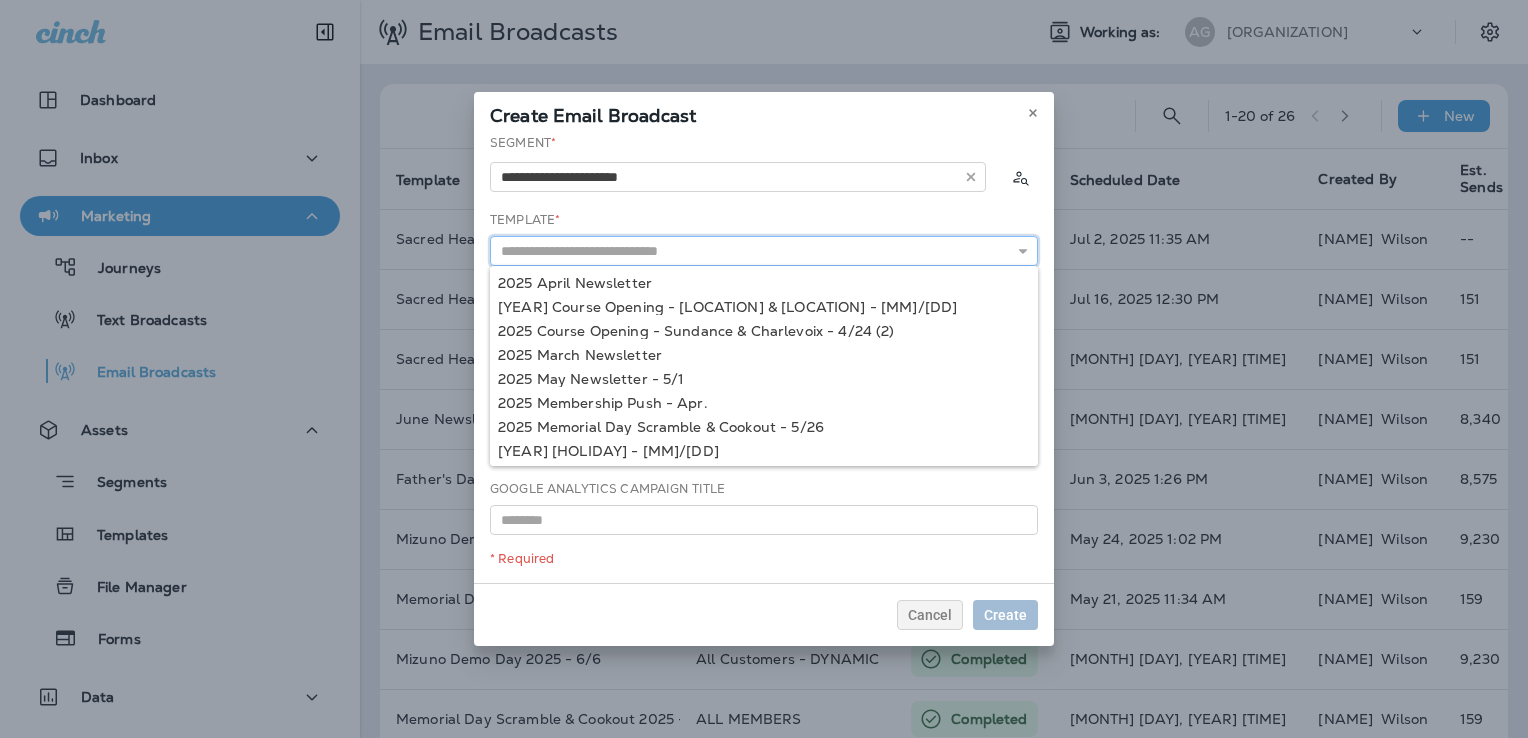 click at bounding box center (764, 251) 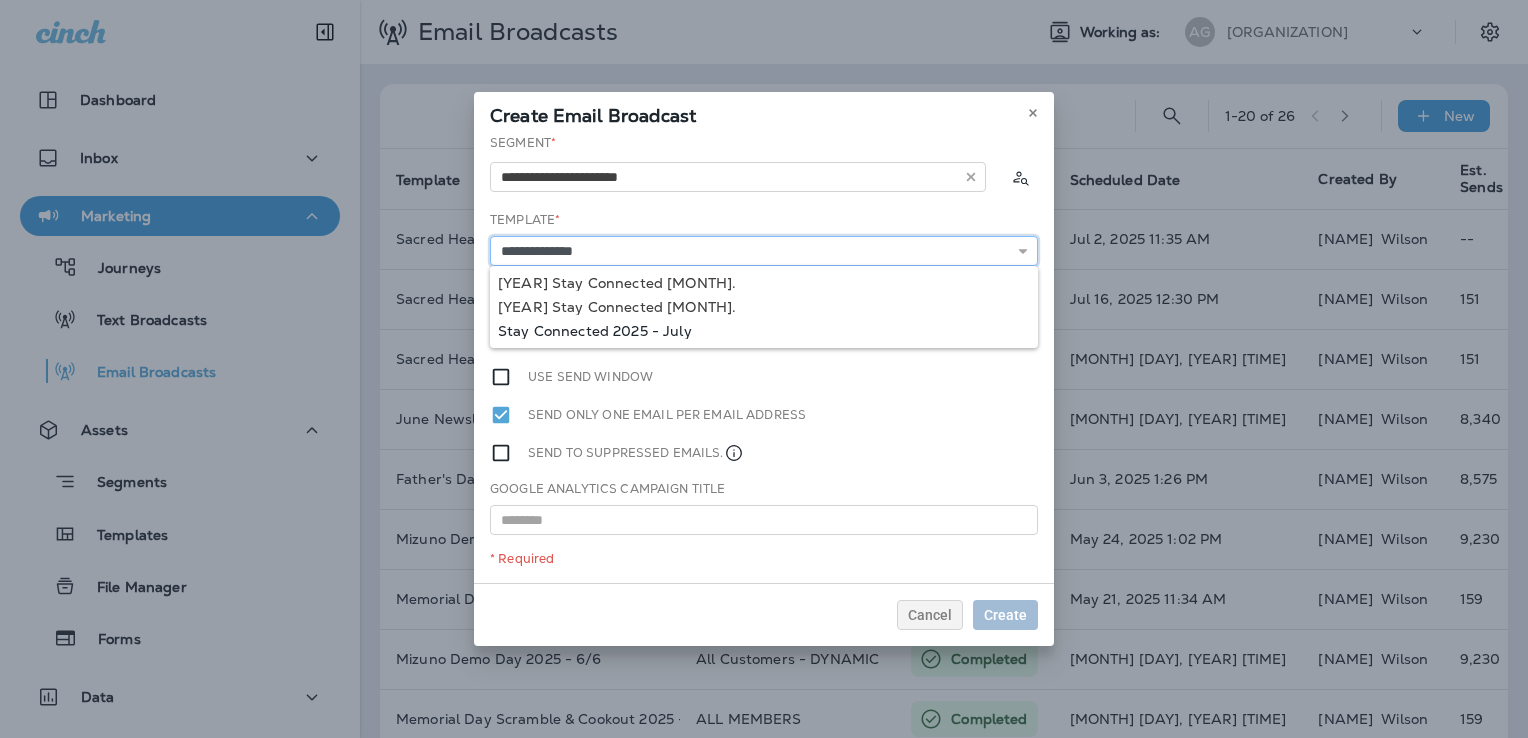 type on "**********" 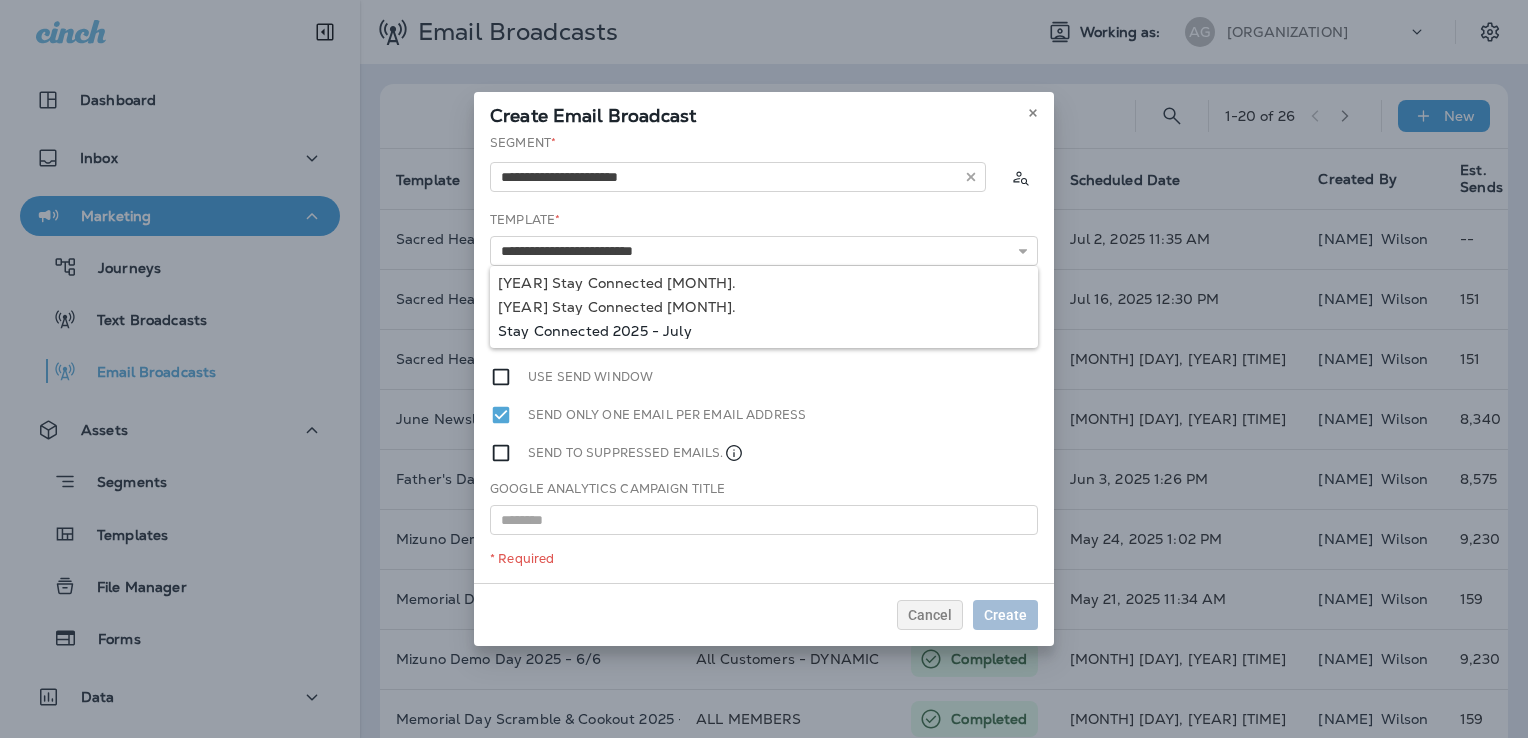 click on "**********" at bounding box center (764, 358) 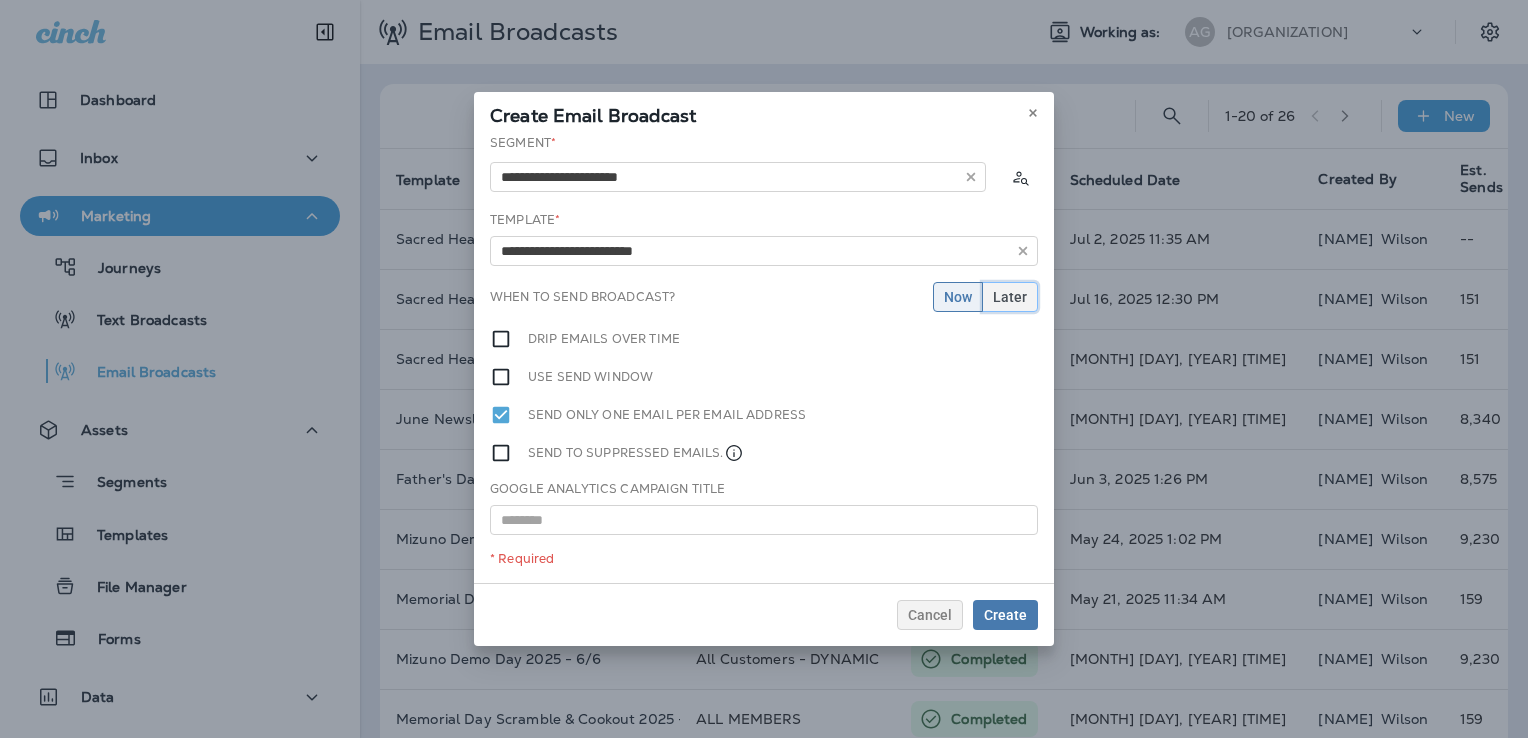 click on "Later" at bounding box center (958, 297) 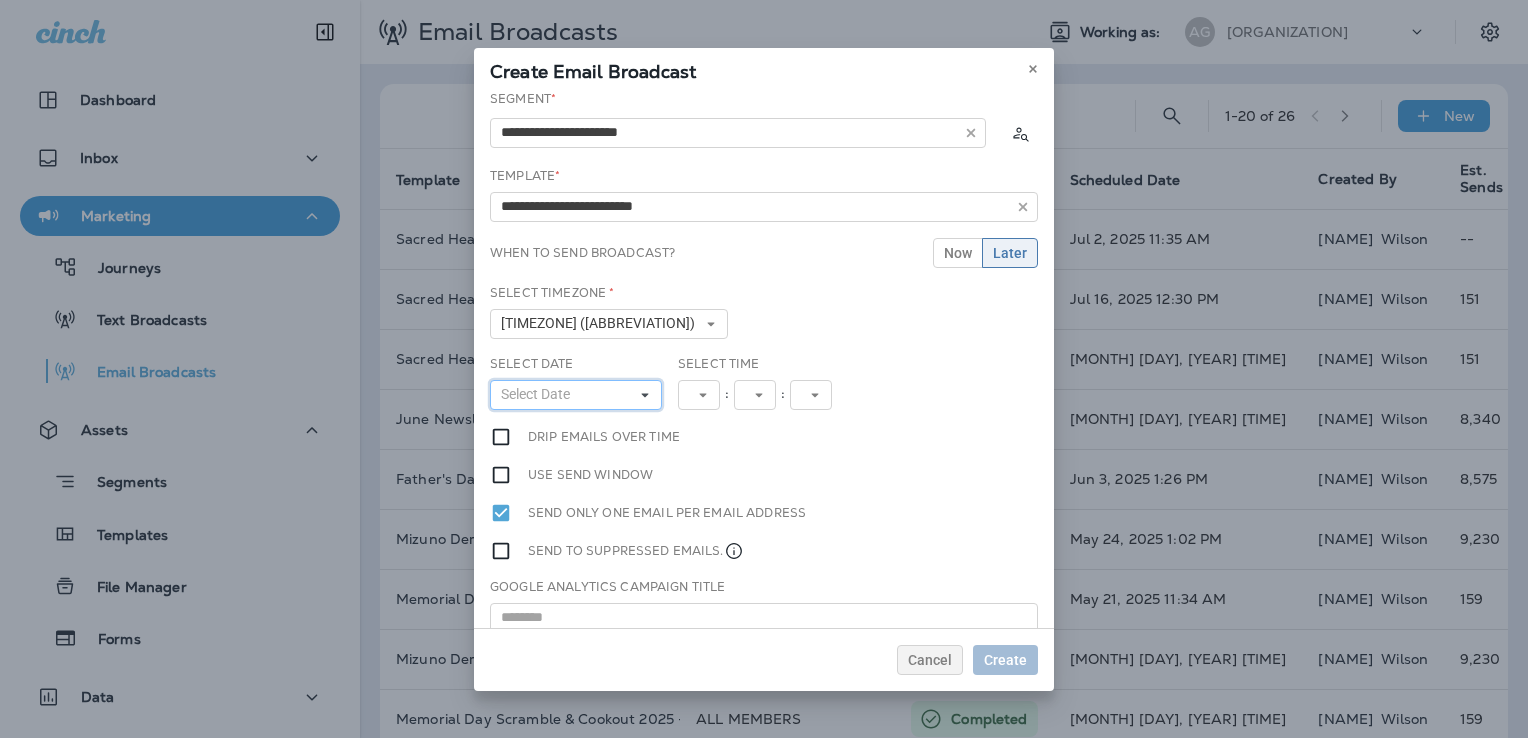 click on "Select Date" at bounding box center (576, 395) 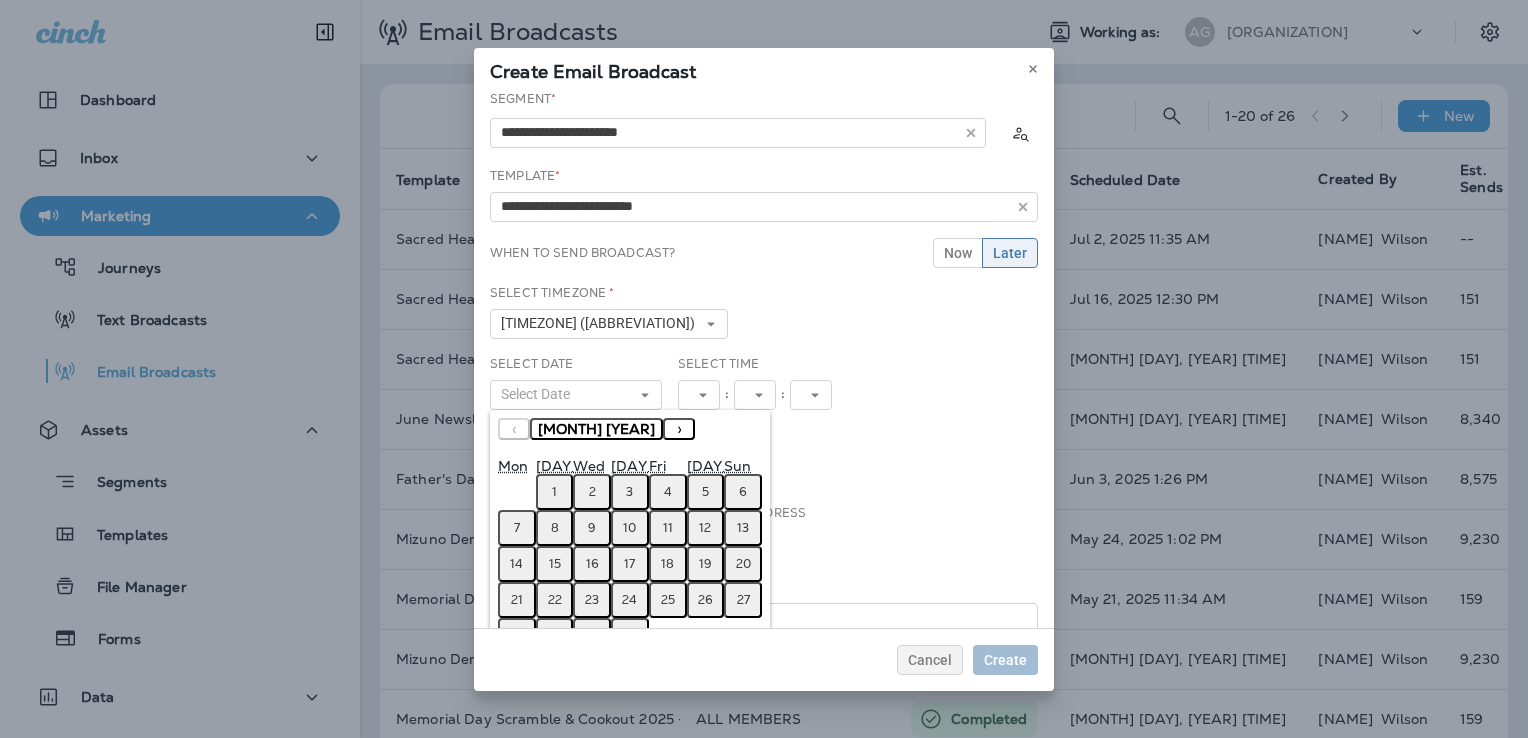 click on "2" at bounding box center [592, 492] 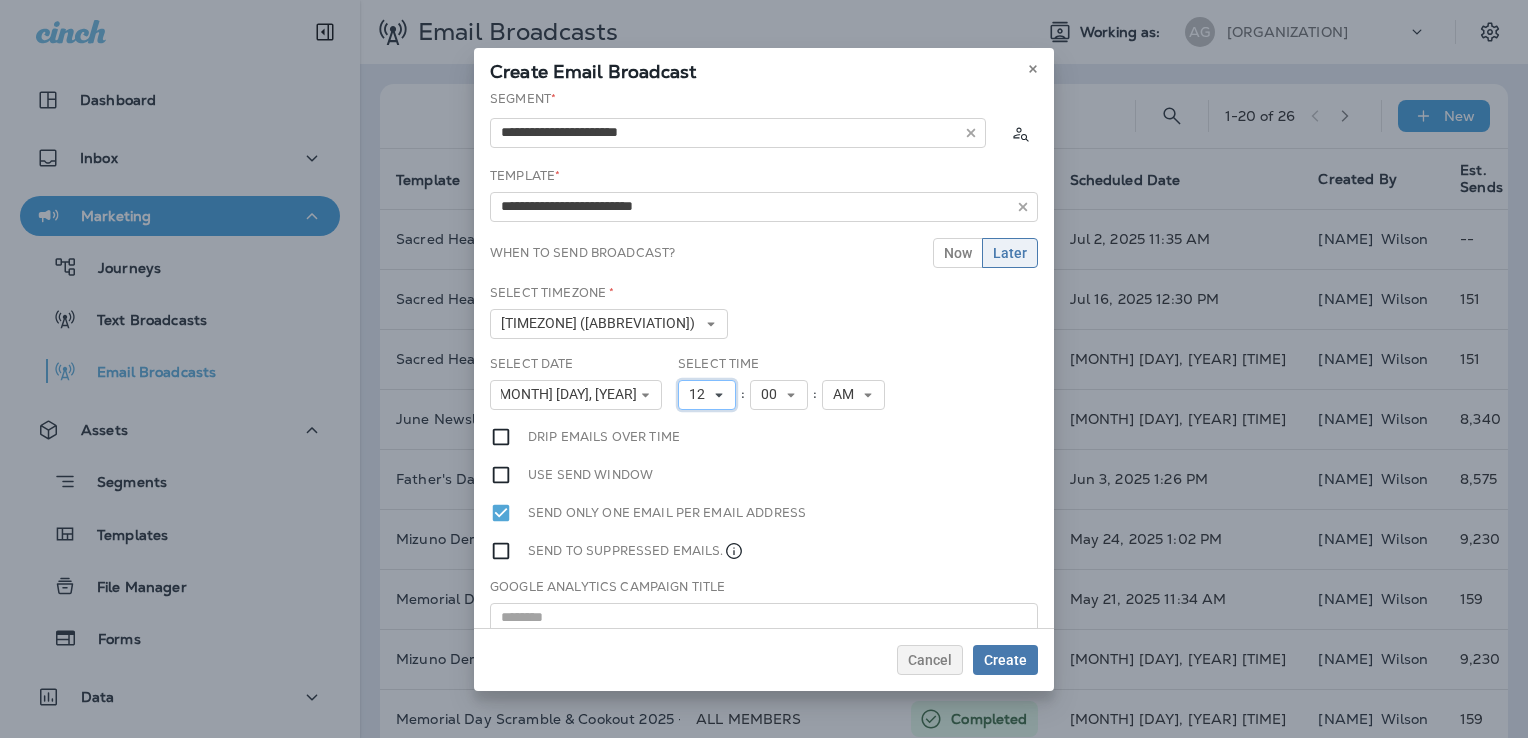 click on "12" at bounding box center [707, 395] 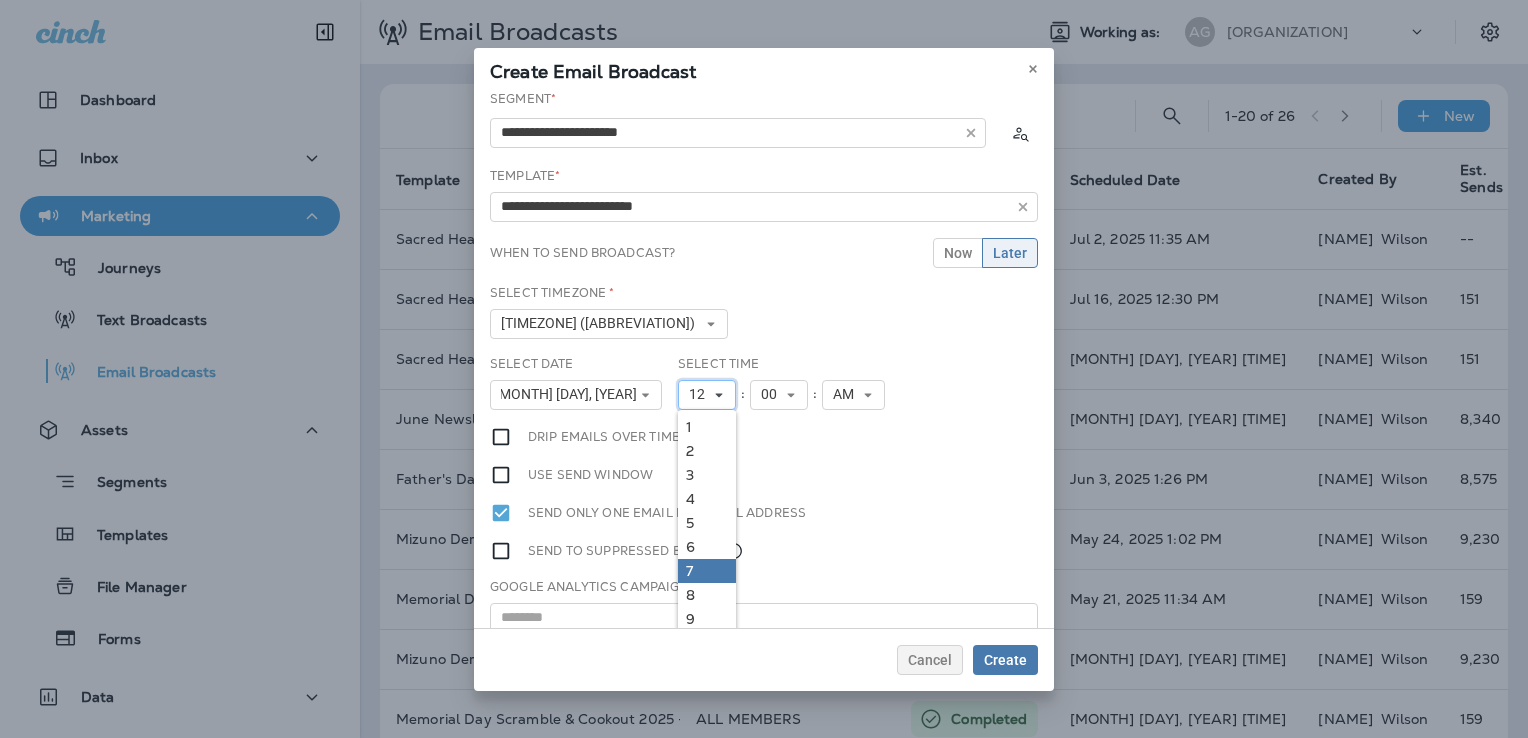 scroll, scrollTop: 18, scrollLeft: 0, axis: vertical 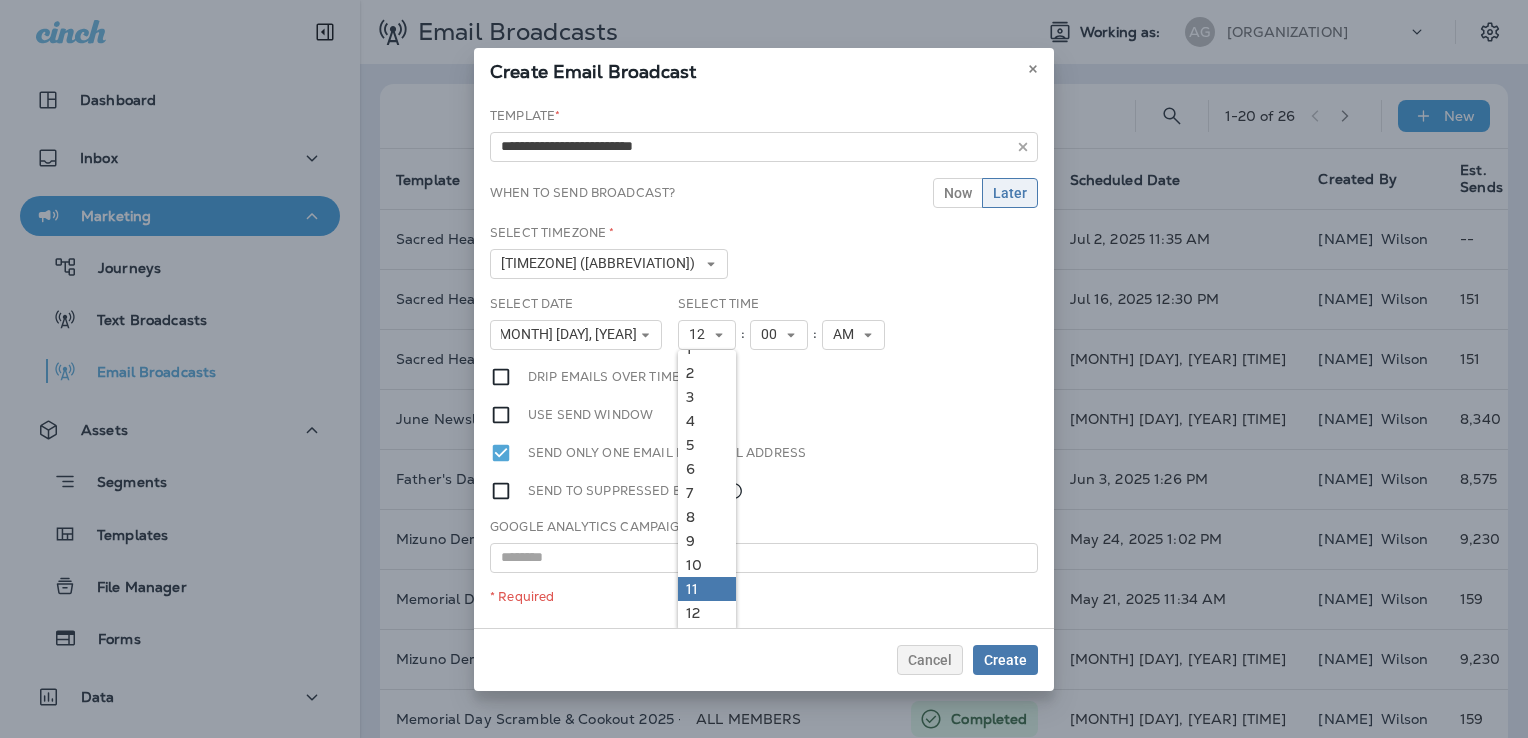 click on "11" at bounding box center (707, 349) 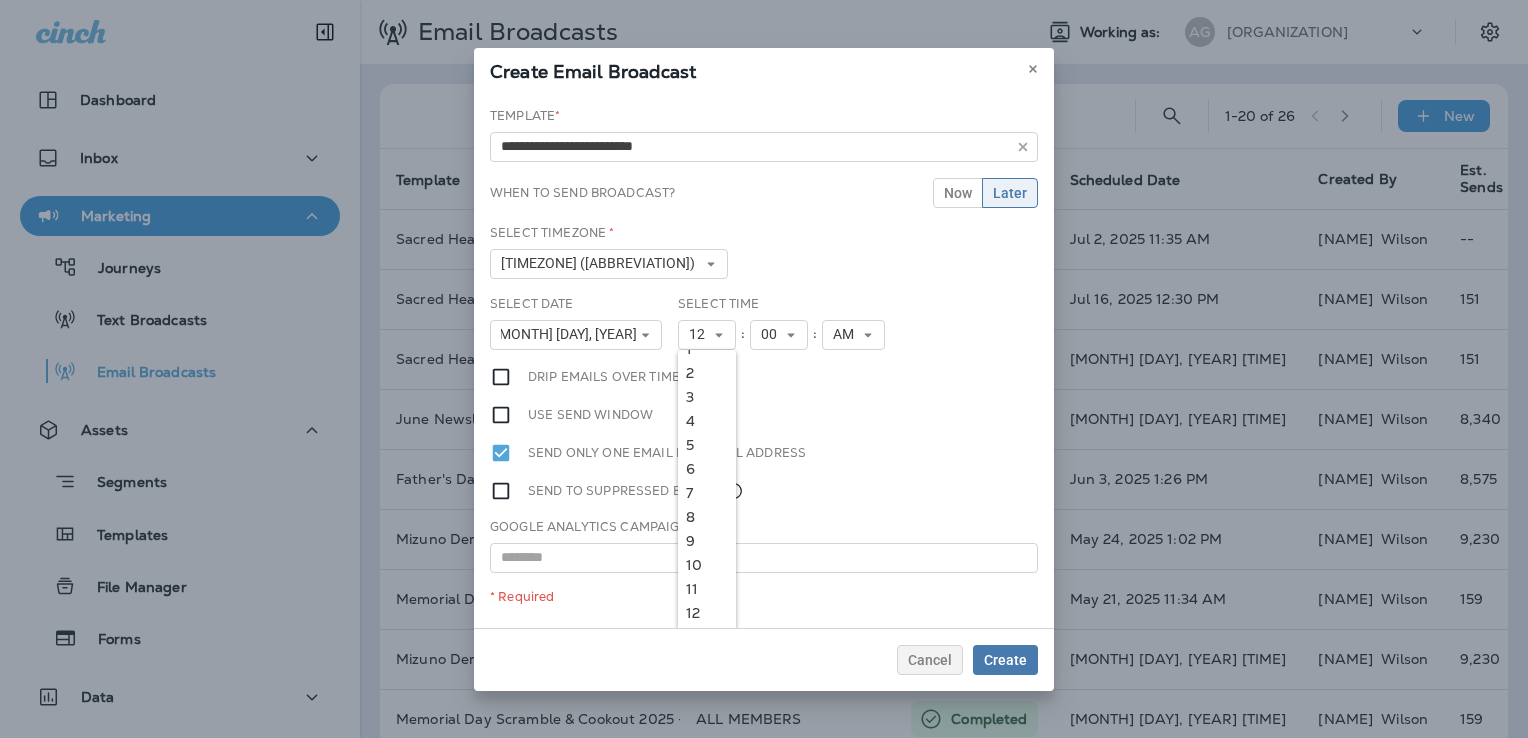 scroll, scrollTop: 52, scrollLeft: 0, axis: vertical 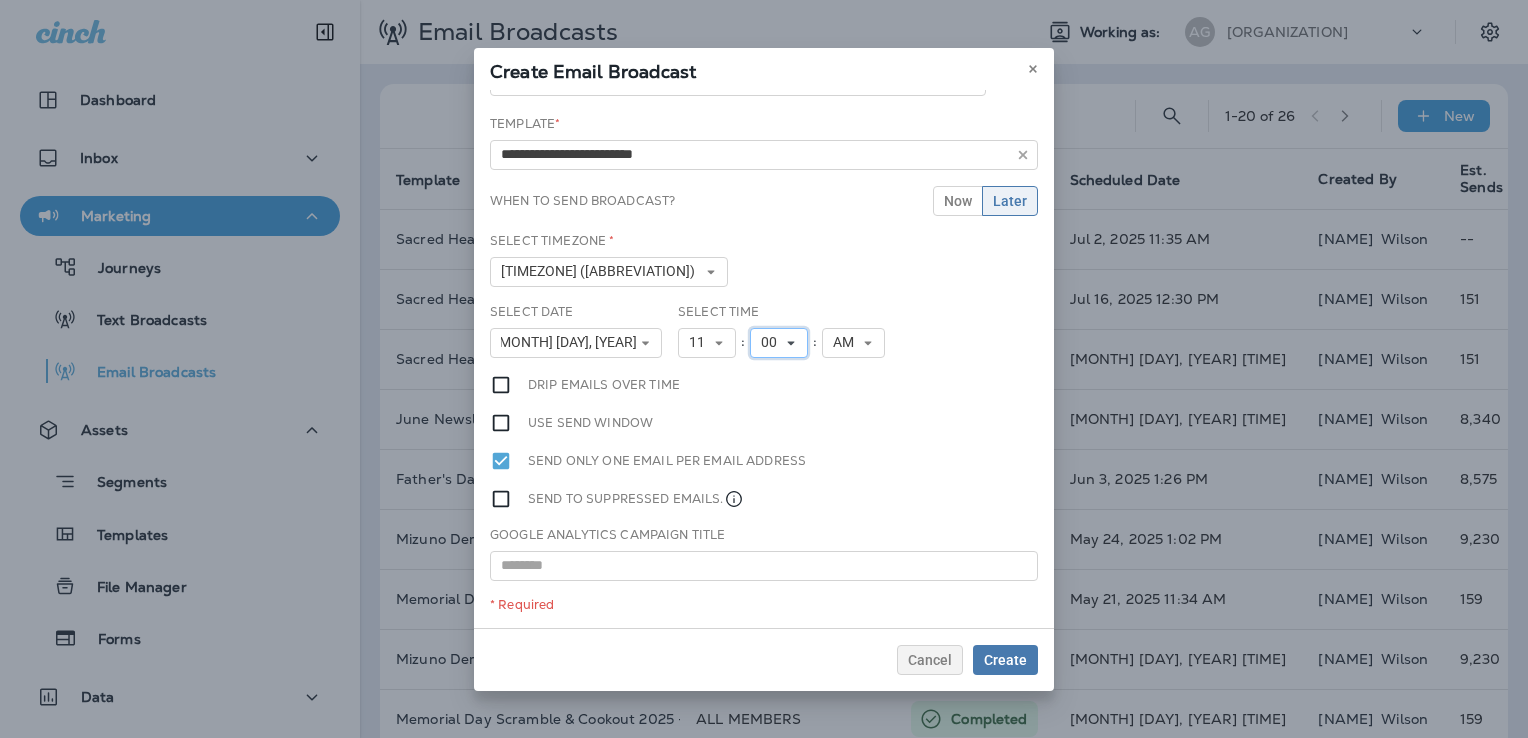 click at bounding box center (719, 343) 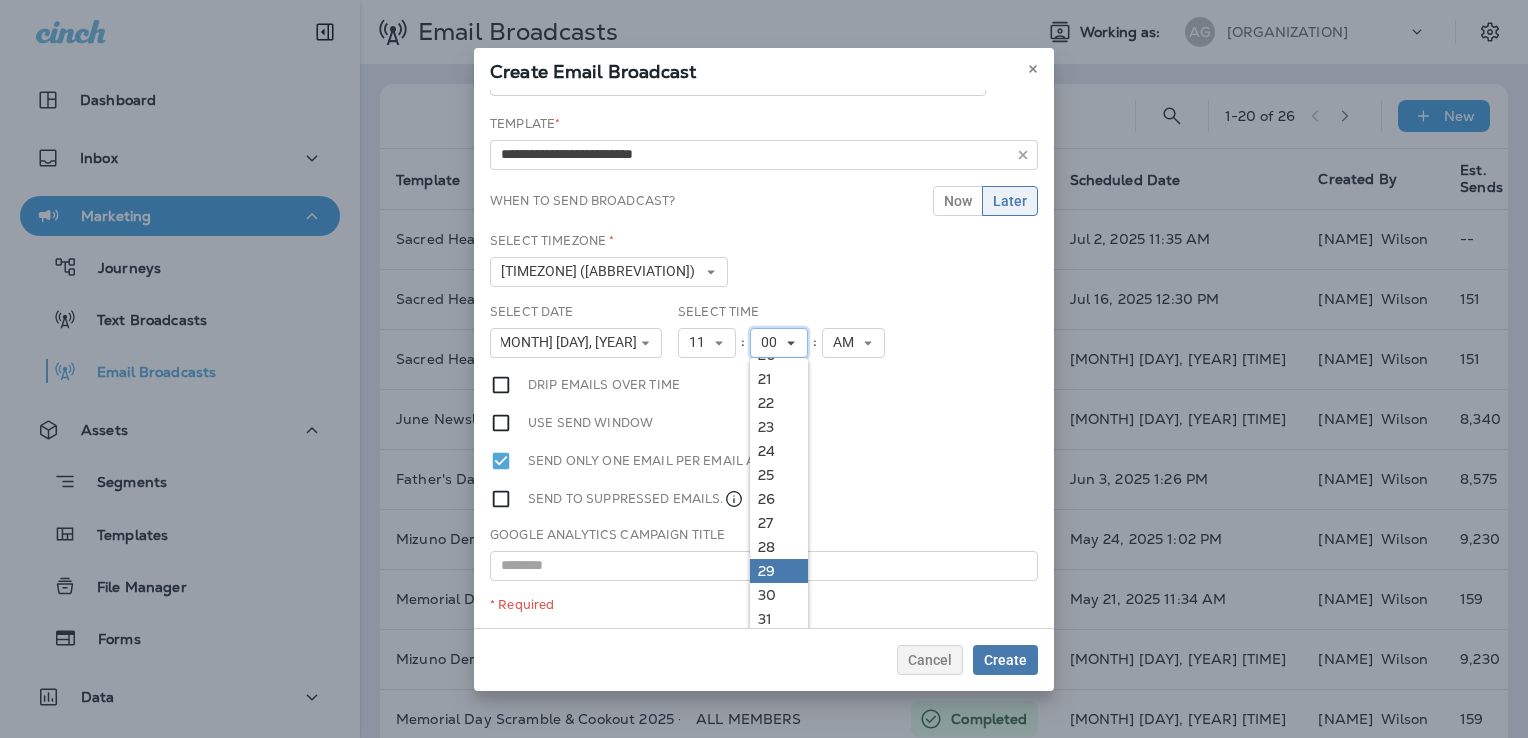 scroll, scrollTop: 600, scrollLeft: 0, axis: vertical 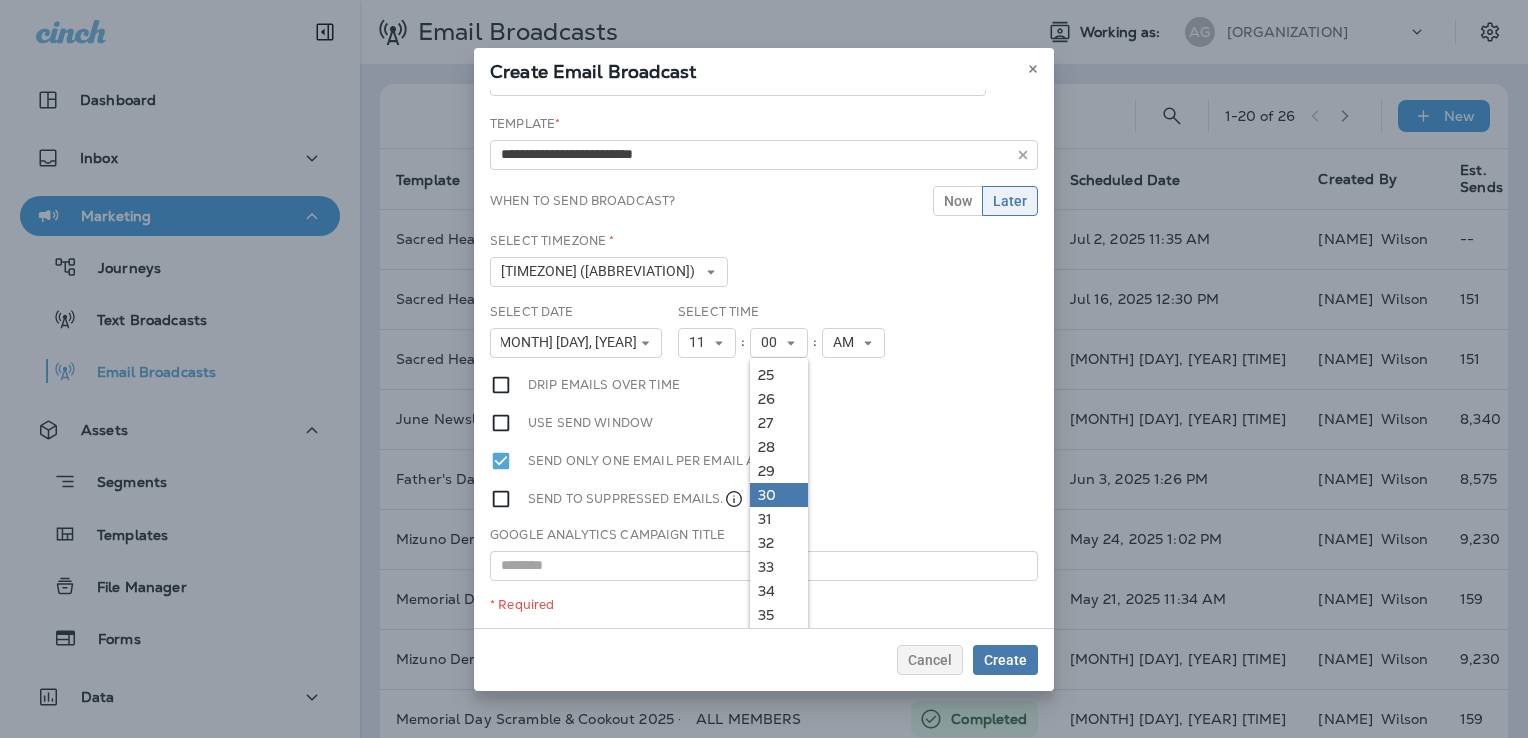 click on "30" at bounding box center [0, 0] 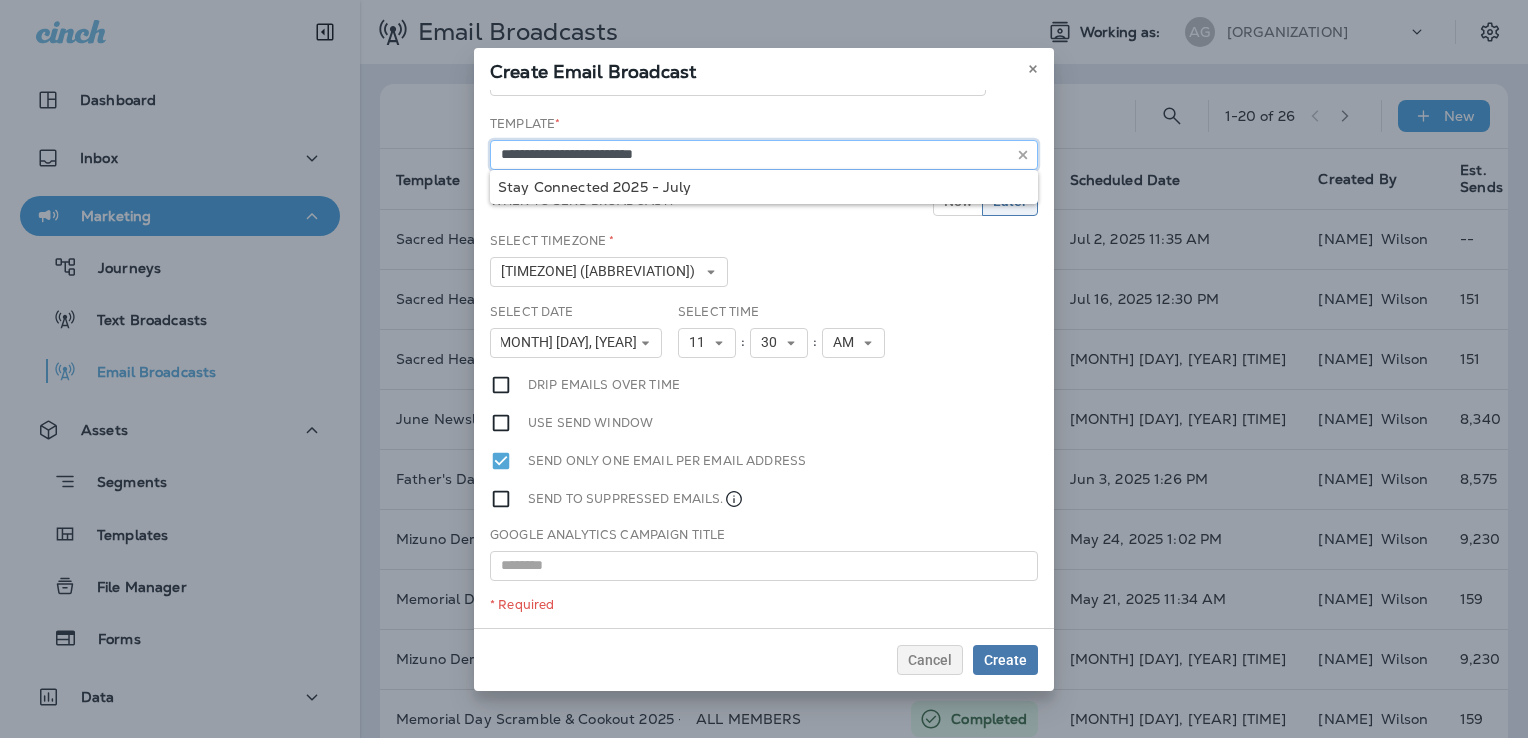 click on "**********" at bounding box center (738, 81) 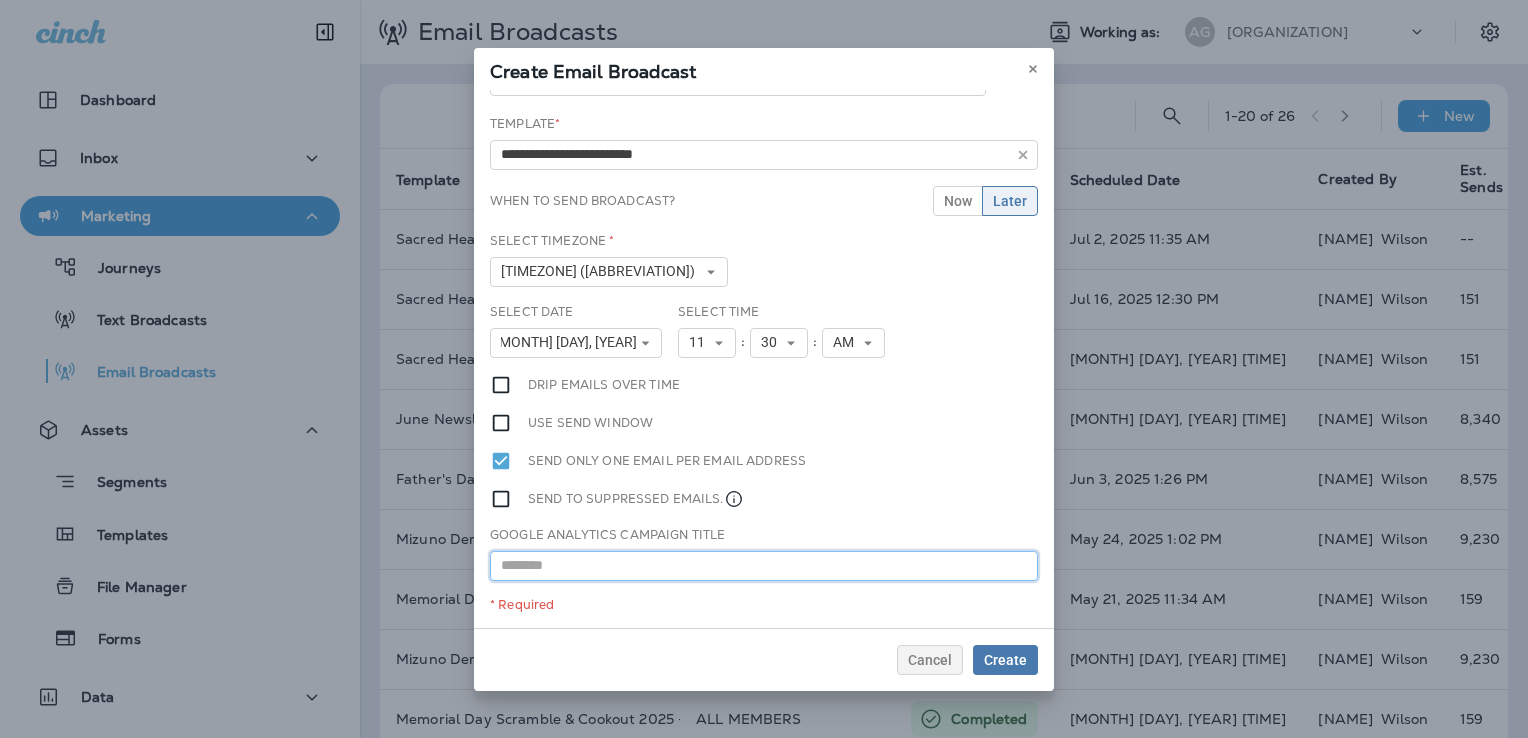 click at bounding box center [764, 566] 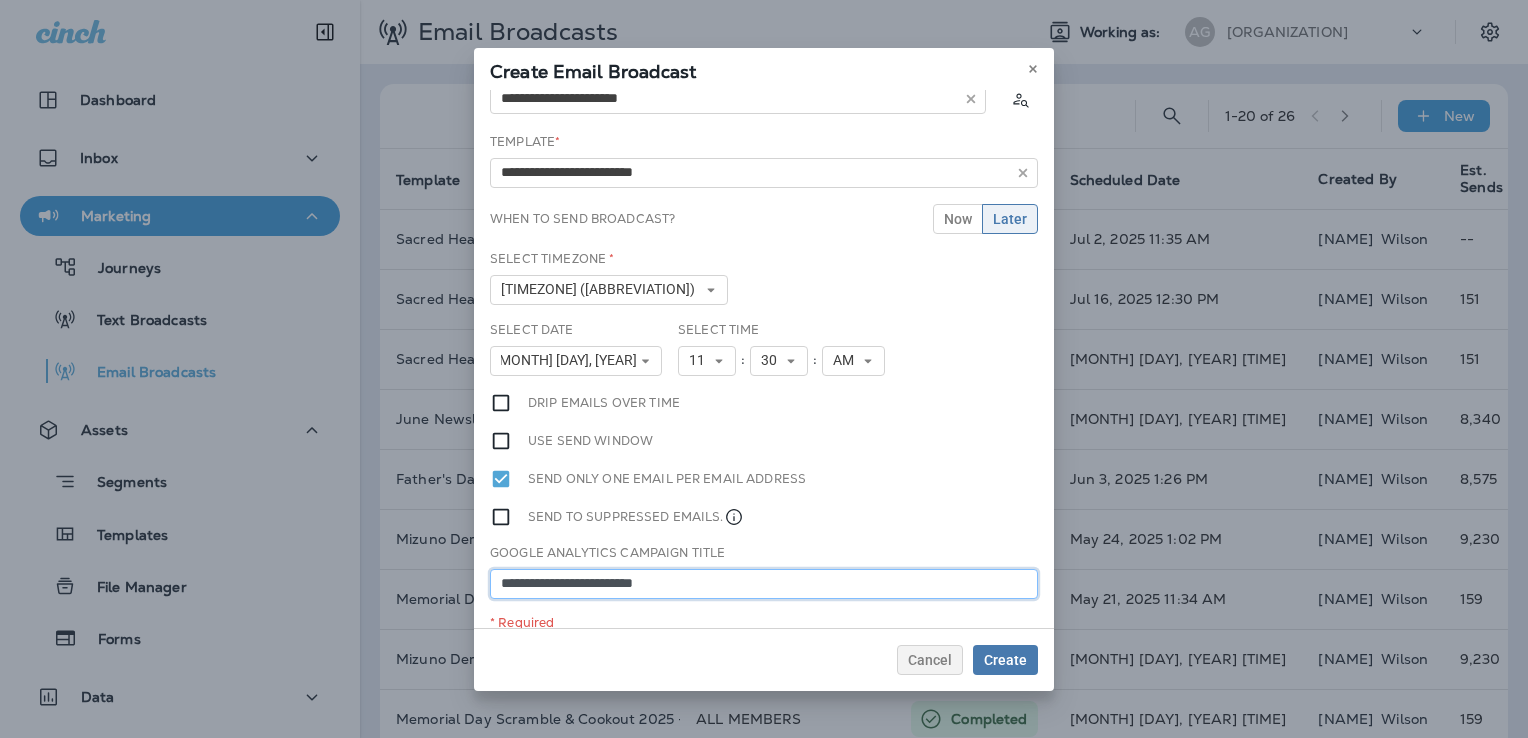 scroll, scrollTop: 52, scrollLeft: 0, axis: vertical 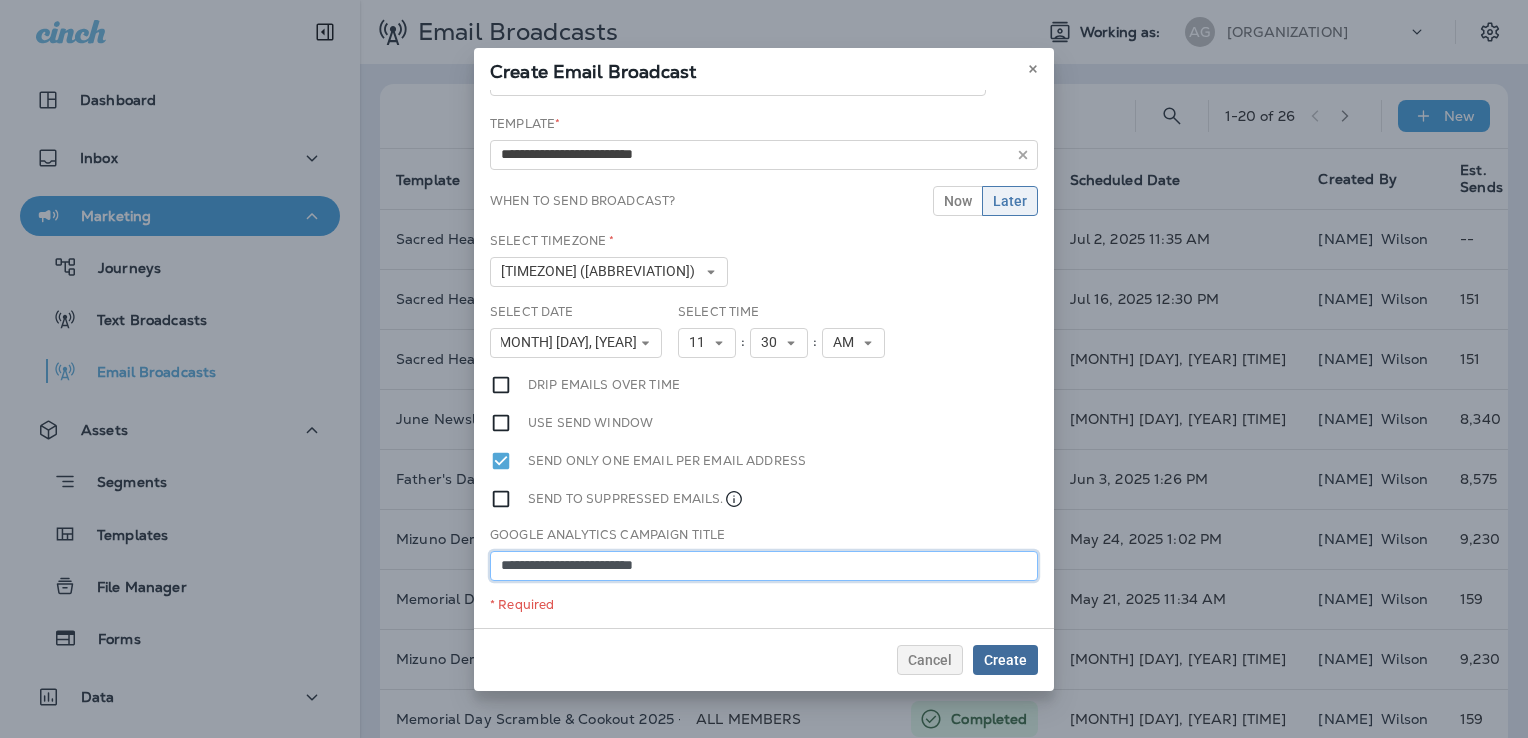 type on "**********" 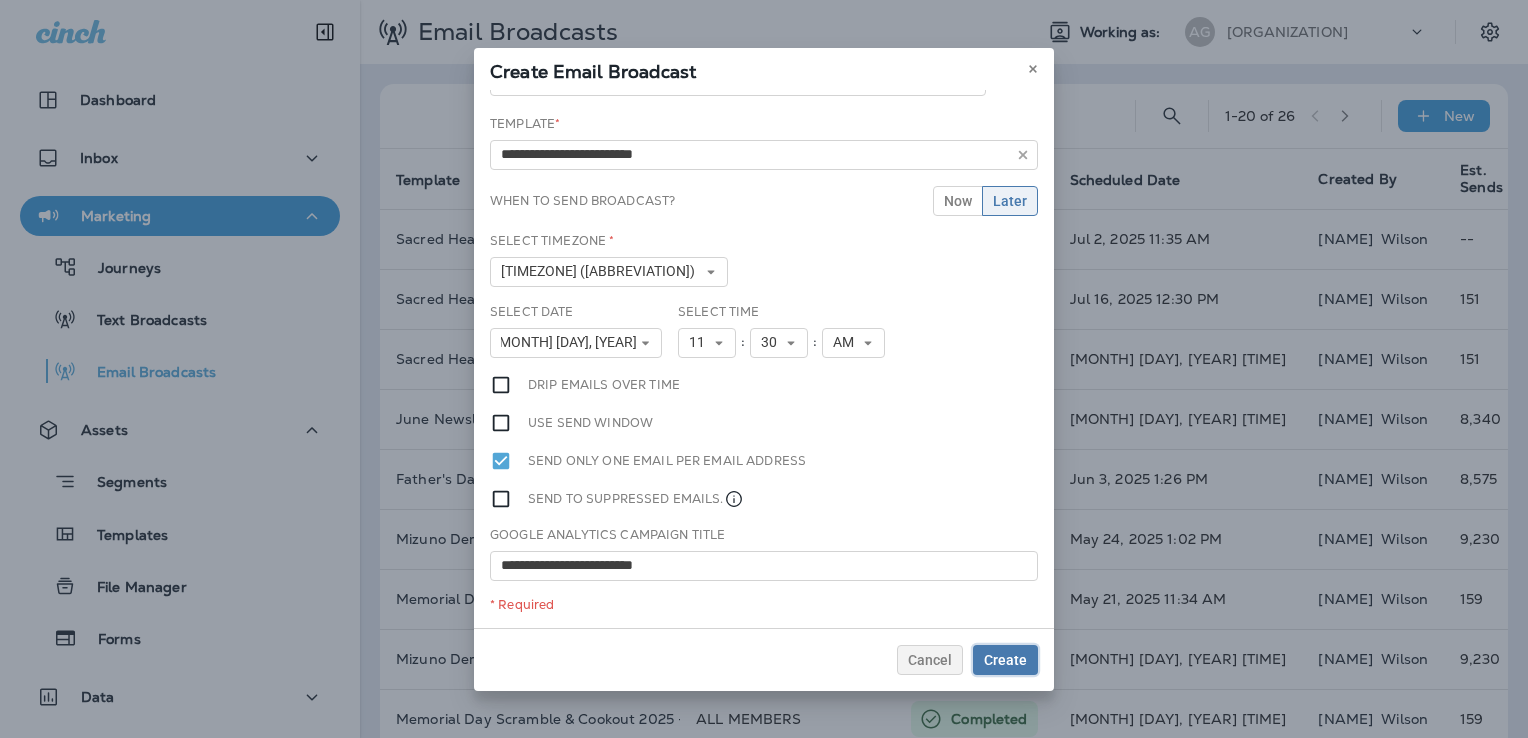 drag, startPoint x: 1017, startPoint y: 662, endPoint x: 1085, endPoint y: 655, distance: 68.359344 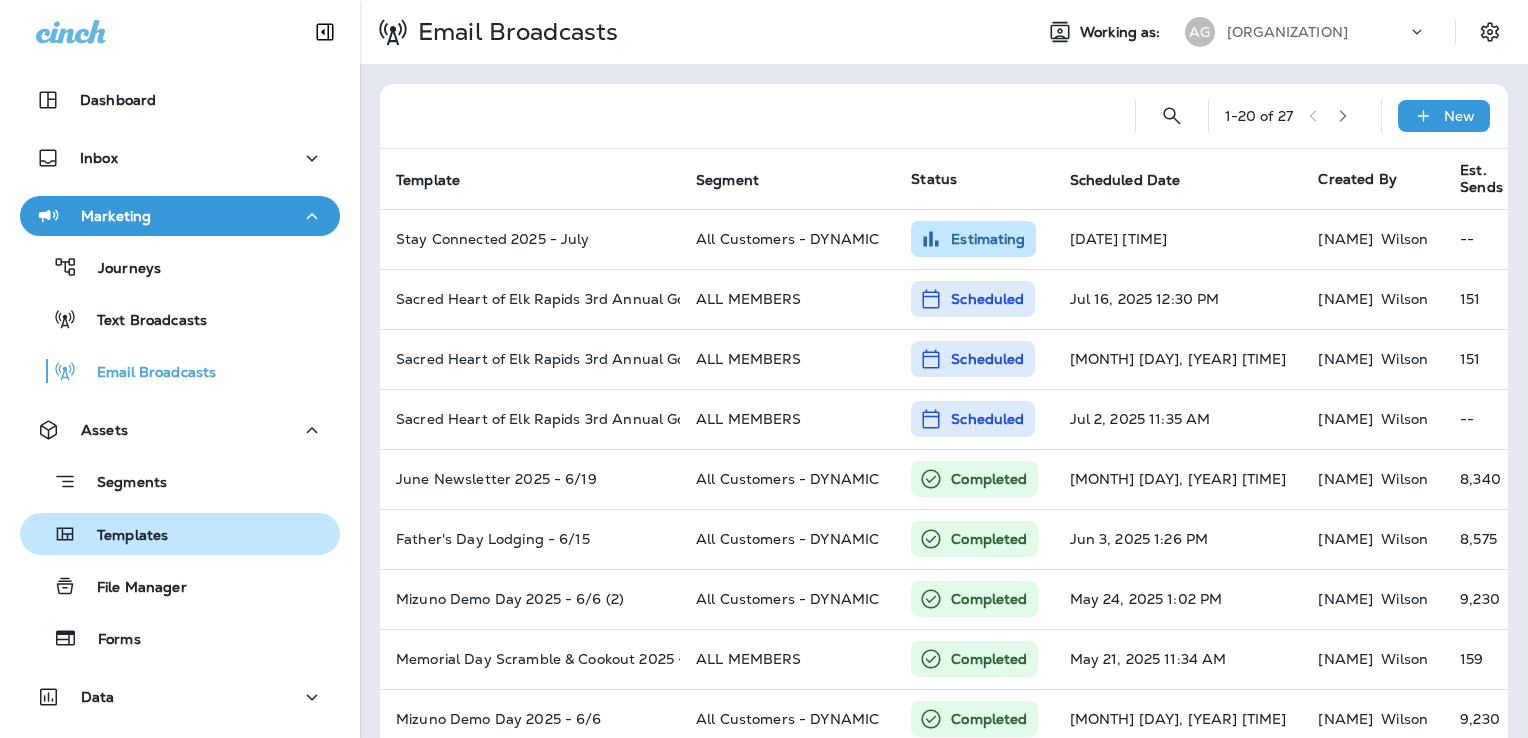 click on "Templates" at bounding box center [94, 267] 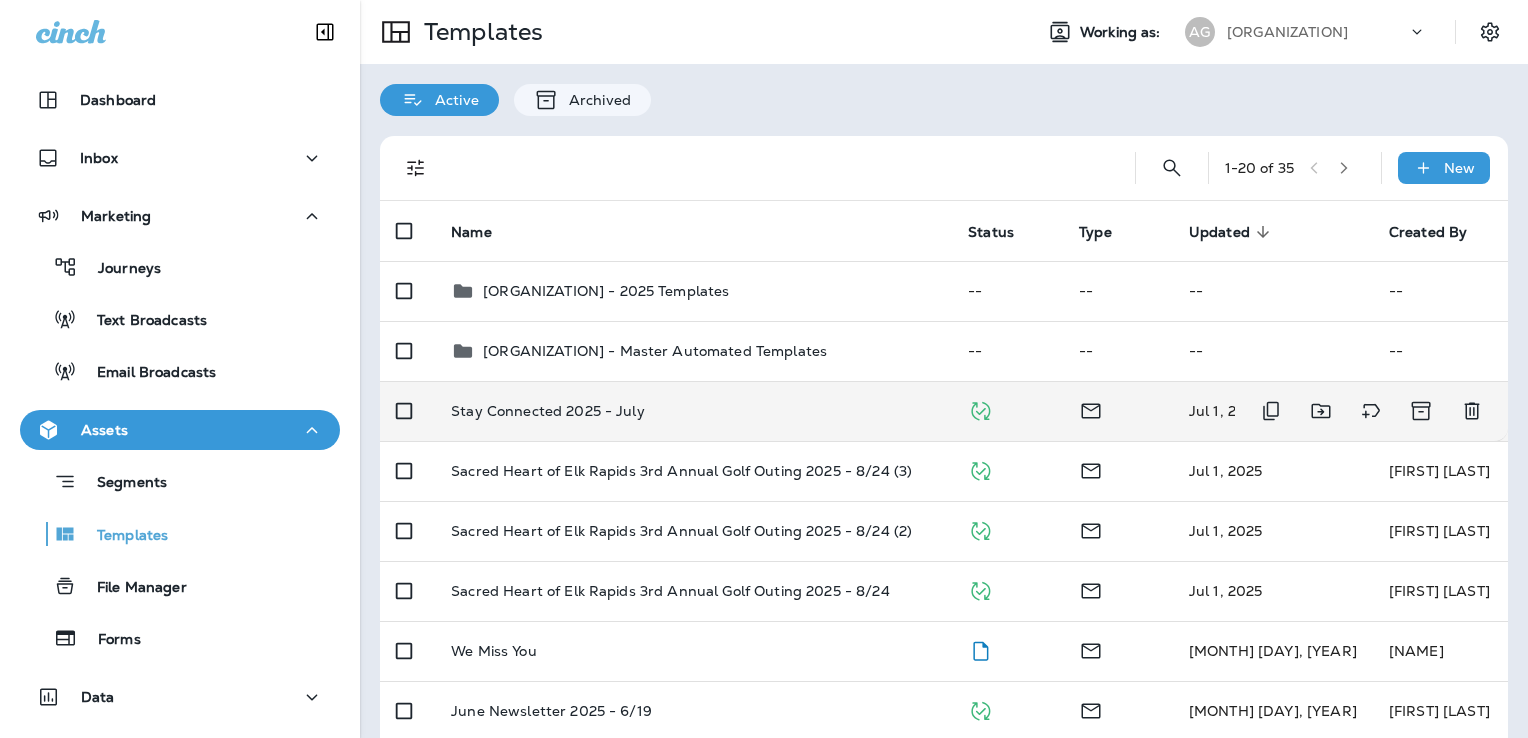 click on "Stay Connected 2025 - July" at bounding box center (693, 411) 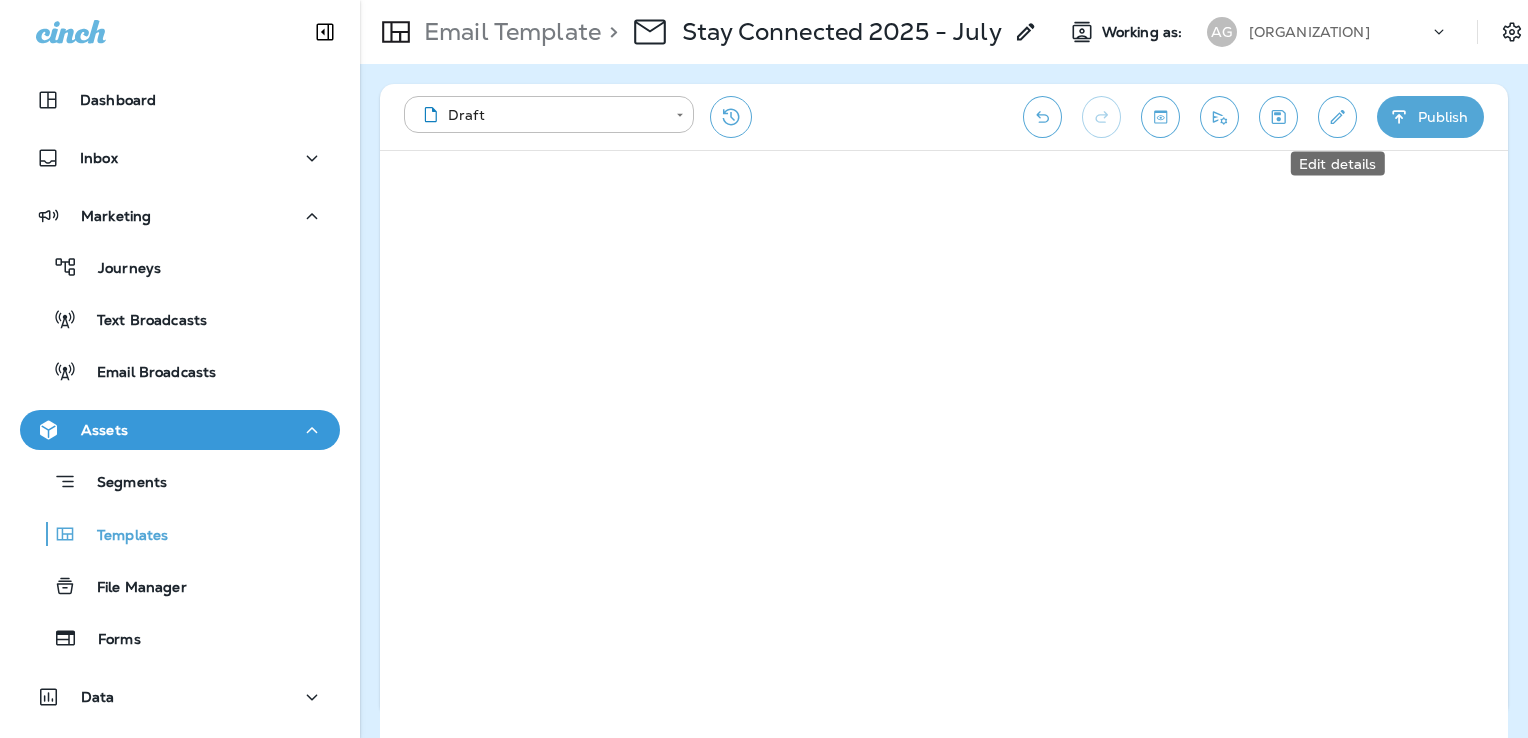 click at bounding box center (1337, 117) 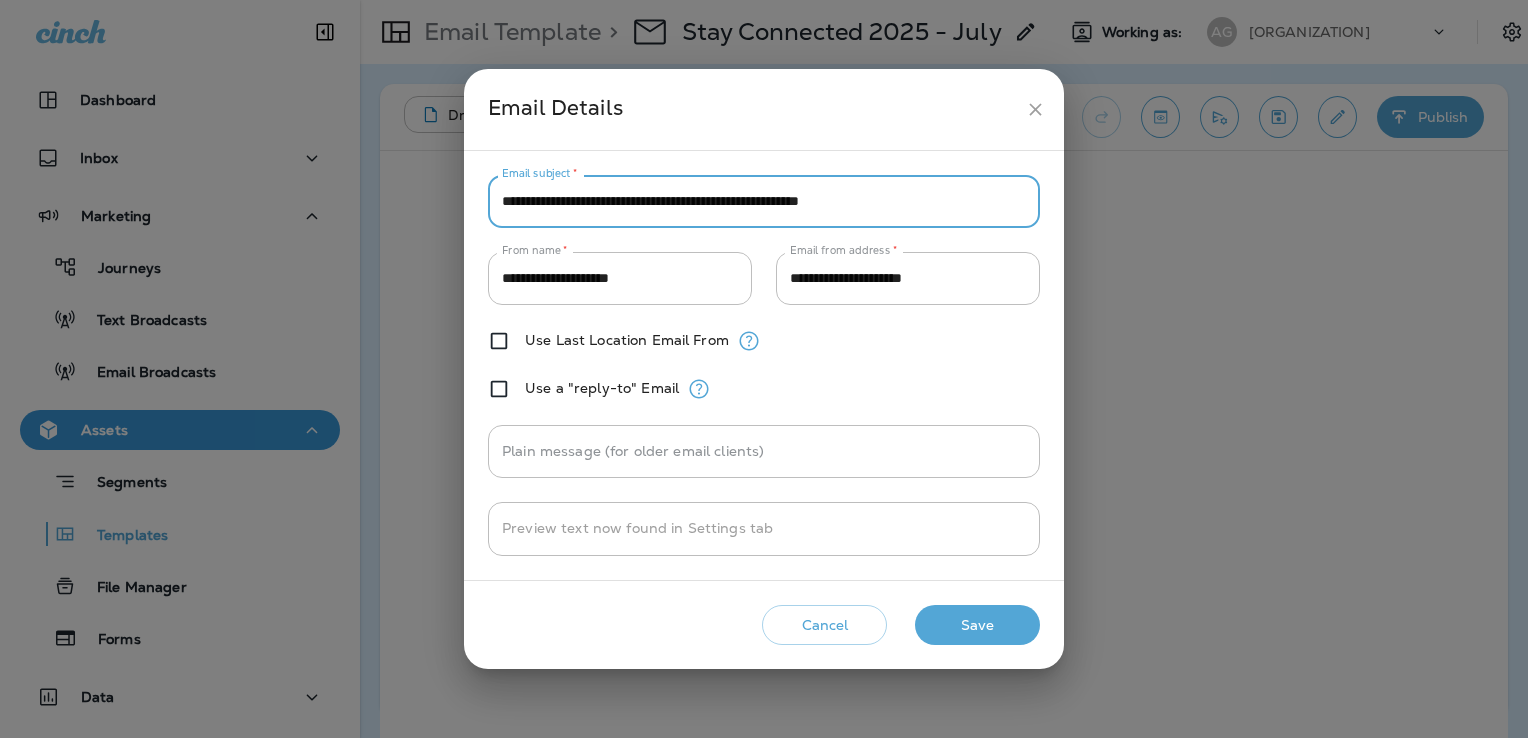drag, startPoint x: 500, startPoint y: 205, endPoint x: 725, endPoint y: 213, distance: 225.14218 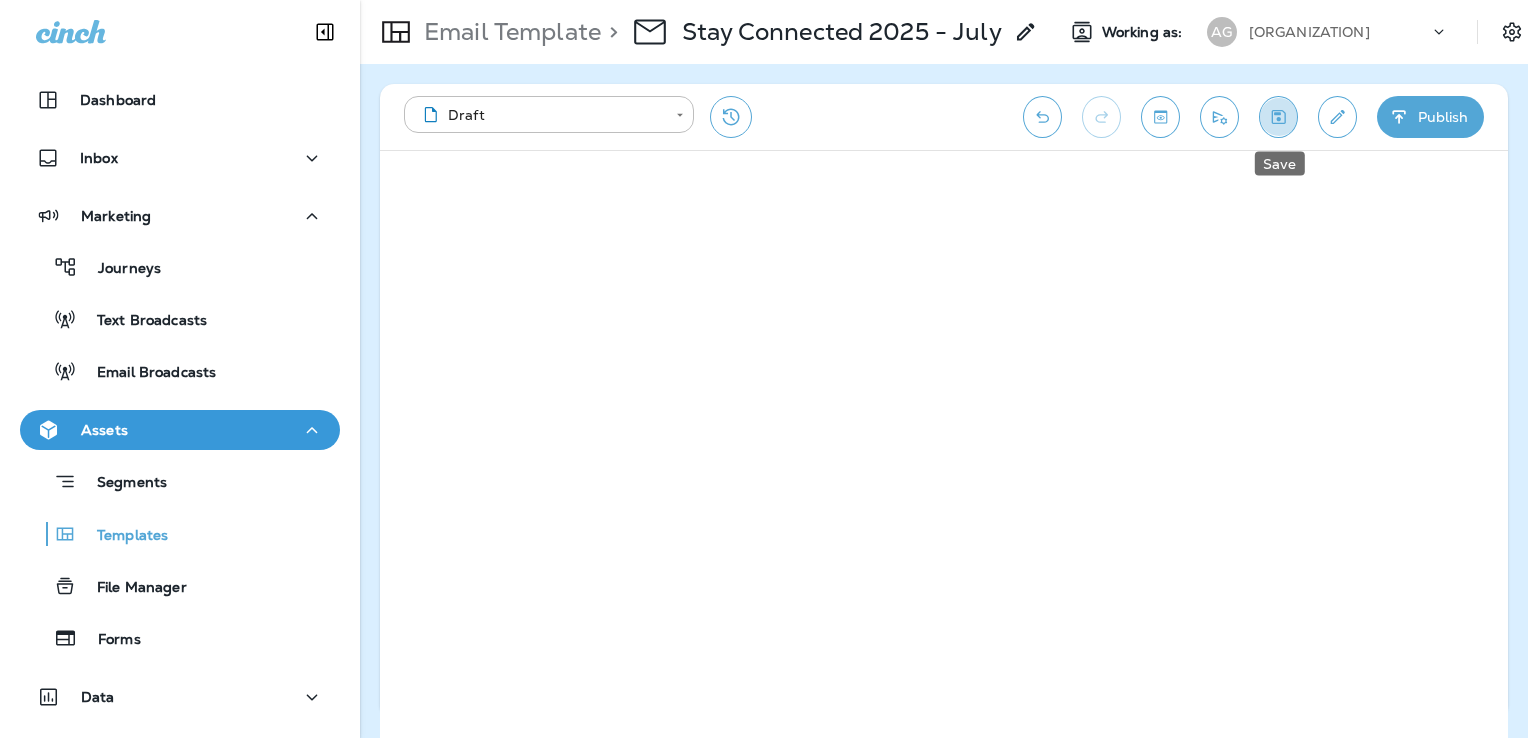 click at bounding box center [1278, 117] 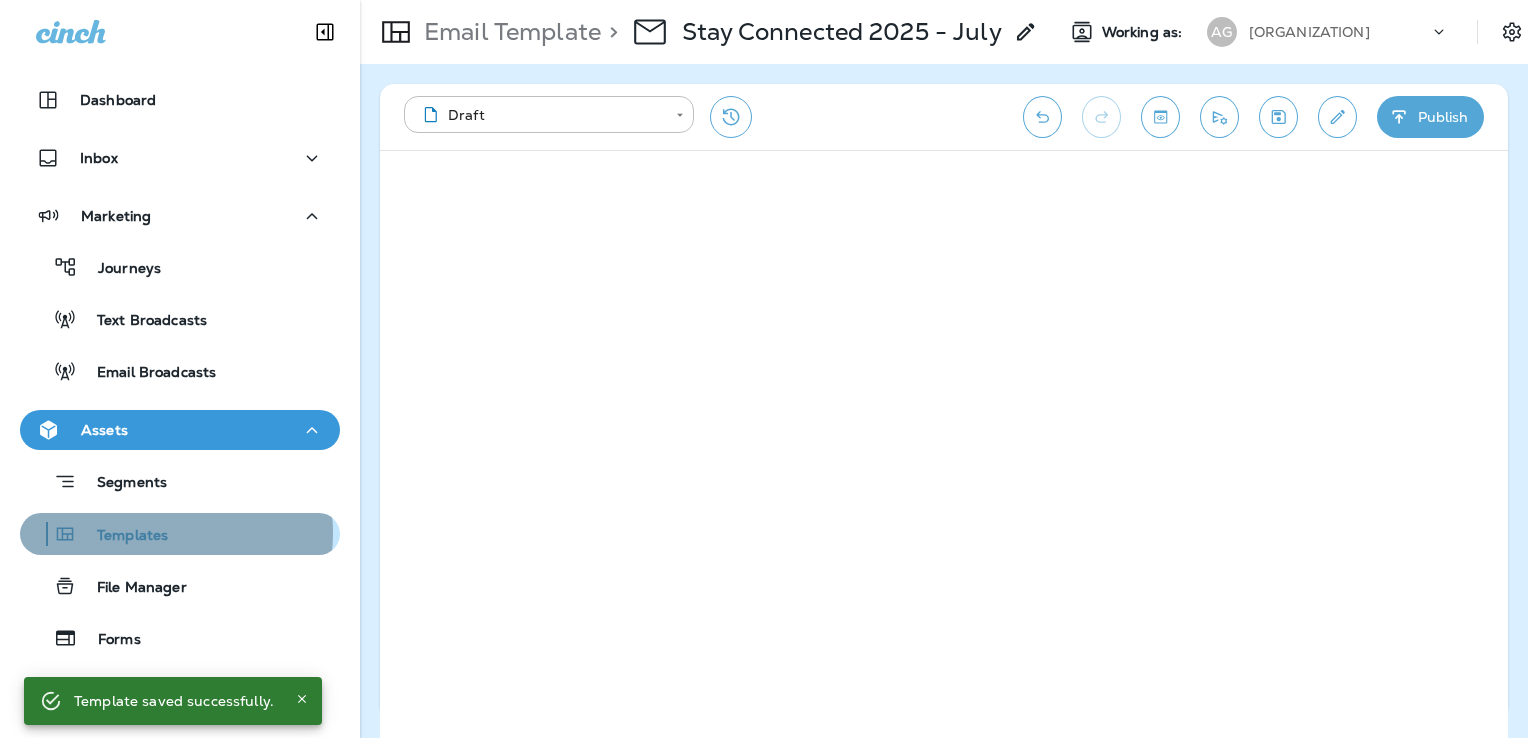 click on "Templates" at bounding box center (122, 536) 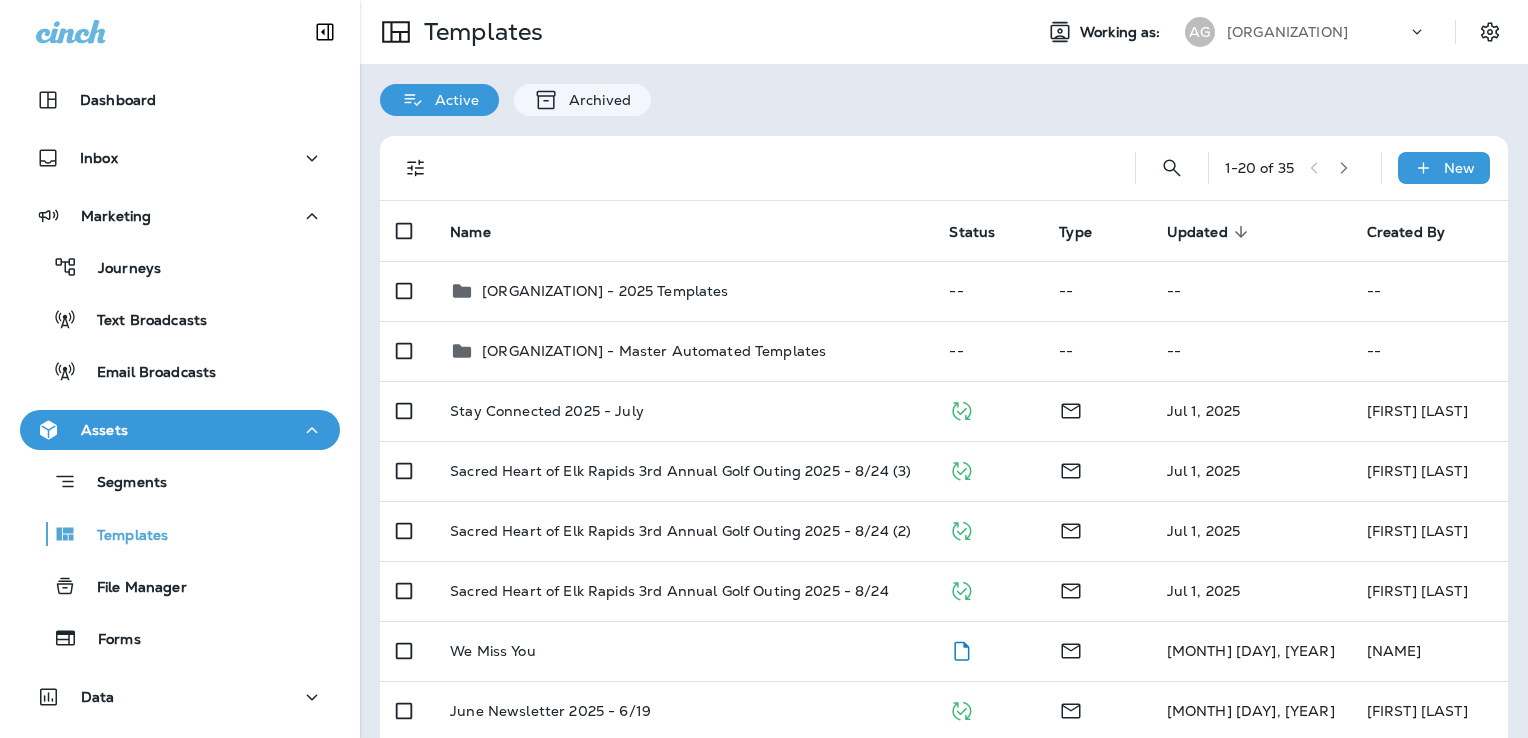 click on "[ORGANIZATION]" at bounding box center [1287, 32] 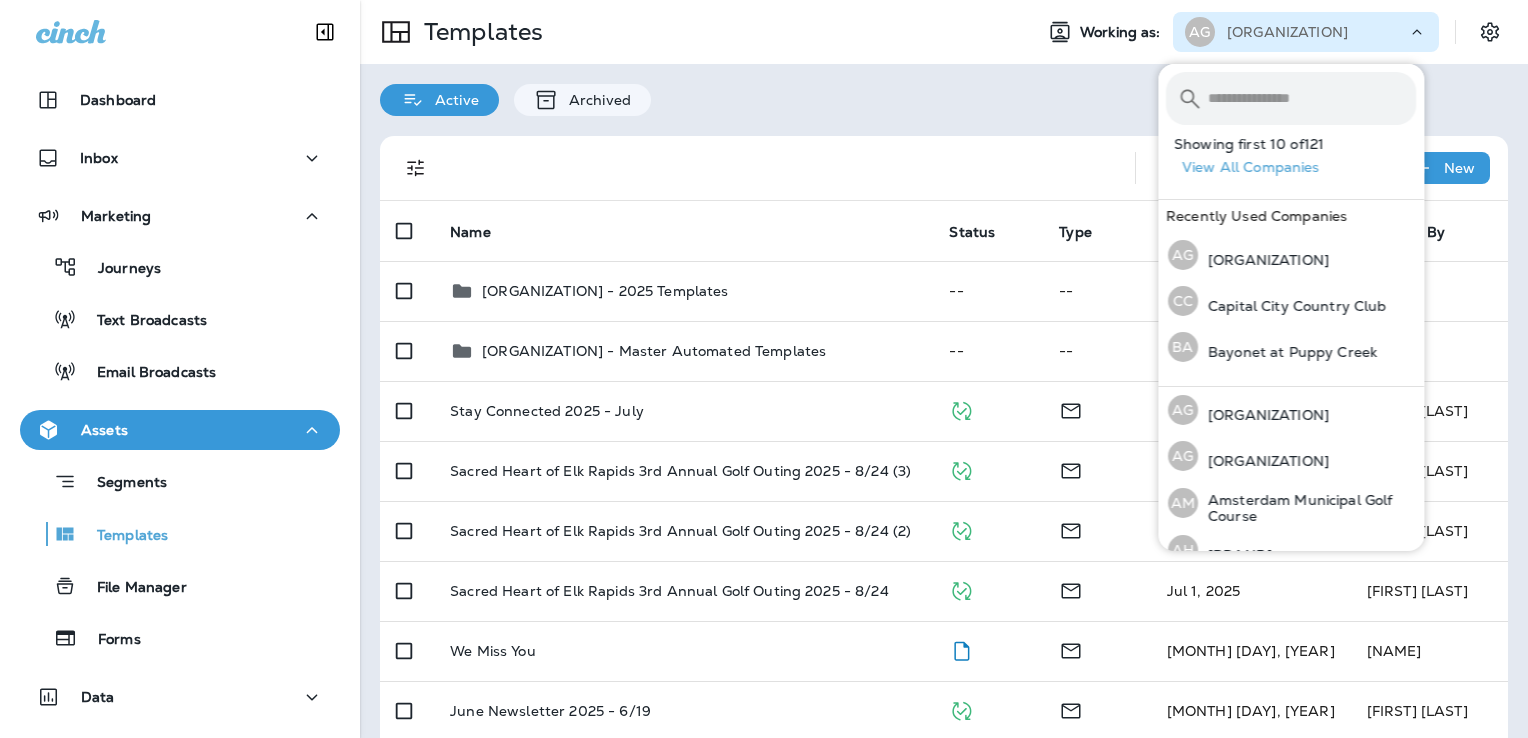 click at bounding box center [1312, 98] 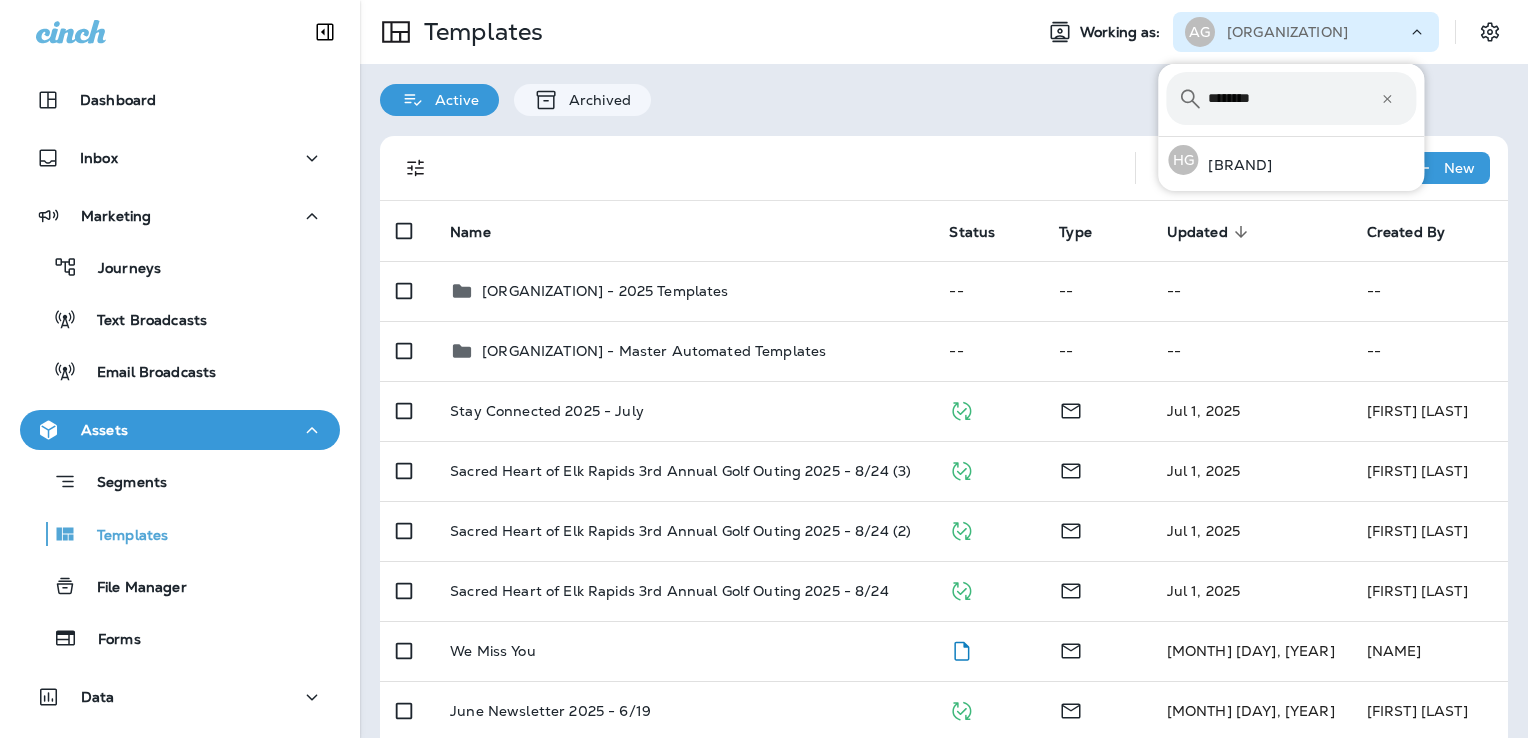 type on "********" 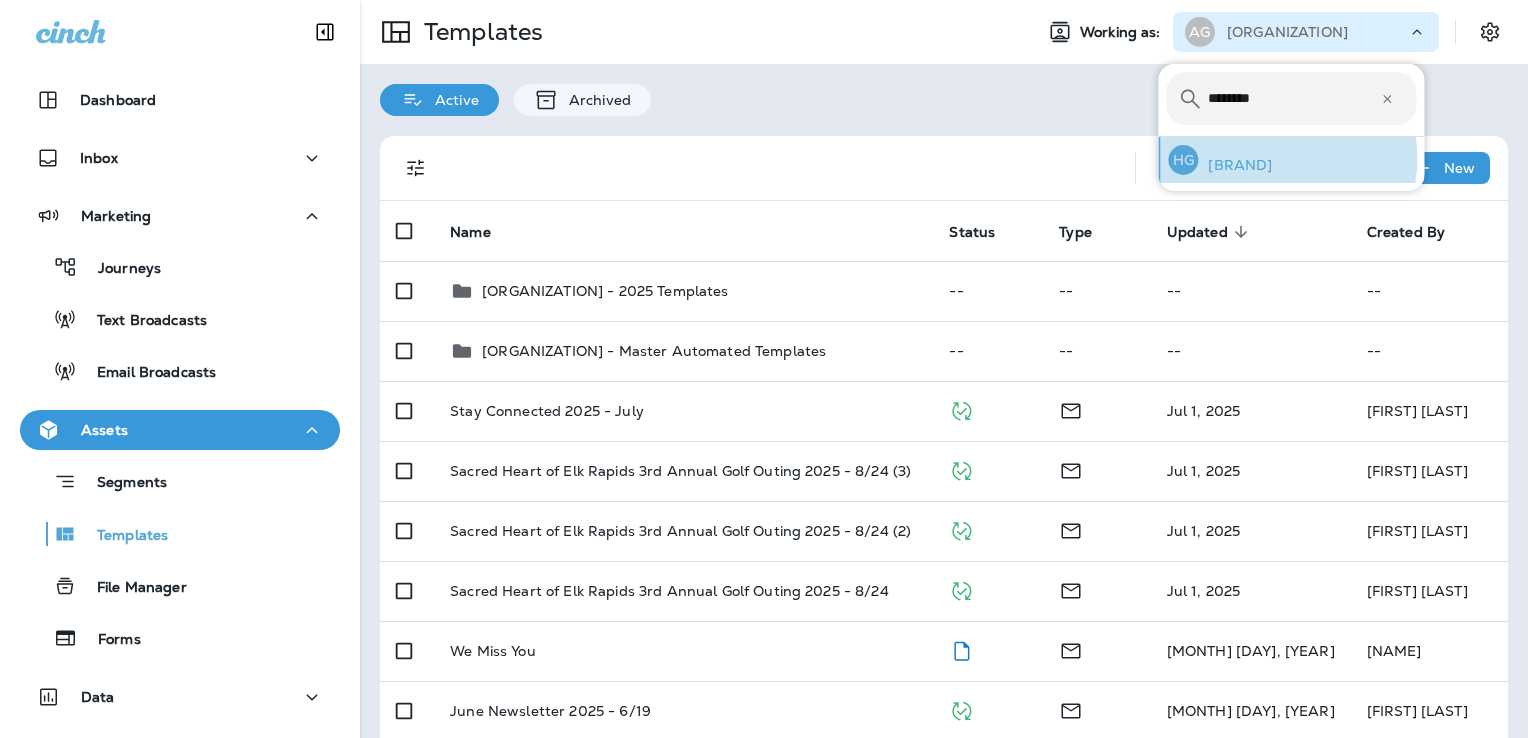 click on "[BRAND]" at bounding box center (1235, 165) 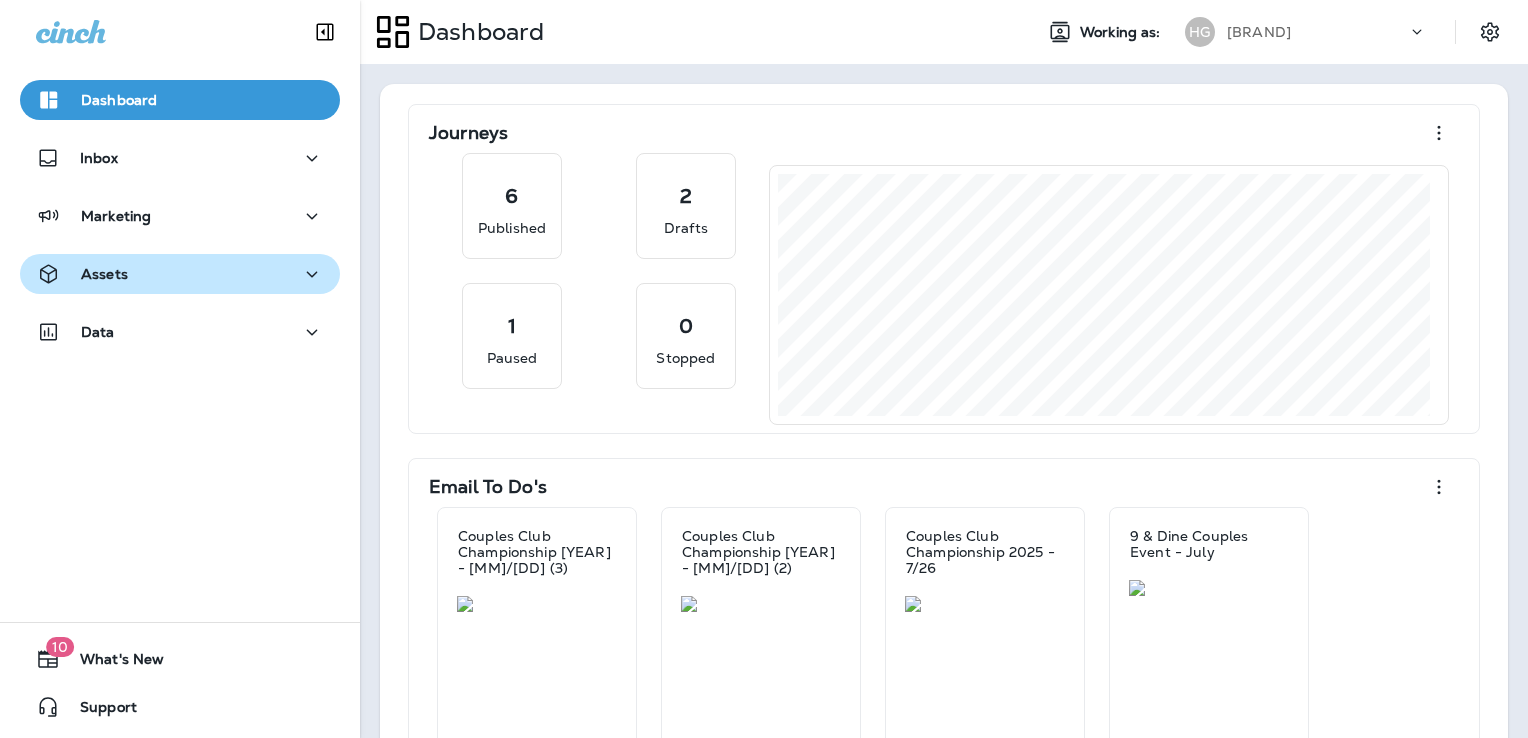 click on "Assets" at bounding box center [180, 158] 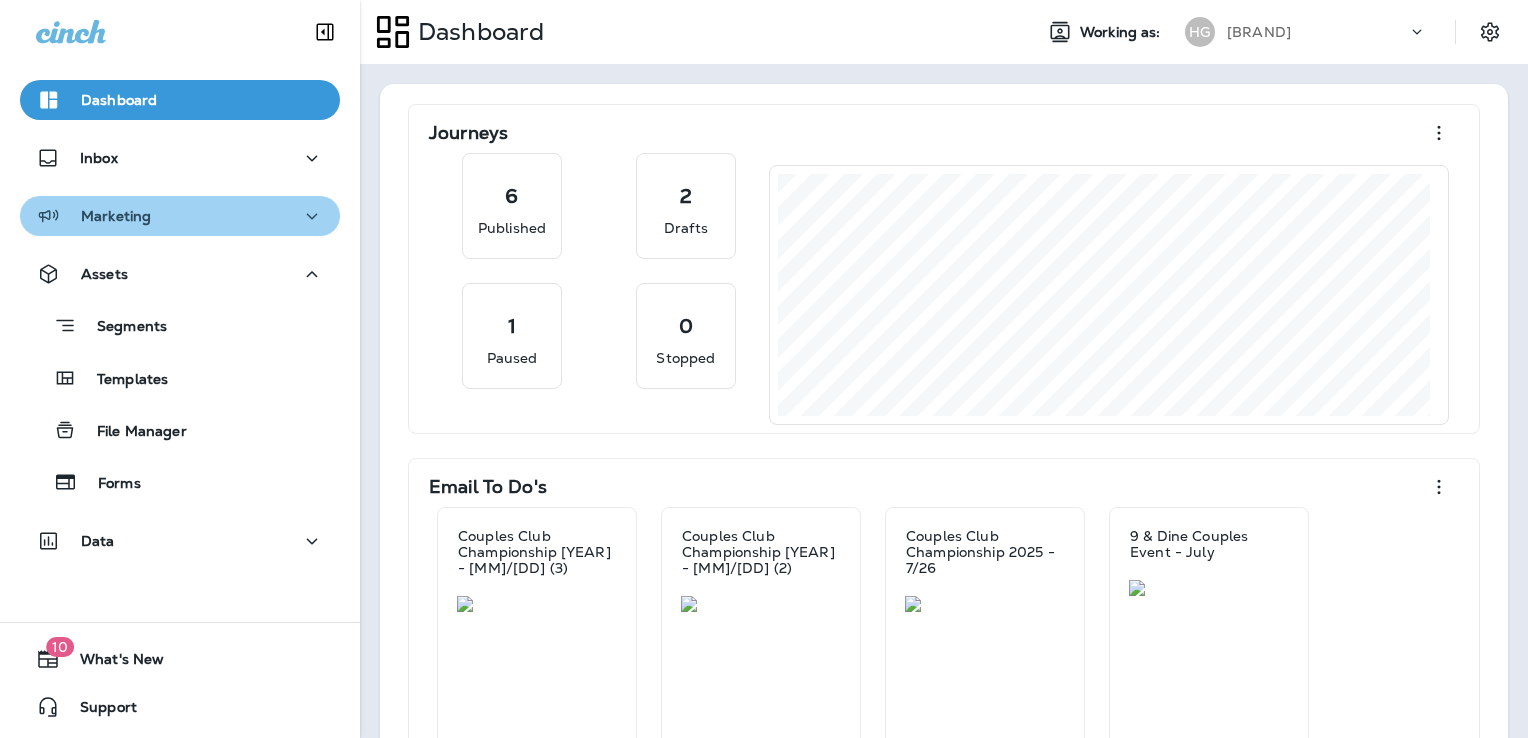 click on "Marketing" at bounding box center [180, 158] 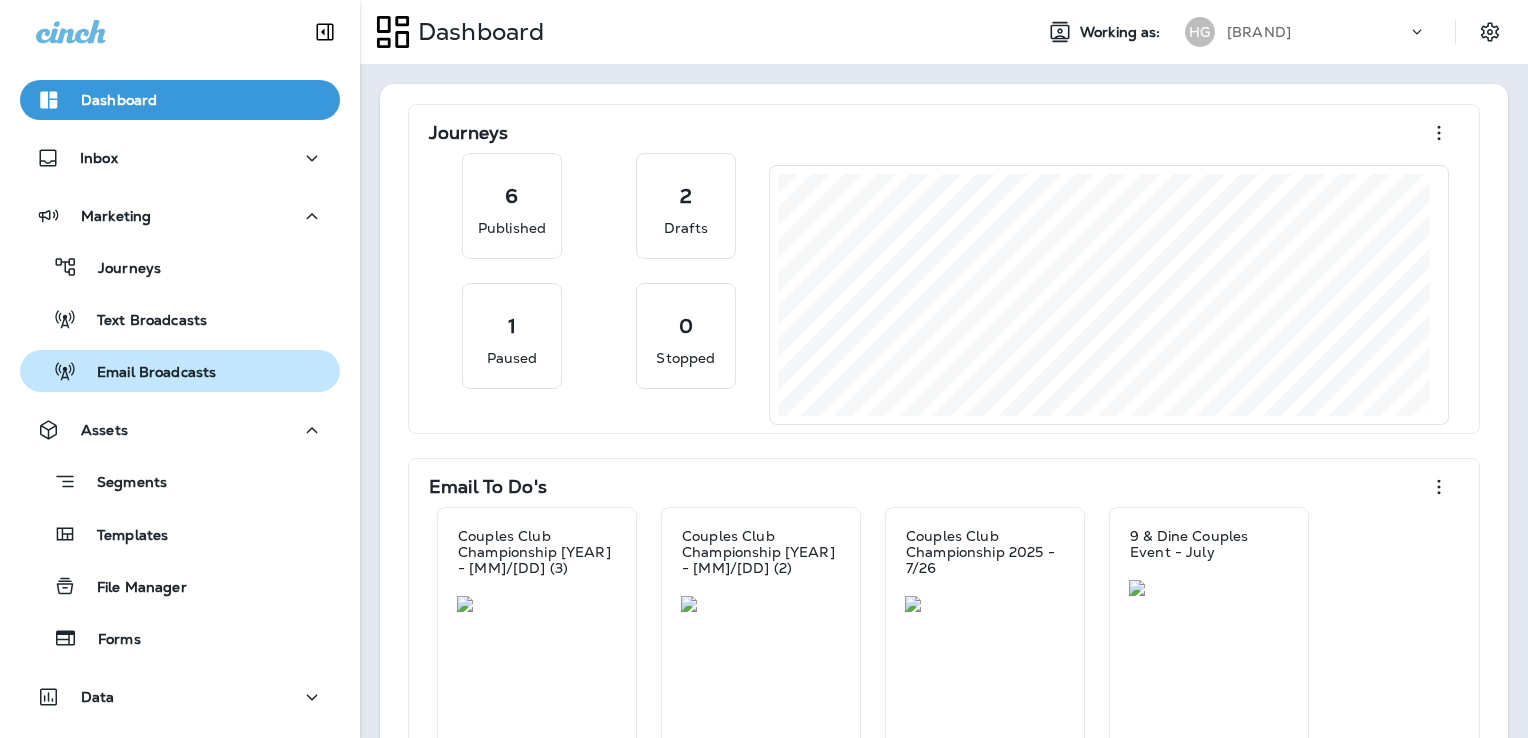 click on "Email Broadcasts" at bounding box center [119, 269] 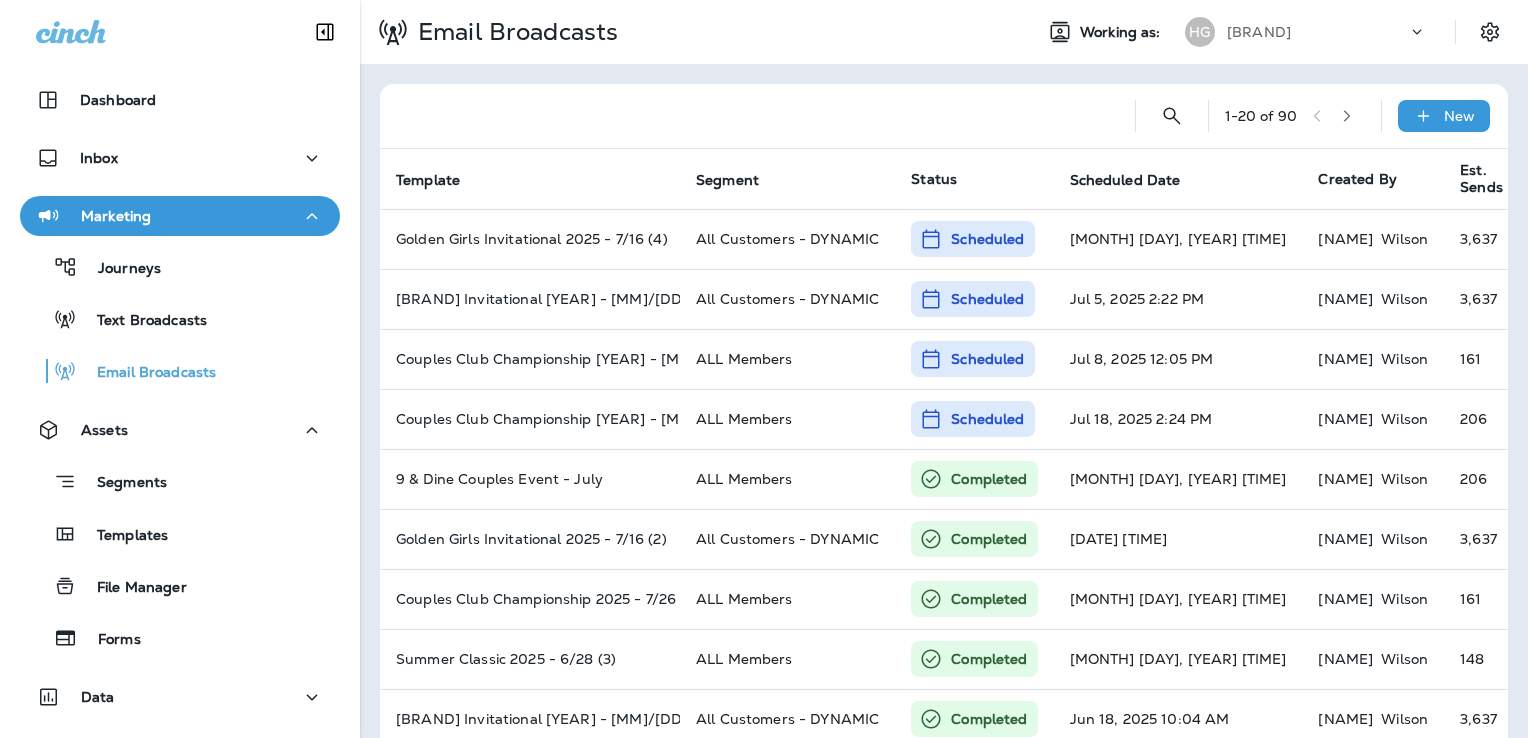 click on "[BRAND]" at bounding box center [1259, 32] 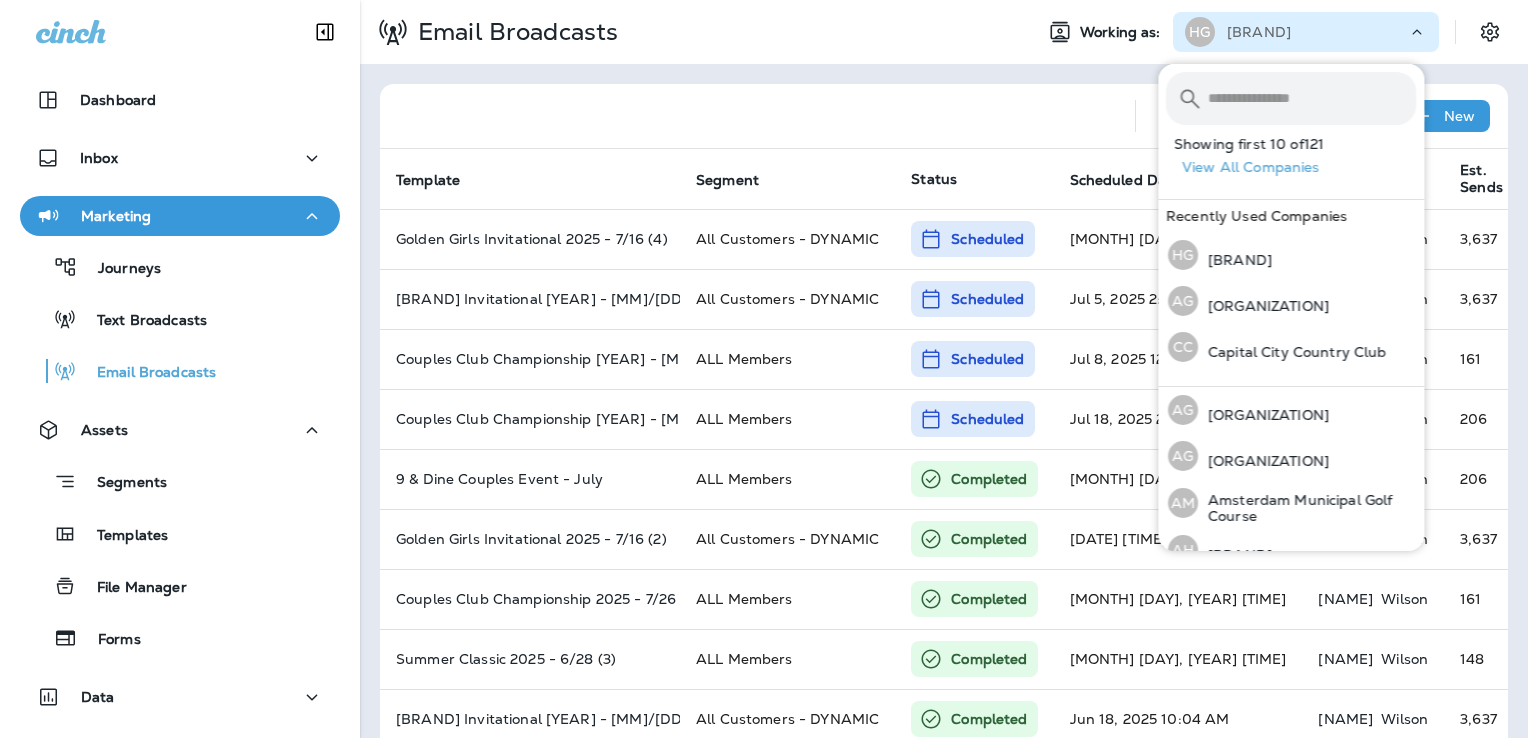 click at bounding box center [1312, 98] 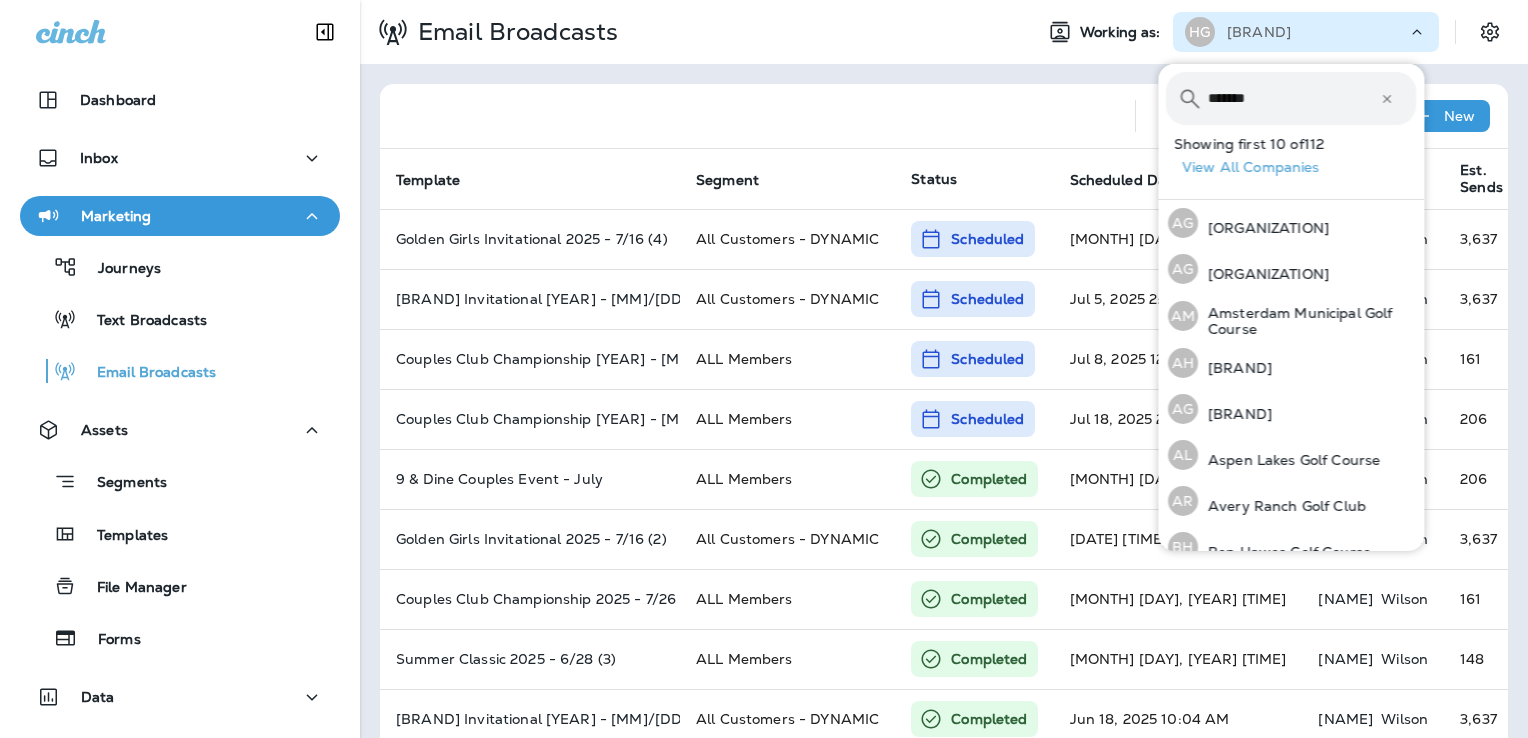 type on "*******" 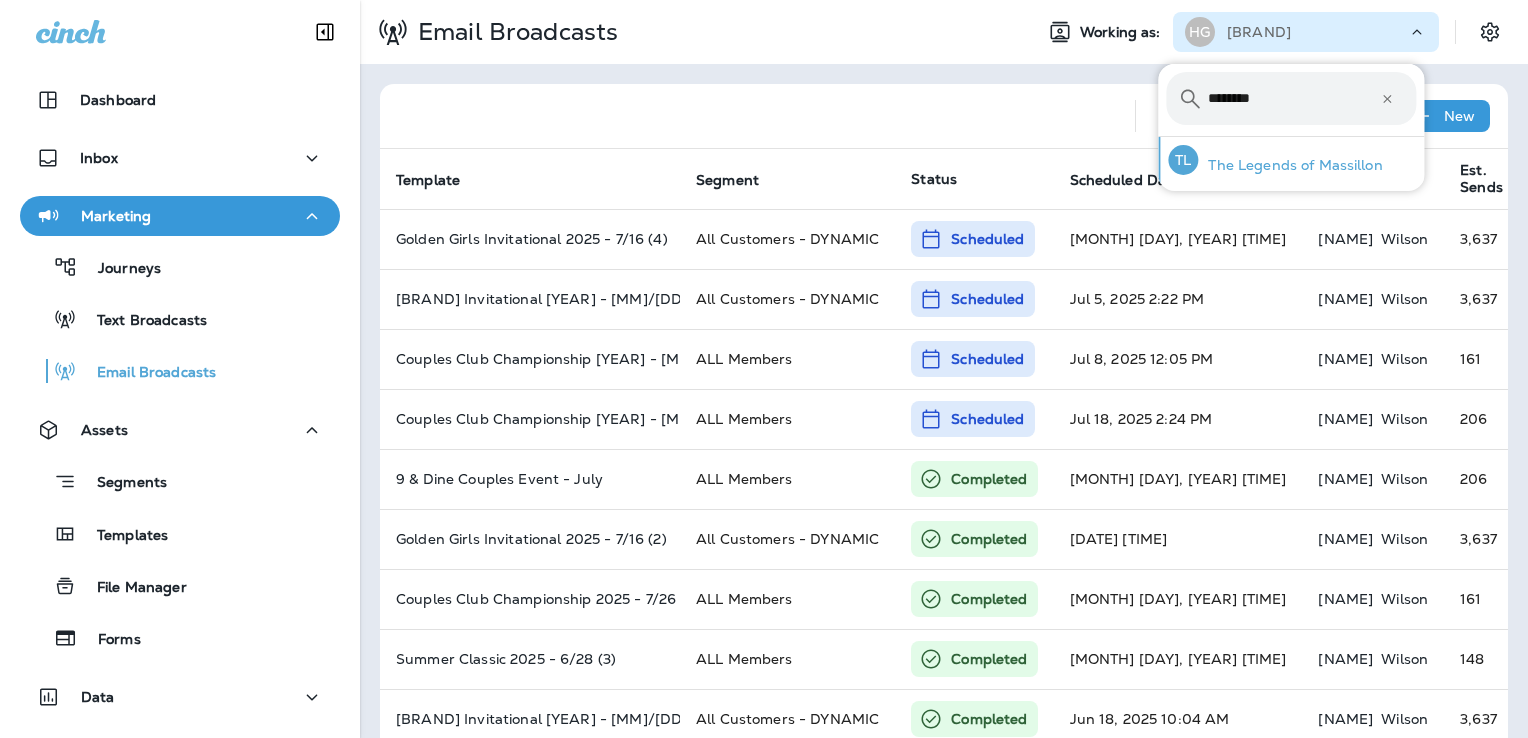 click on "TL The Legends of Massillon" at bounding box center [1275, 160] 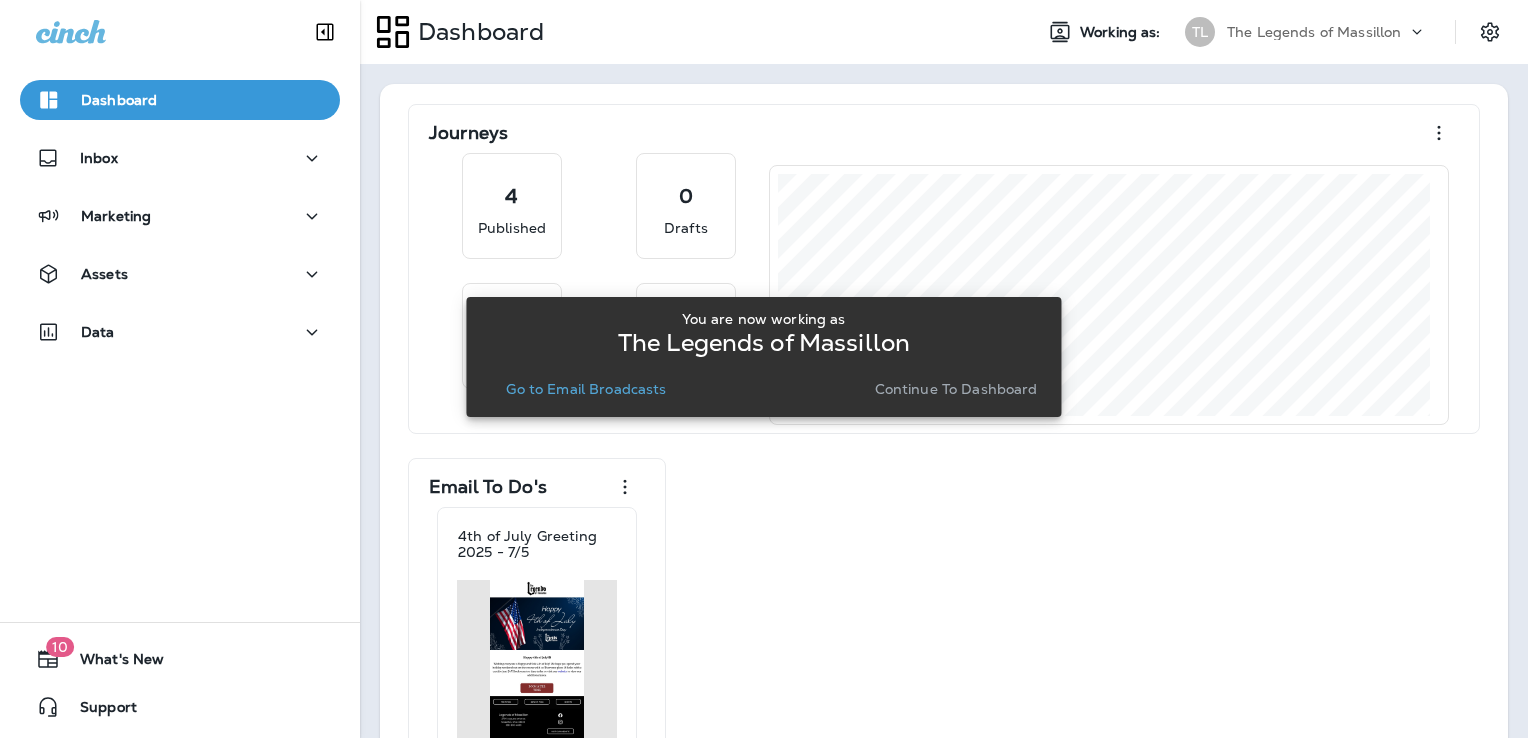 click on "Go to Email Broadcasts" at bounding box center [586, 389] 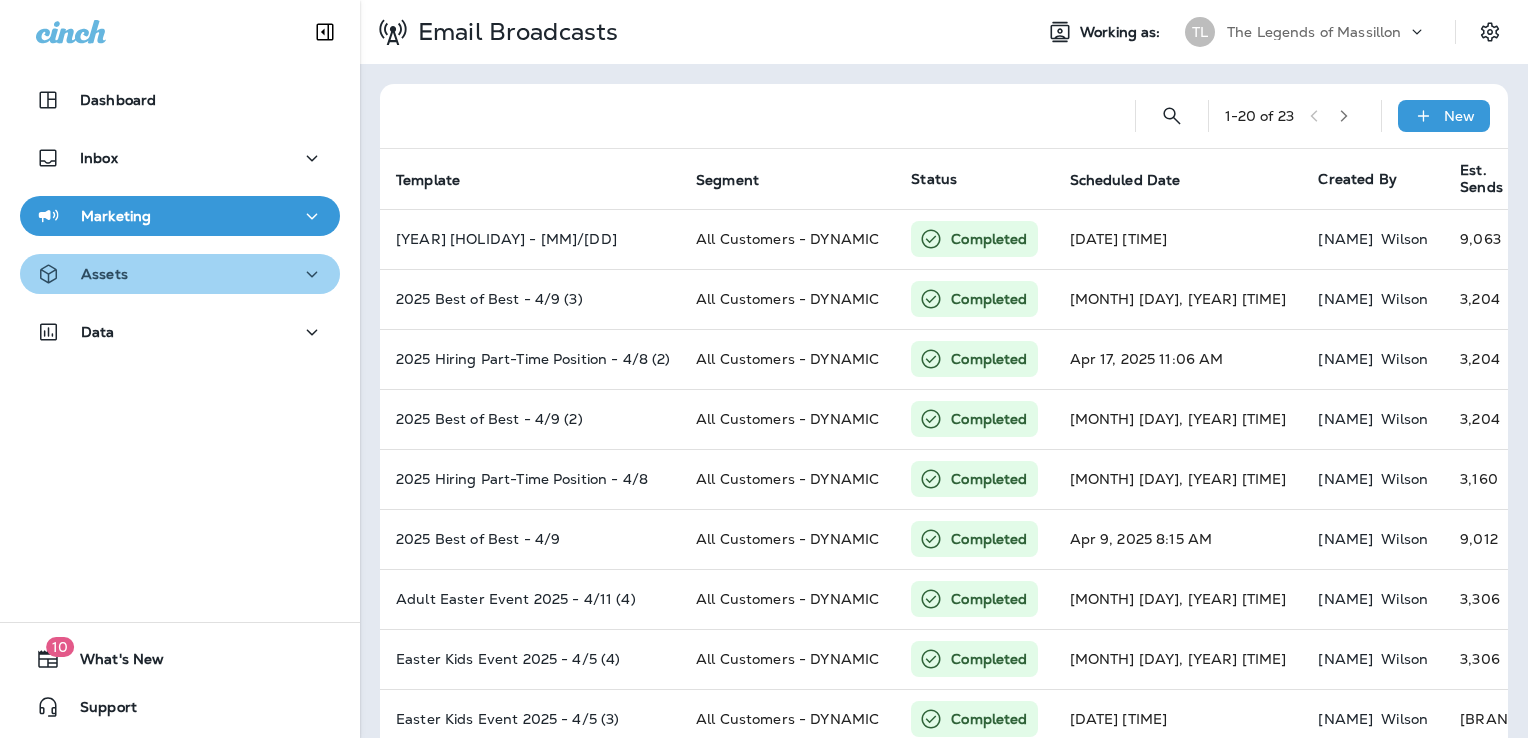click on "Assets" at bounding box center [180, 100] 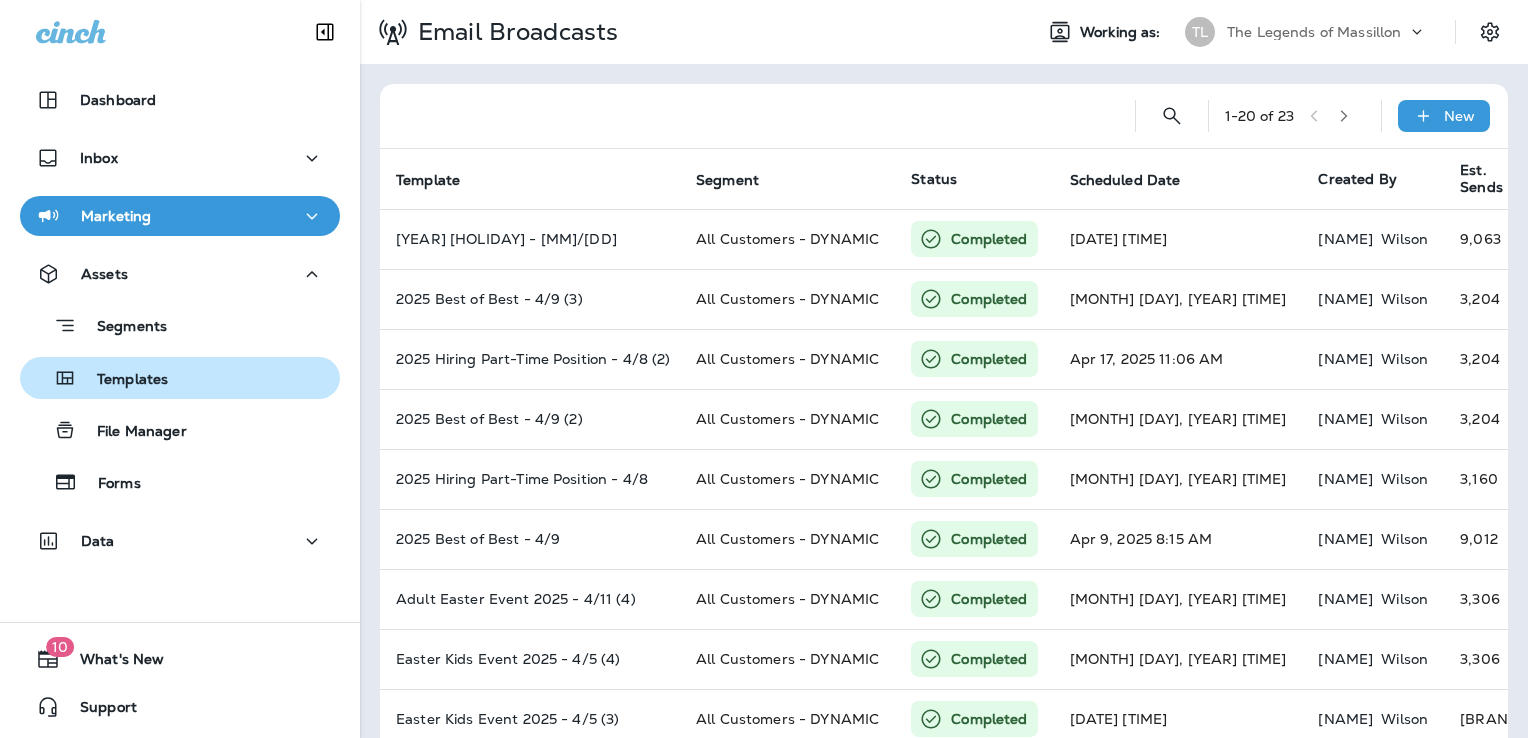 click on "Templates" at bounding box center (180, 325) 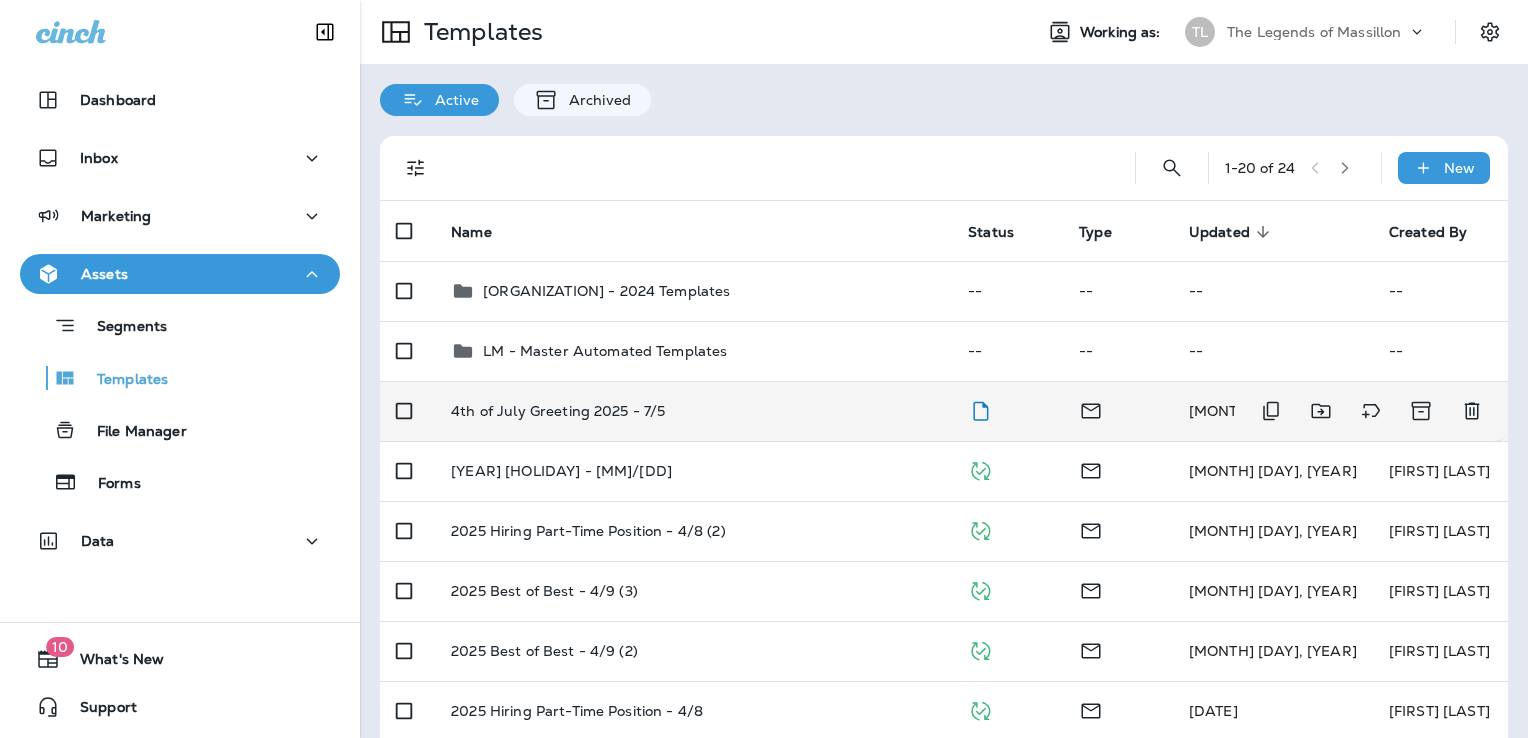 click on "4th of July Greeting 2025 - 7/5" at bounding box center (693, 411) 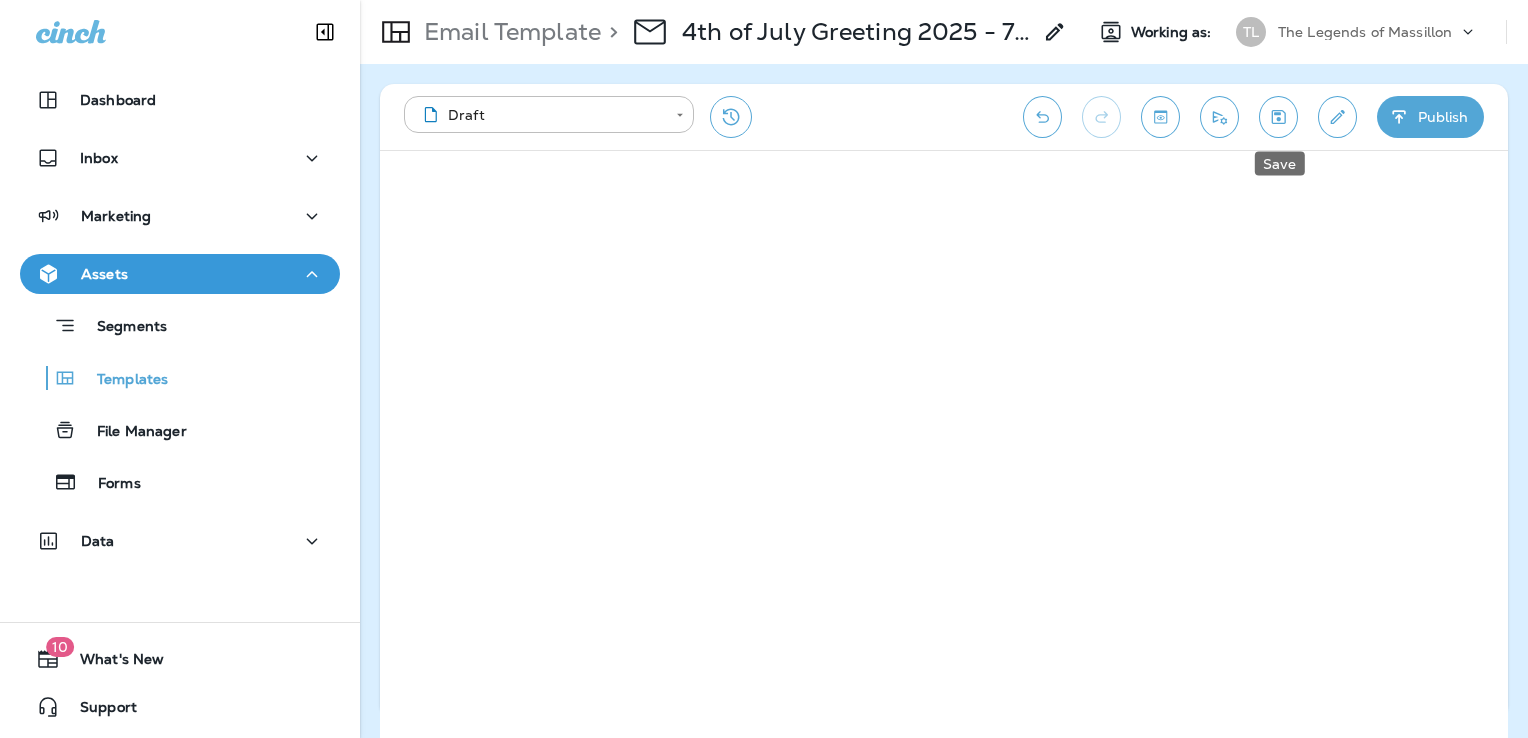click at bounding box center (1278, 117) 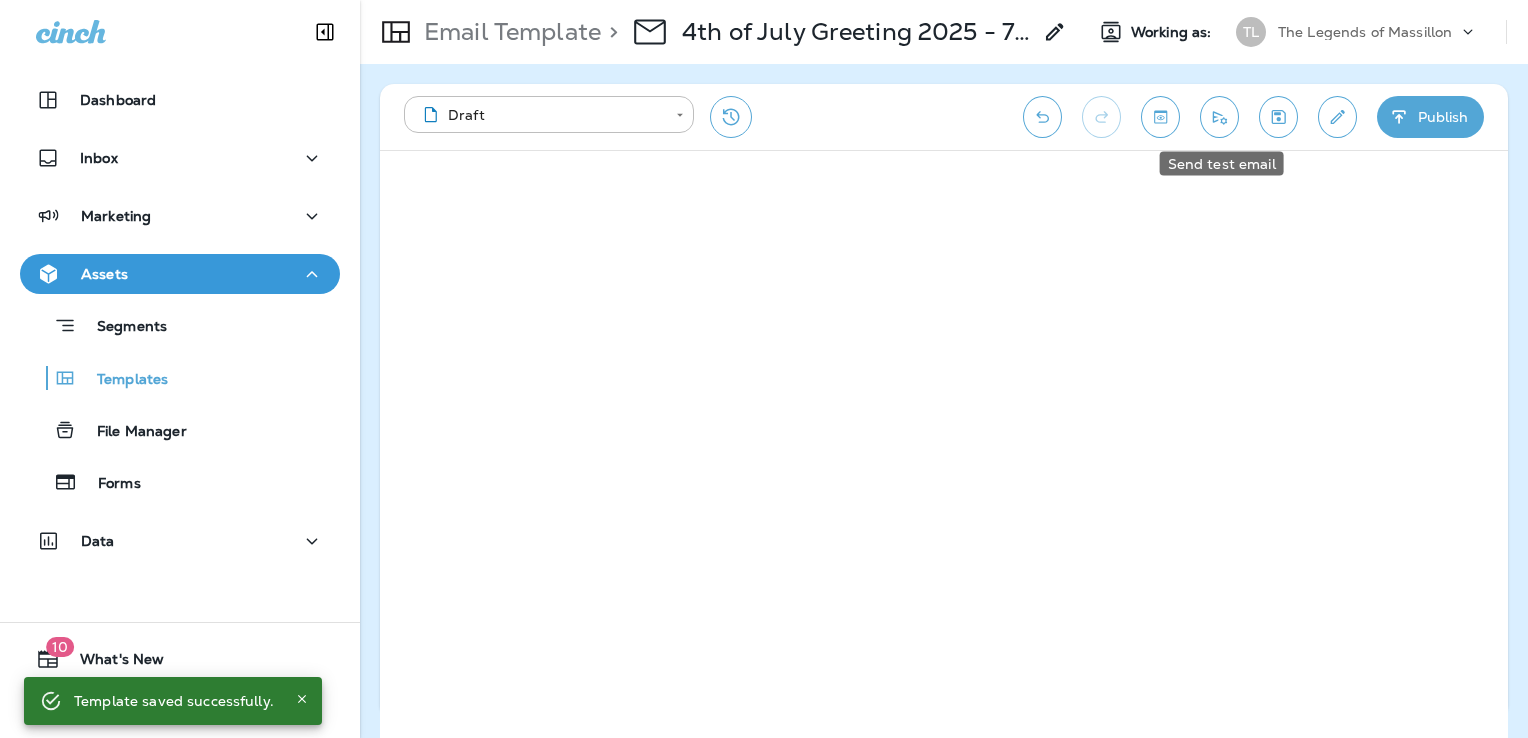 click at bounding box center (1219, 117) 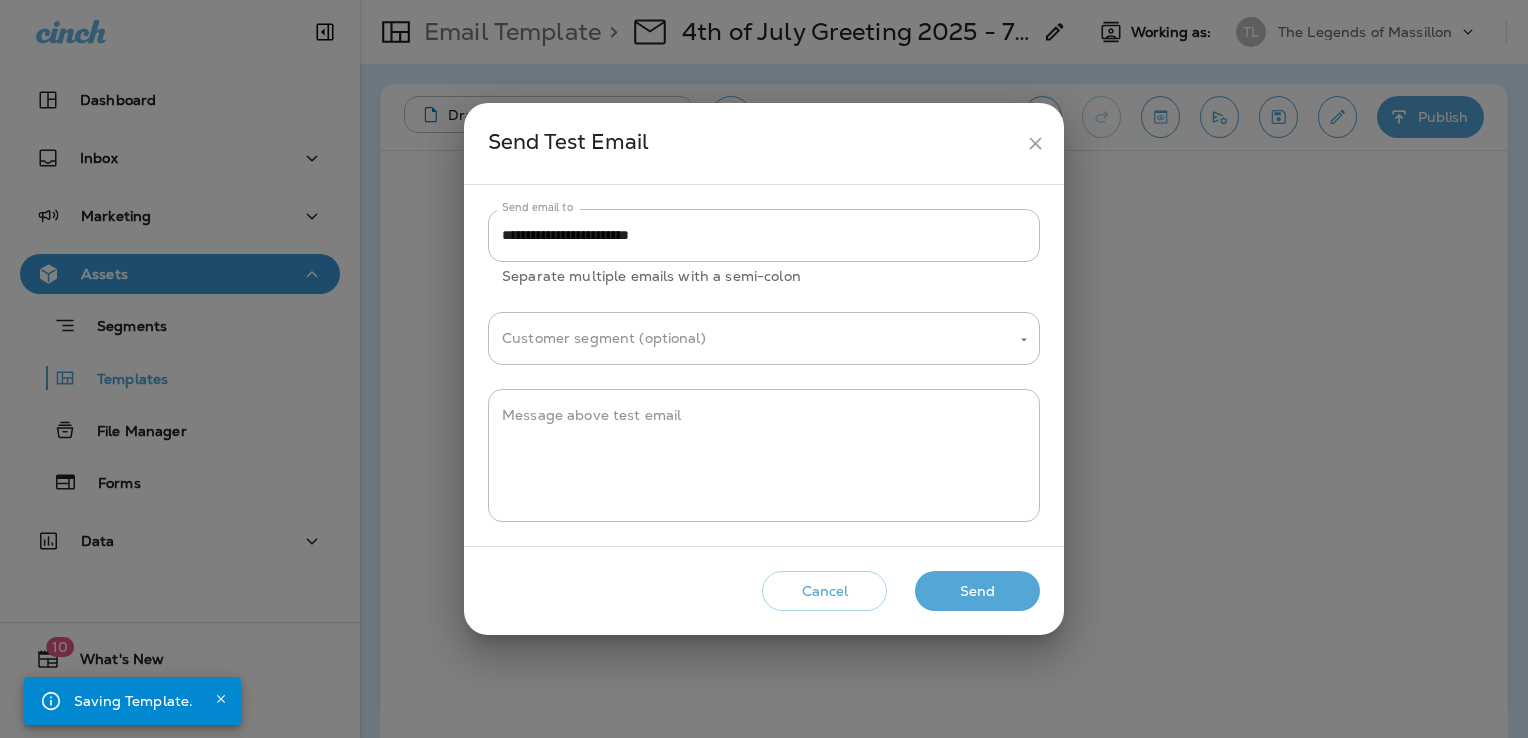click on "Send" at bounding box center (977, 591) 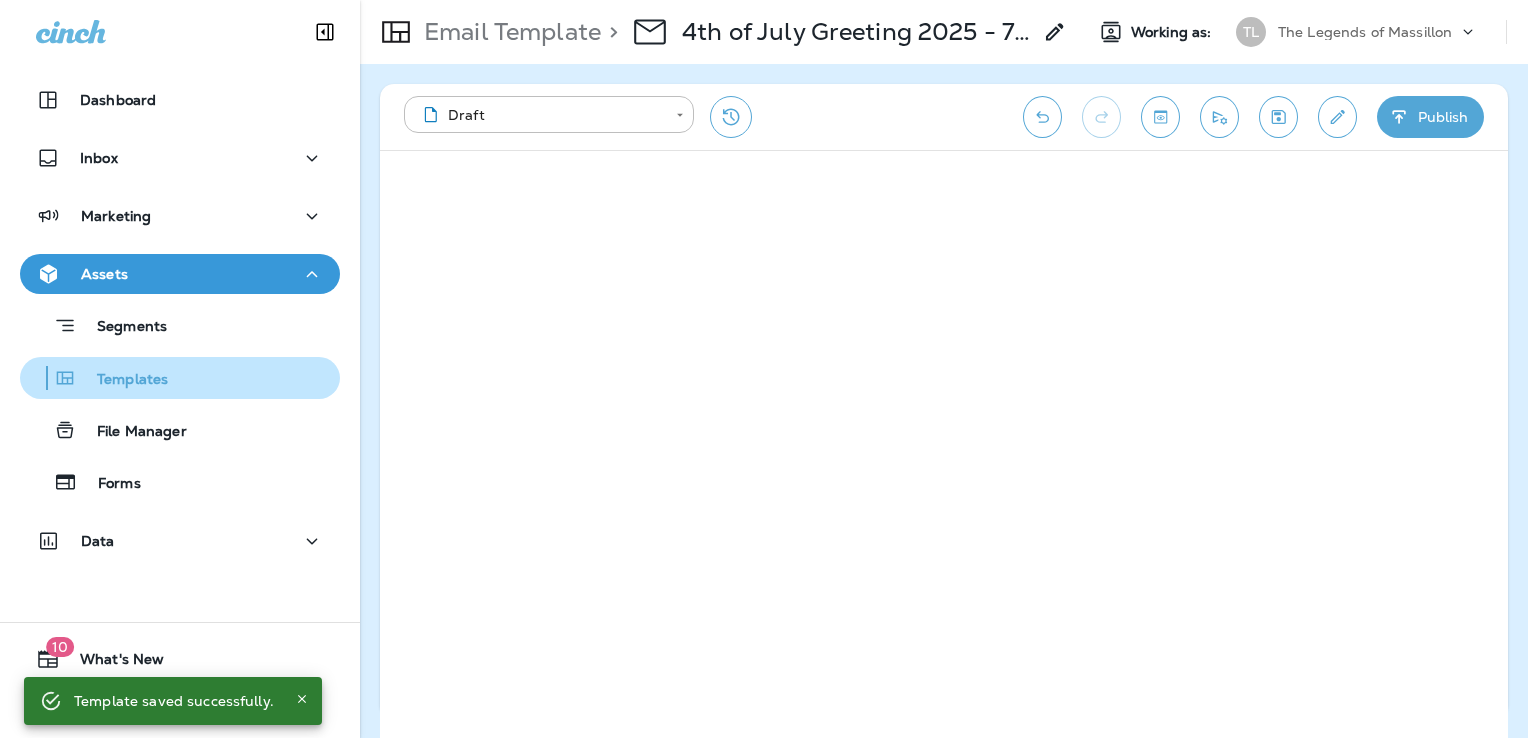 click on "Templates" at bounding box center (122, 380) 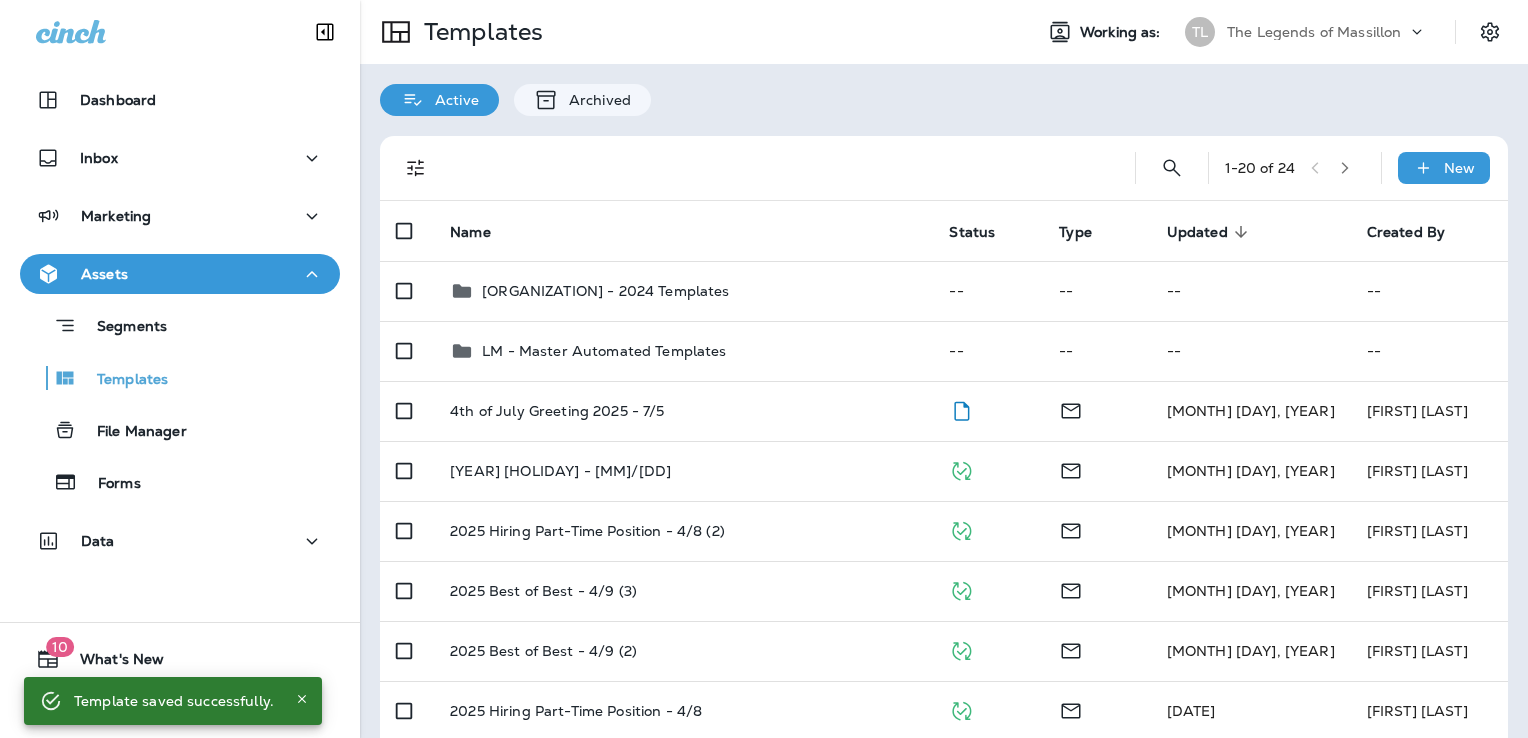 click on "The Legends of Massillon" at bounding box center (1314, 32) 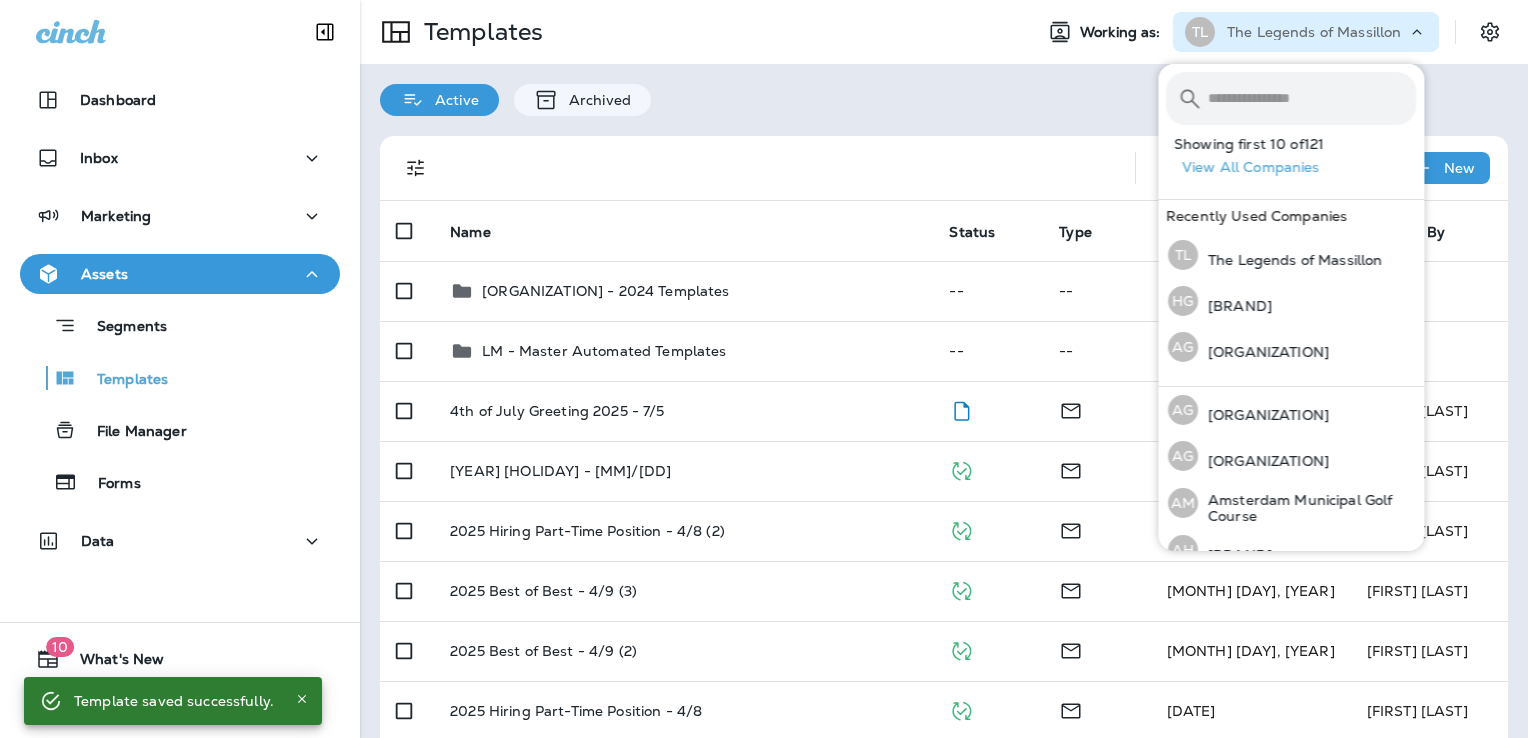click on "Active Archived" at bounding box center (944, 90) 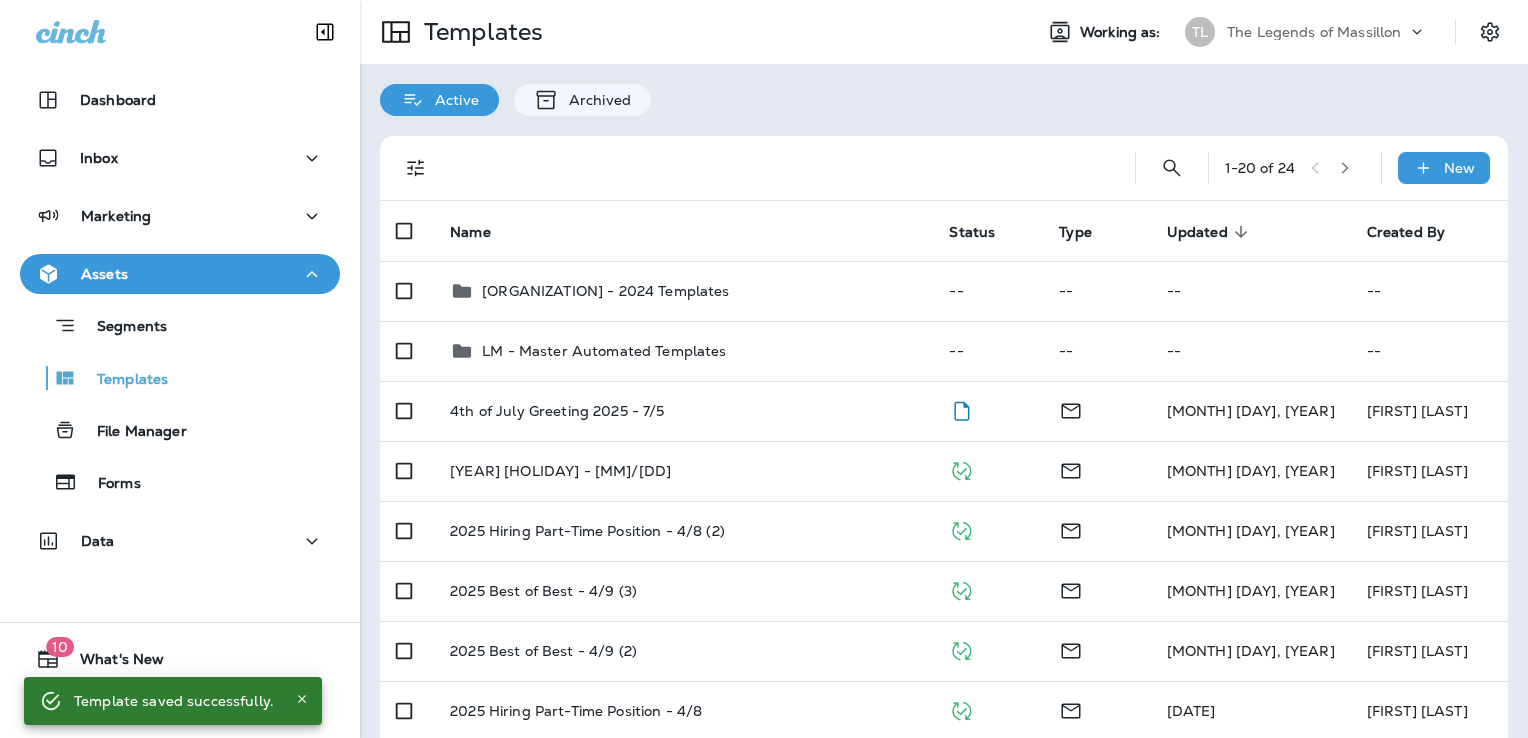 click on "The Legends of Massillon" at bounding box center [1314, 32] 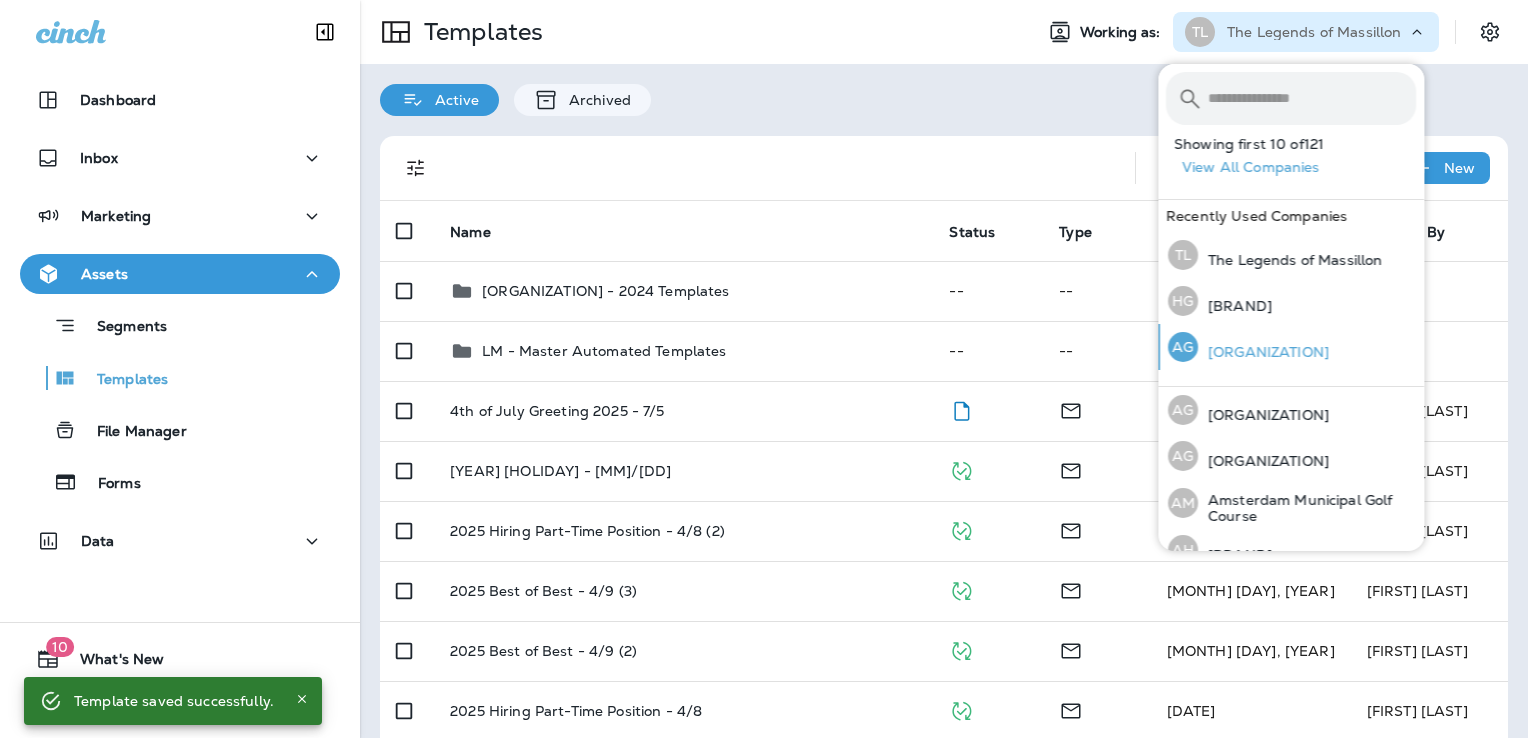 click on "[ORGANIZATION]" at bounding box center (1290, 260) 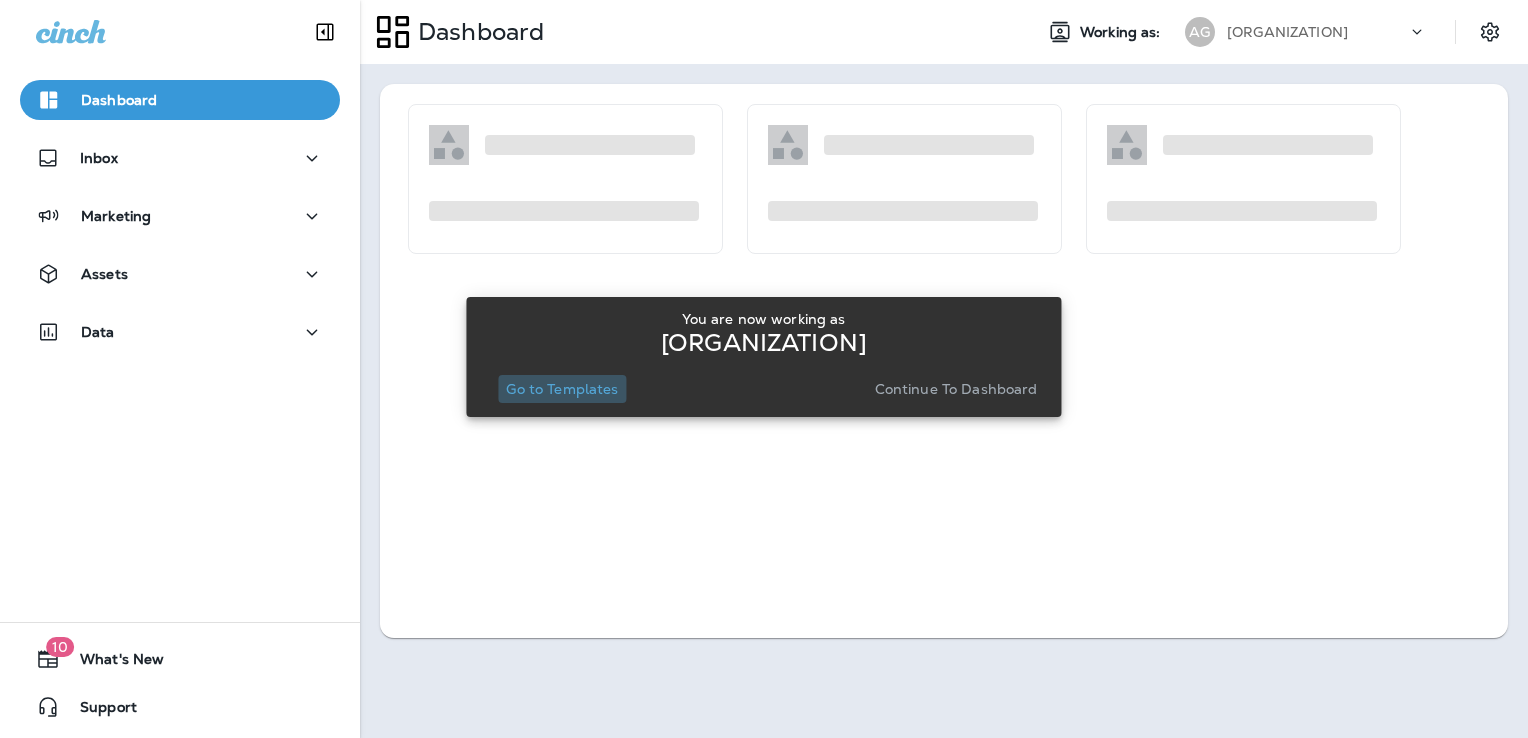 click on "Go to Templates" at bounding box center (562, 389) 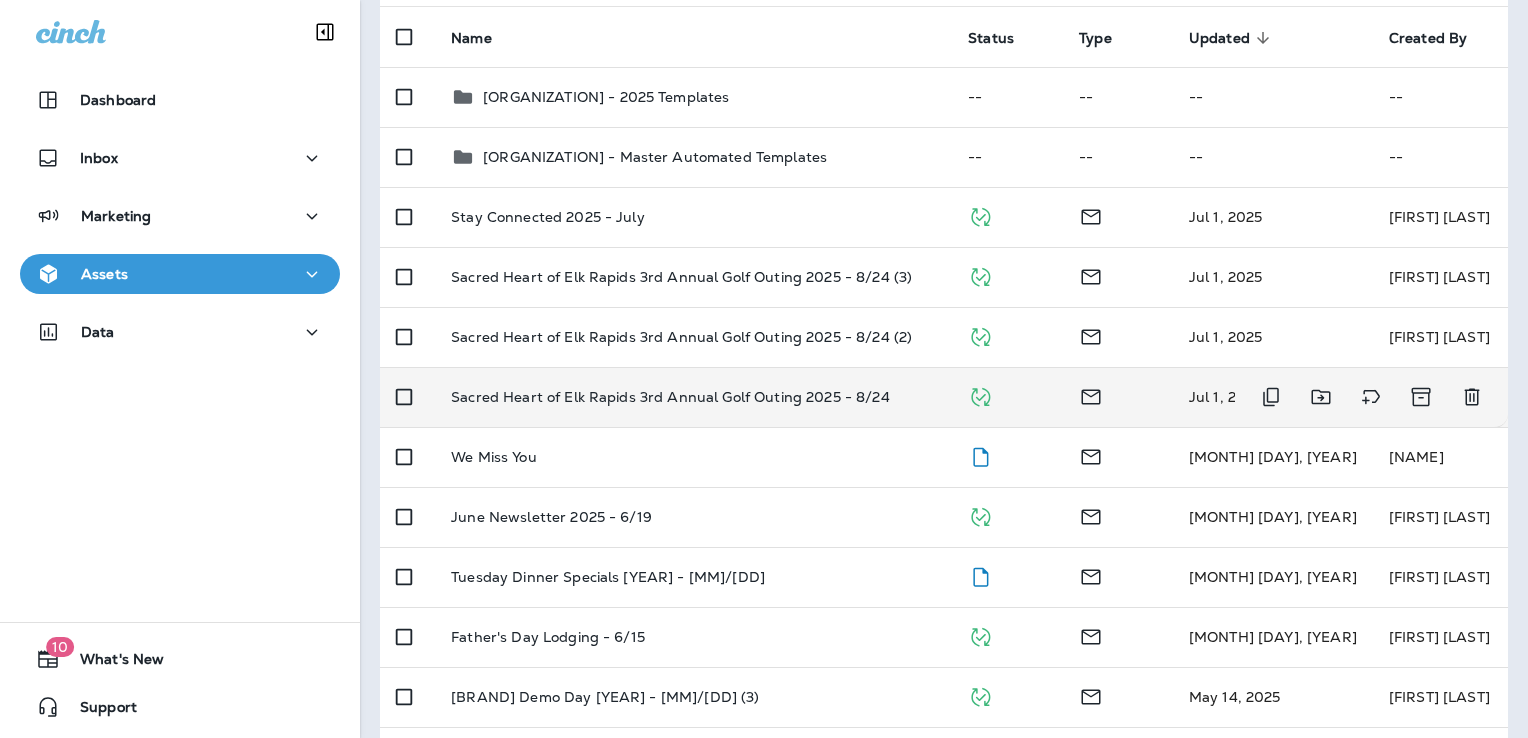 scroll, scrollTop: 400, scrollLeft: 0, axis: vertical 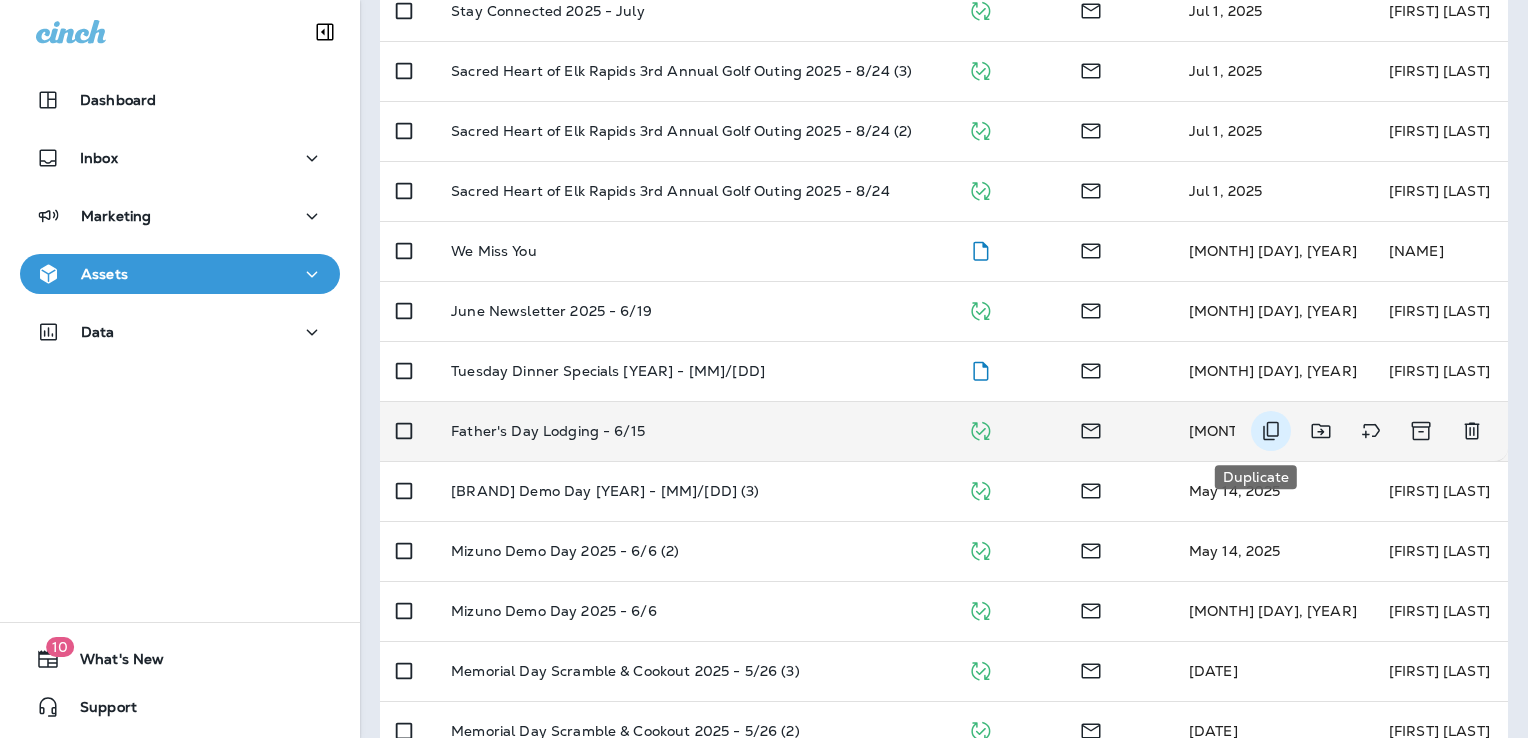 click at bounding box center (1271, 431) 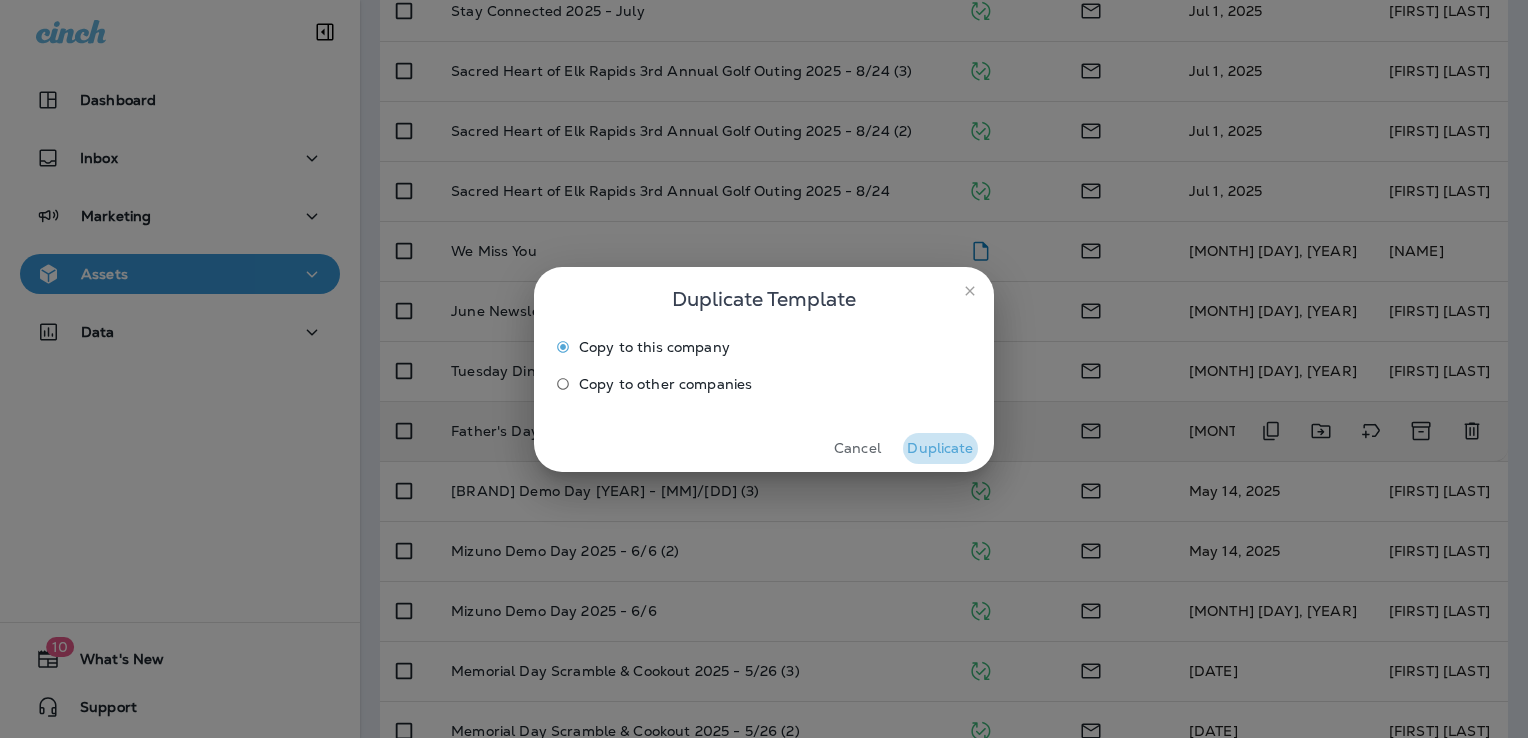 click on "Duplicate" at bounding box center [940, 448] 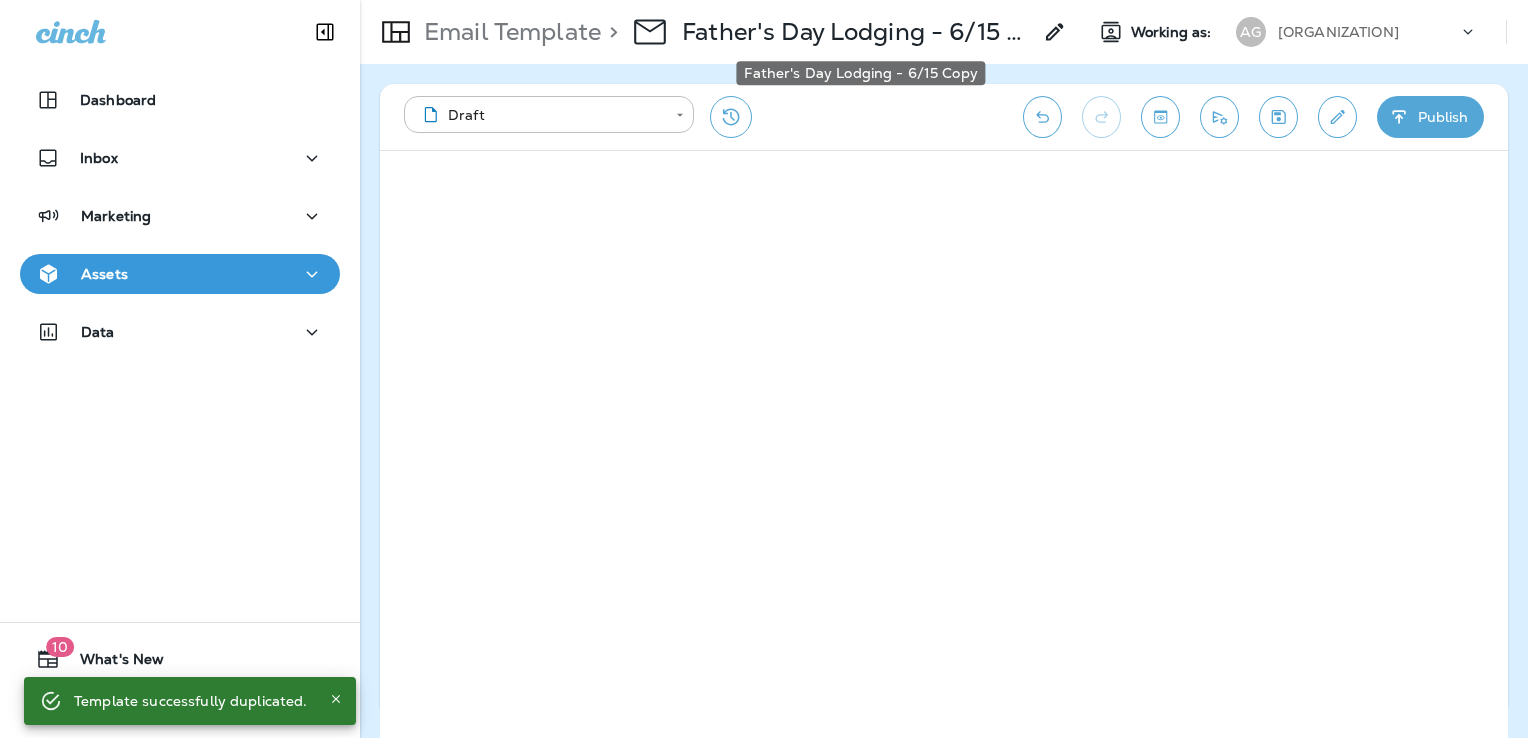click on "Father's Day Lodging - 6/15 Copy" at bounding box center (856, 32) 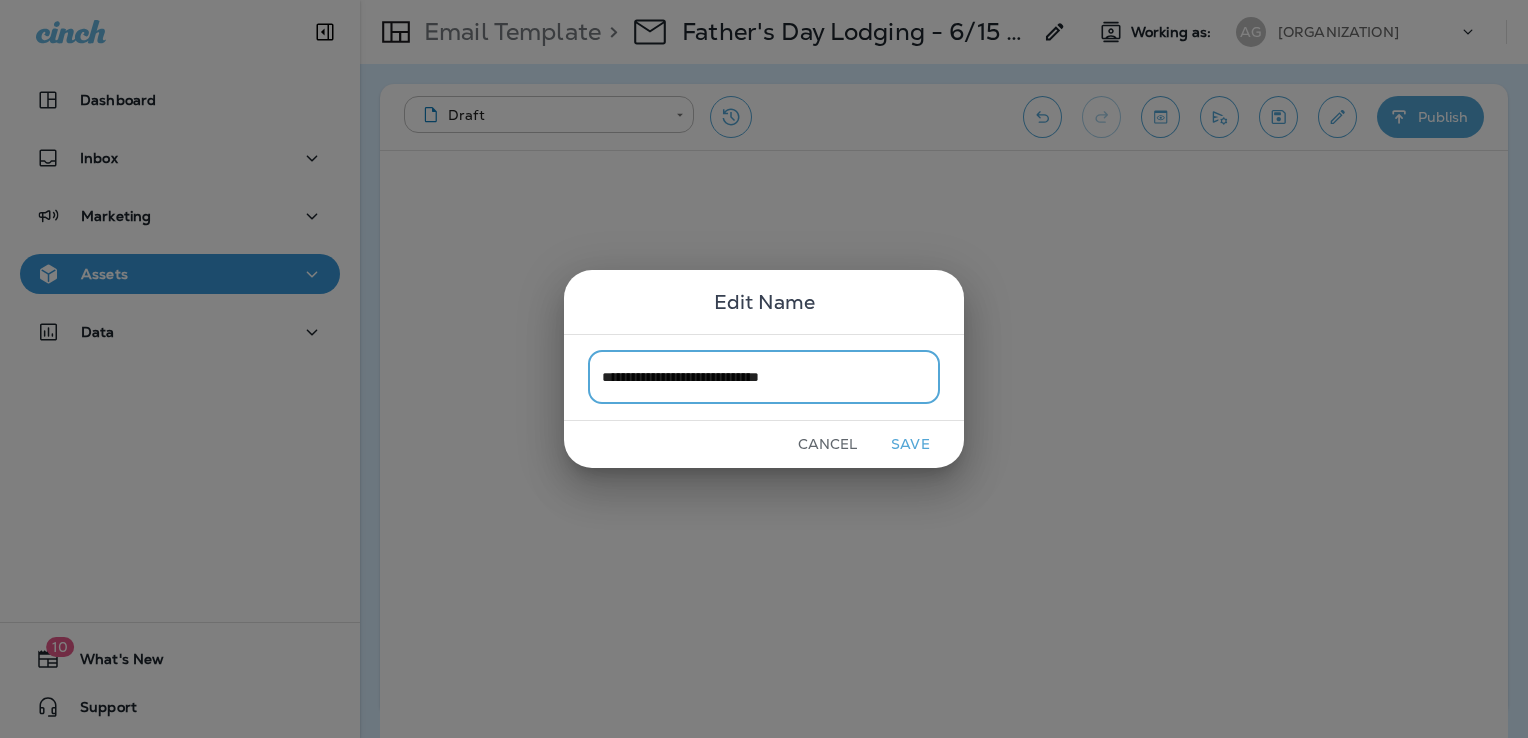 type on "**********" 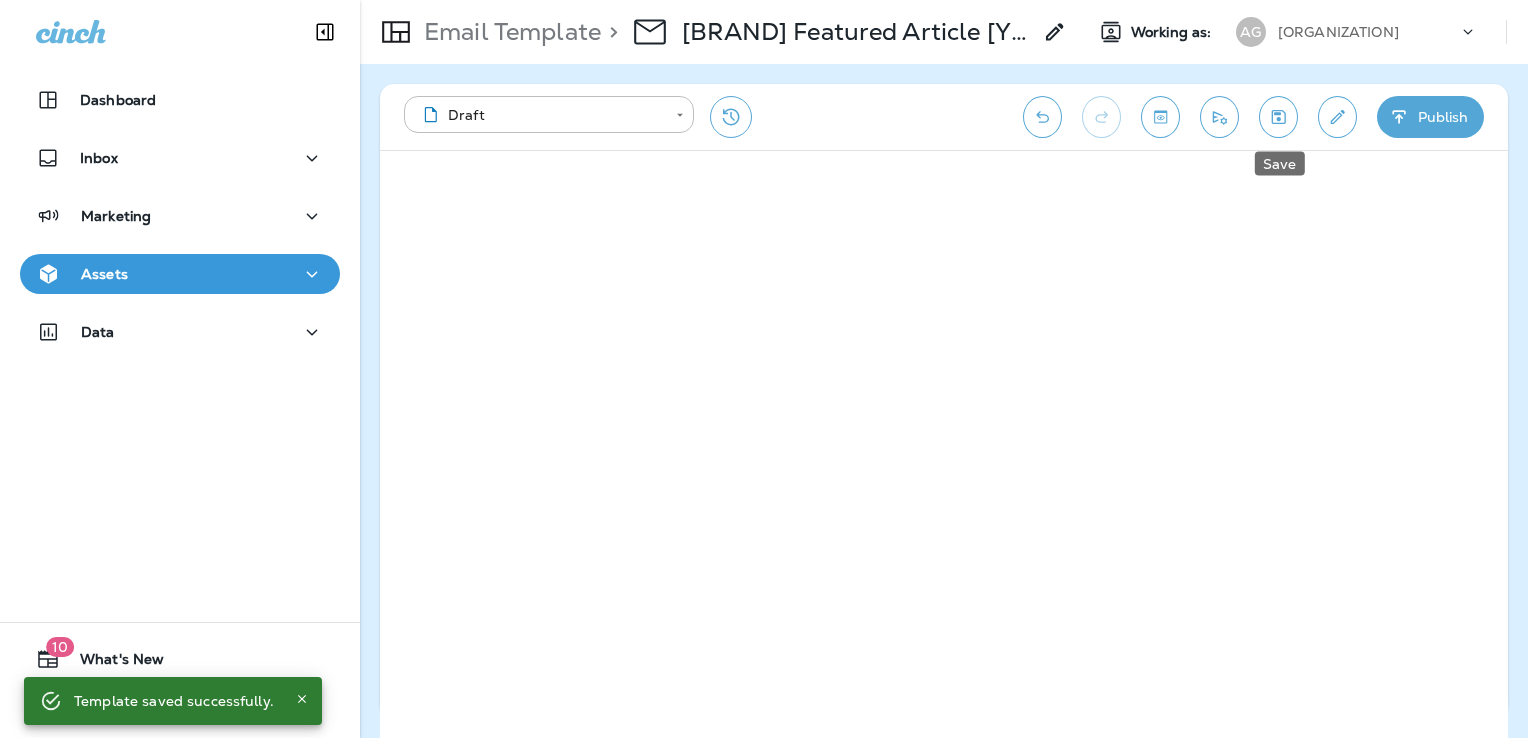 click at bounding box center [1279, 117] 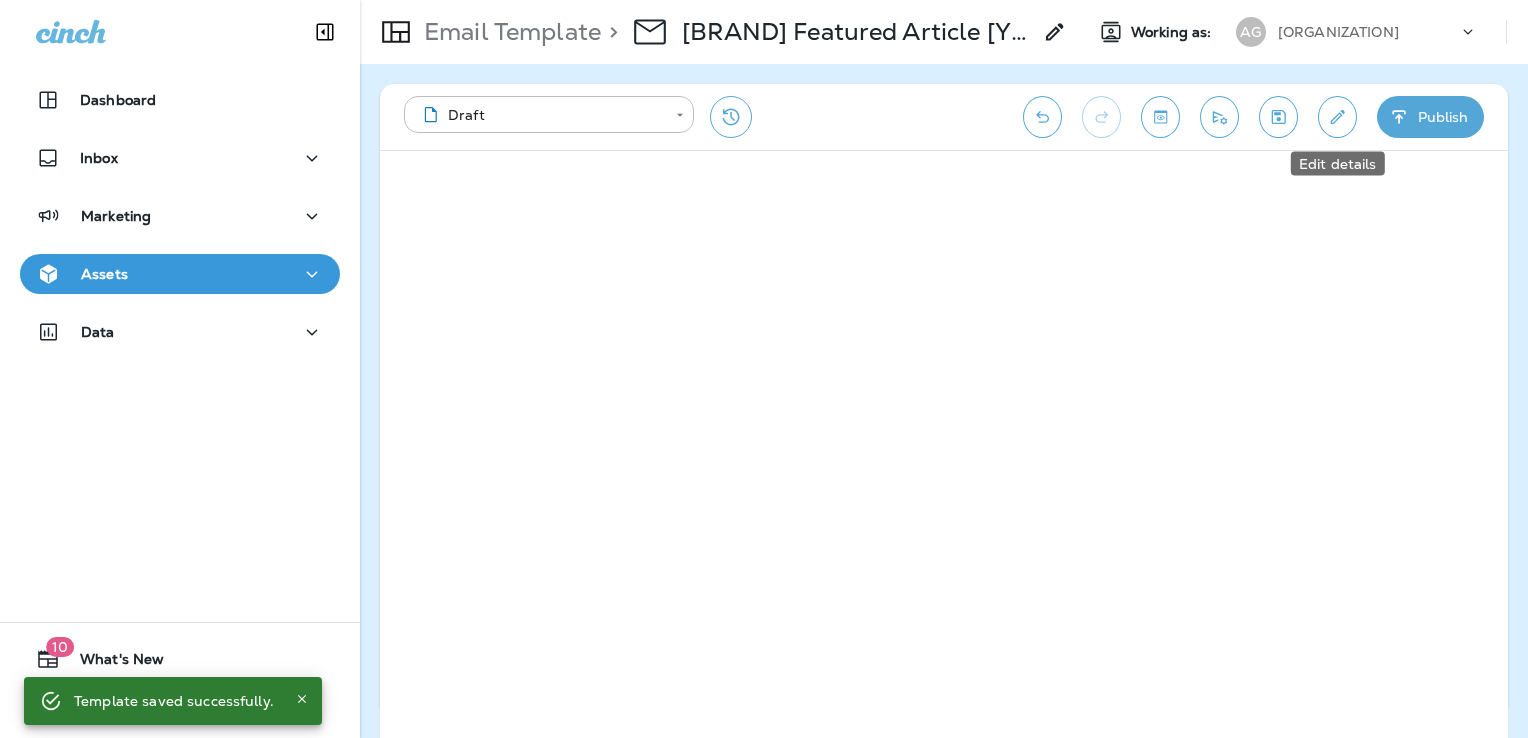 click at bounding box center [1338, 117] 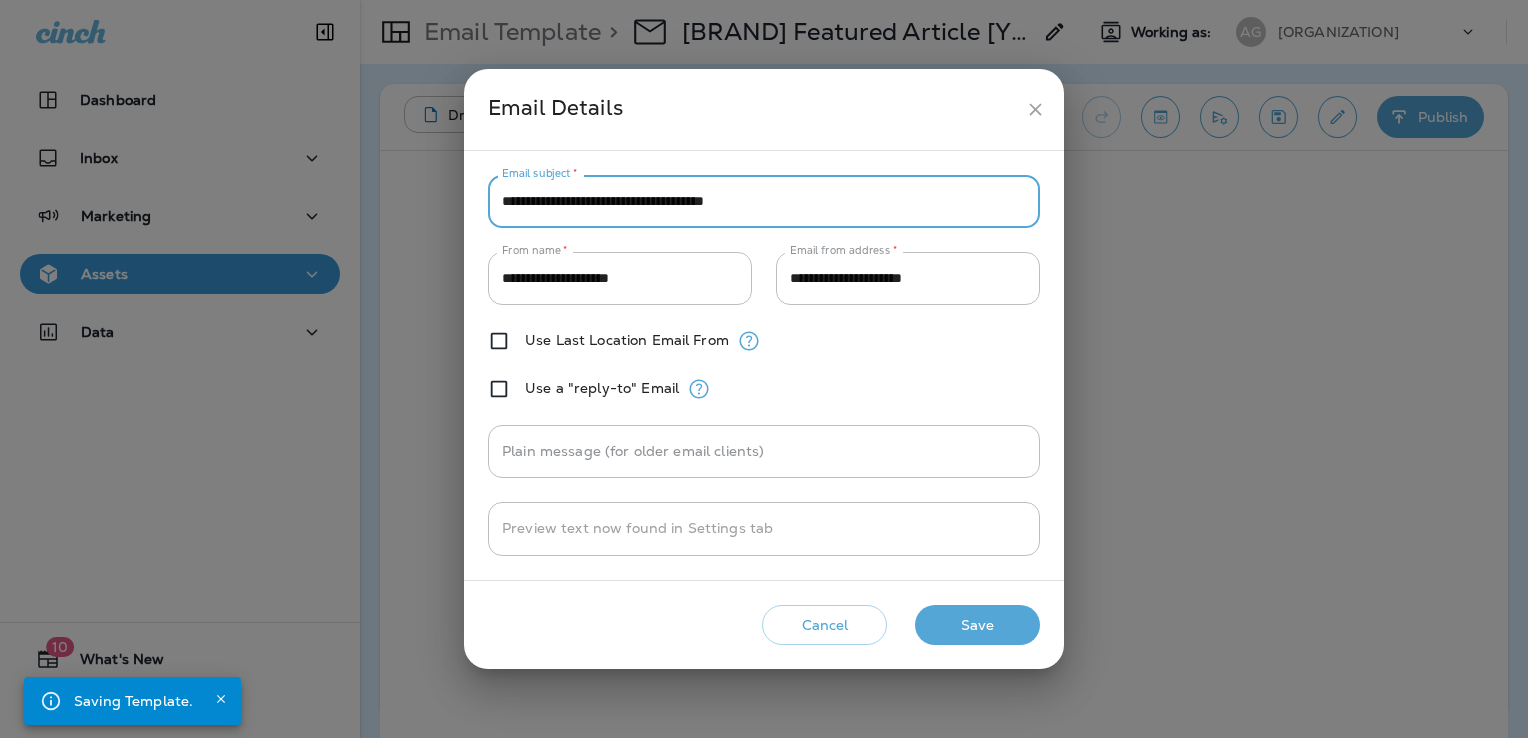 click on "**********" at bounding box center (764, 201) 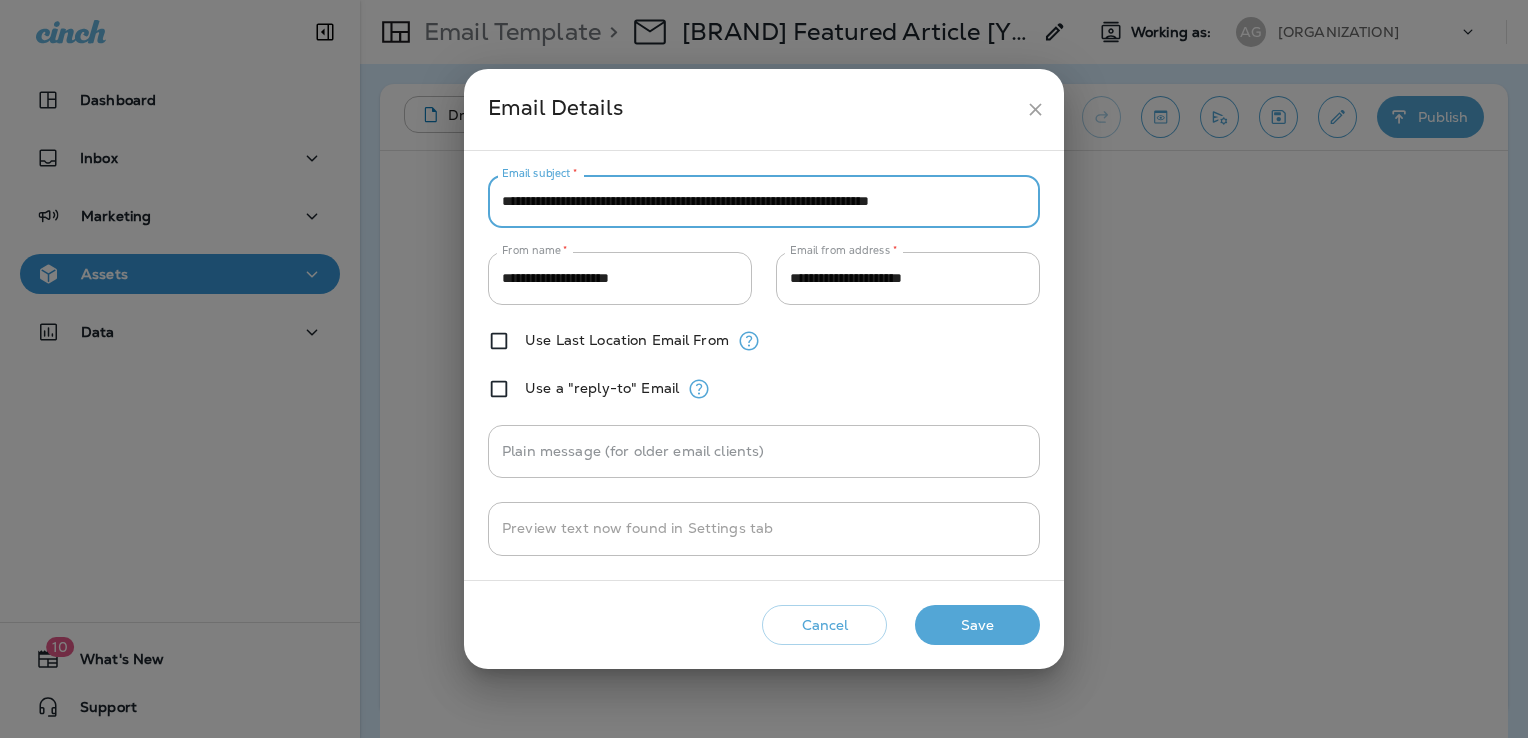 scroll, scrollTop: 0, scrollLeft: 8, axis: horizontal 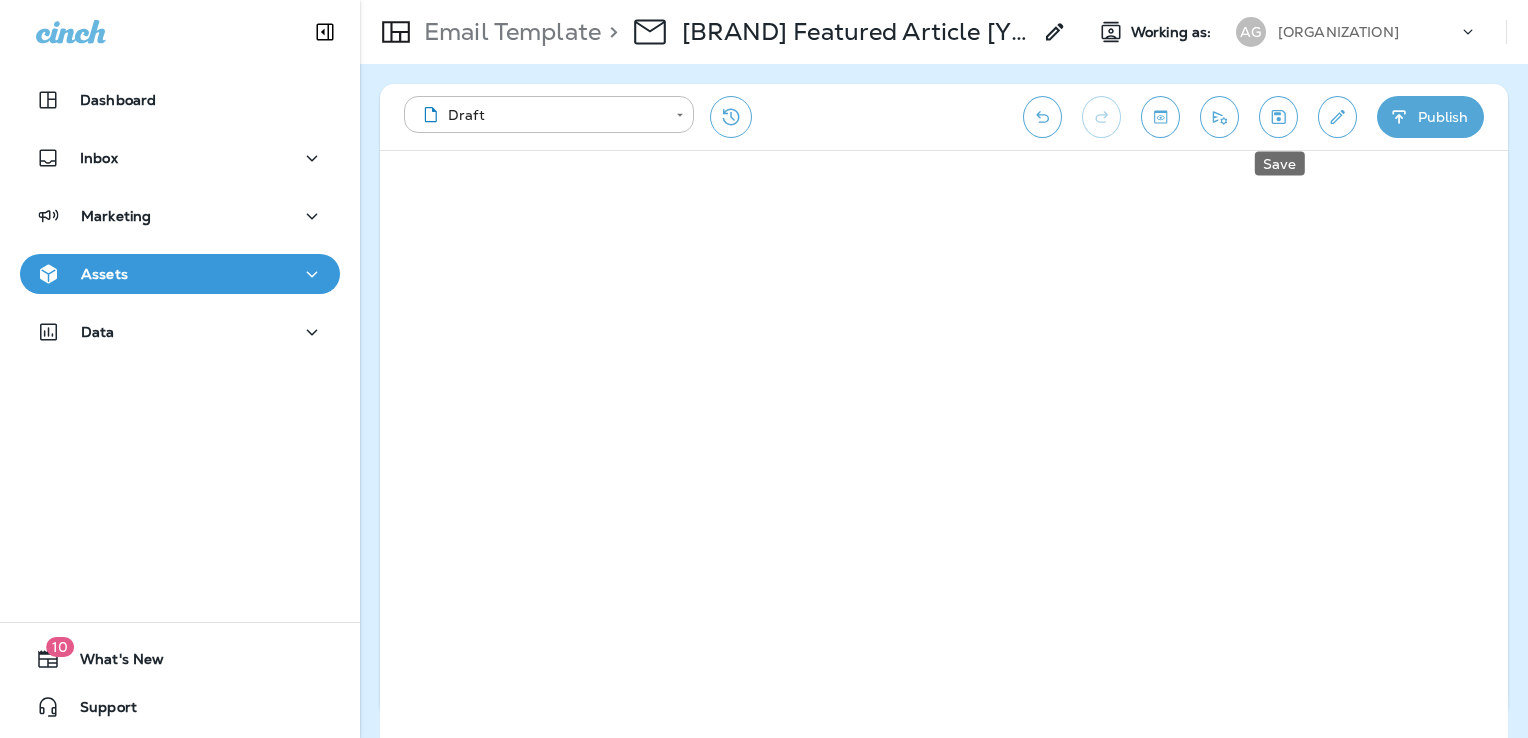click at bounding box center (1278, 117) 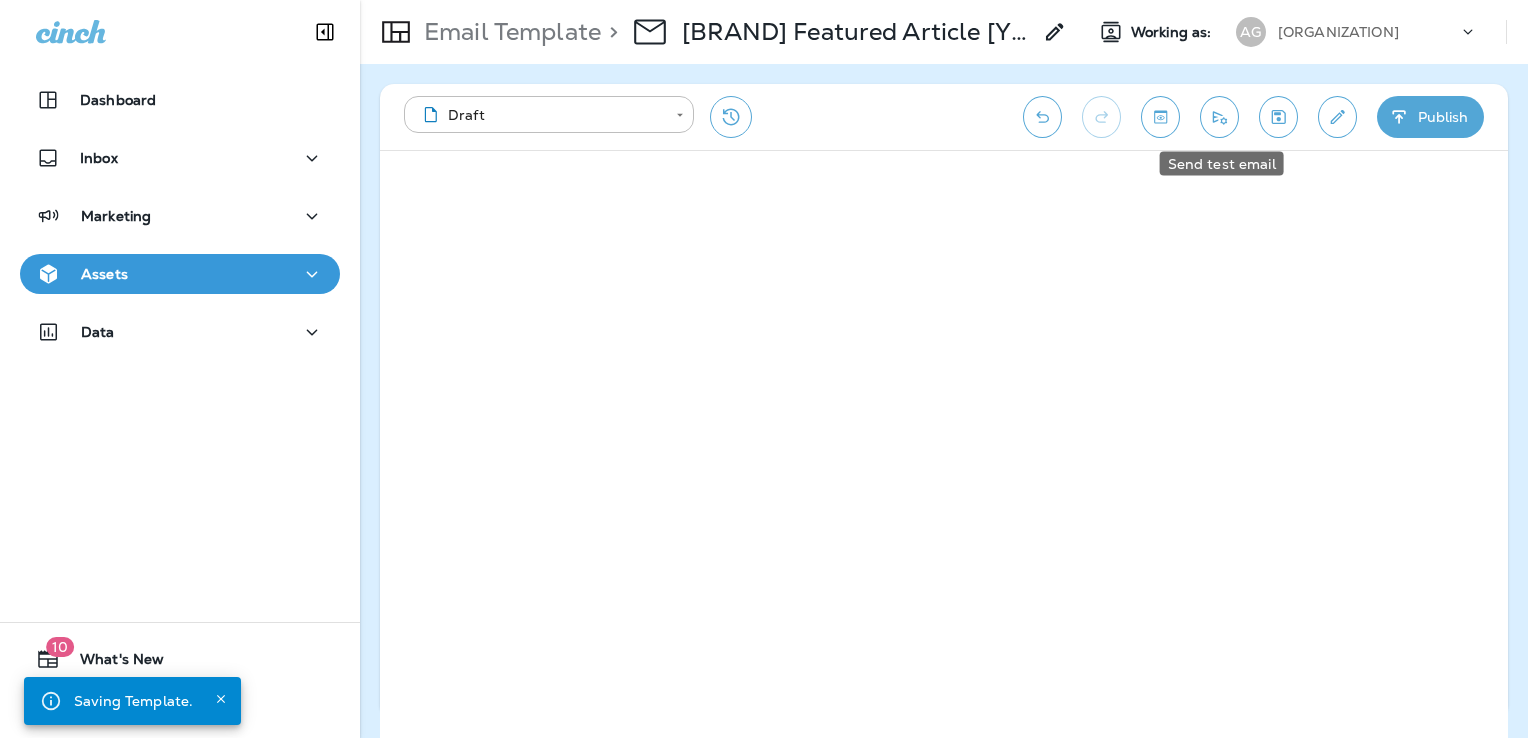 click at bounding box center [1219, 117] 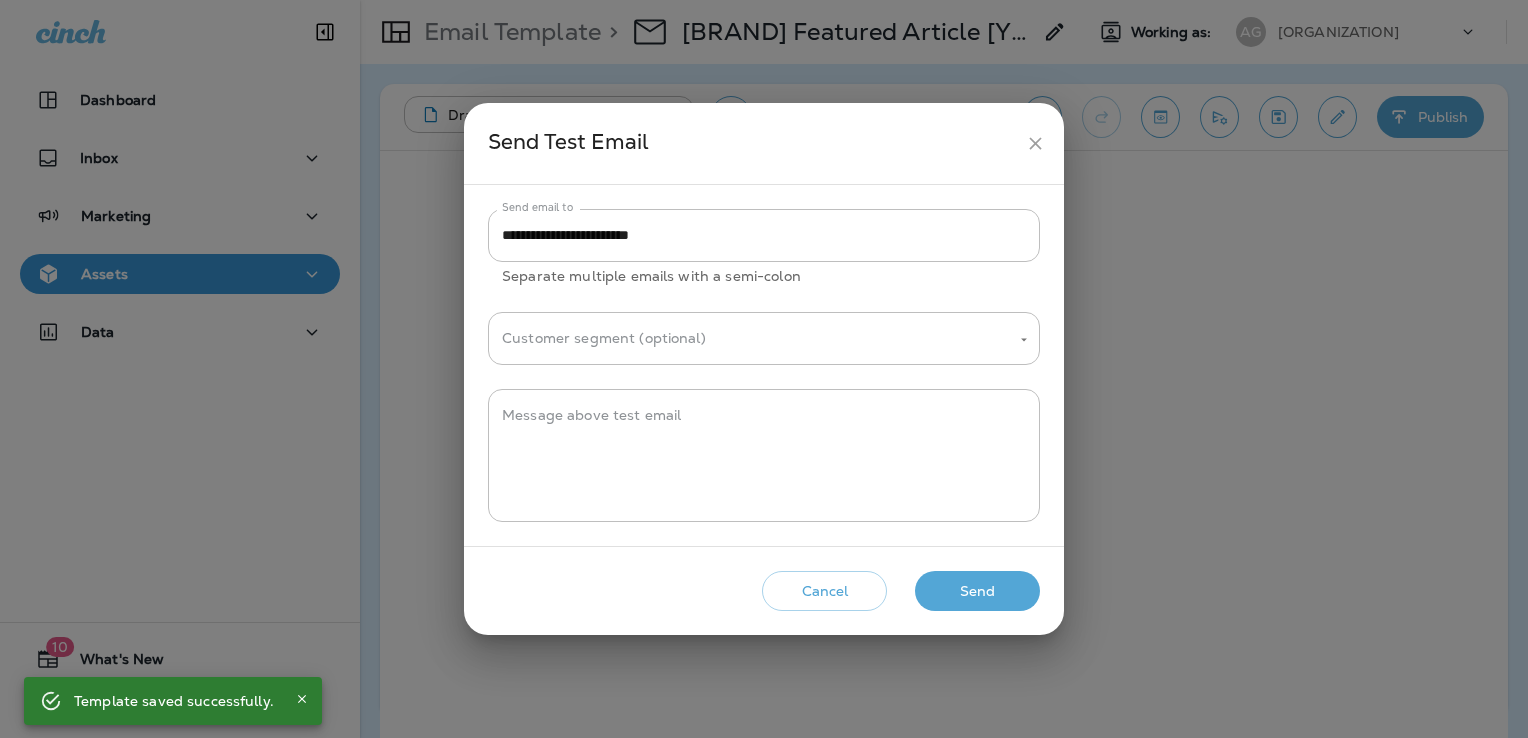 click on "Send" at bounding box center [977, 591] 